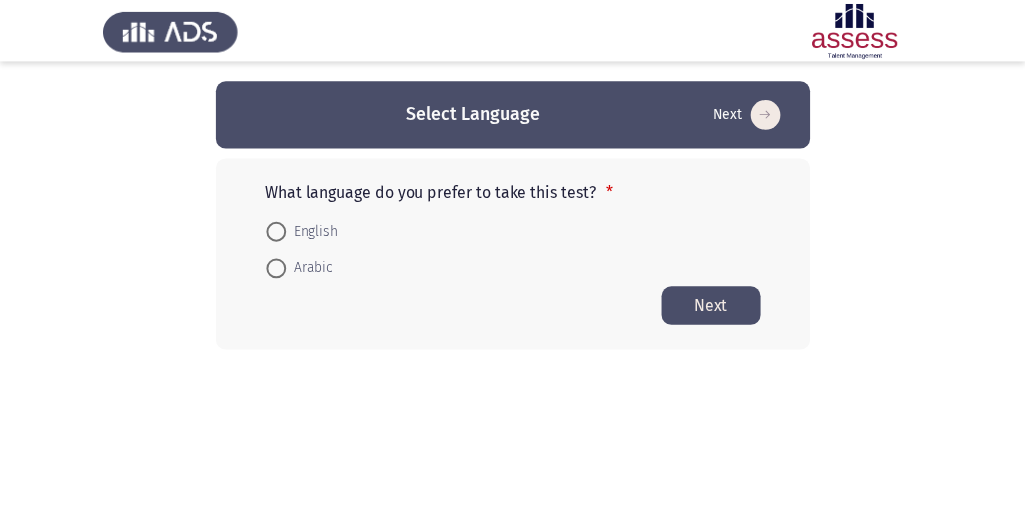 scroll, scrollTop: 0, scrollLeft: 0, axis: both 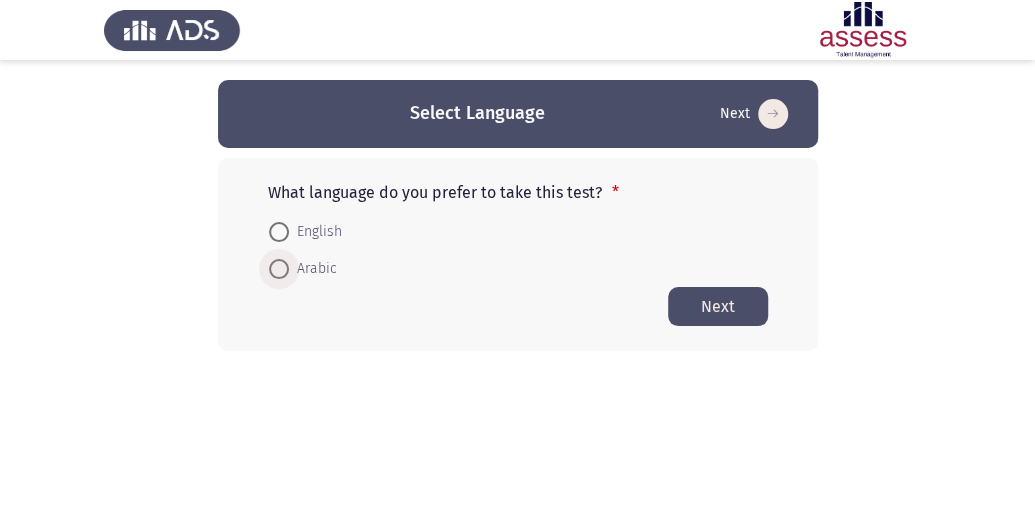 click at bounding box center (279, 269) 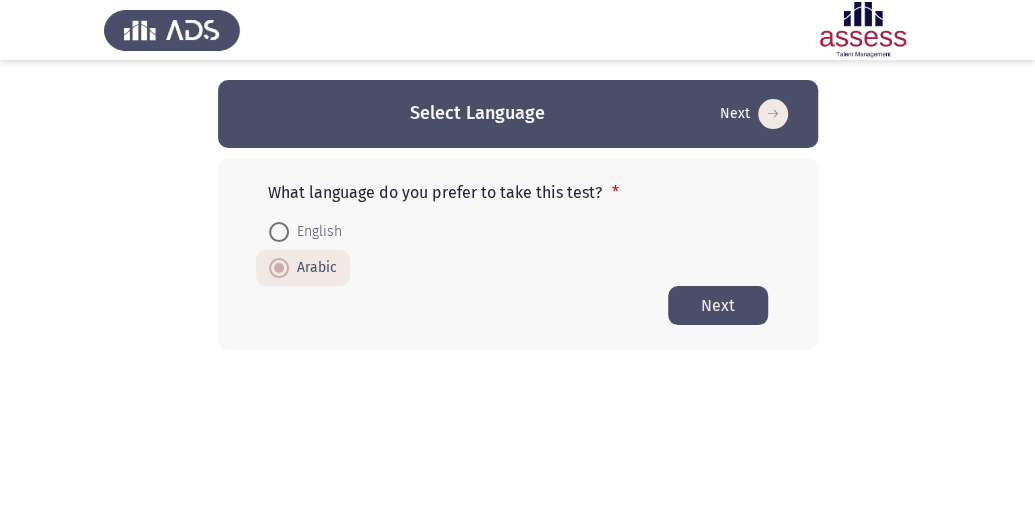 click on "Next" 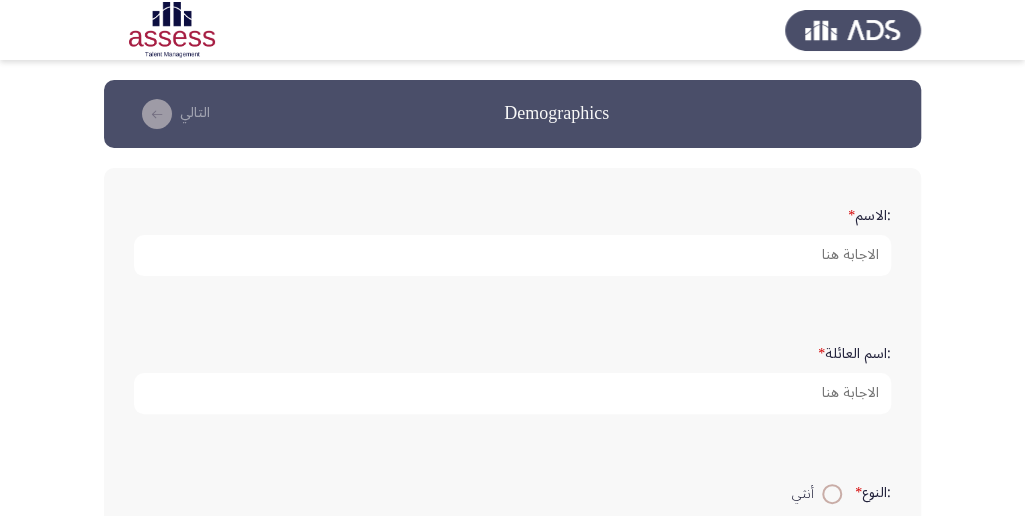 click on ":الاسم   *" 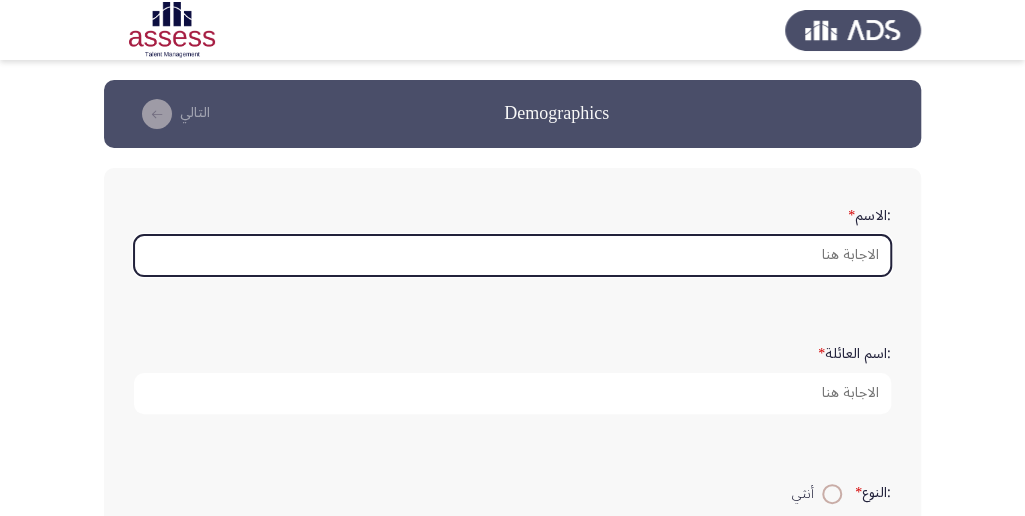 click on ":الاسم   *" at bounding box center (512, 255) 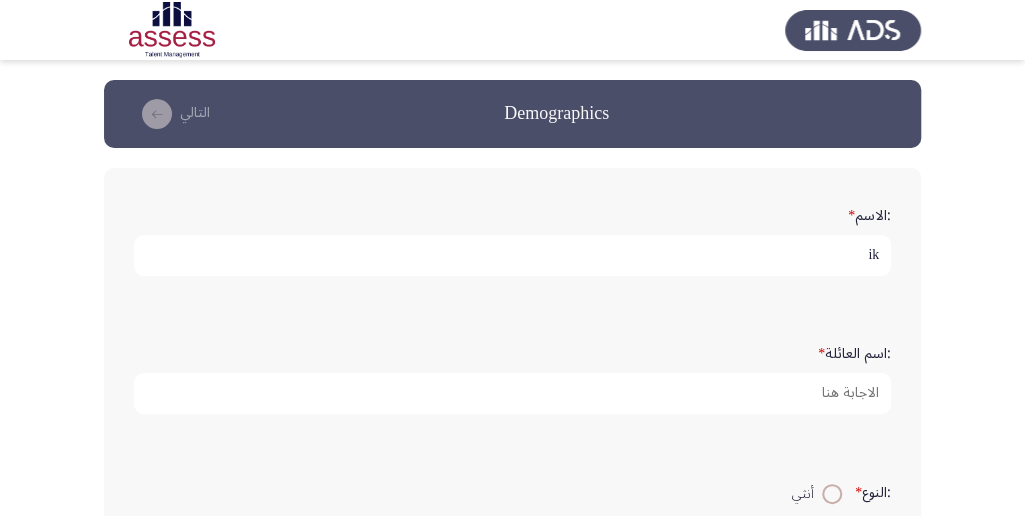 type on "i" 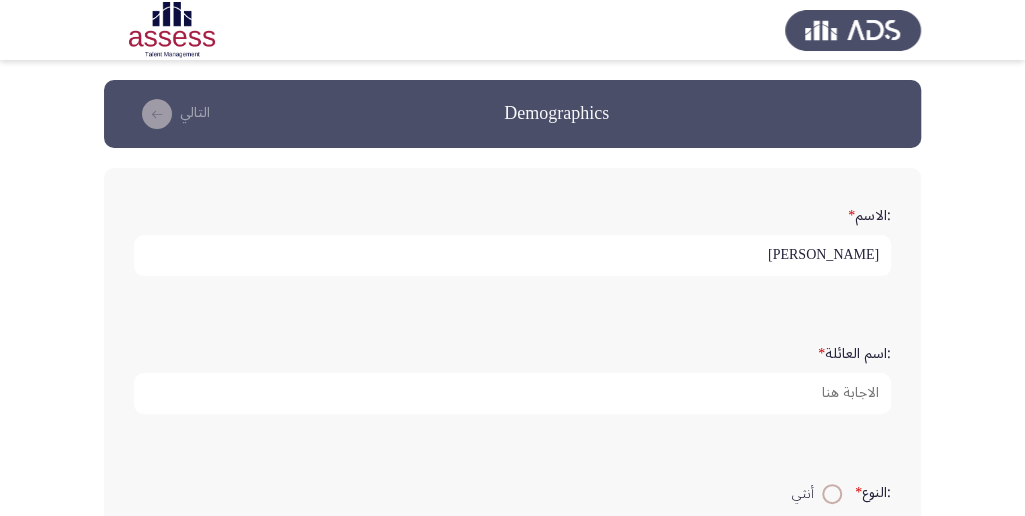 type on "[PERSON_NAME]" 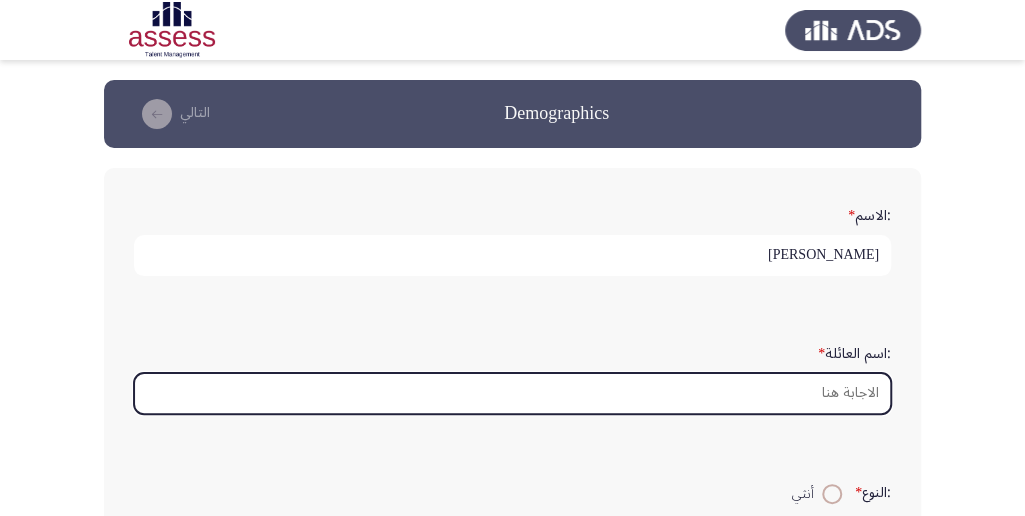 click on ":اسم العائلة   *" at bounding box center (512, 393) 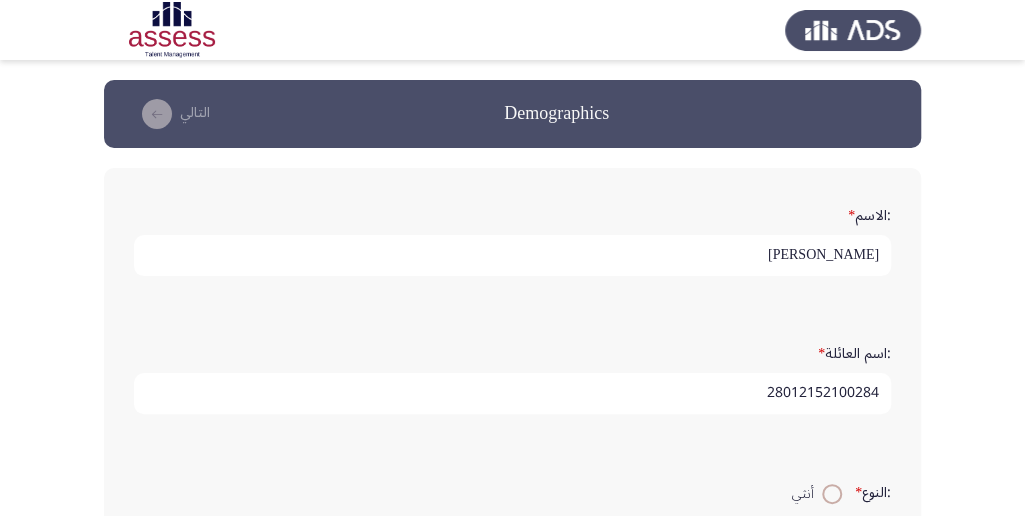 type on "28012152100284" 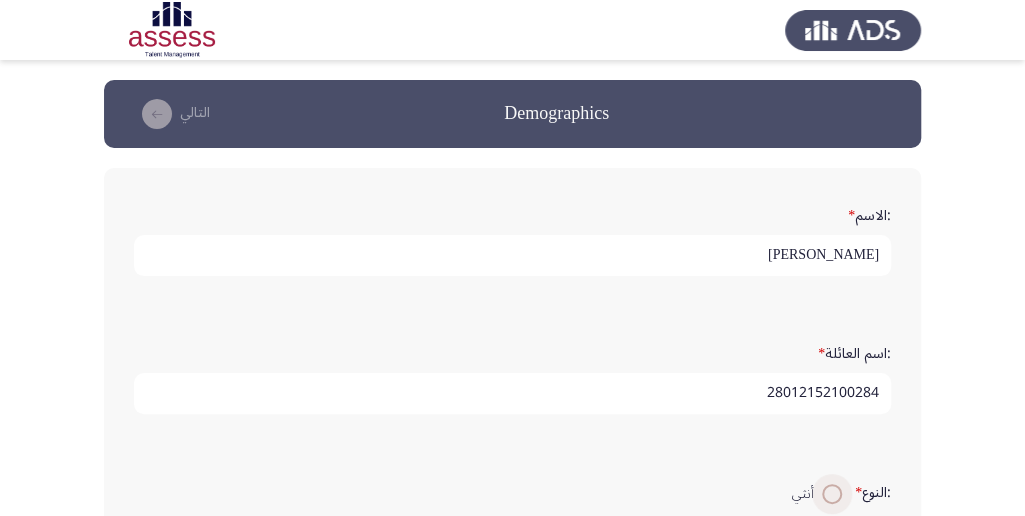 click at bounding box center (832, 494) 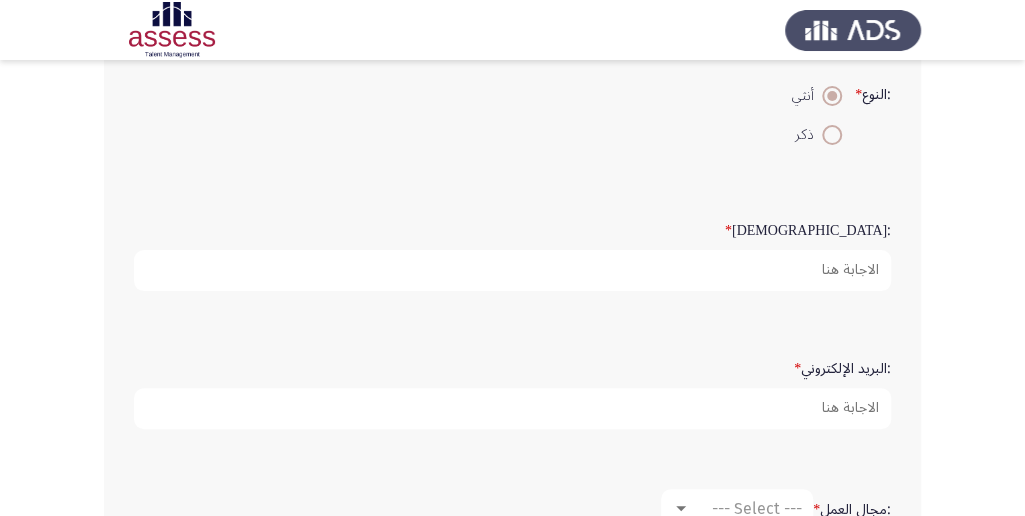 scroll, scrollTop: 400, scrollLeft: 0, axis: vertical 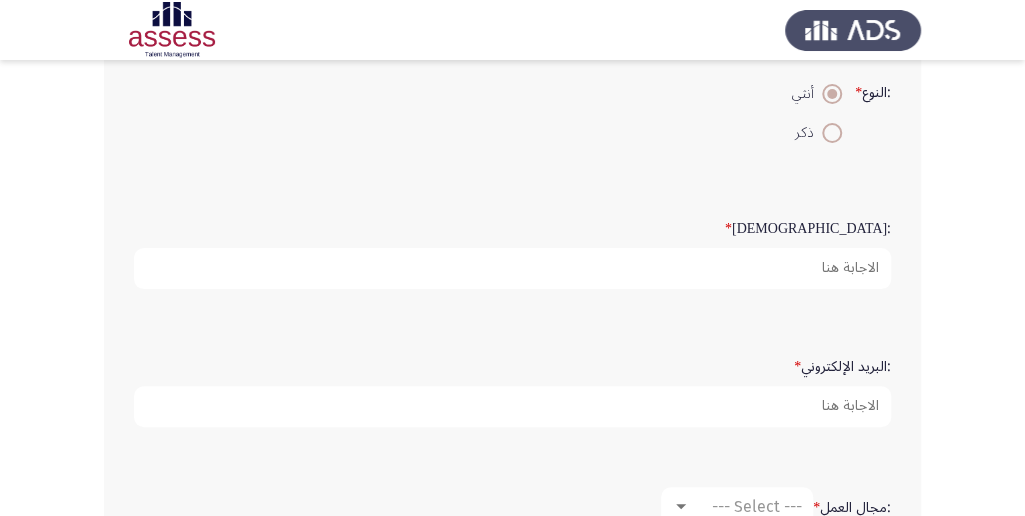 click on ":السن   *" 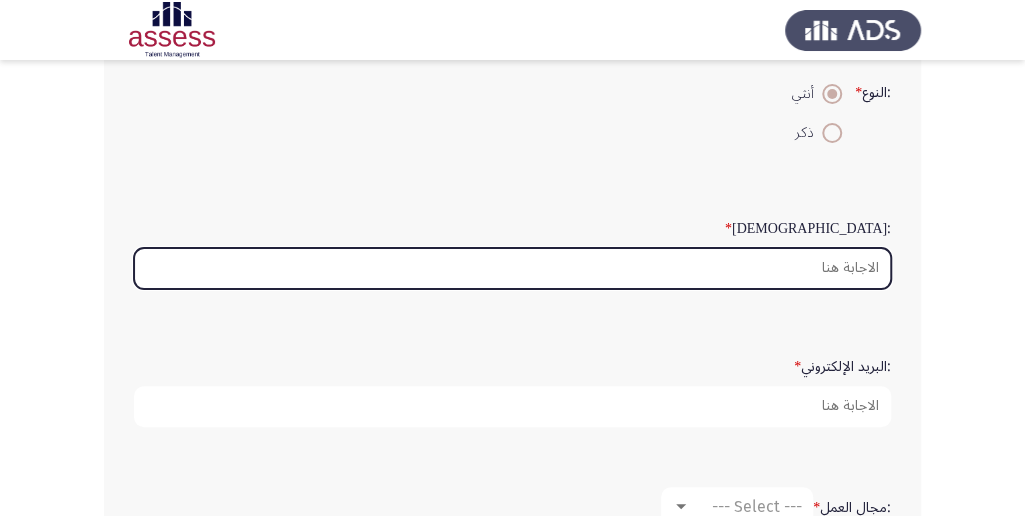 click on ":السن   *" at bounding box center (512, 268) 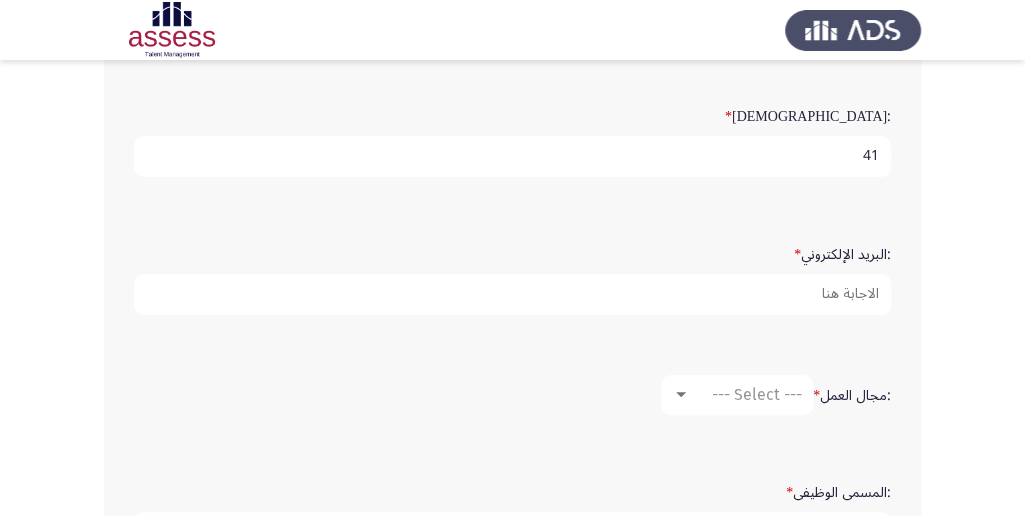 scroll, scrollTop: 533, scrollLeft: 0, axis: vertical 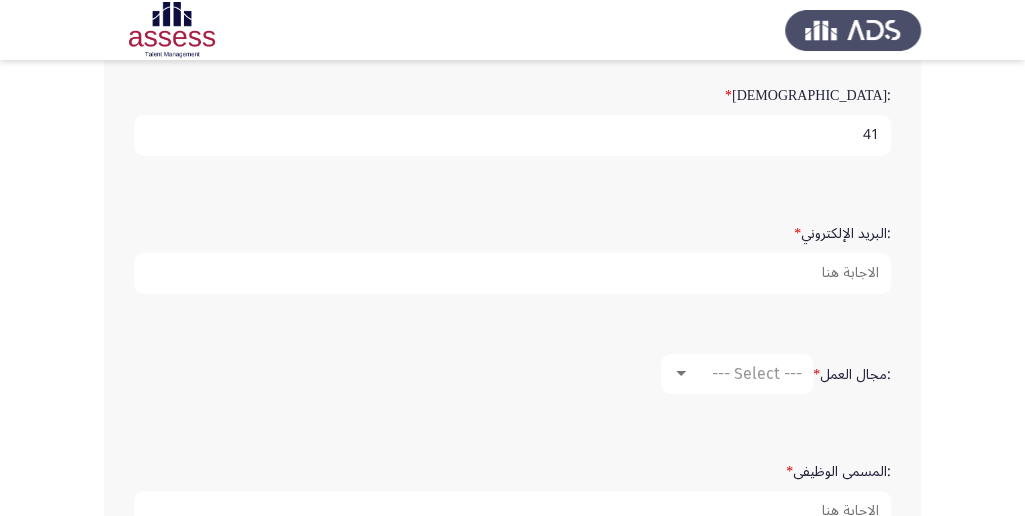 type on "41" 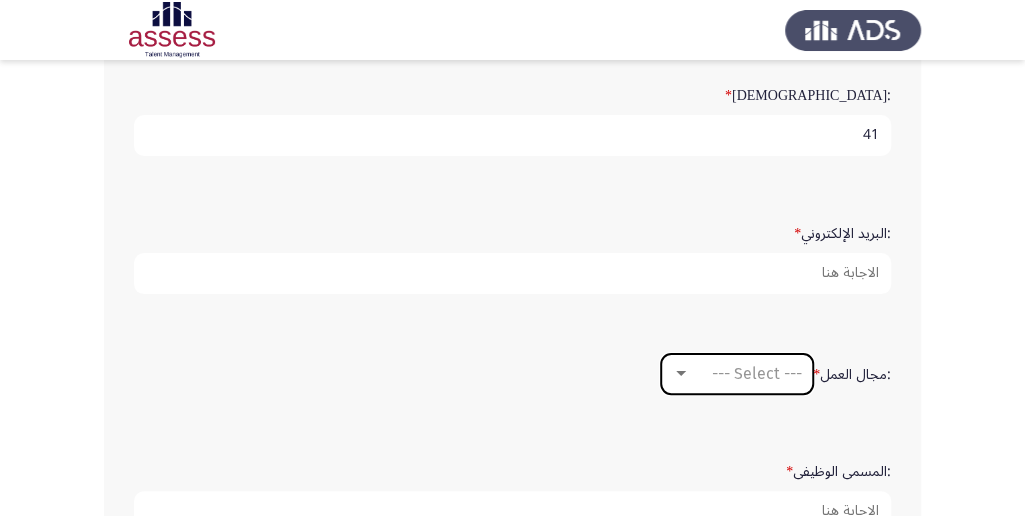 click at bounding box center (681, 374) 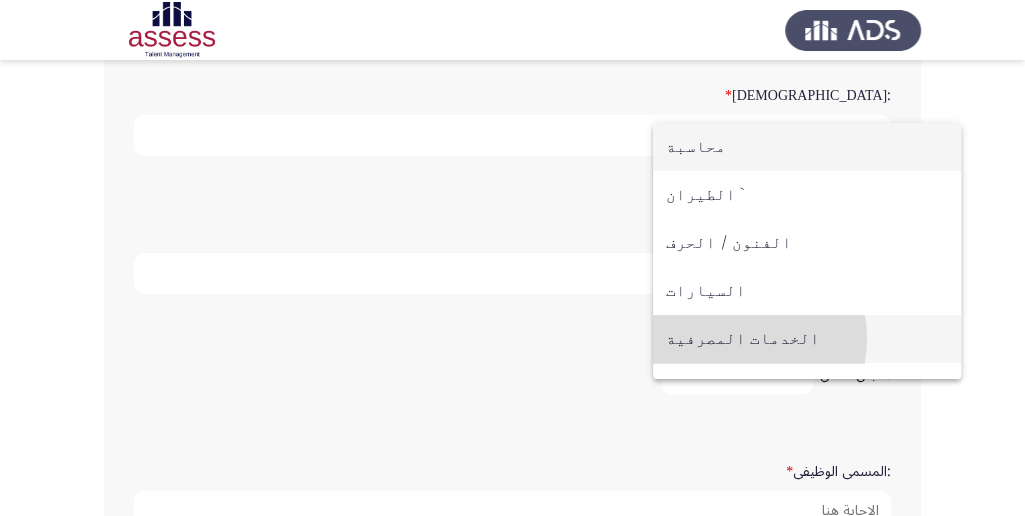 click on "الخدمات المصرفية" at bounding box center (807, 339) 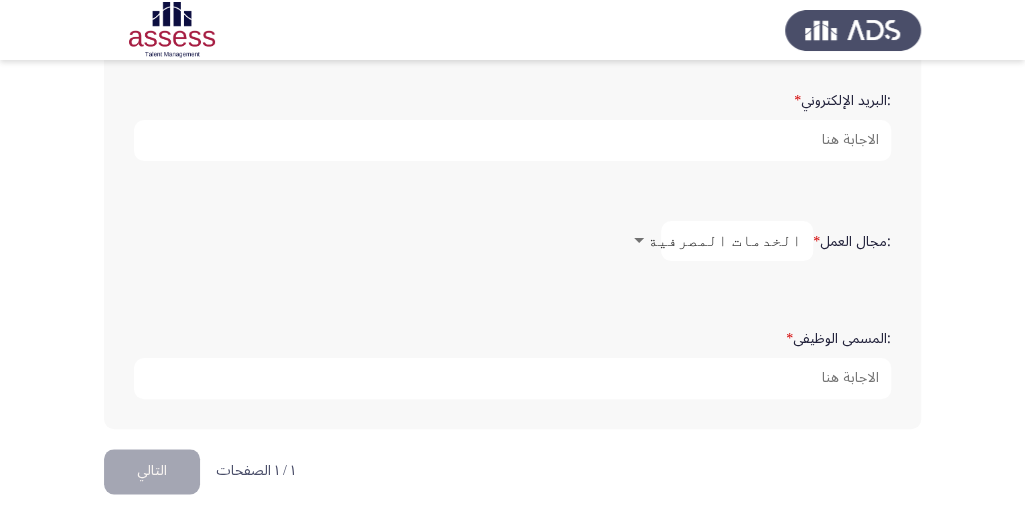 scroll, scrollTop: 666, scrollLeft: 0, axis: vertical 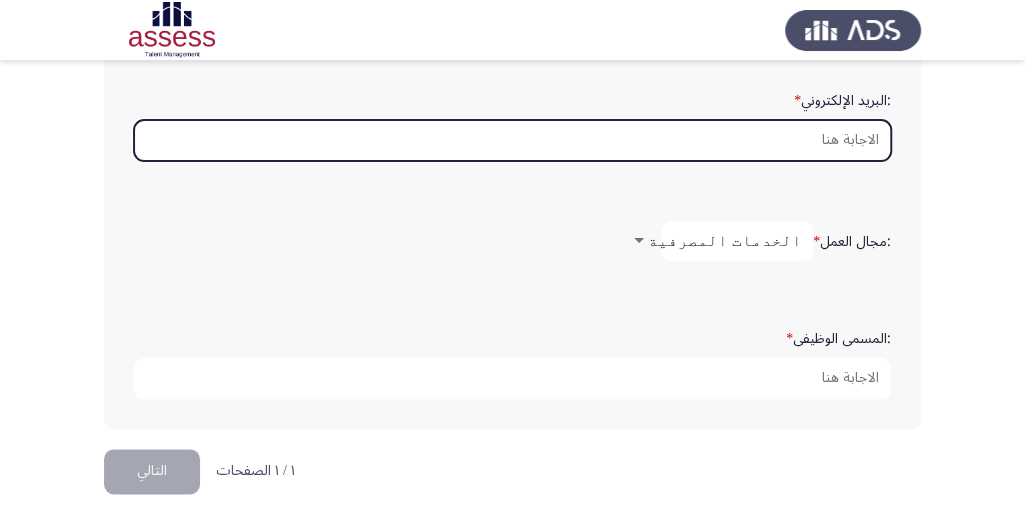 click on ":البريد الإلكتروني   *" at bounding box center [512, 140] 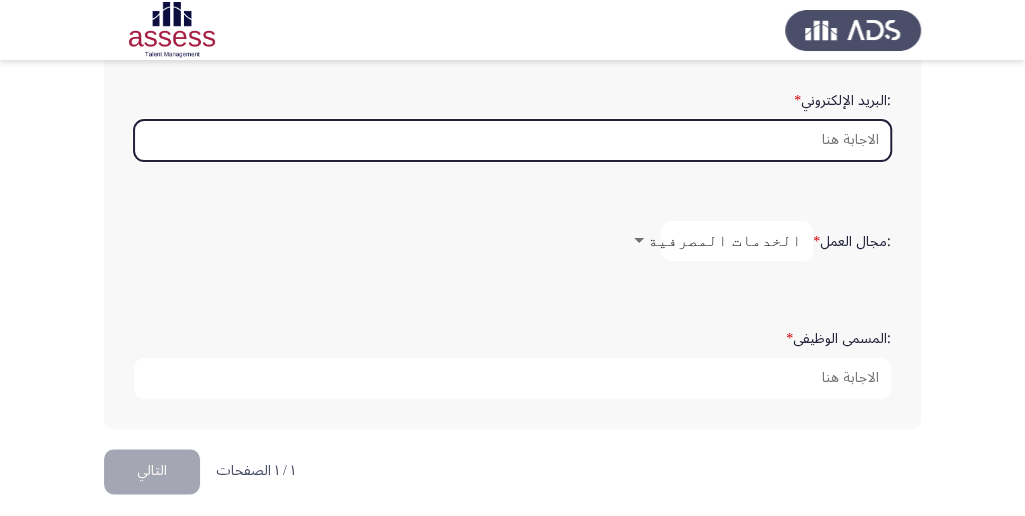 type on "أ" 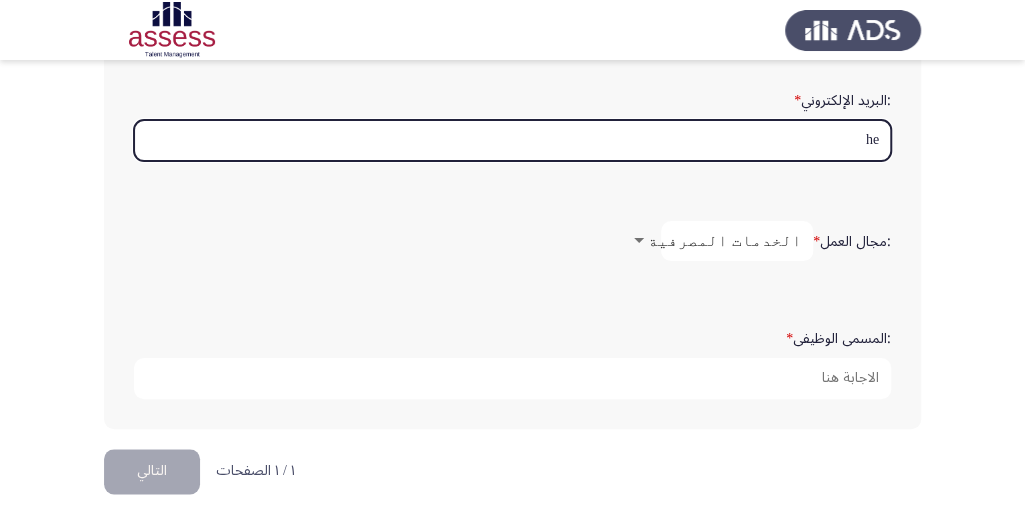 type on "h" 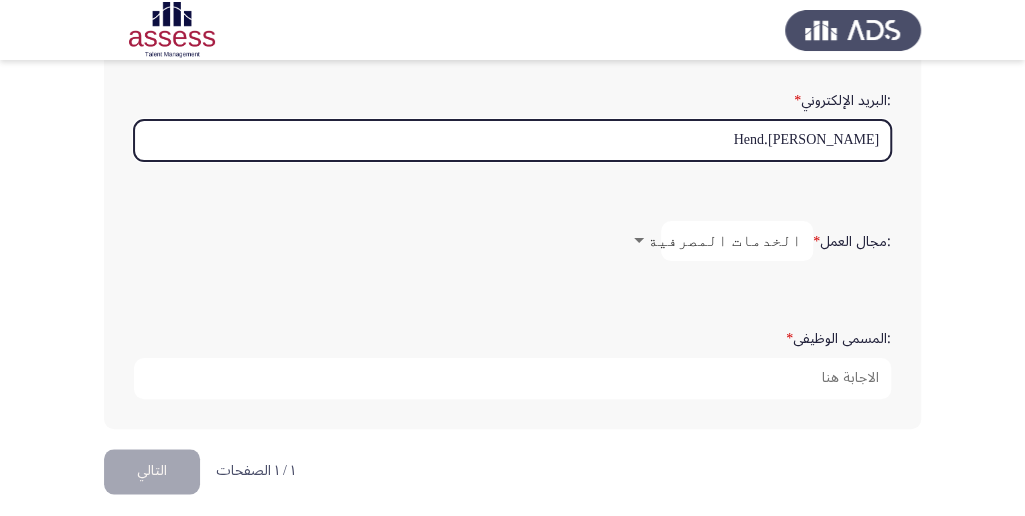 type on "Hend.[PERSON_NAME]" 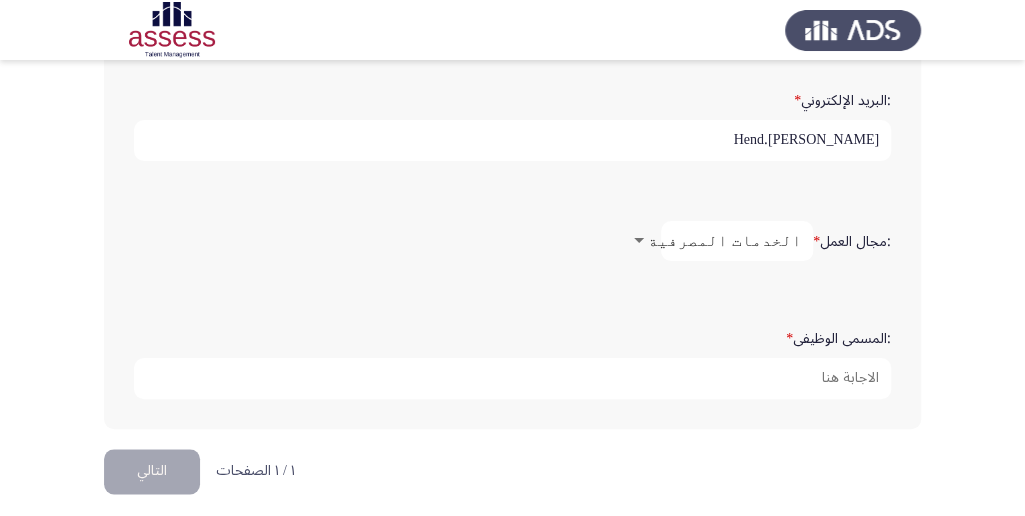 click on ":المسمى الوظيفى   *" 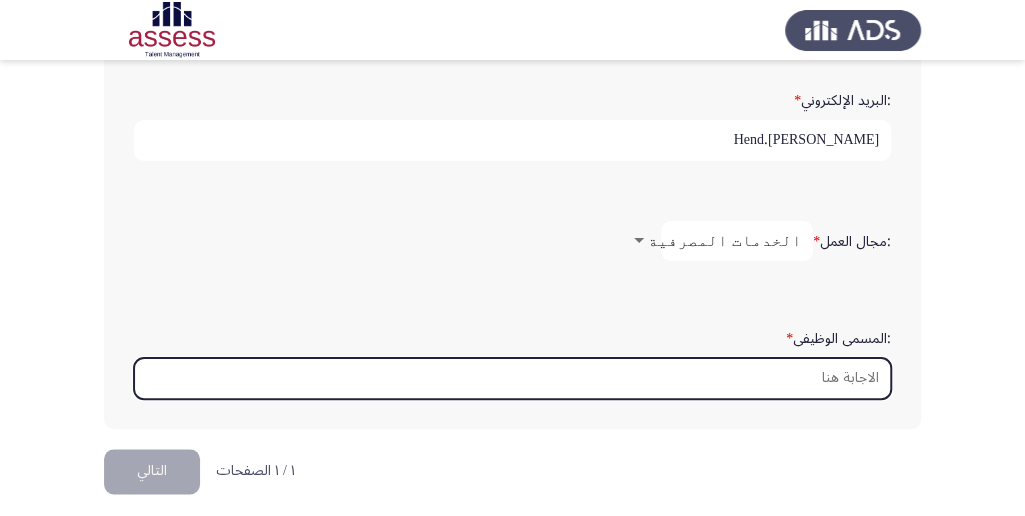 click on ":المسمى الوظيفى   *" at bounding box center (512, 378) 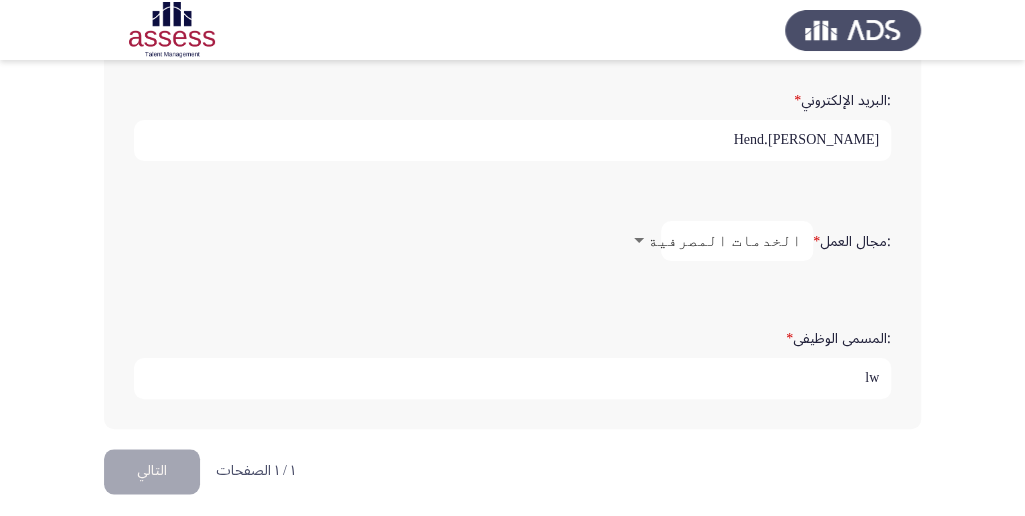 type on "l" 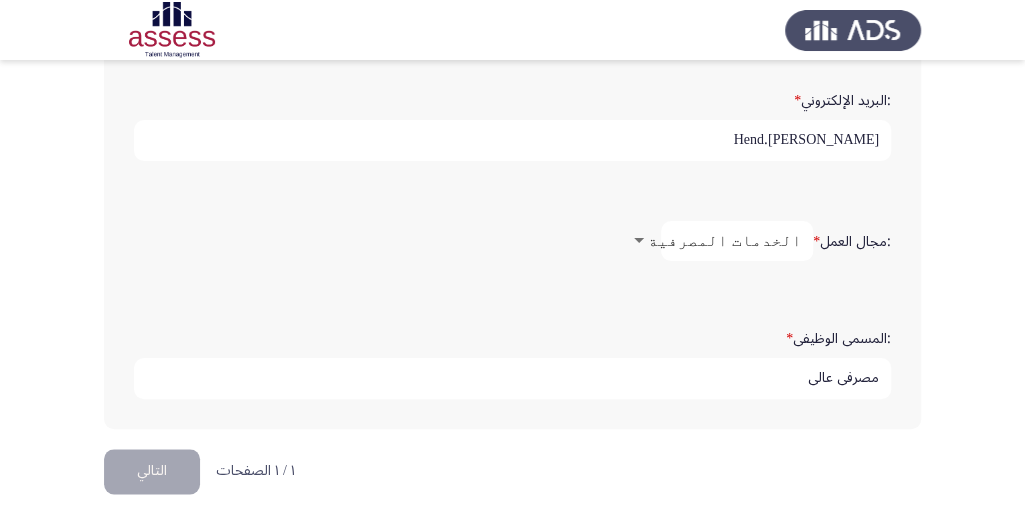 type on "مصرفى عالى" 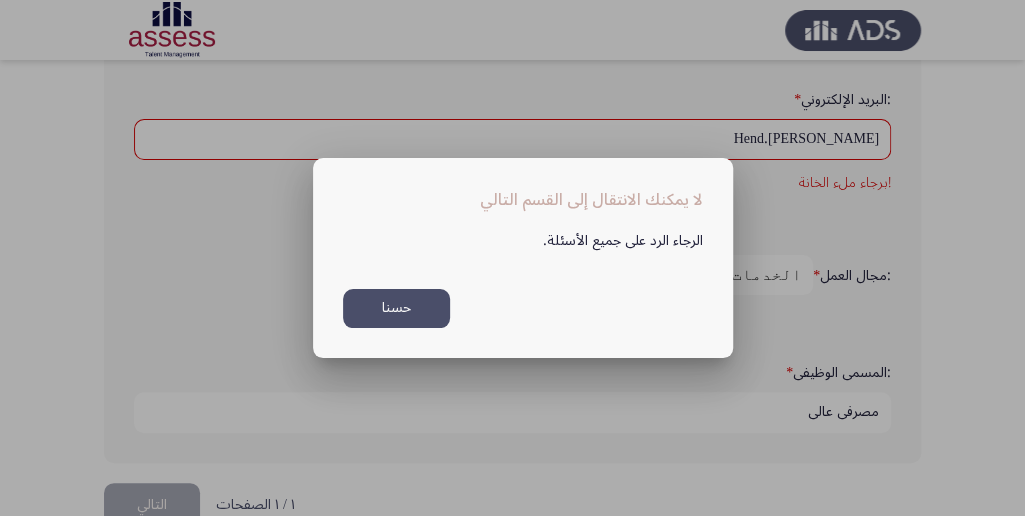 scroll, scrollTop: 0, scrollLeft: 0, axis: both 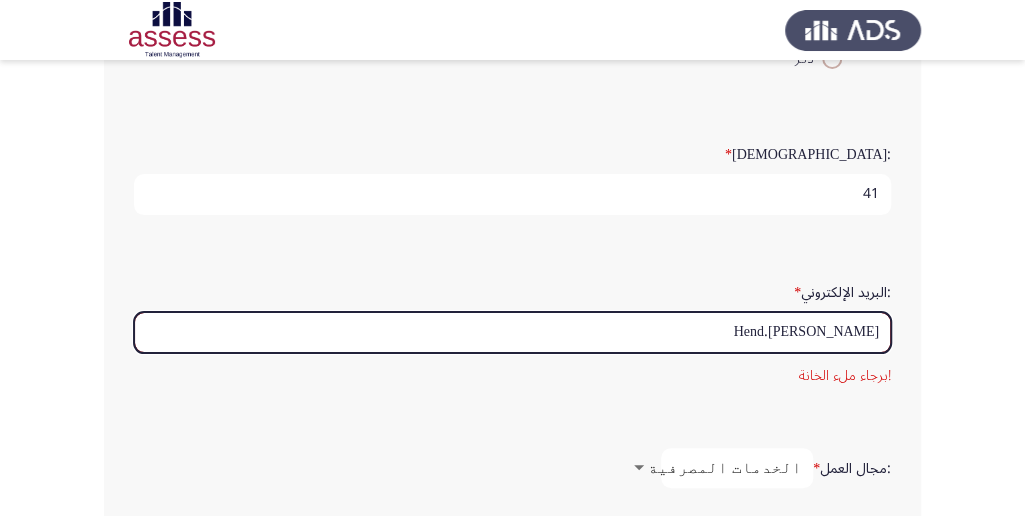 click on "Hend.[PERSON_NAME]" at bounding box center [512, 332] 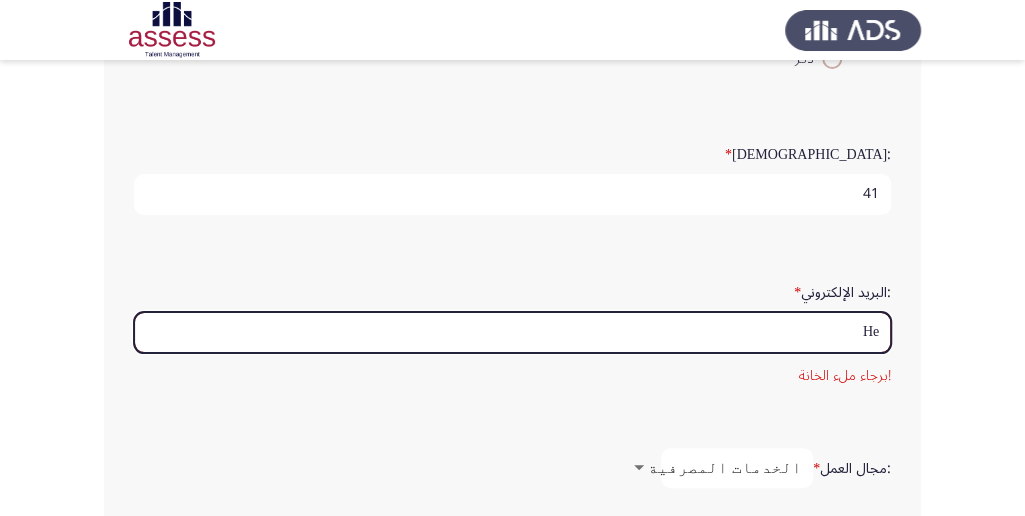 type on "H" 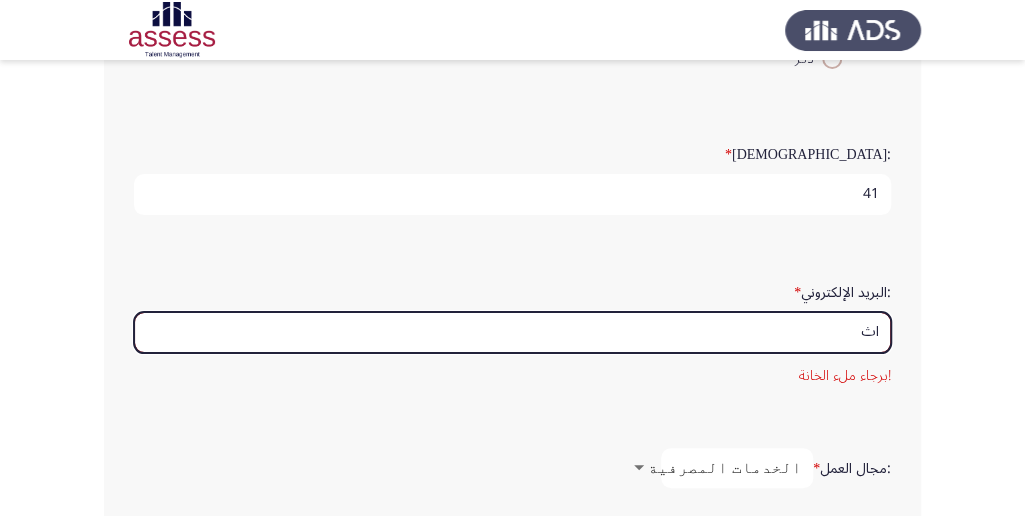 type on "ا" 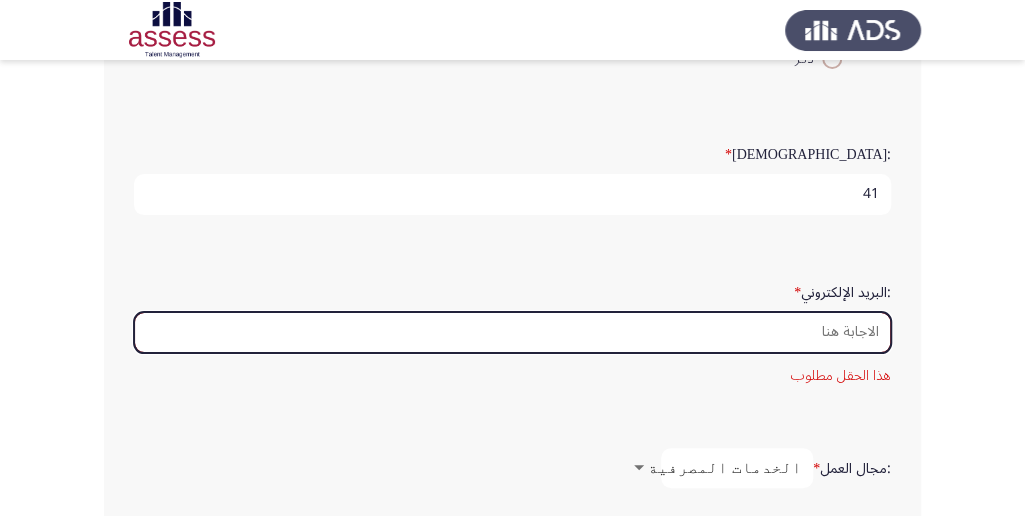 click on ":البريد الإلكتروني   *" at bounding box center [512, 332] 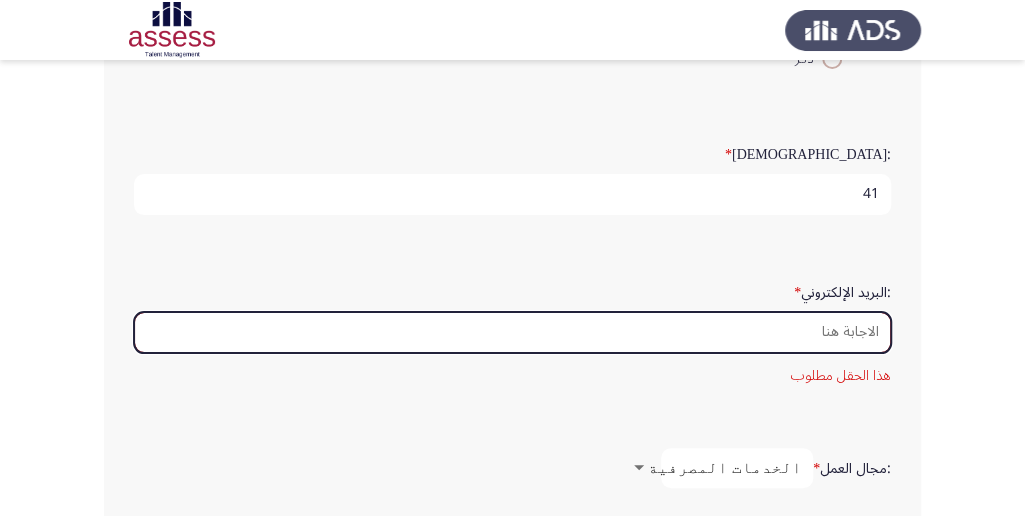 type on "ا" 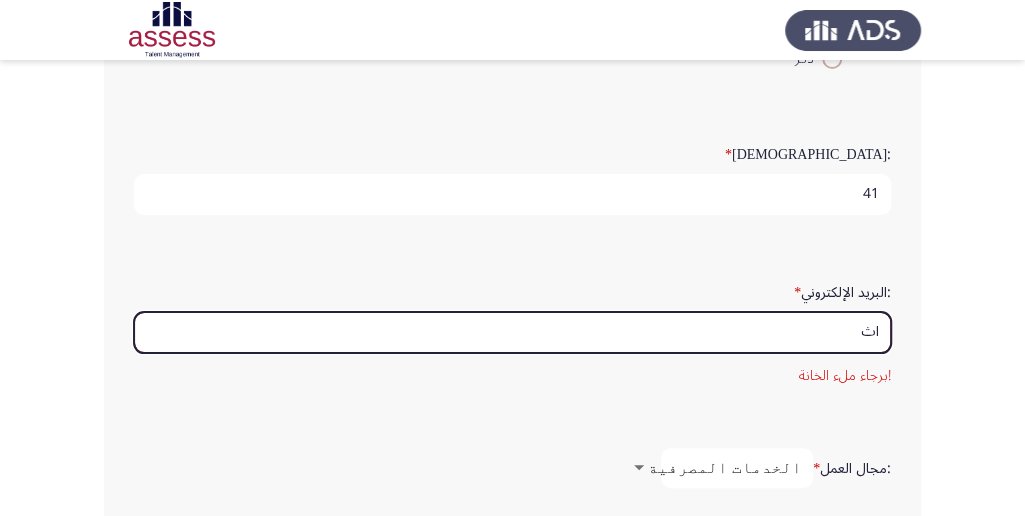 type on "ا" 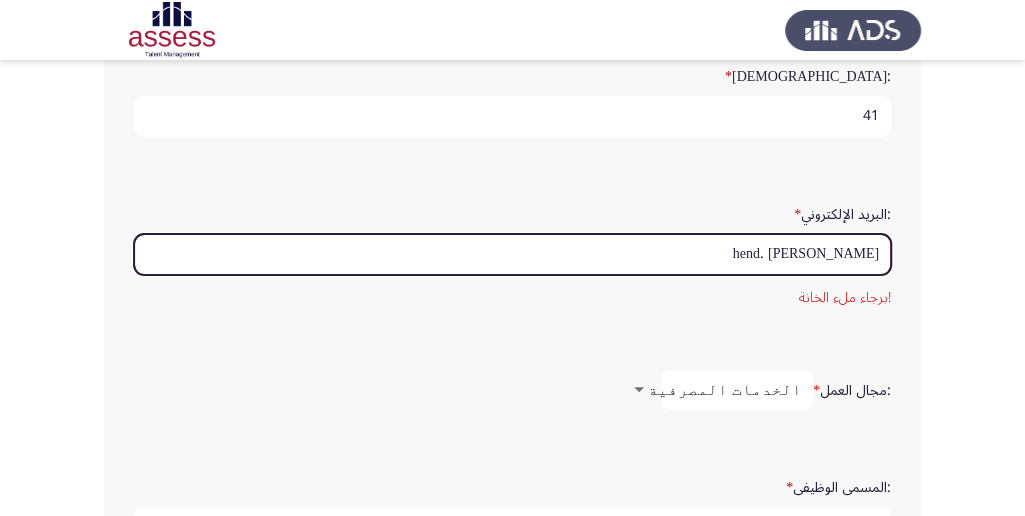 scroll, scrollTop: 709, scrollLeft: 0, axis: vertical 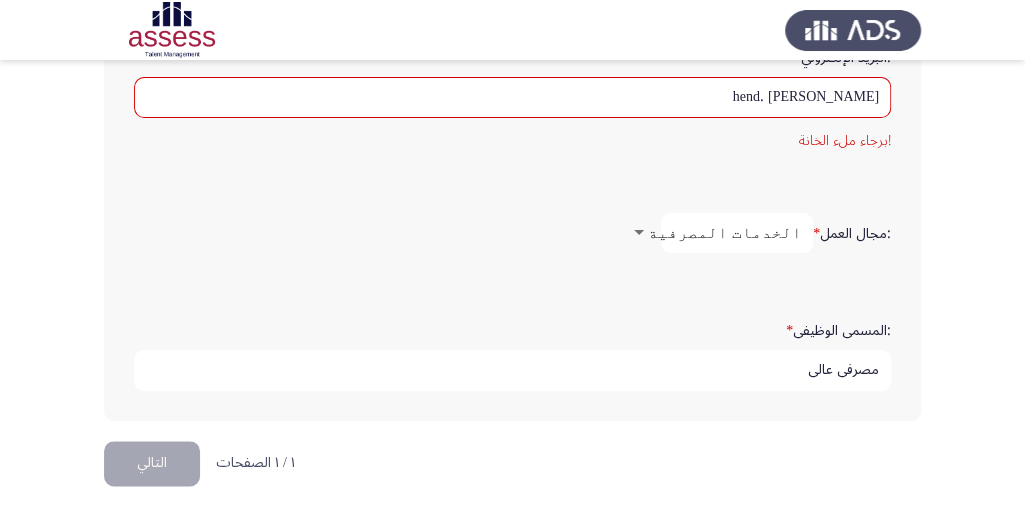 click on "التالي" 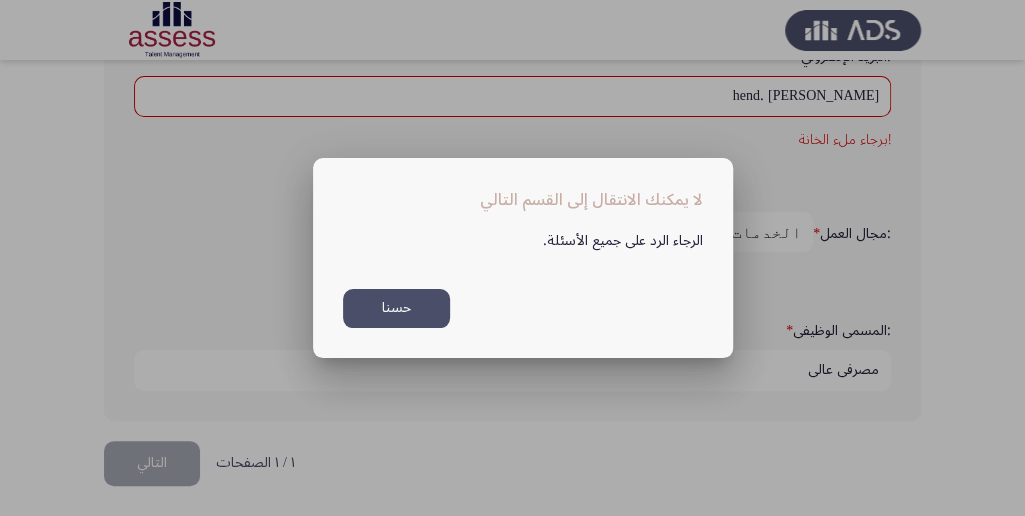 scroll, scrollTop: 0, scrollLeft: 0, axis: both 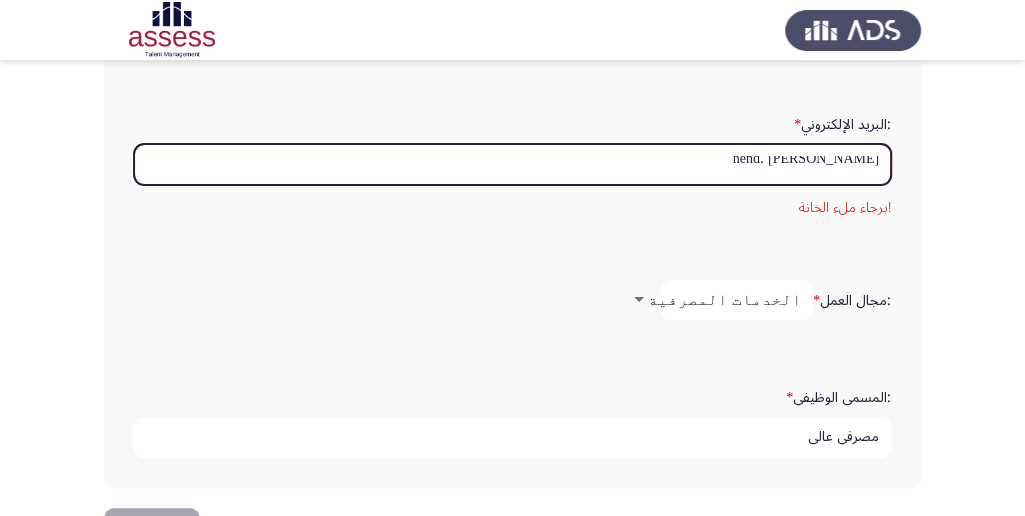 drag, startPoint x: 884, startPoint y: 160, endPoint x: 794, endPoint y: 168, distance: 90.35486 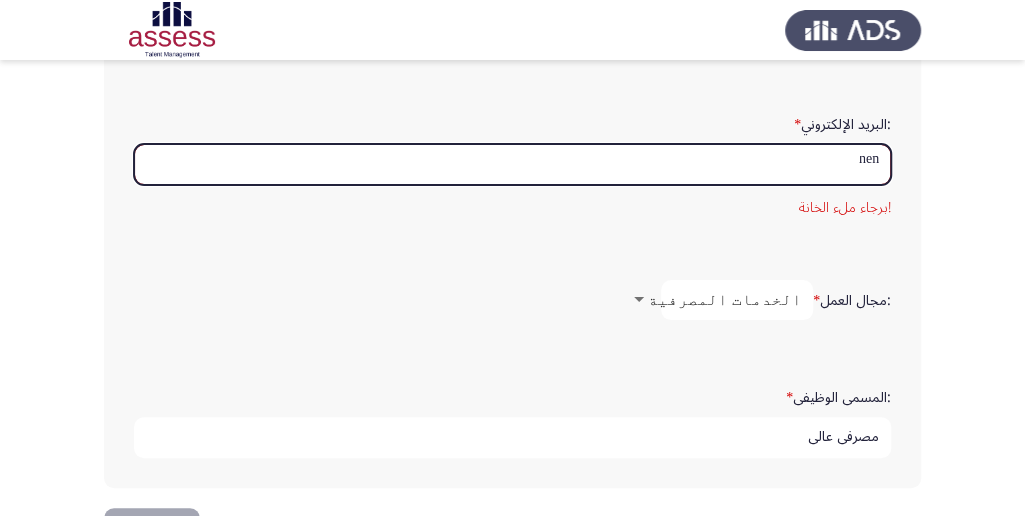 type on "hend" 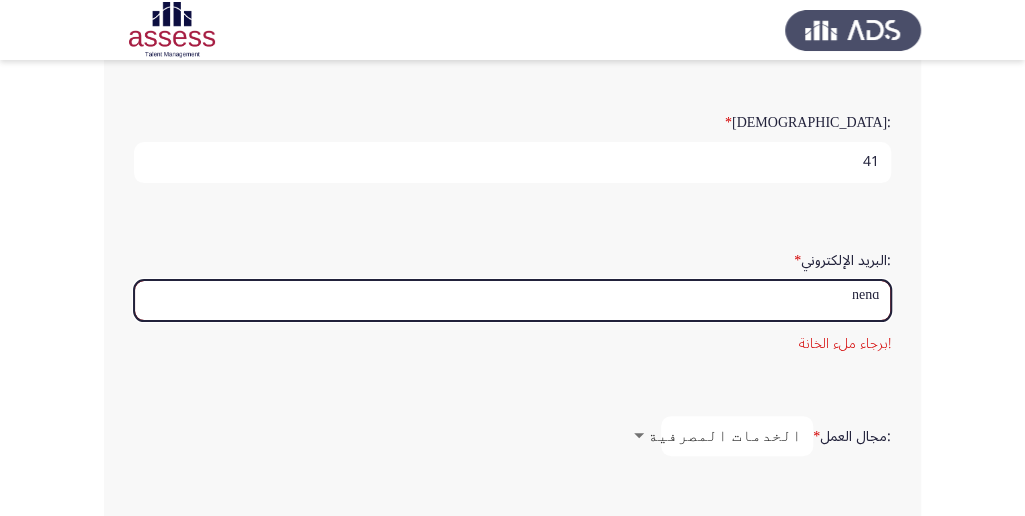 scroll, scrollTop: 509, scrollLeft: 0, axis: vertical 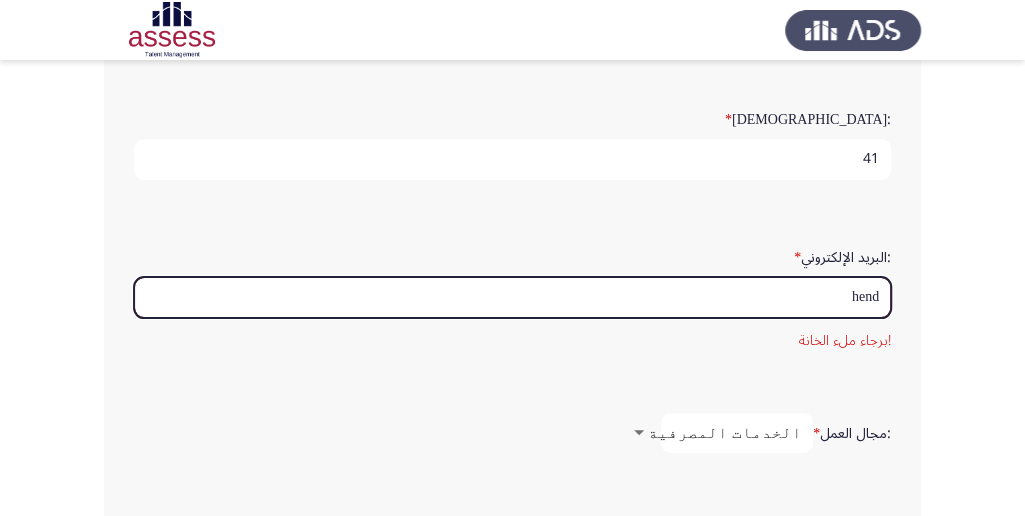 drag, startPoint x: 840, startPoint y: 296, endPoint x: 883, endPoint y: 278, distance: 46.615448 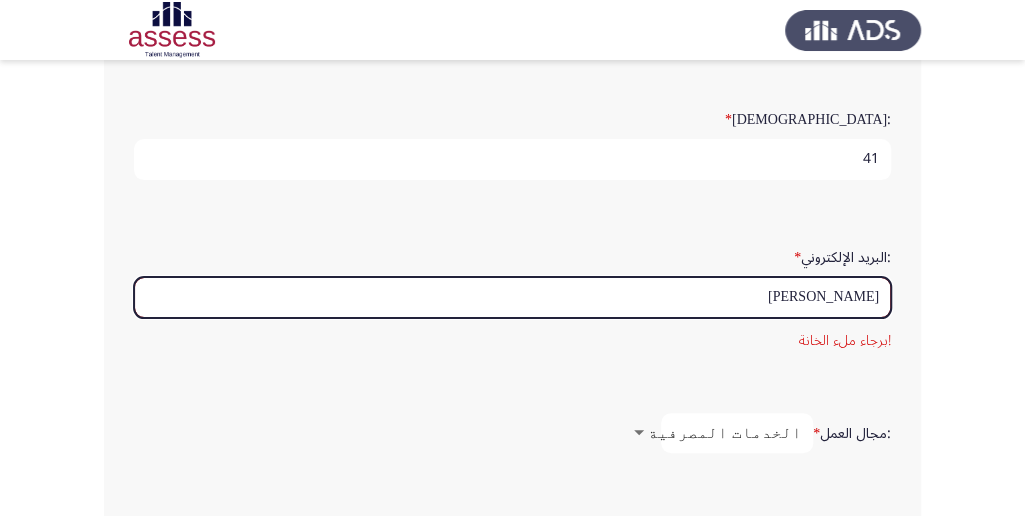scroll, scrollTop: 6, scrollLeft: 0, axis: vertical 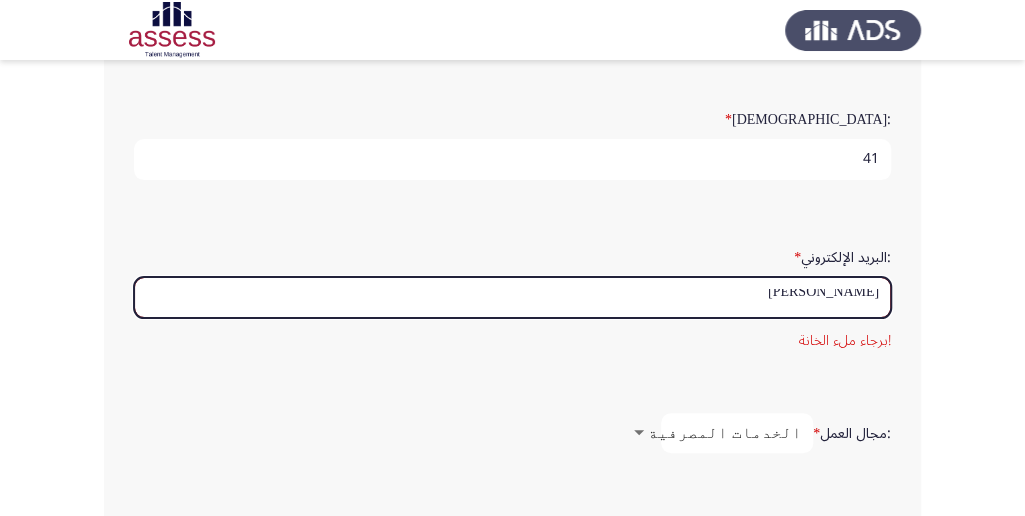 drag, startPoint x: 845, startPoint y: 294, endPoint x: 821, endPoint y: 302, distance: 25.298222 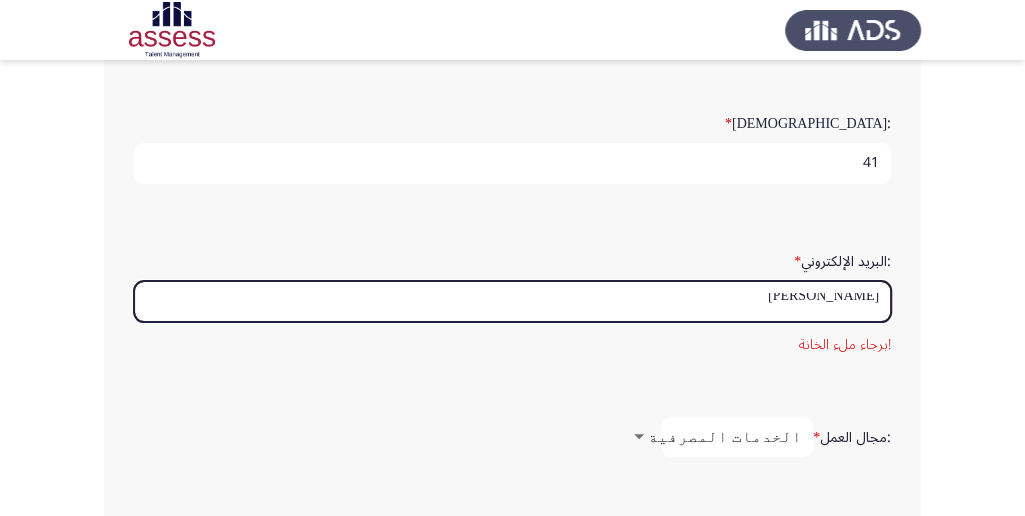 scroll, scrollTop: 509, scrollLeft: 0, axis: vertical 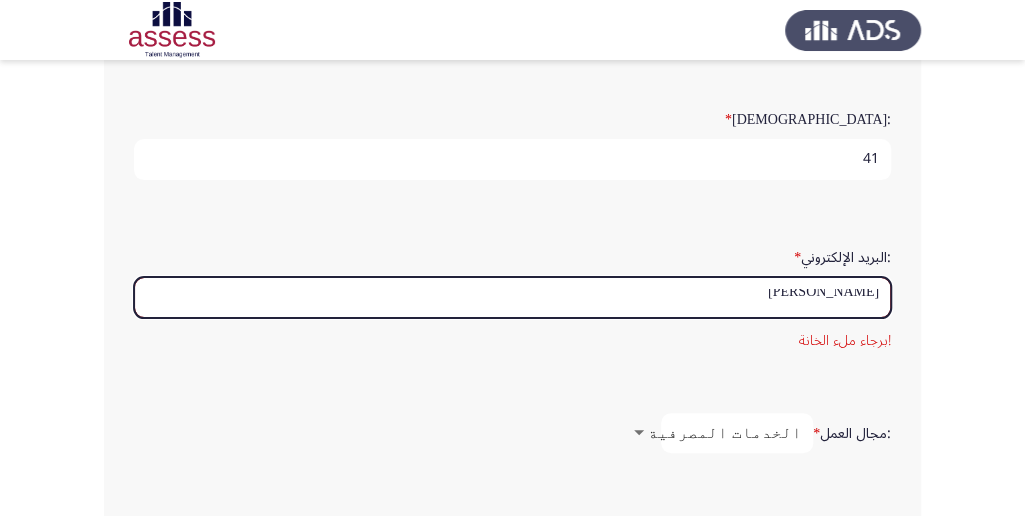 click on "[PERSON_NAME]" at bounding box center [512, 297] 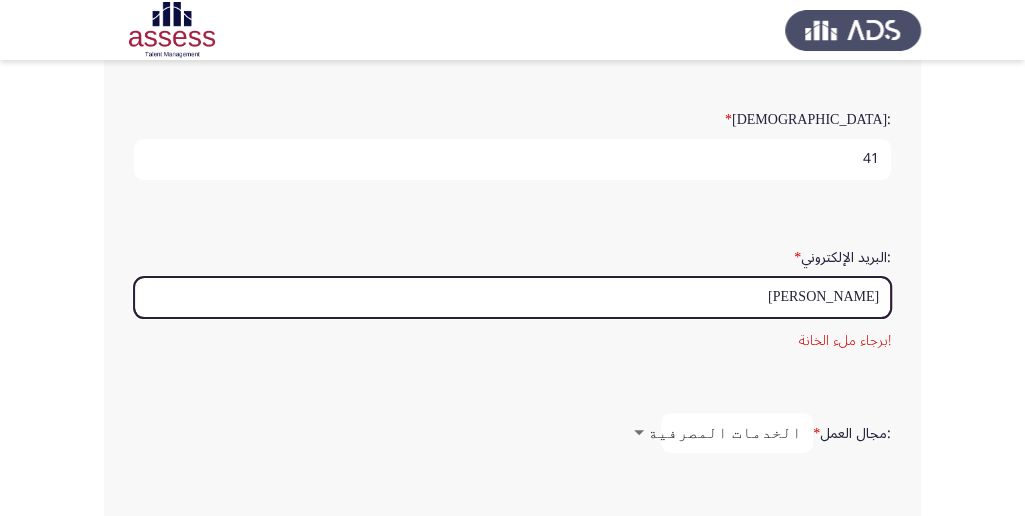 drag, startPoint x: 812, startPoint y: 298, endPoint x: 843, endPoint y: 288, distance: 32.572994 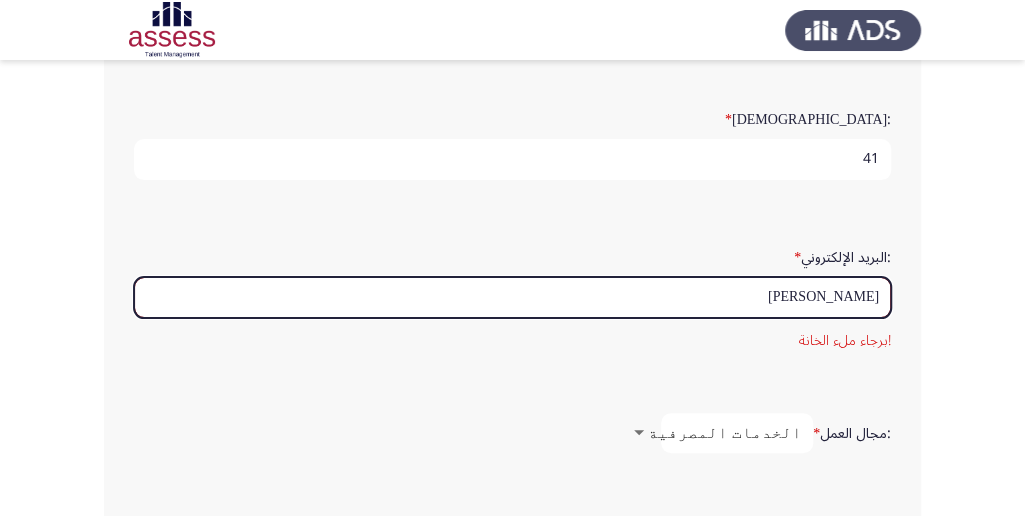 click on "[PERSON_NAME]" at bounding box center [512, 297] 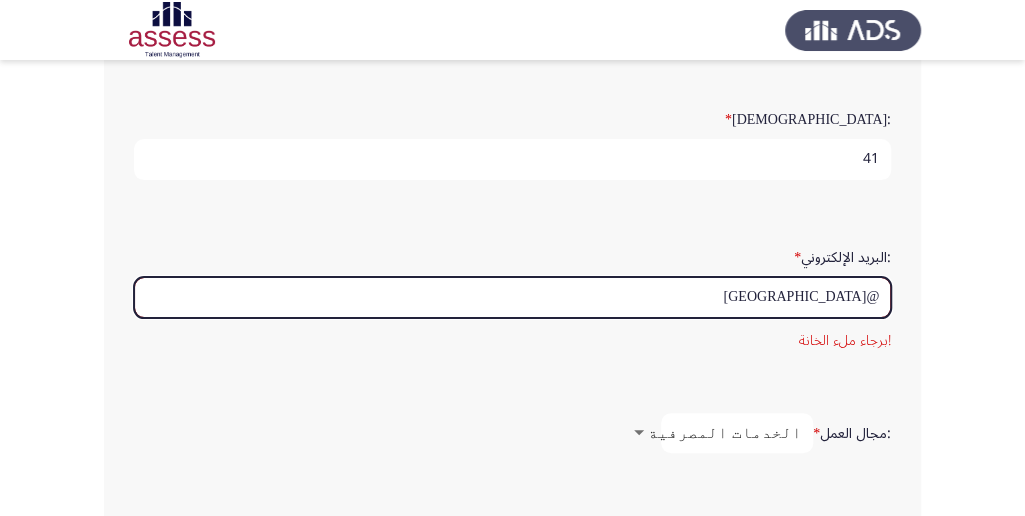 click on "@[GEOGRAPHIC_DATA]" at bounding box center (512, 297) 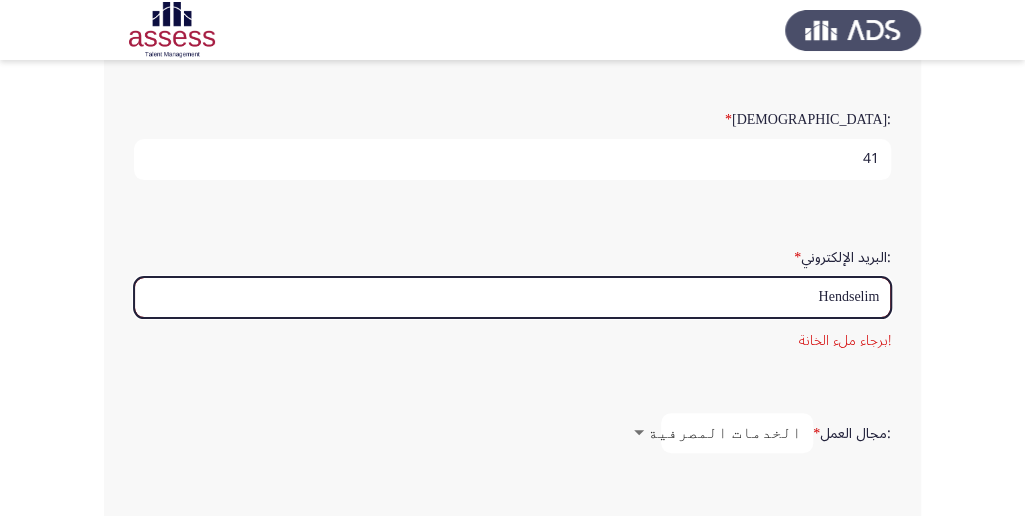 drag, startPoint x: 800, startPoint y: 291, endPoint x: 1025, endPoint y: 246, distance: 229.45587 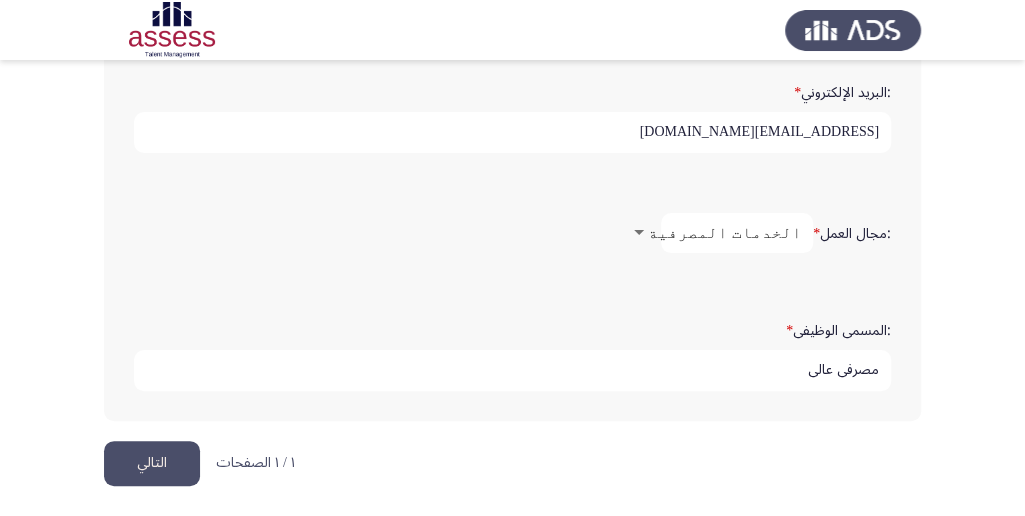 scroll, scrollTop: 674, scrollLeft: 0, axis: vertical 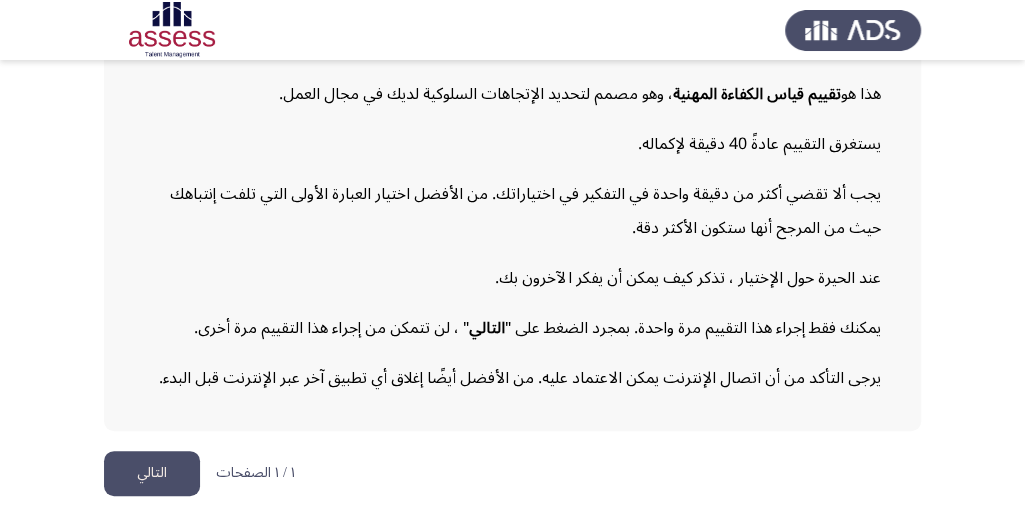 click on "التالي" 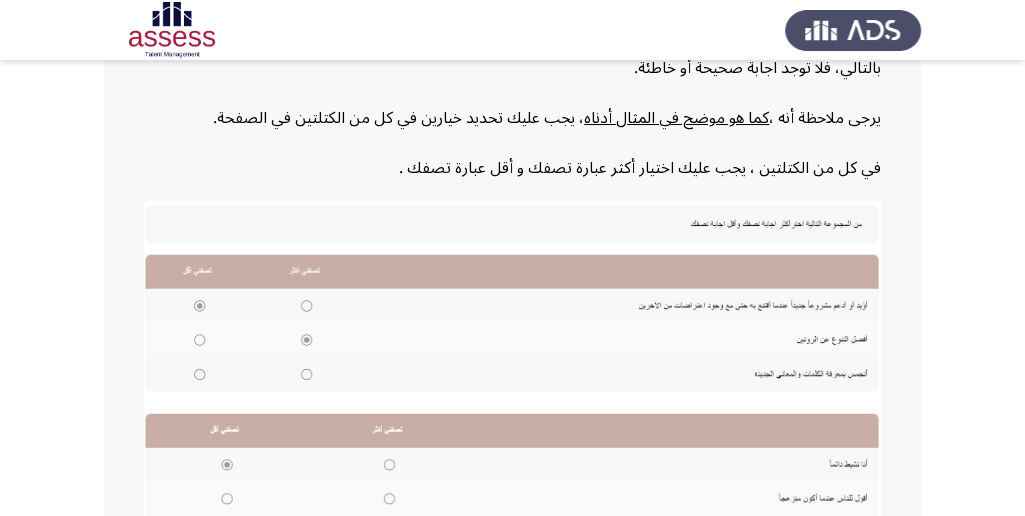 scroll, scrollTop: 333, scrollLeft: 0, axis: vertical 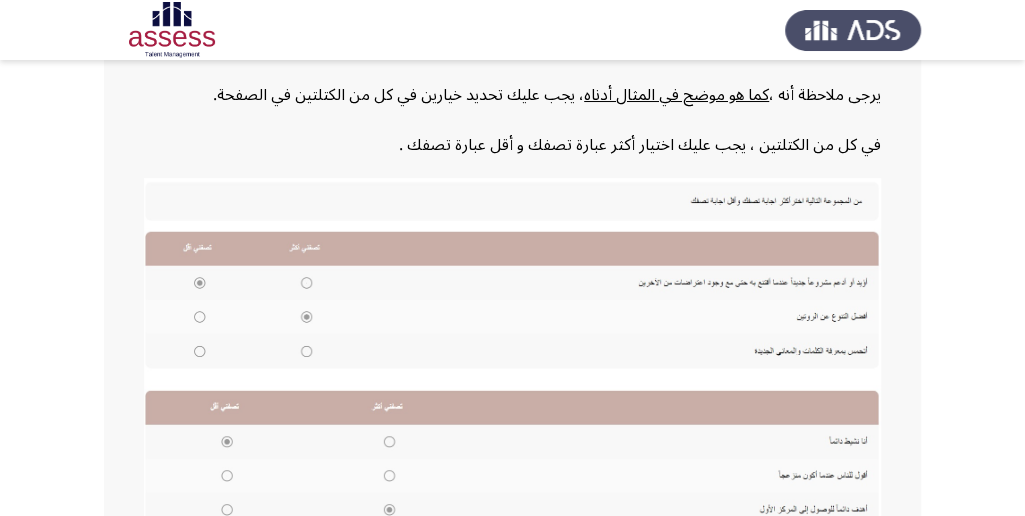 click 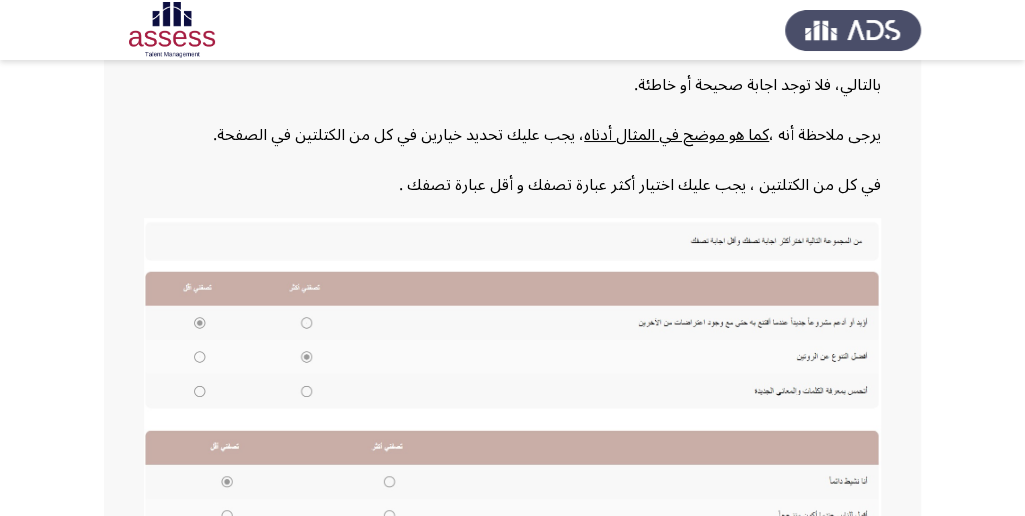 scroll, scrollTop: 263, scrollLeft: 0, axis: vertical 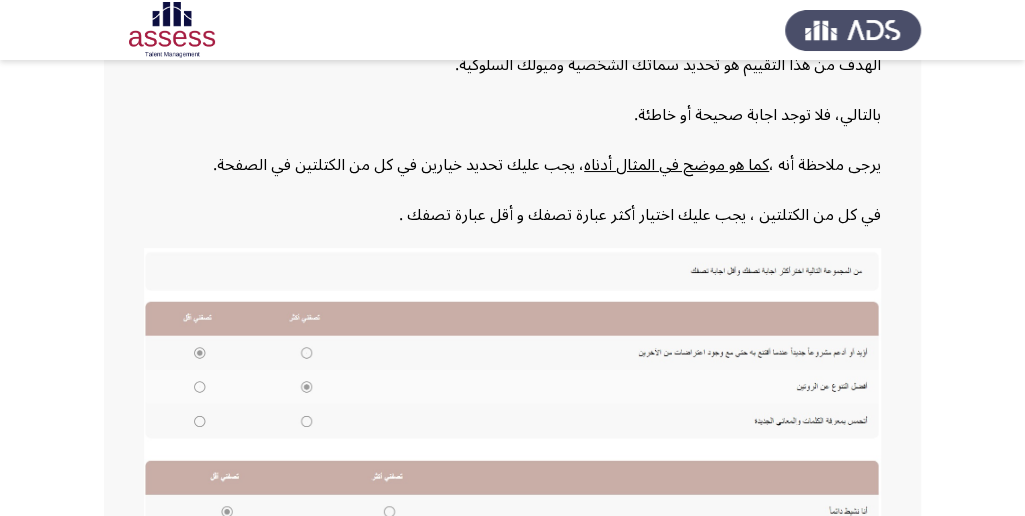 click 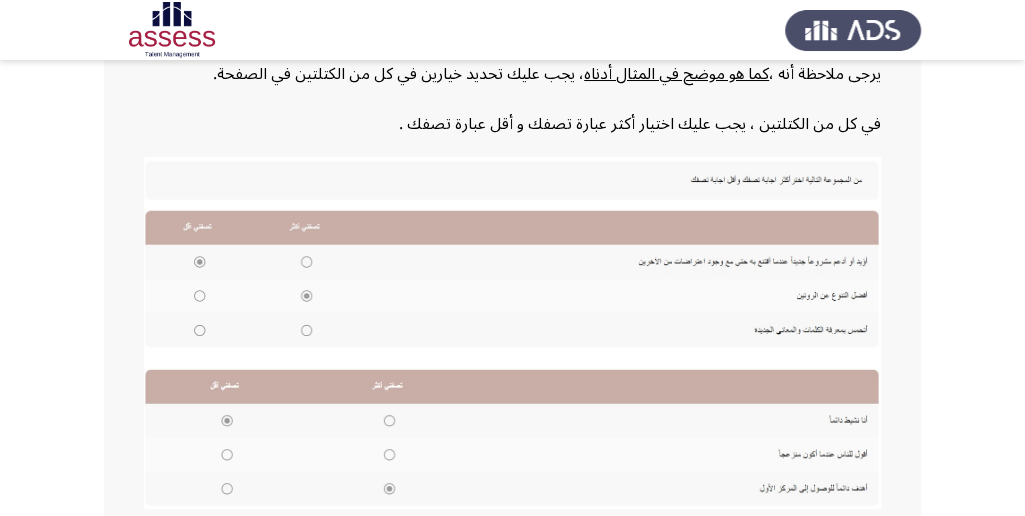 scroll, scrollTop: 530, scrollLeft: 0, axis: vertical 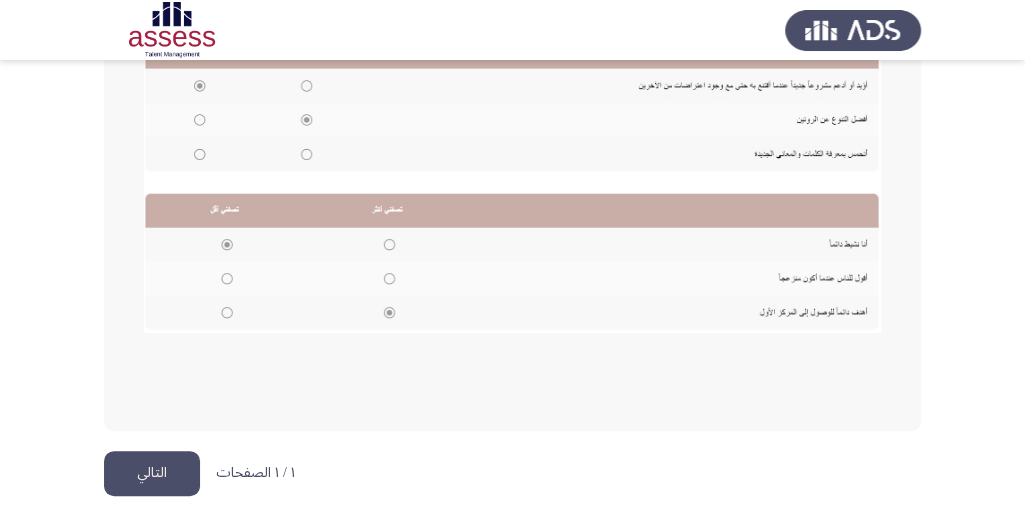 click on "التالي" 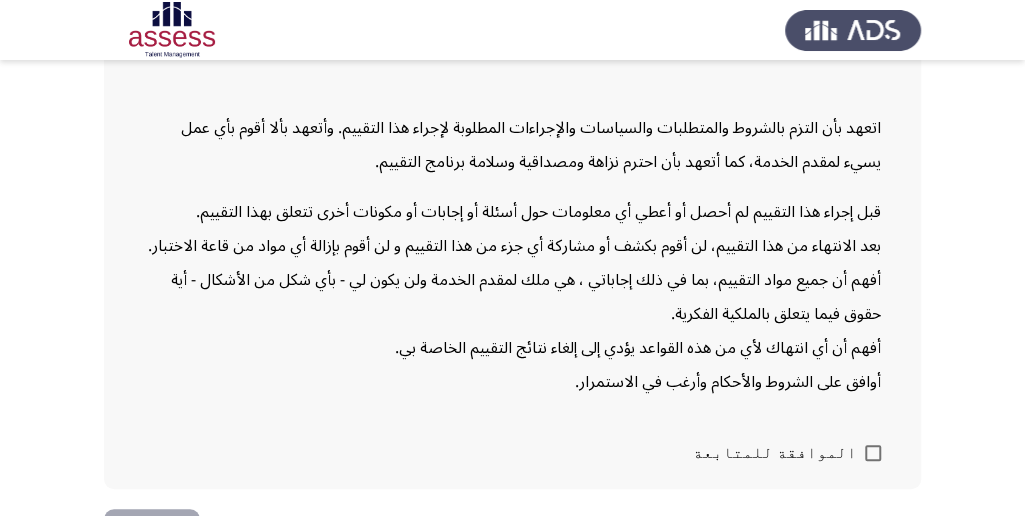 scroll, scrollTop: 258, scrollLeft: 0, axis: vertical 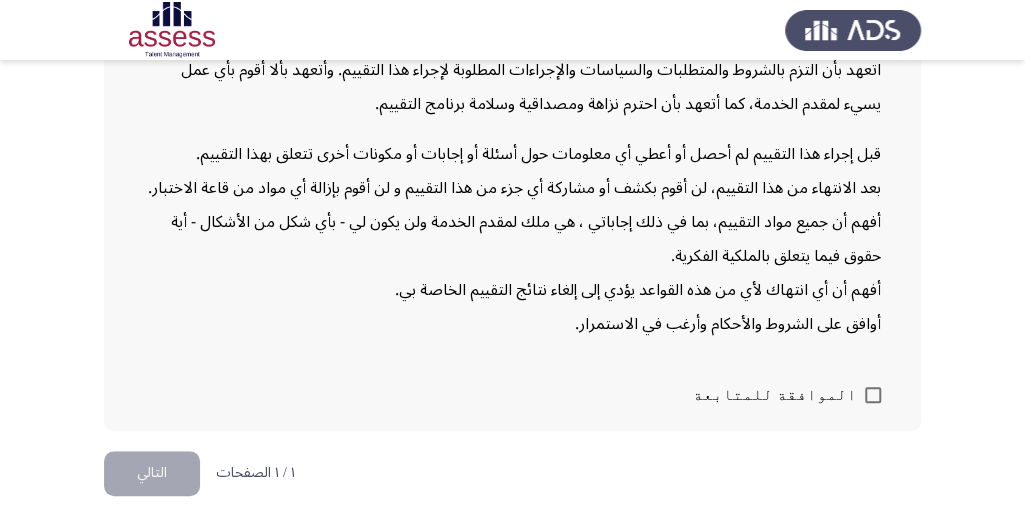 click on "التالي" 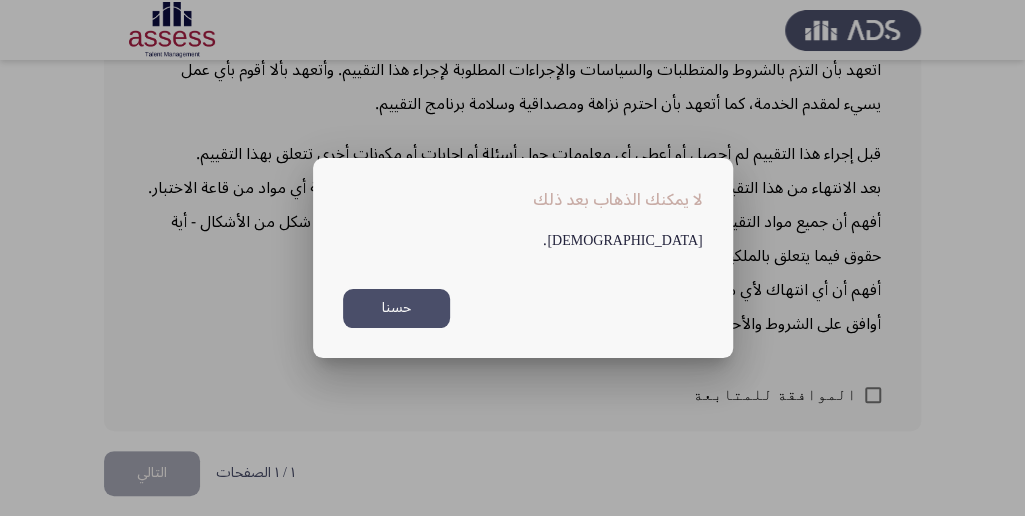 scroll, scrollTop: 0, scrollLeft: 0, axis: both 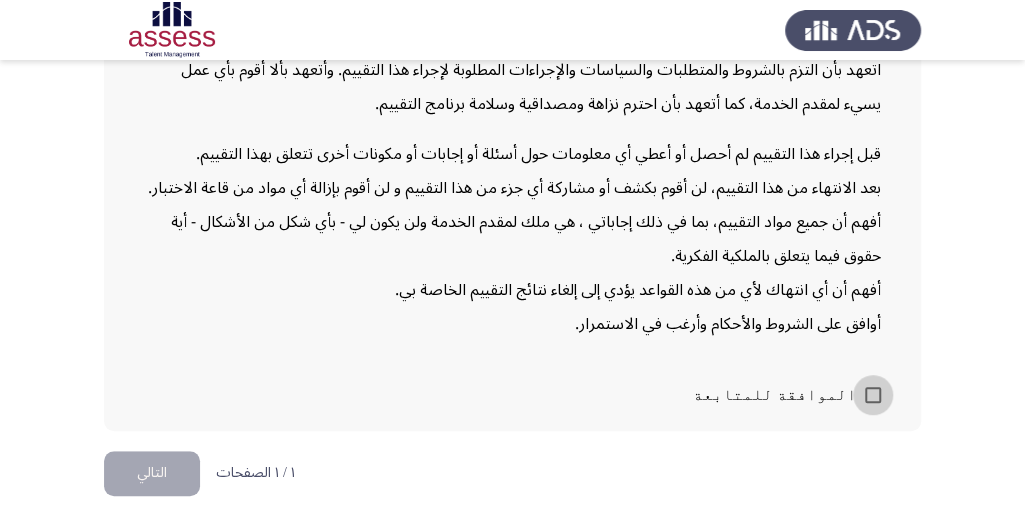 click at bounding box center (873, 395) 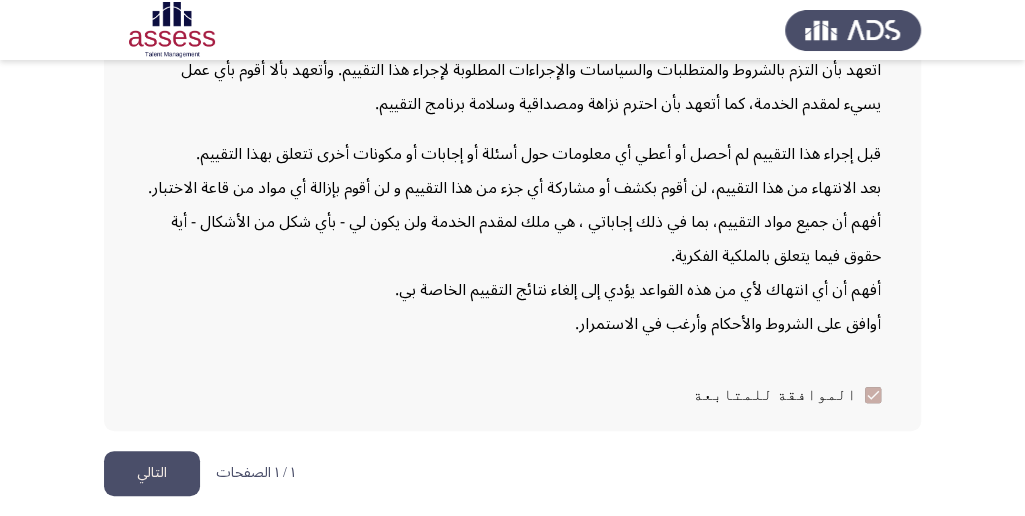 click on "التالي" 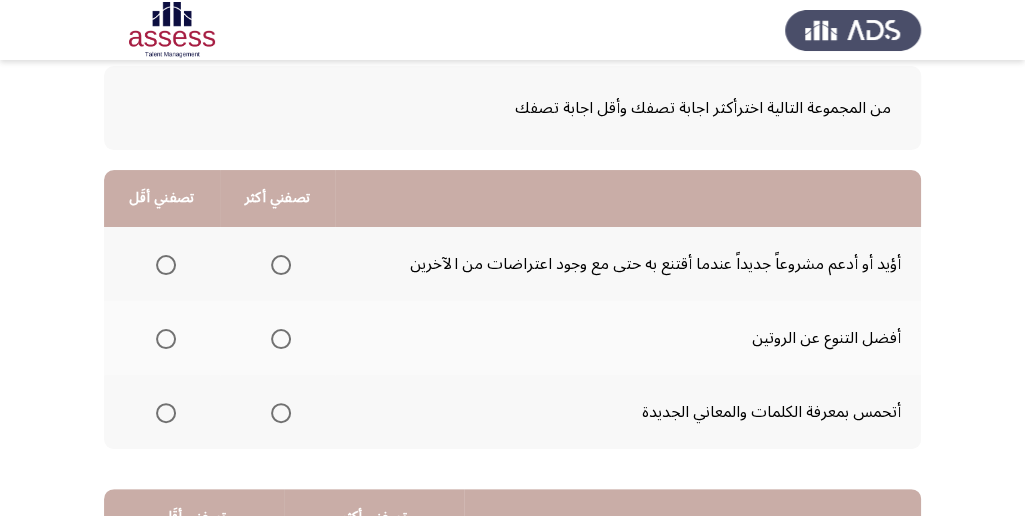 scroll, scrollTop: 133, scrollLeft: 0, axis: vertical 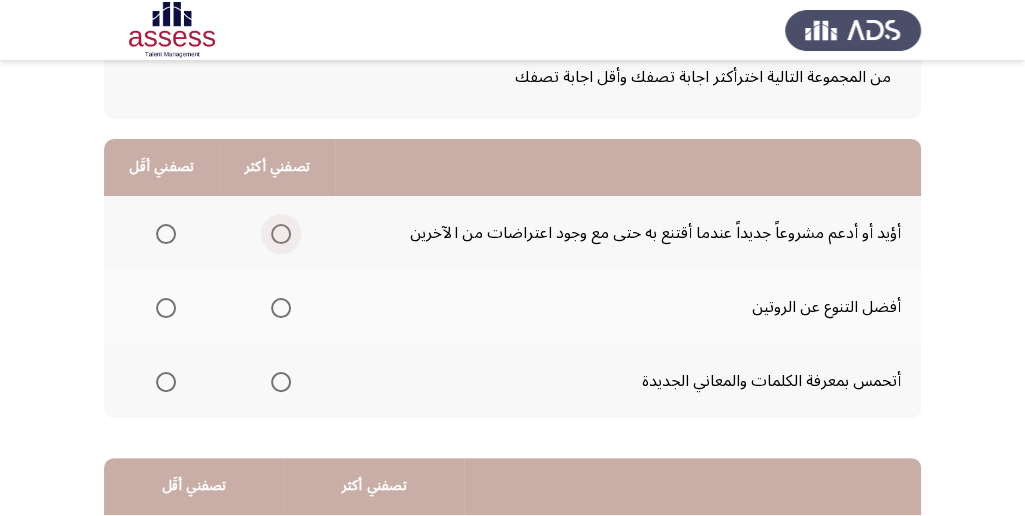 click at bounding box center (281, 234) 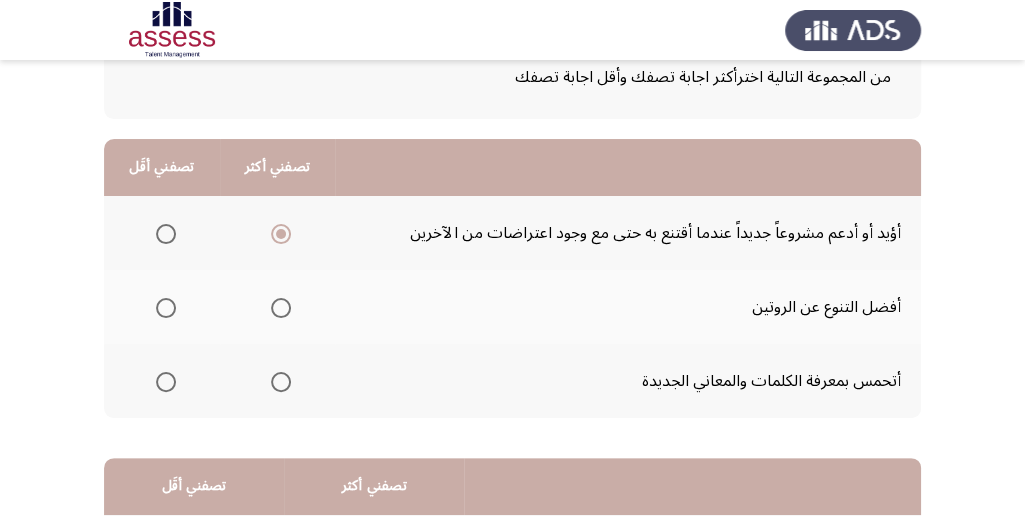 click at bounding box center [166, 308] 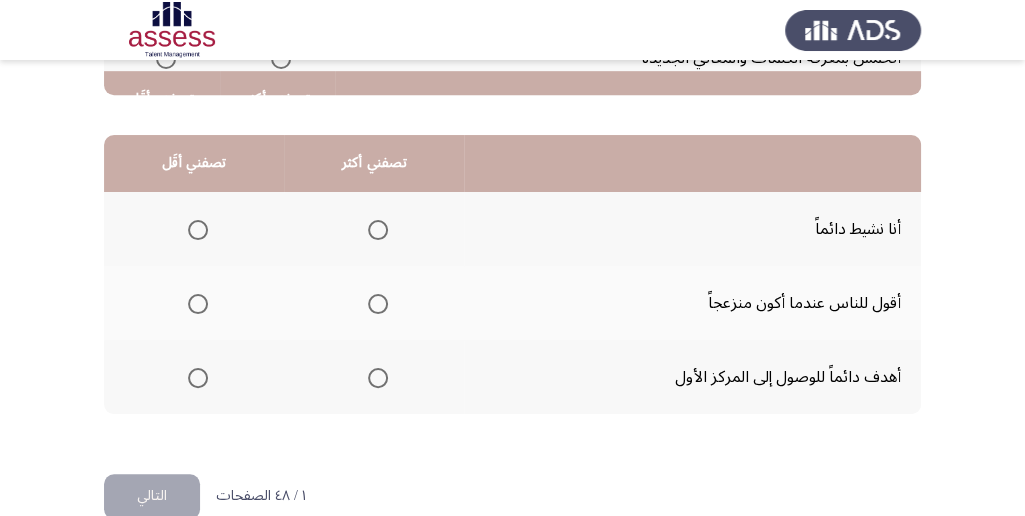 scroll, scrollTop: 466, scrollLeft: 0, axis: vertical 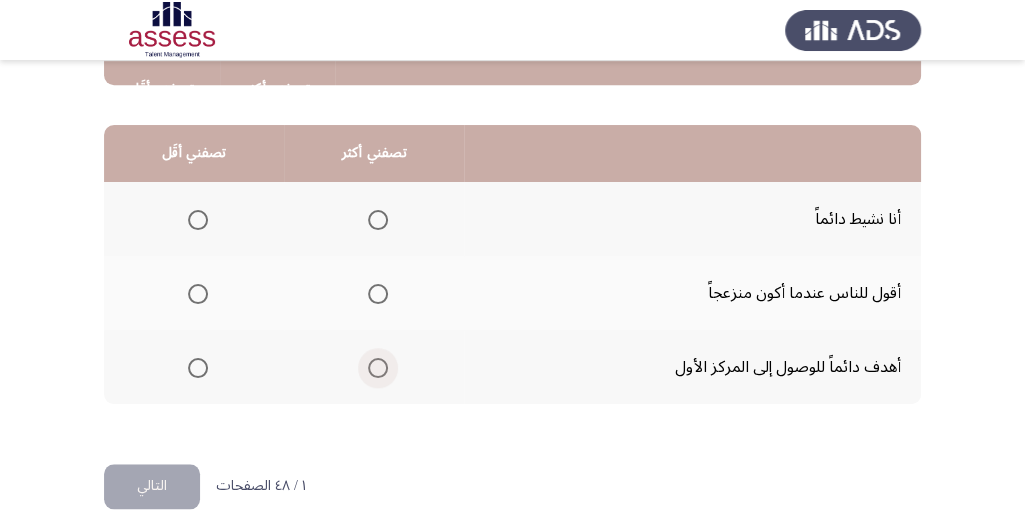 click at bounding box center (378, 368) 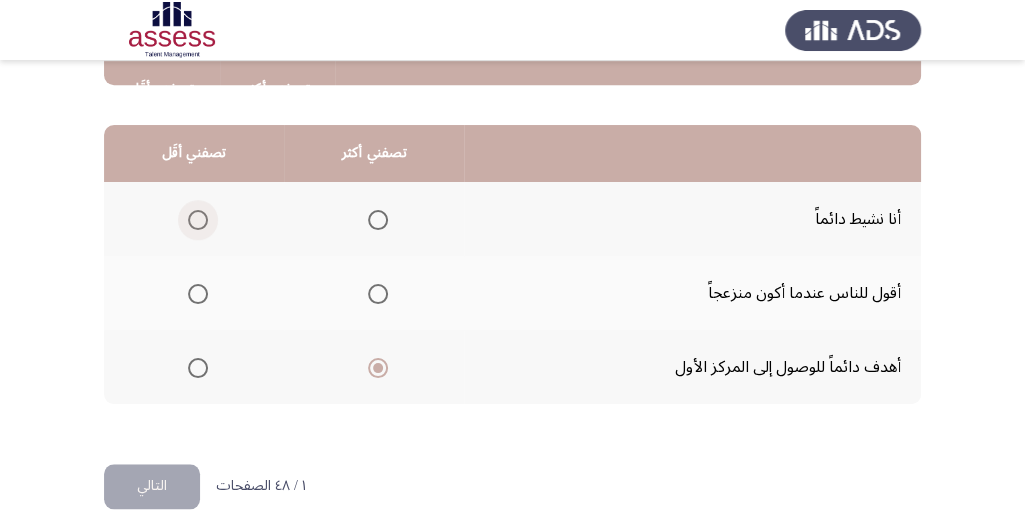 click at bounding box center (198, 220) 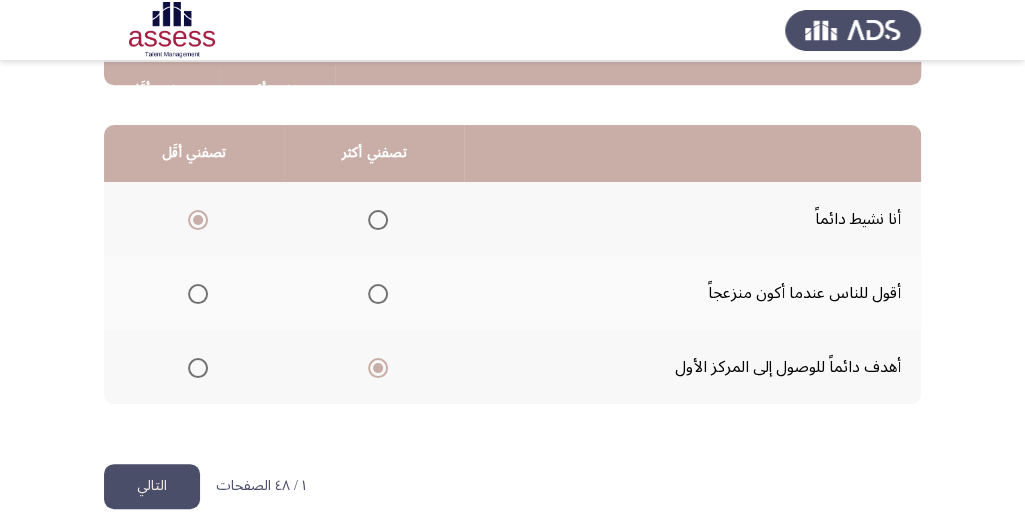 scroll, scrollTop: 494, scrollLeft: 0, axis: vertical 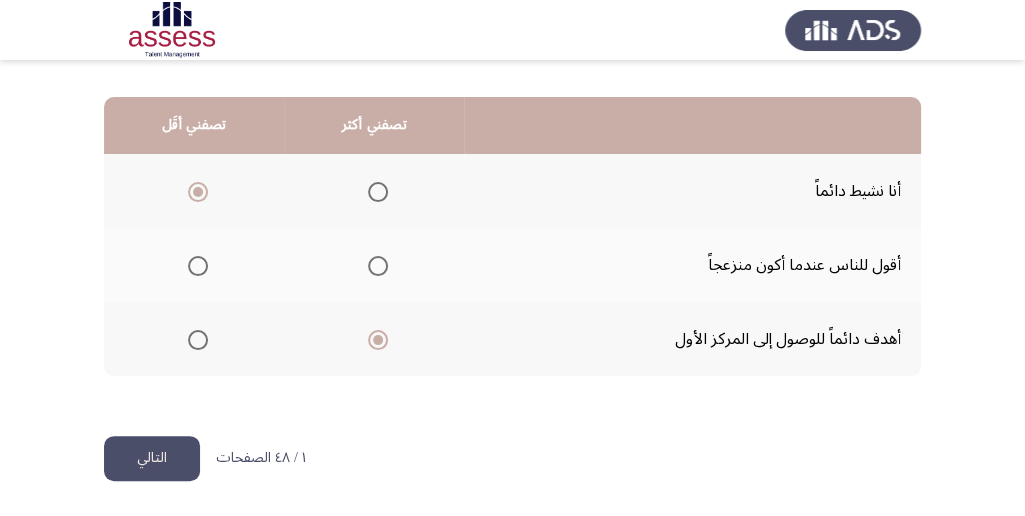click on "التالي" 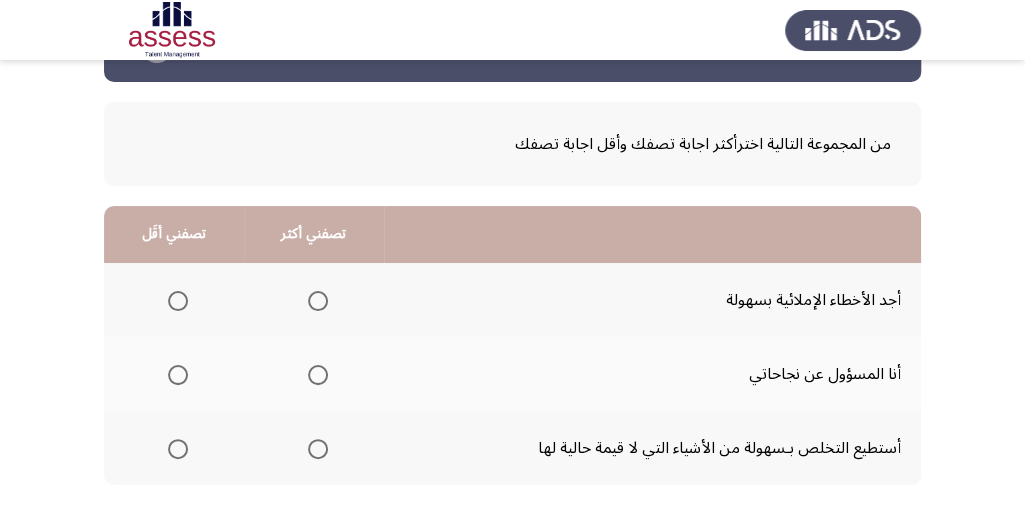 scroll, scrollTop: 133, scrollLeft: 0, axis: vertical 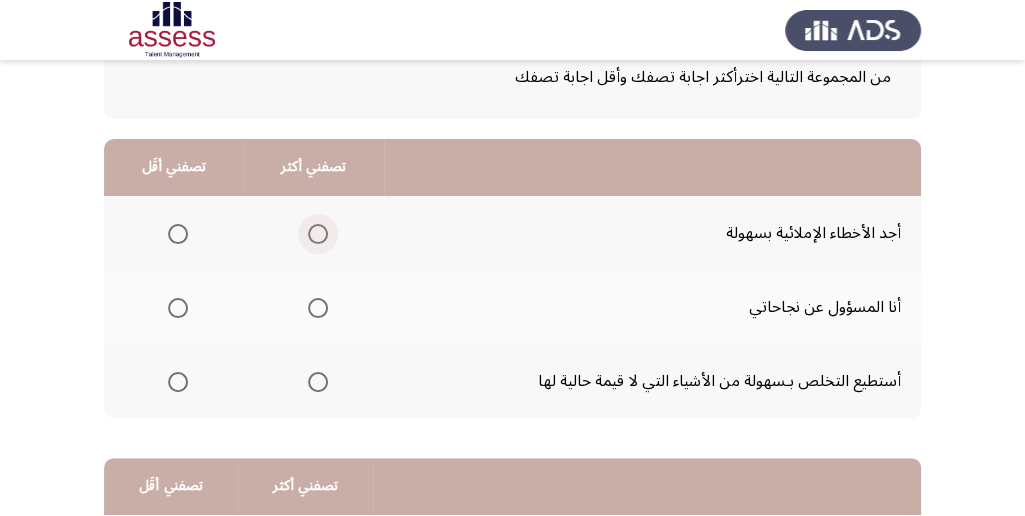 click at bounding box center [318, 234] 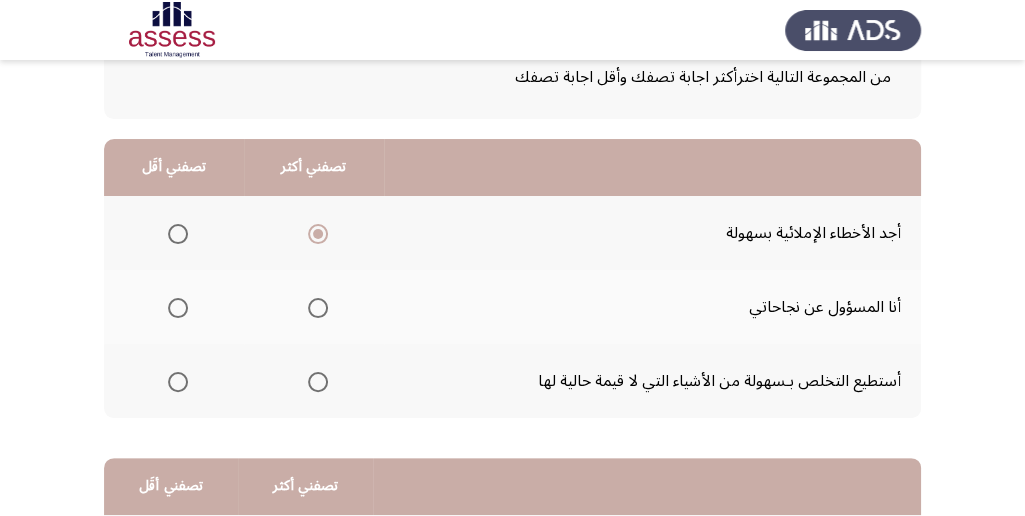 click at bounding box center (178, 382) 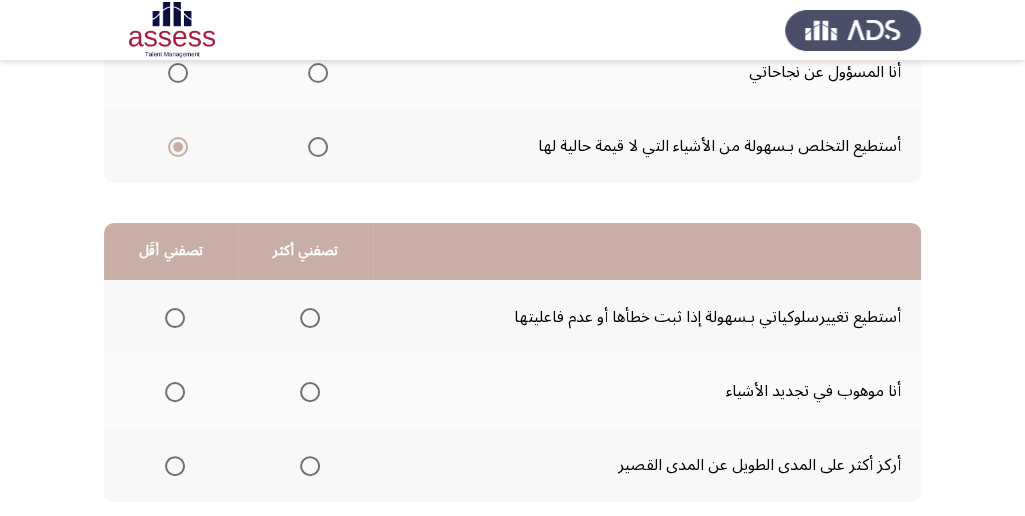 scroll, scrollTop: 400, scrollLeft: 0, axis: vertical 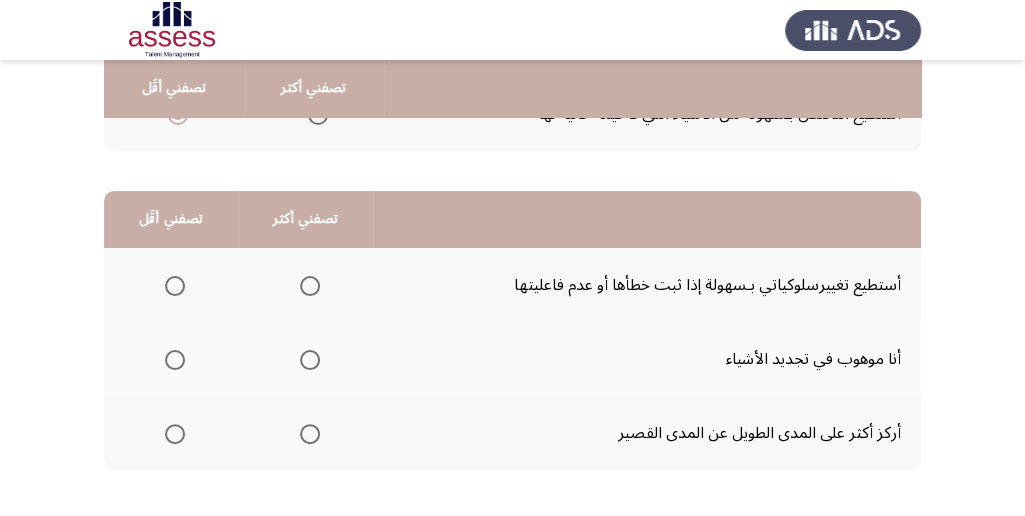 click at bounding box center [310, 434] 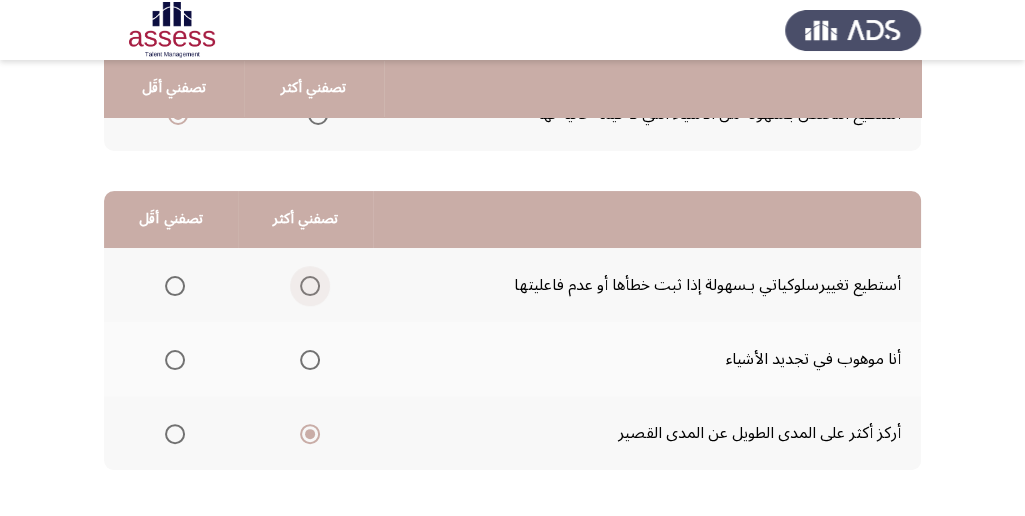 click at bounding box center (310, 286) 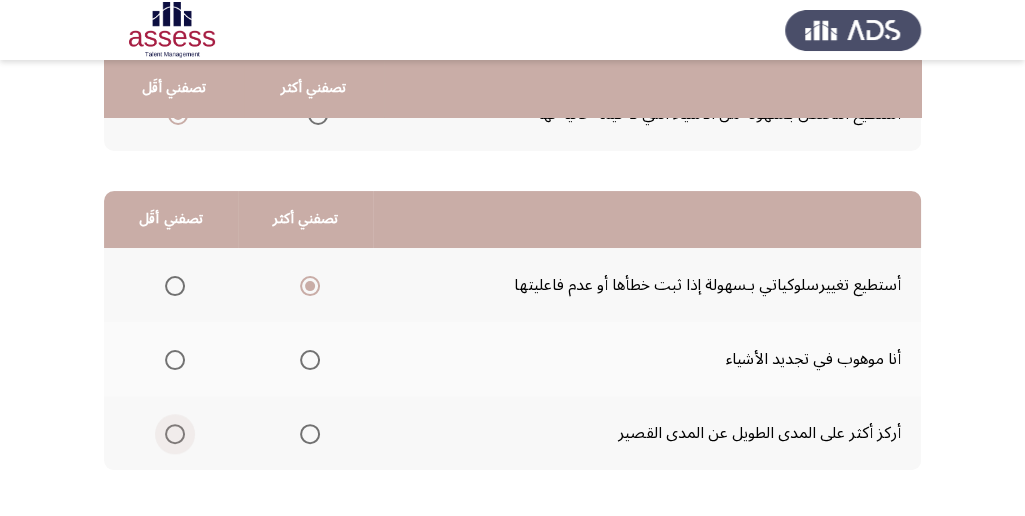 click at bounding box center (175, 434) 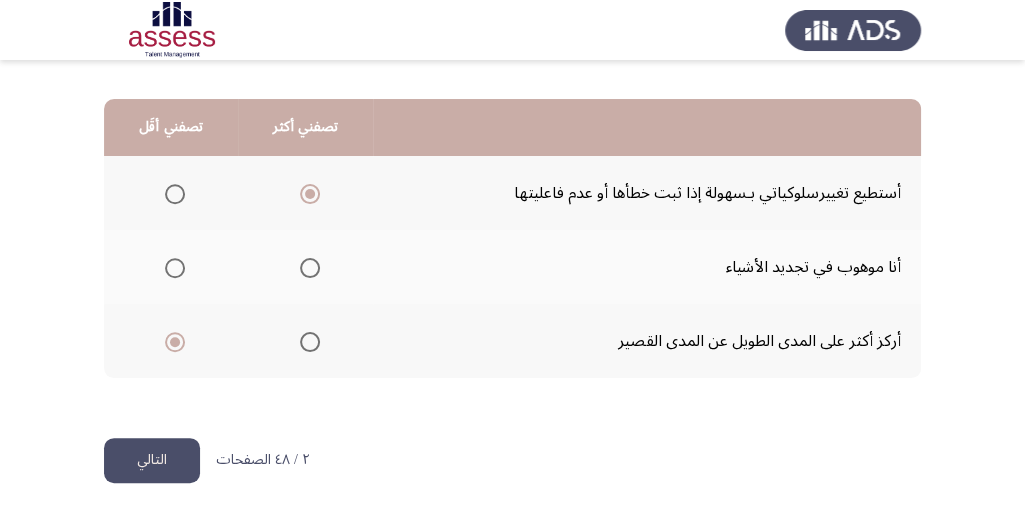 scroll, scrollTop: 494, scrollLeft: 0, axis: vertical 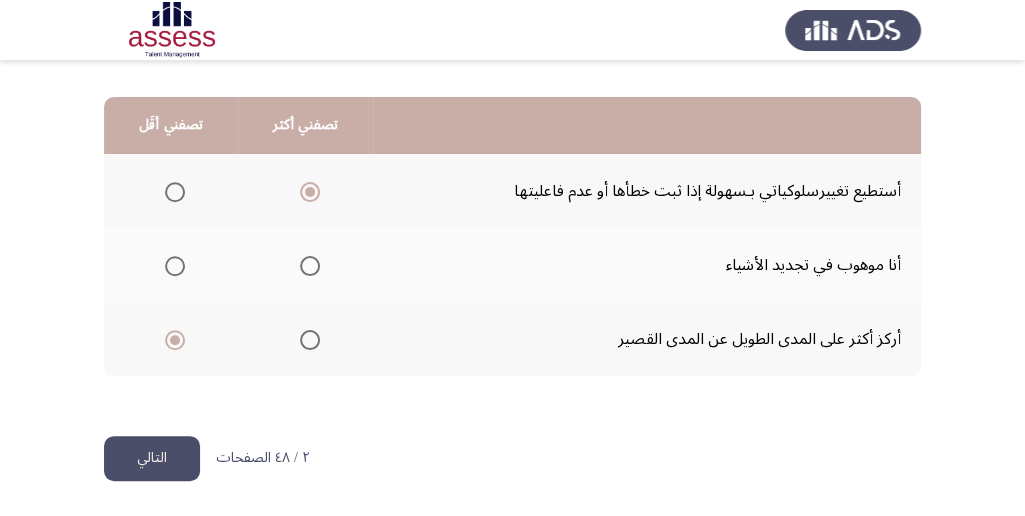 click on "التالي" 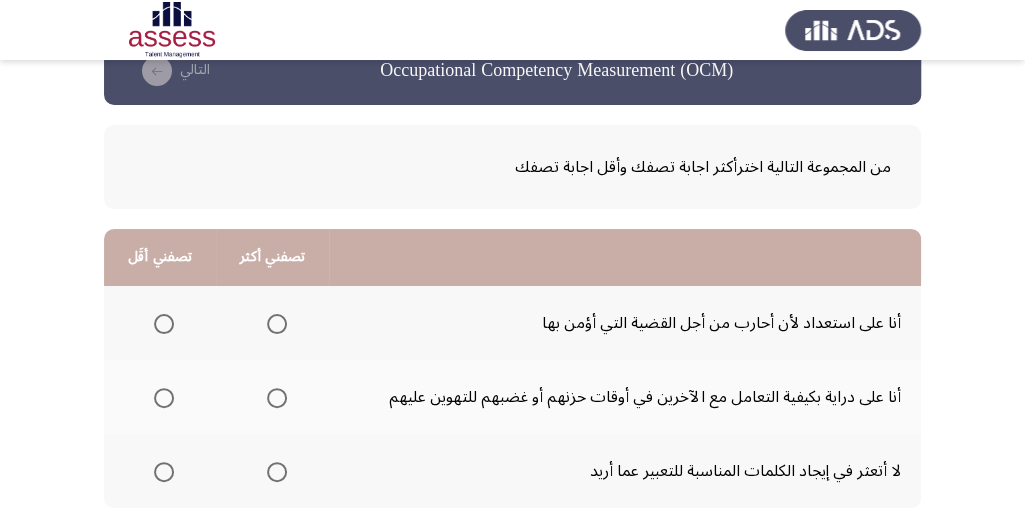 scroll, scrollTop: 66, scrollLeft: 0, axis: vertical 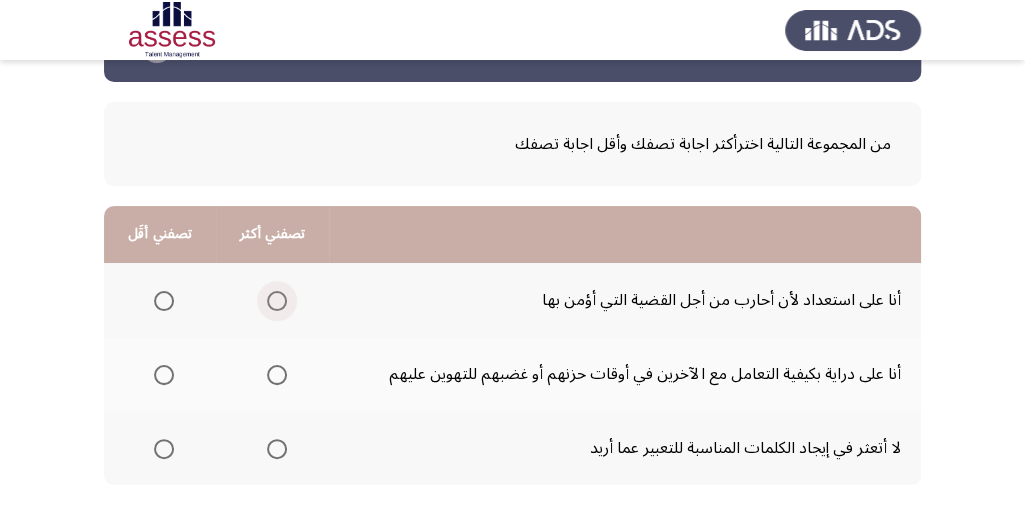 click at bounding box center [277, 301] 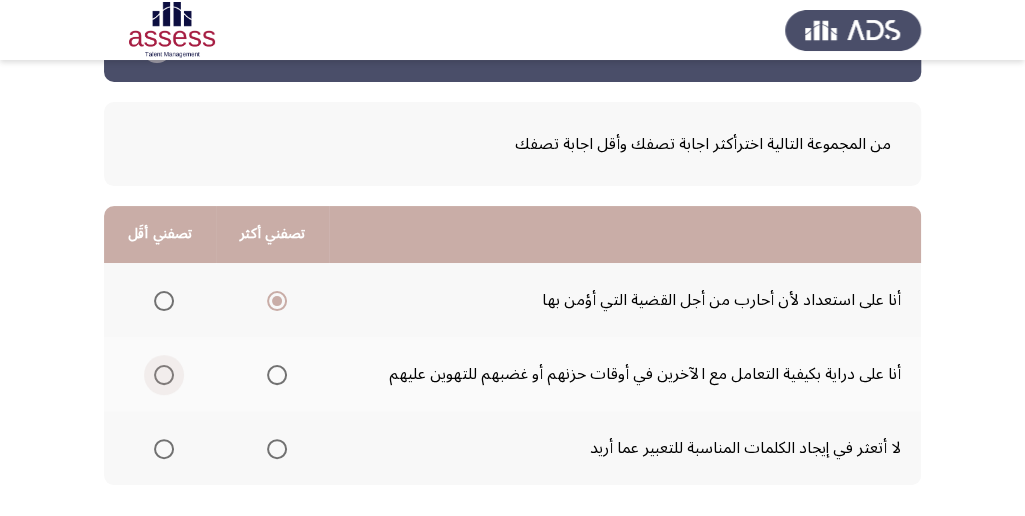 click at bounding box center [164, 375] 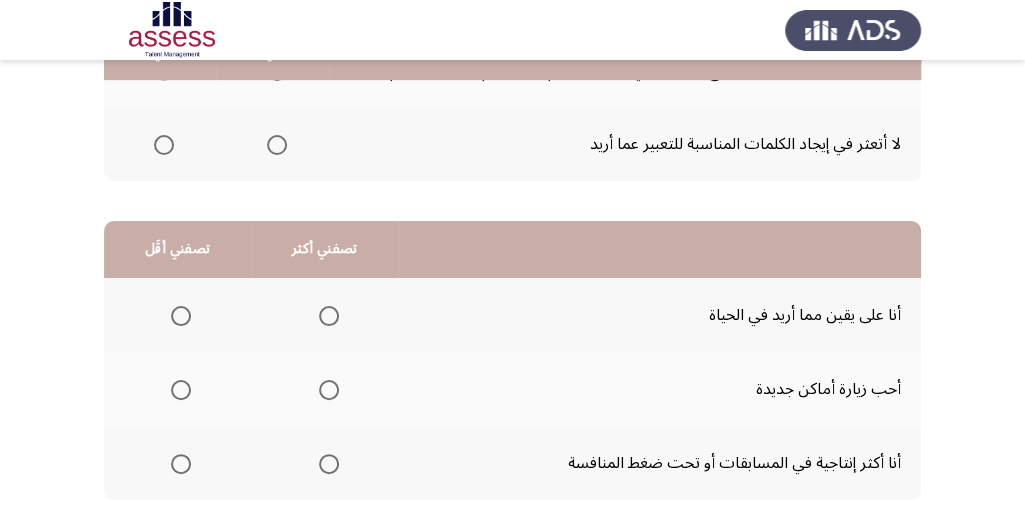 scroll, scrollTop: 400, scrollLeft: 0, axis: vertical 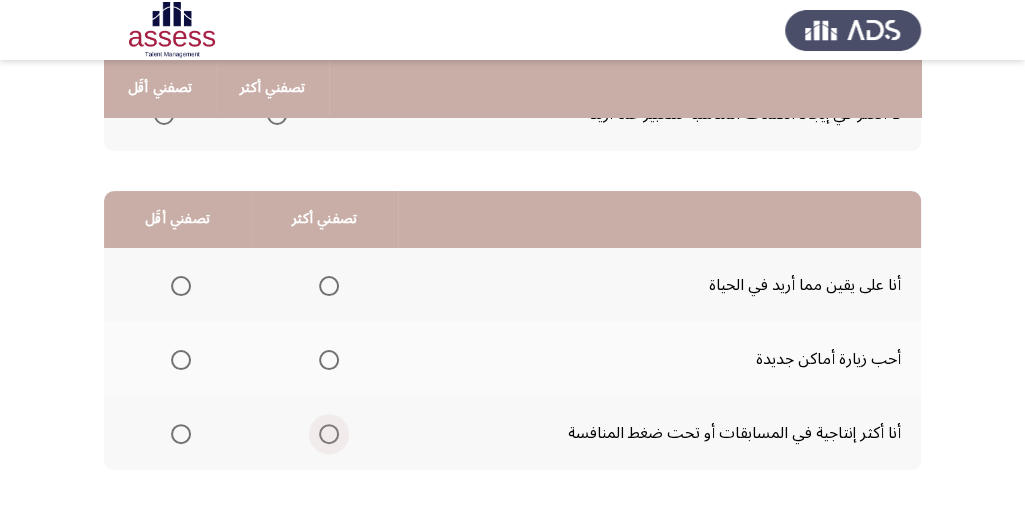 click at bounding box center (329, 434) 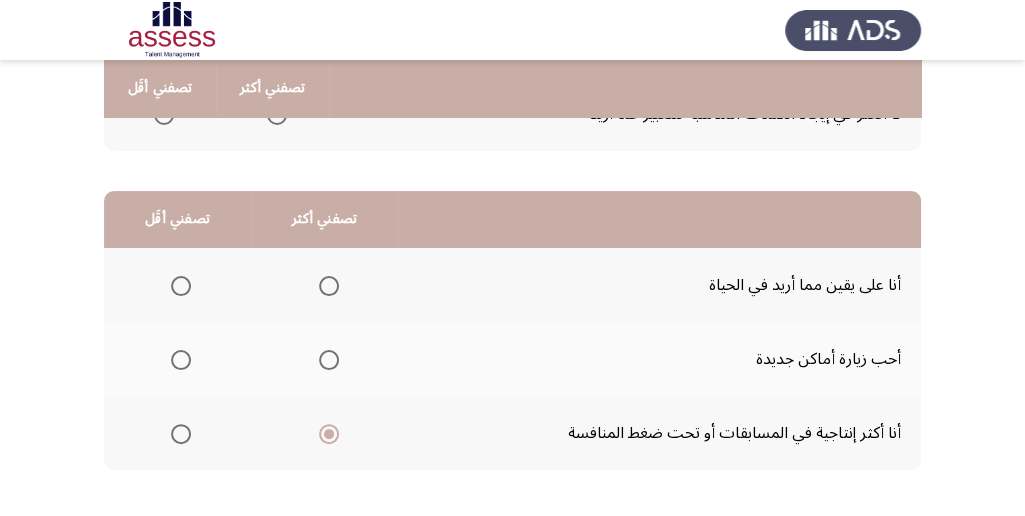 click at bounding box center [181, 286] 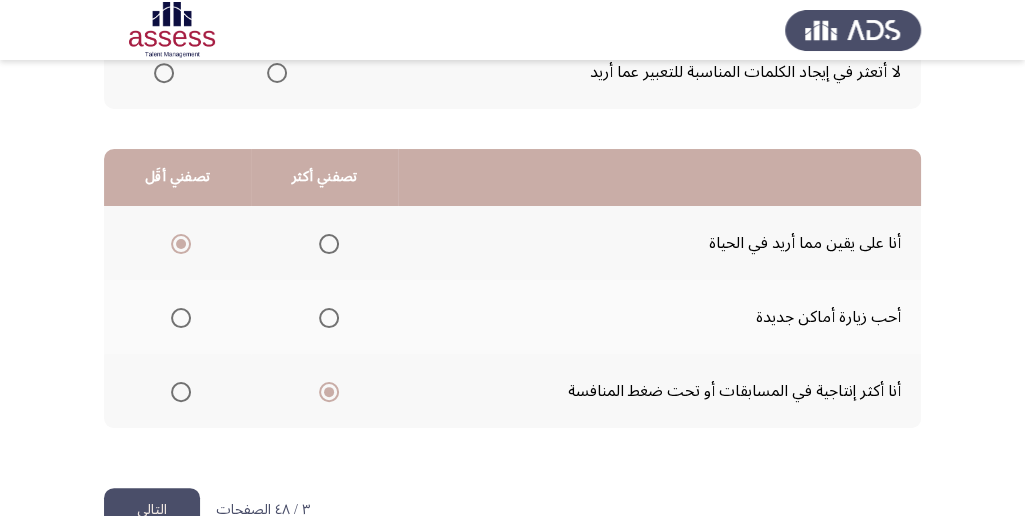 scroll, scrollTop: 494, scrollLeft: 0, axis: vertical 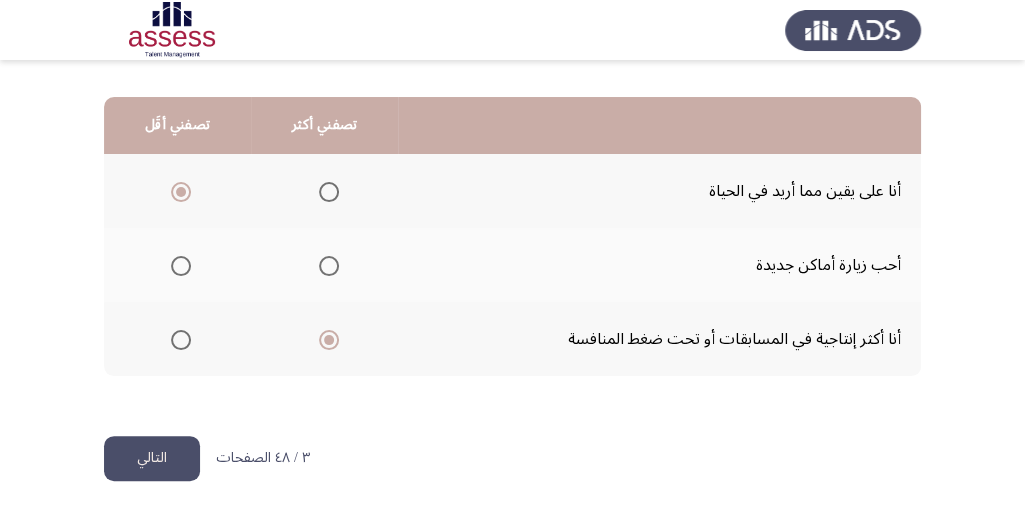 click on "التالي" 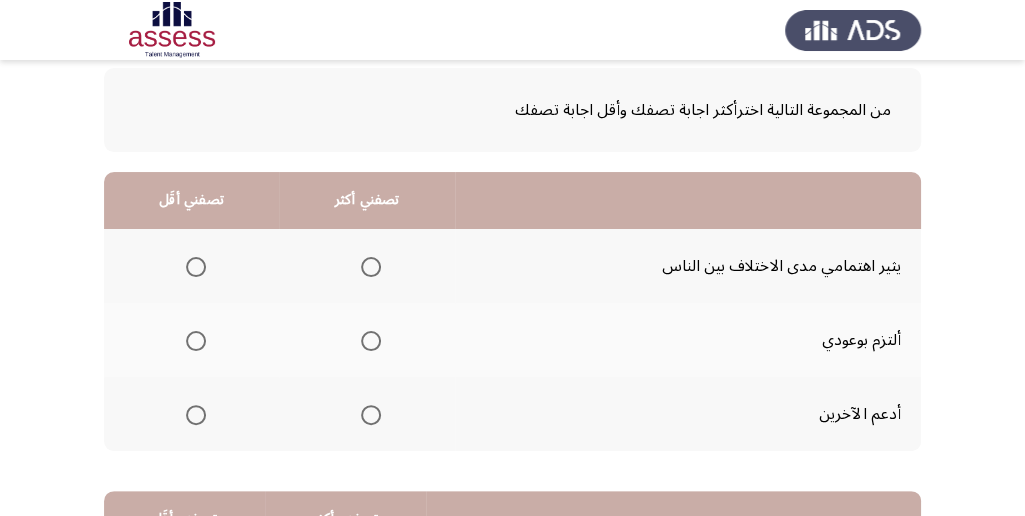 scroll, scrollTop: 133, scrollLeft: 0, axis: vertical 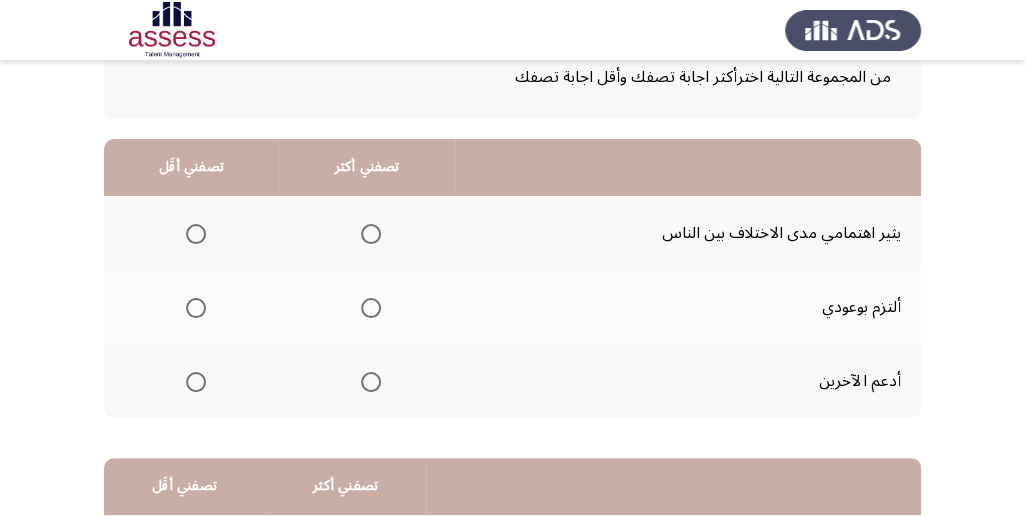 click at bounding box center [196, 308] 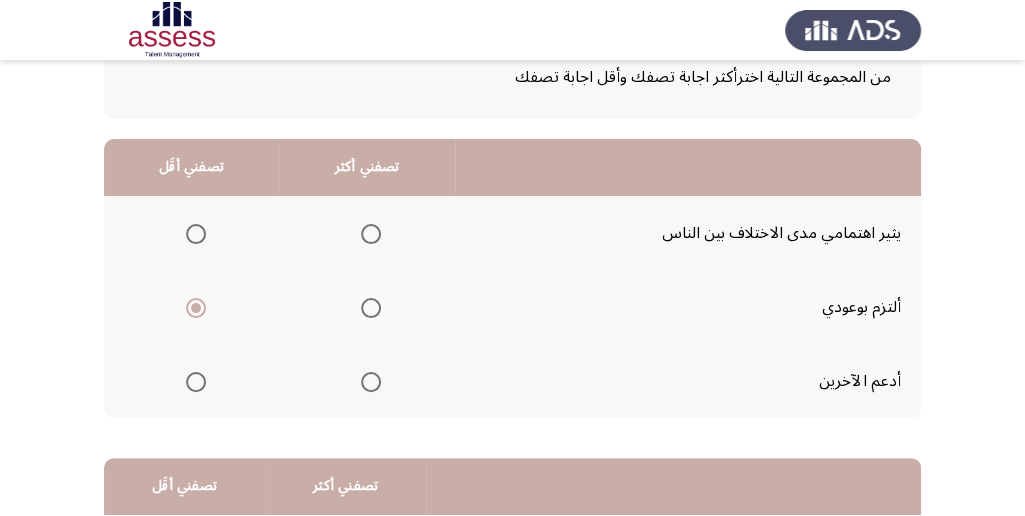 click at bounding box center (371, 382) 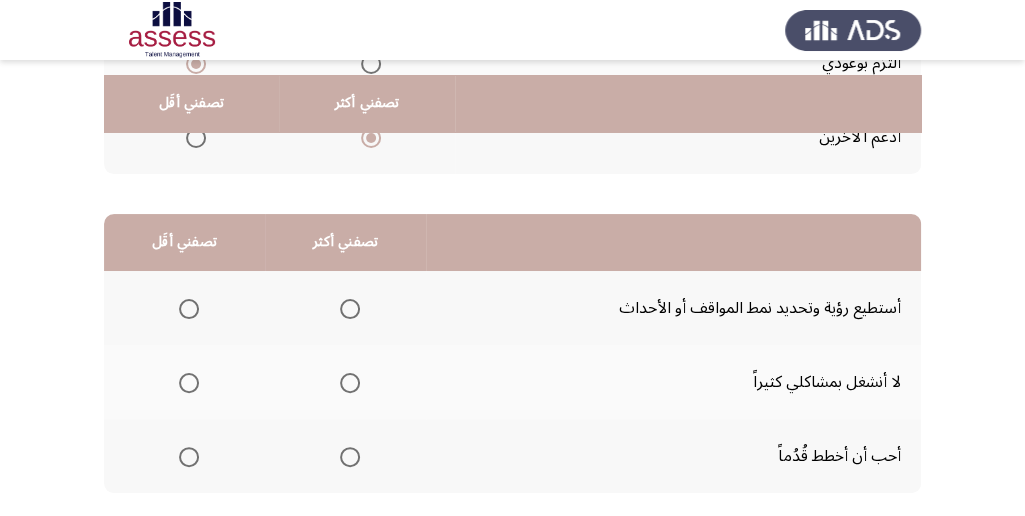 scroll, scrollTop: 400, scrollLeft: 0, axis: vertical 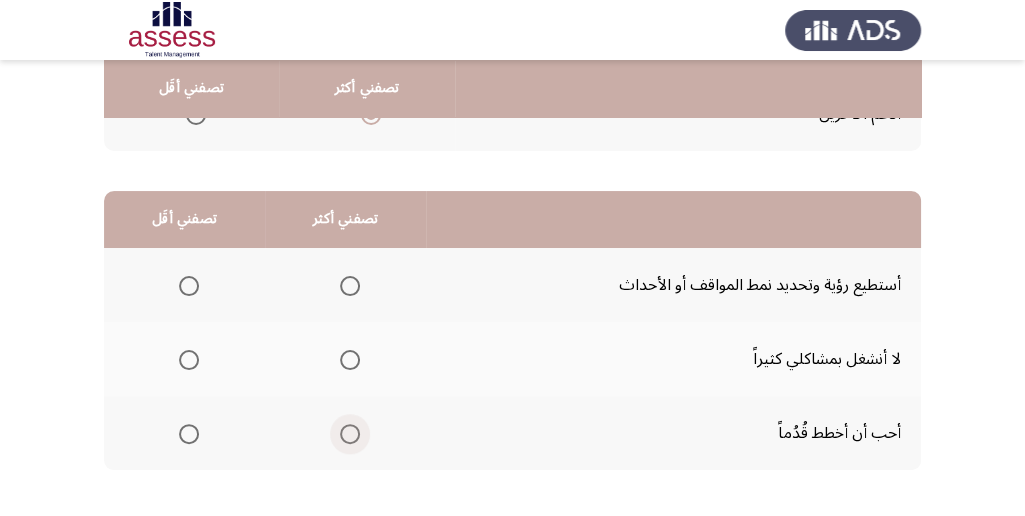 click at bounding box center (350, 434) 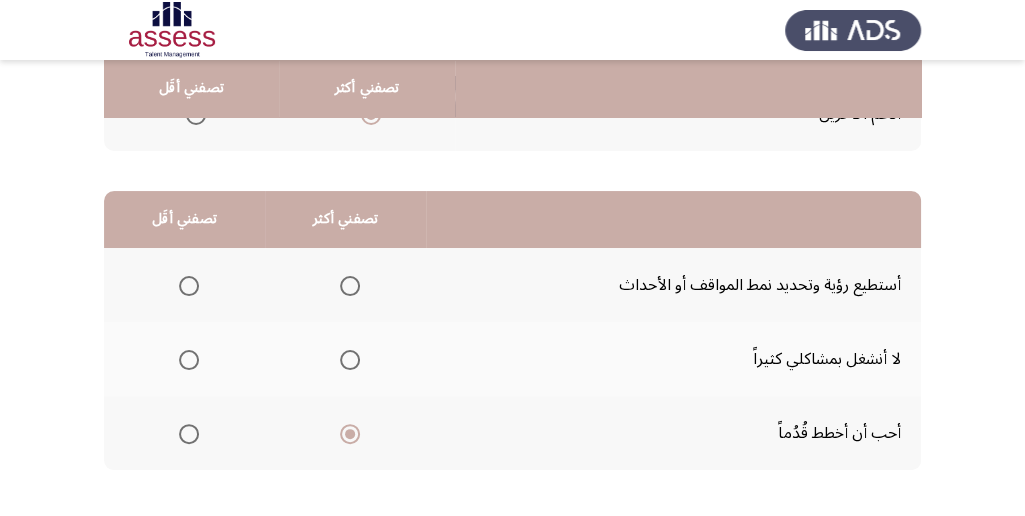 click at bounding box center [189, 286] 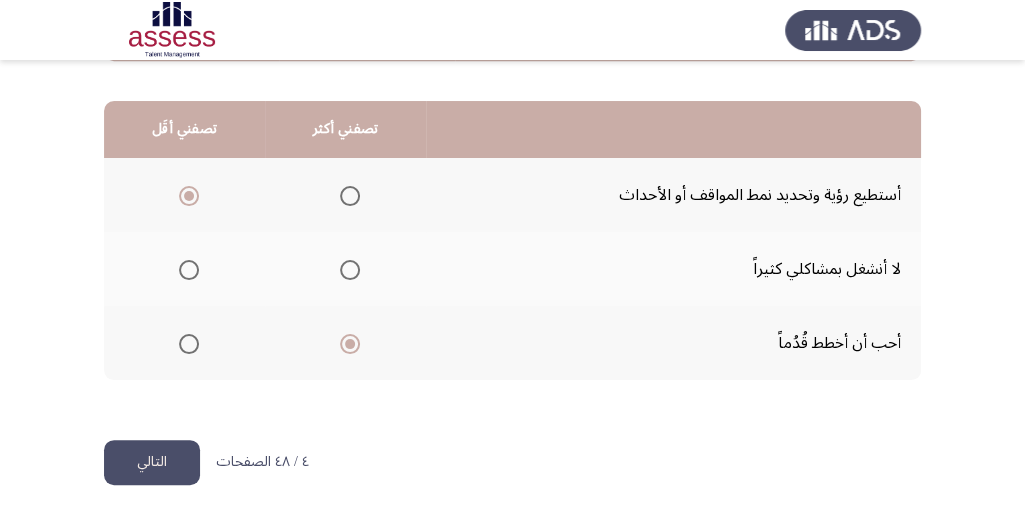 scroll, scrollTop: 494, scrollLeft: 0, axis: vertical 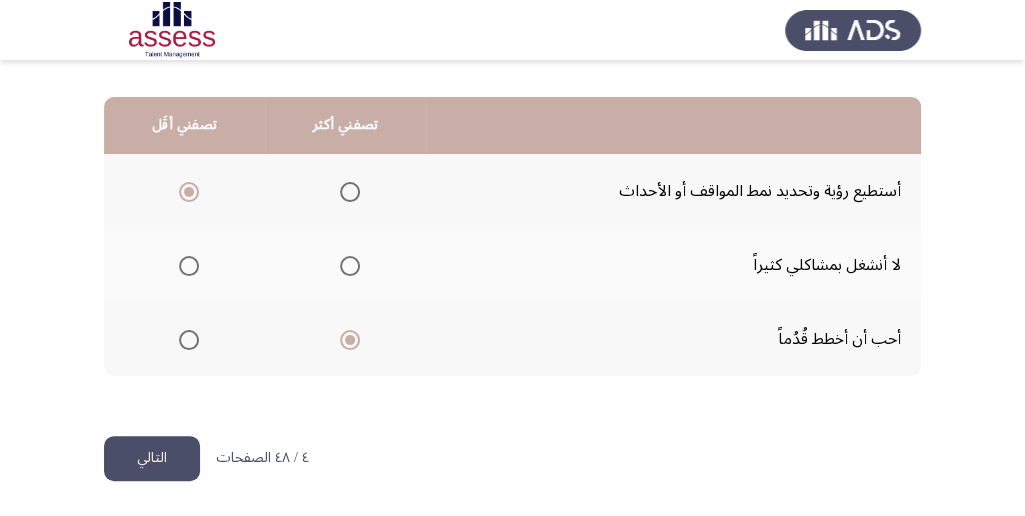 click on "التالي" 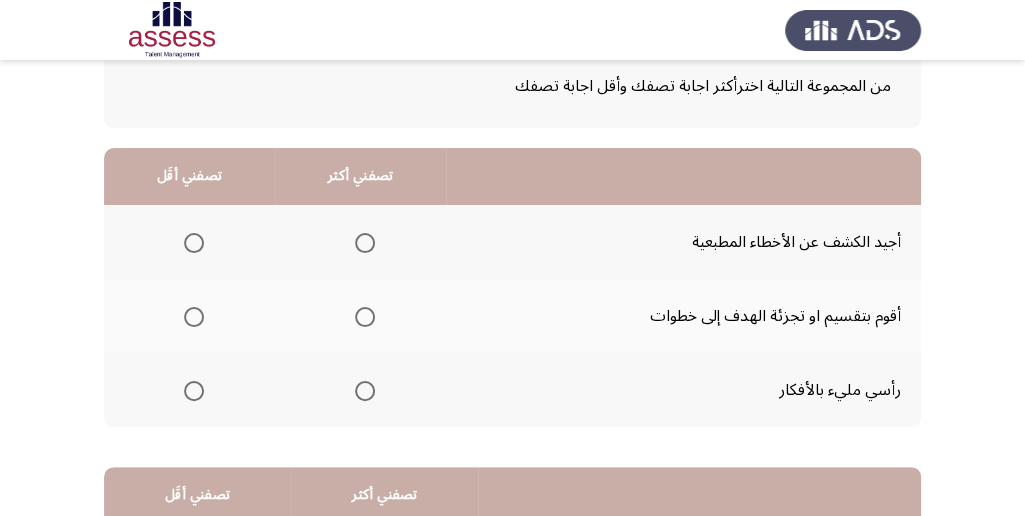 scroll, scrollTop: 133, scrollLeft: 0, axis: vertical 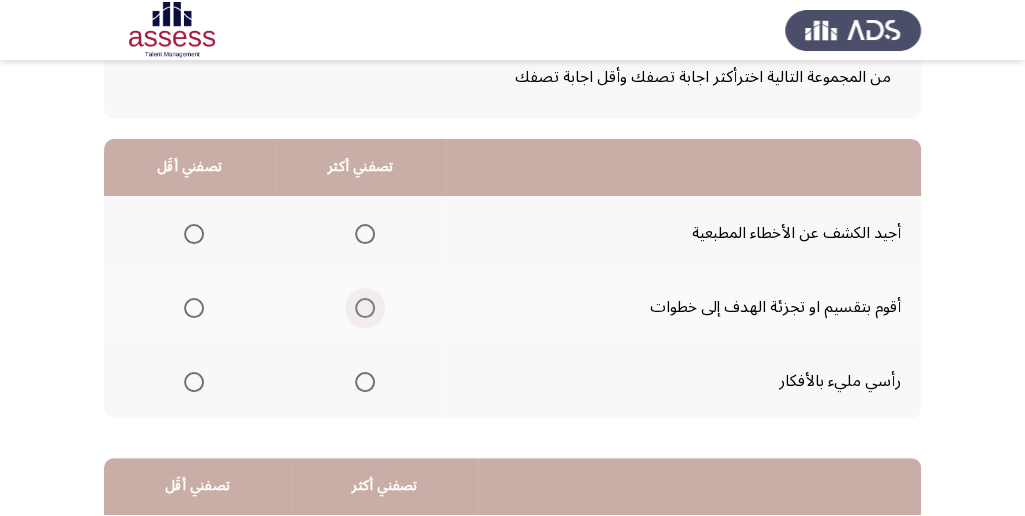 click at bounding box center [365, 308] 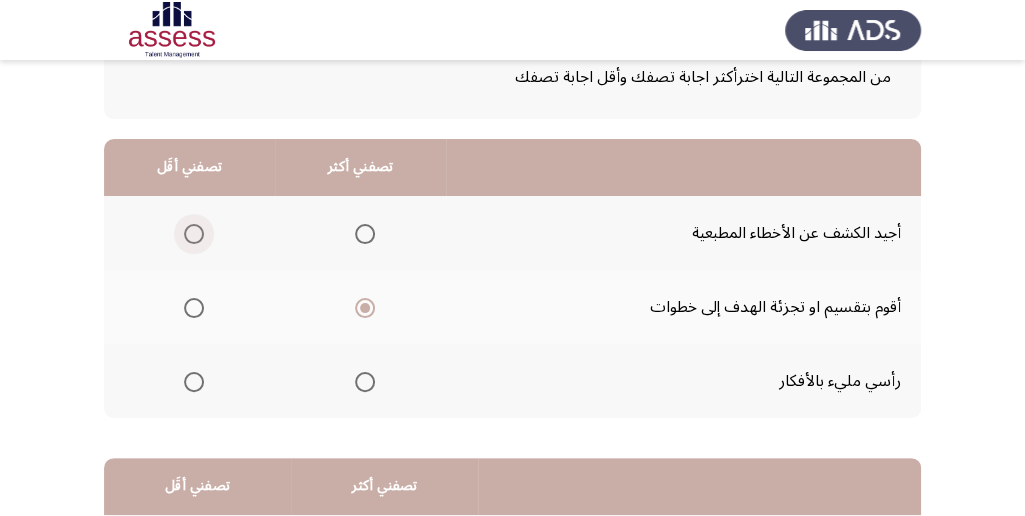 click at bounding box center (194, 234) 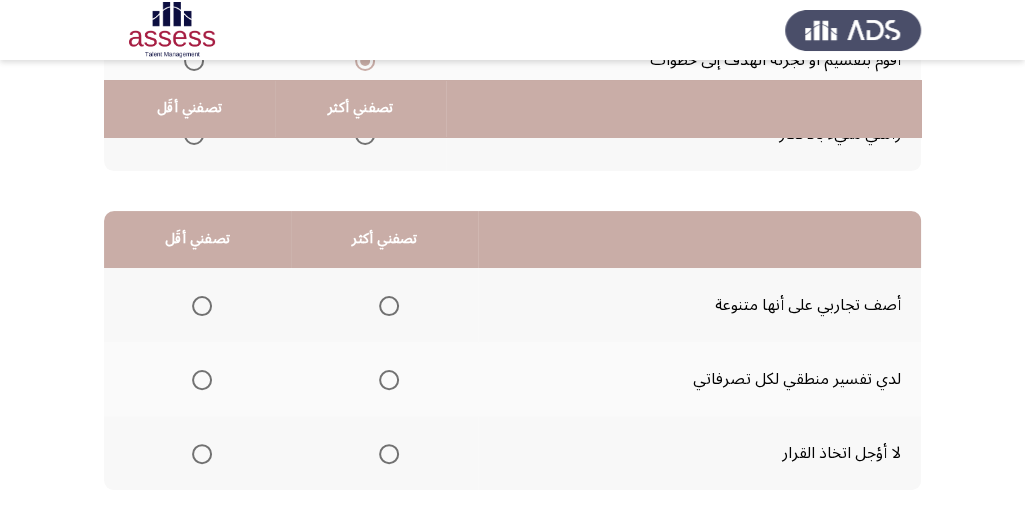 scroll, scrollTop: 400, scrollLeft: 0, axis: vertical 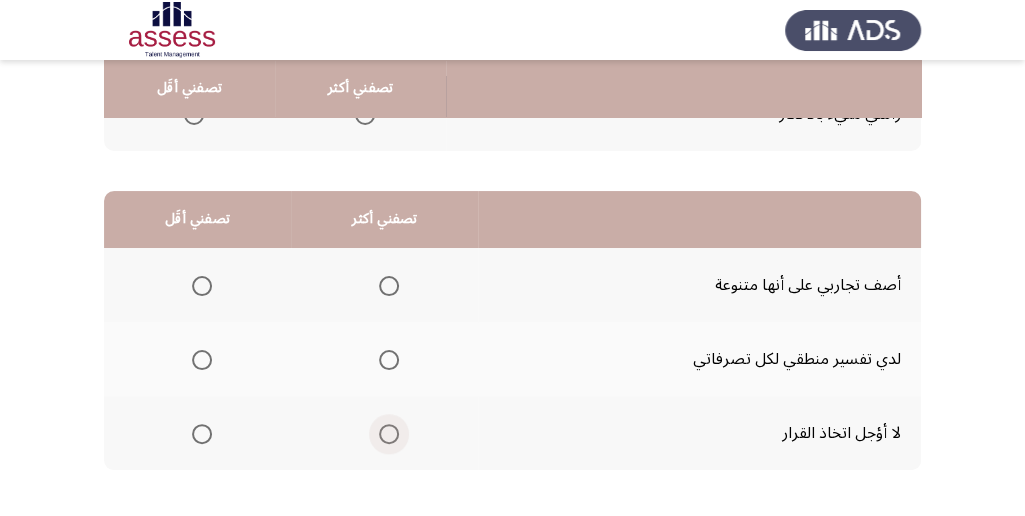 click at bounding box center (389, 434) 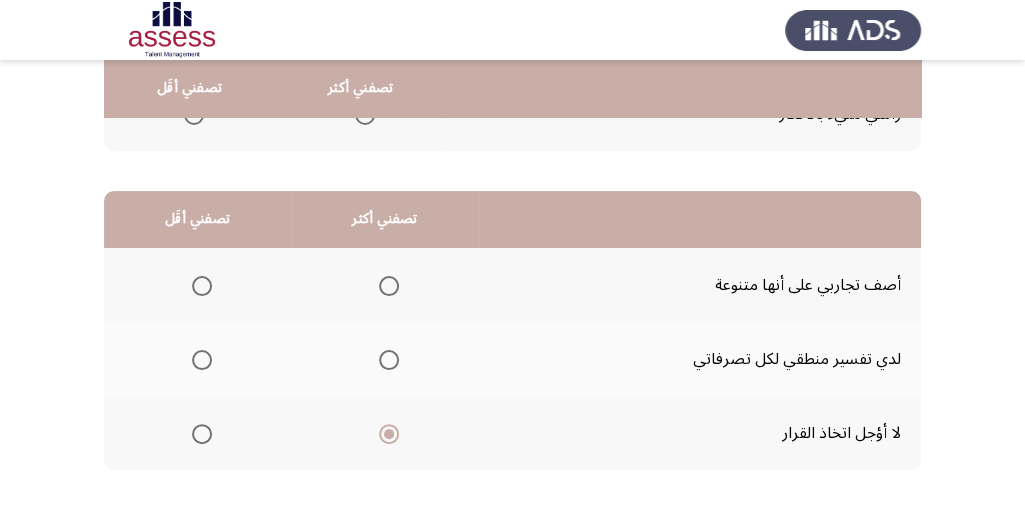 click at bounding box center (202, 360) 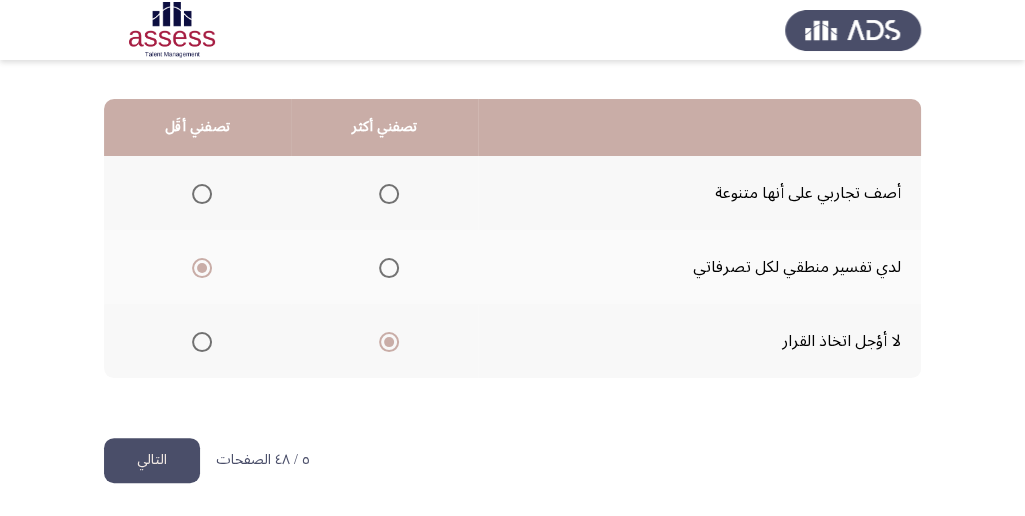 scroll, scrollTop: 494, scrollLeft: 0, axis: vertical 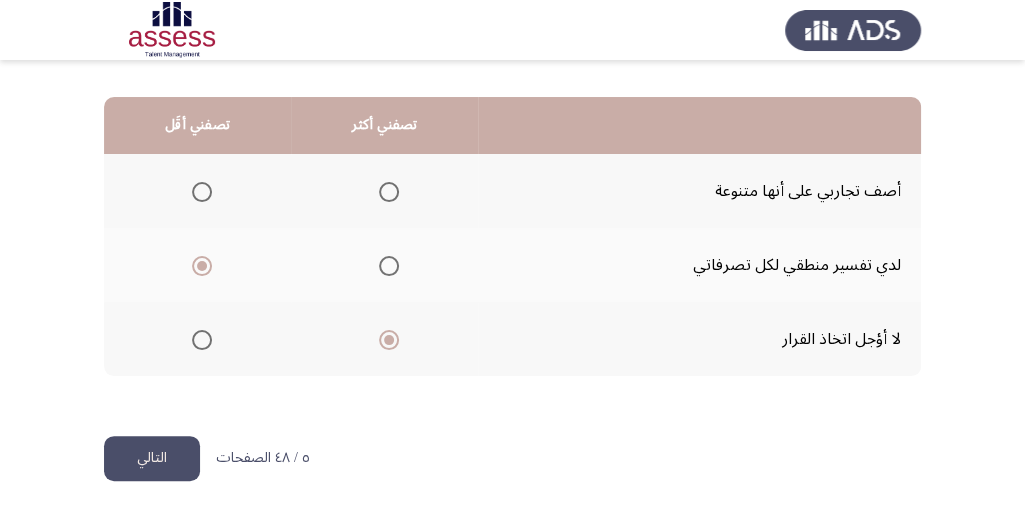 click on "التالي" 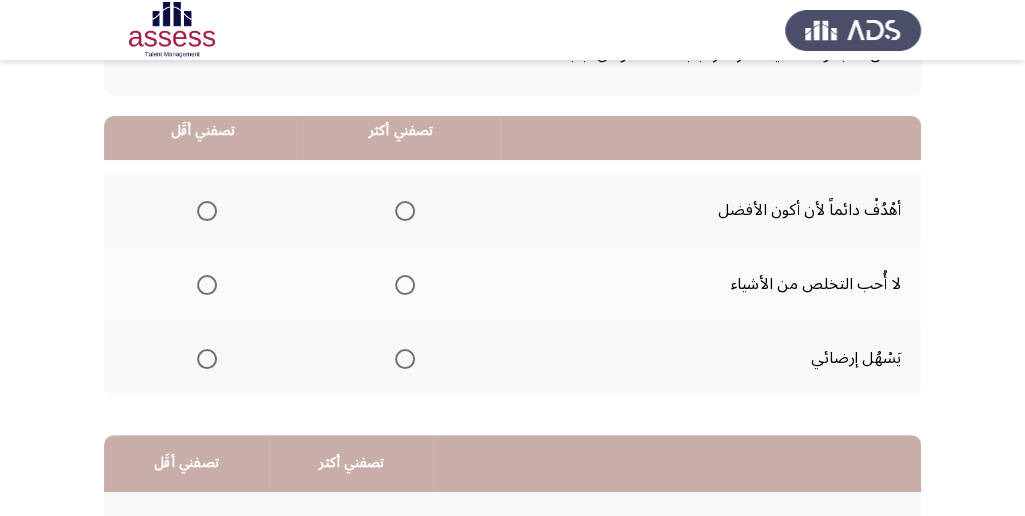 scroll, scrollTop: 133, scrollLeft: 0, axis: vertical 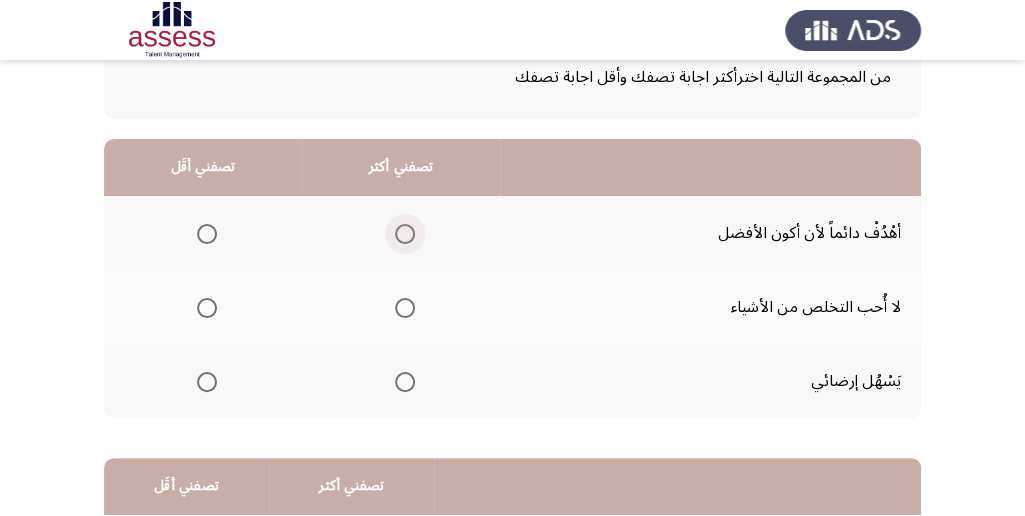click at bounding box center [405, 234] 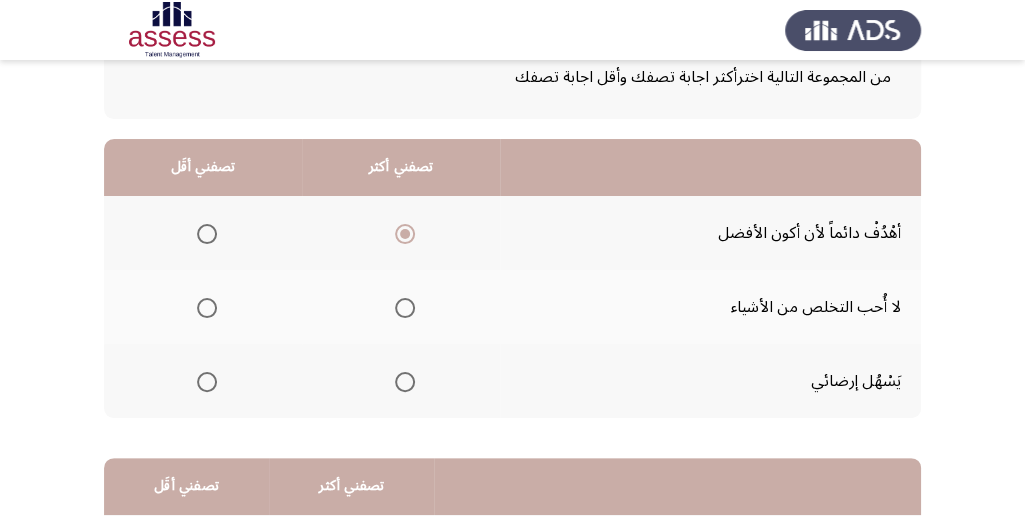 click at bounding box center (207, 382) 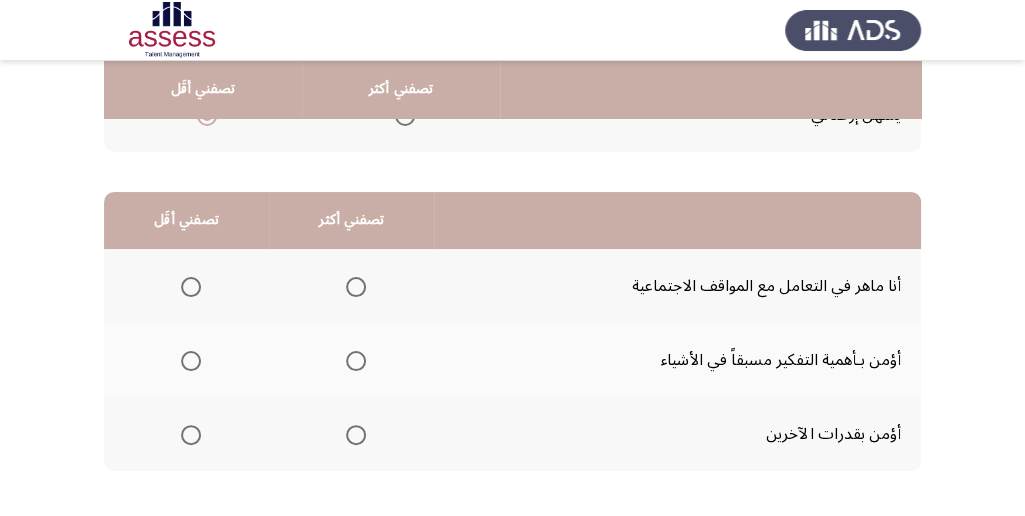 scroll, scrollTop: 400, scrollLeft: 0, axis: vertical 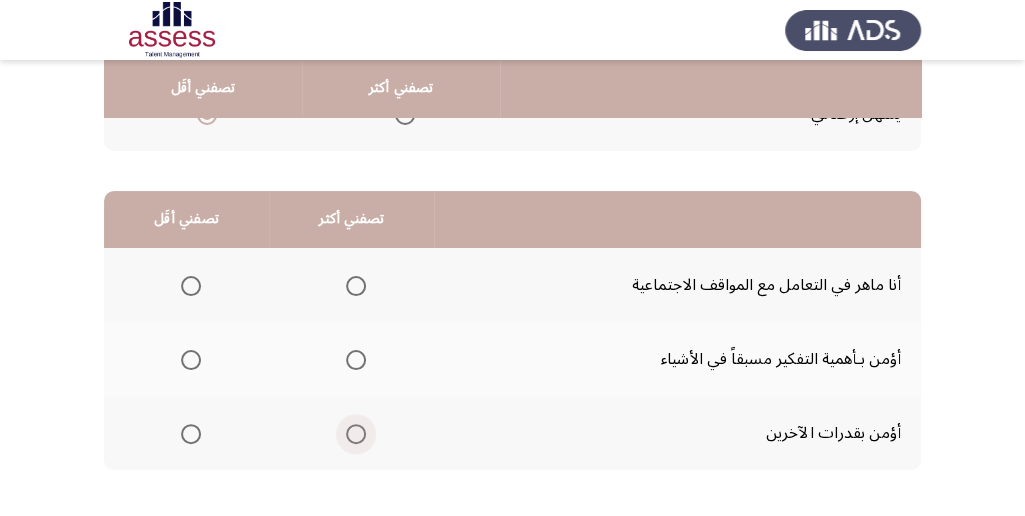 click at bounding box center (356, 434) 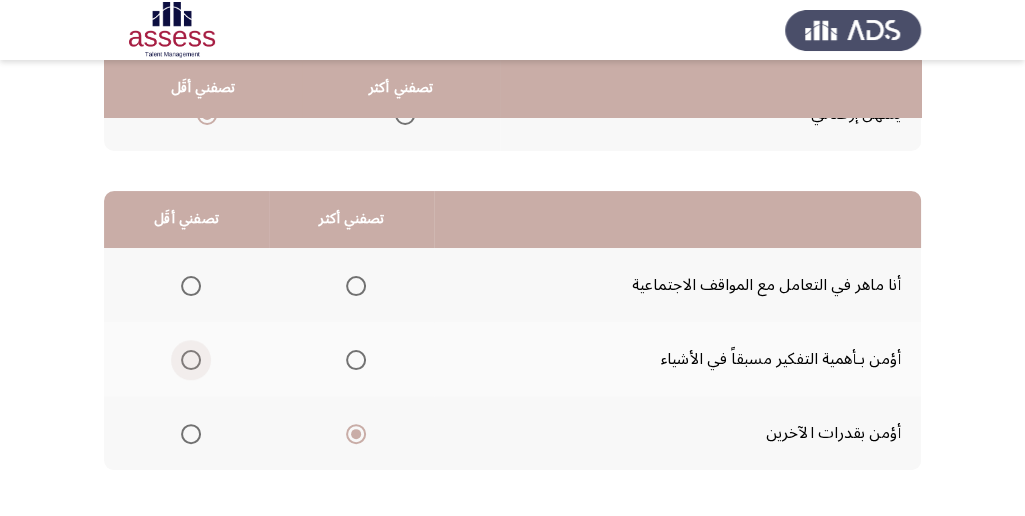 click at bounding box center (187, 360) 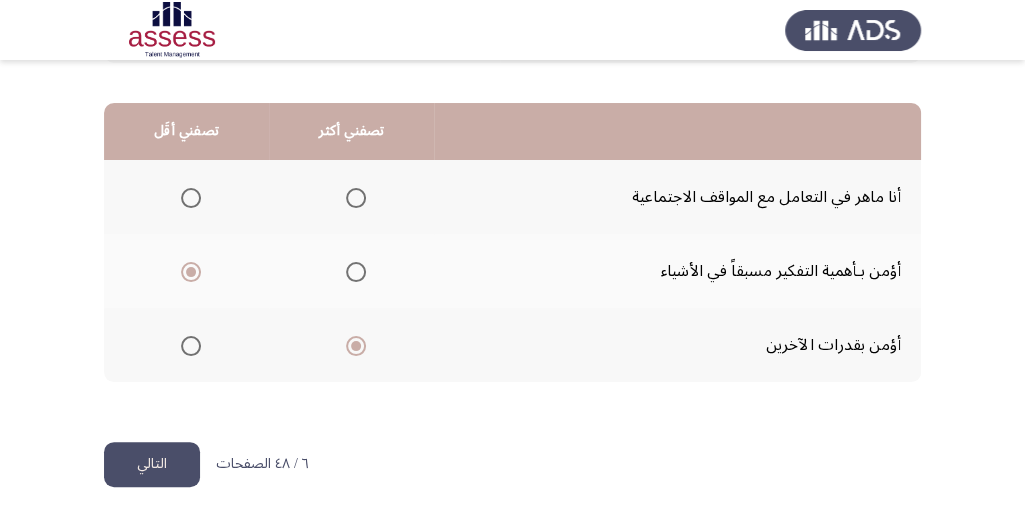 scroll, scrollTop: 494, scrollLeft: 0, axis: vertical 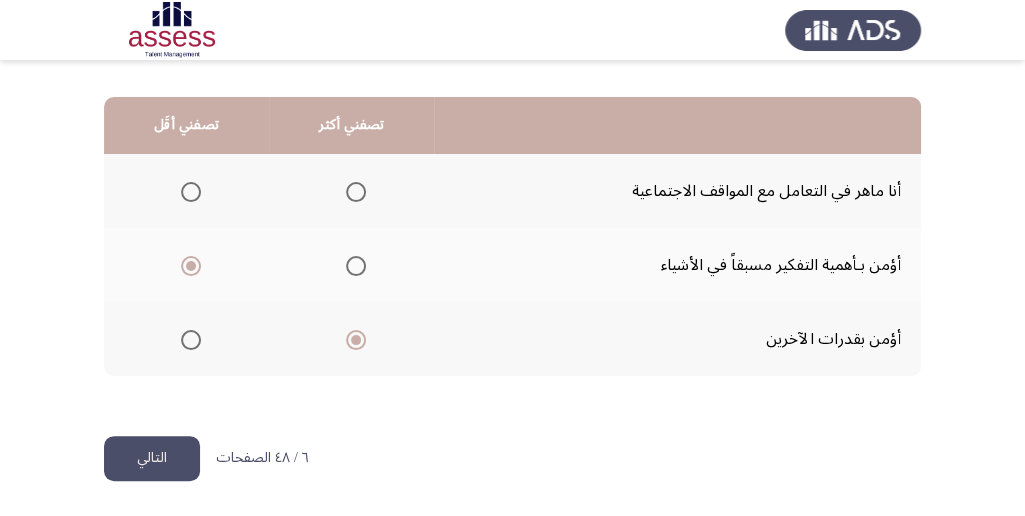 click on "التالي" 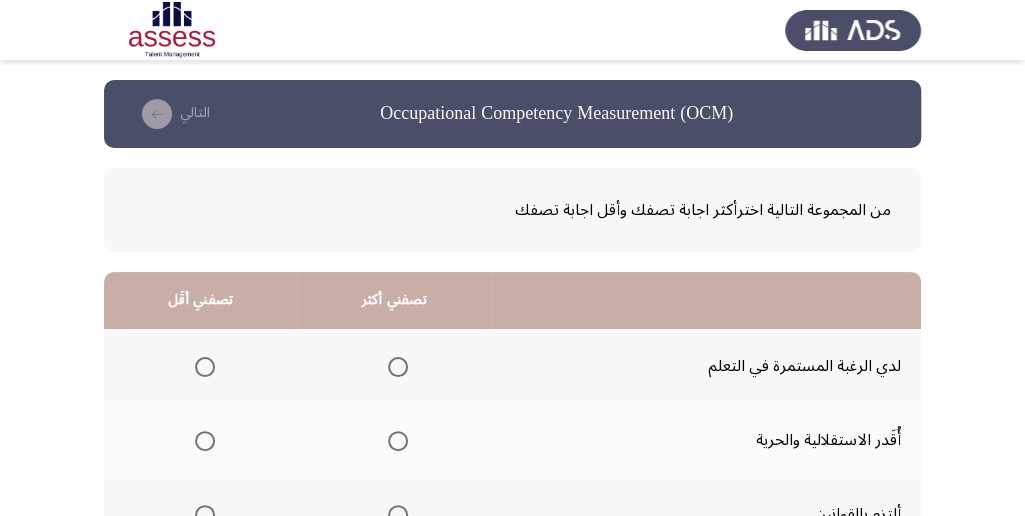 scroll, scrollTop: 66, scrollLeft: 0, axis: vertical 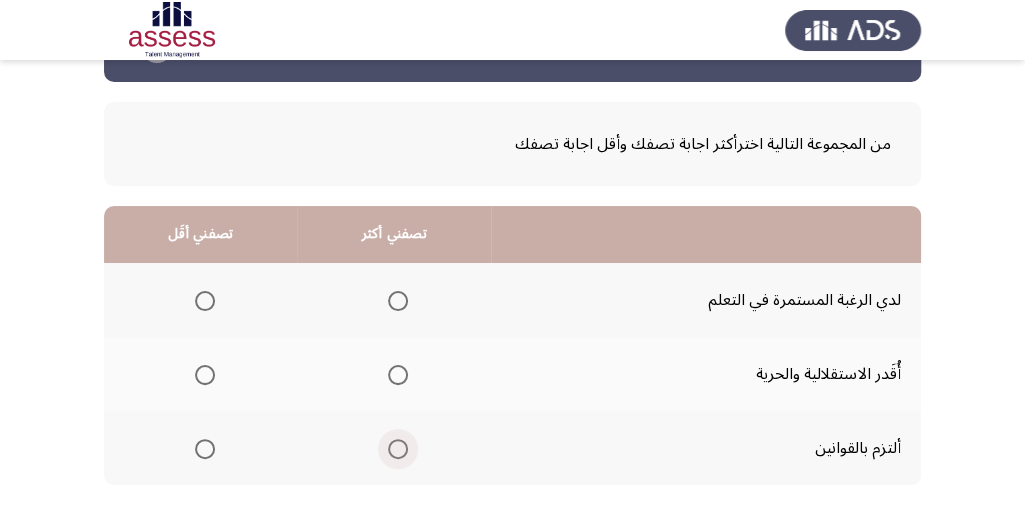 click at bounding box center (398, 449) 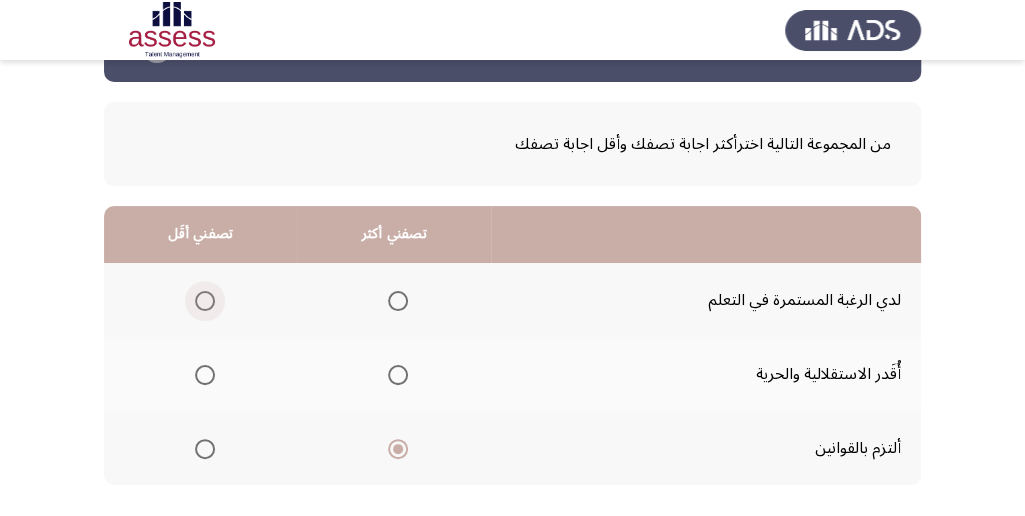 click at bounding box center (205, 301) 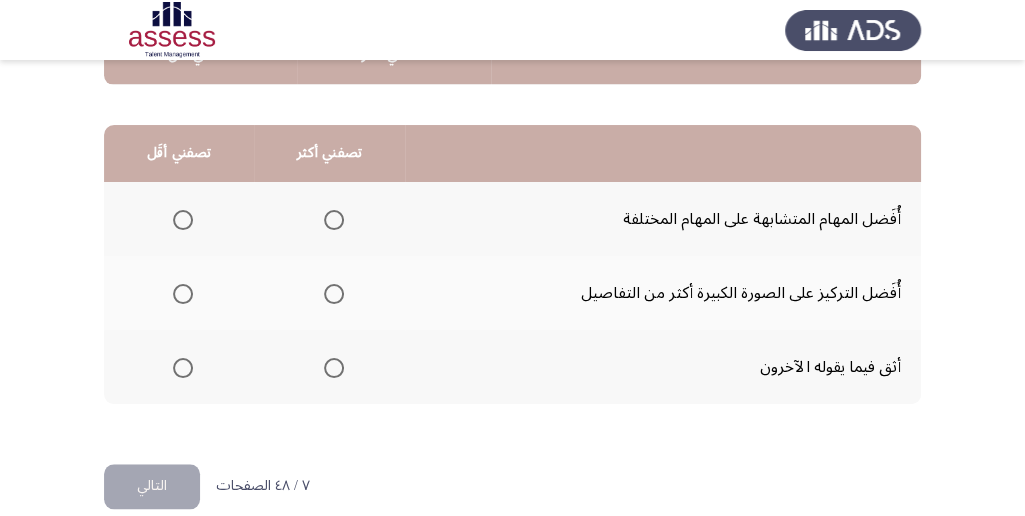 scroll, scrollTop: 400, scrollLeft: 0, axis: vertical 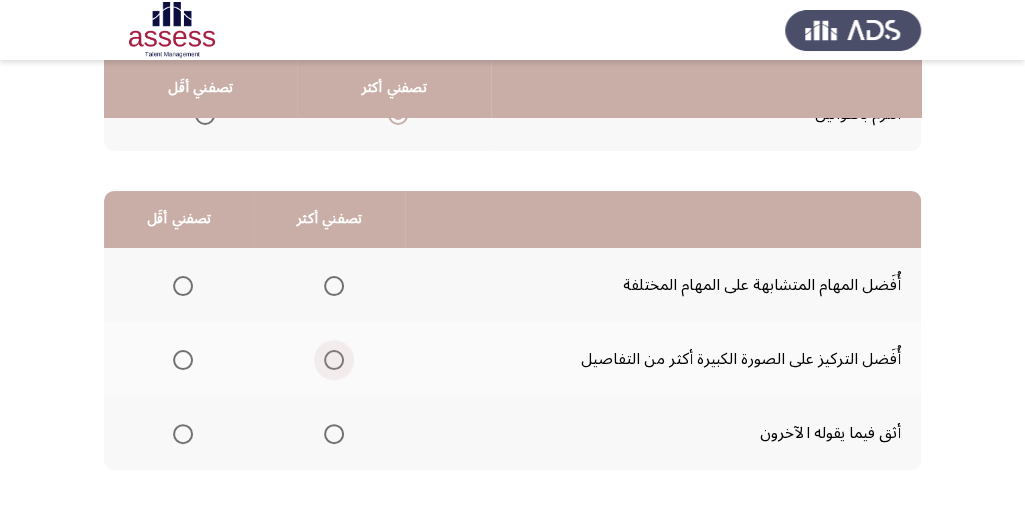 click at bounding box center [334, 360] 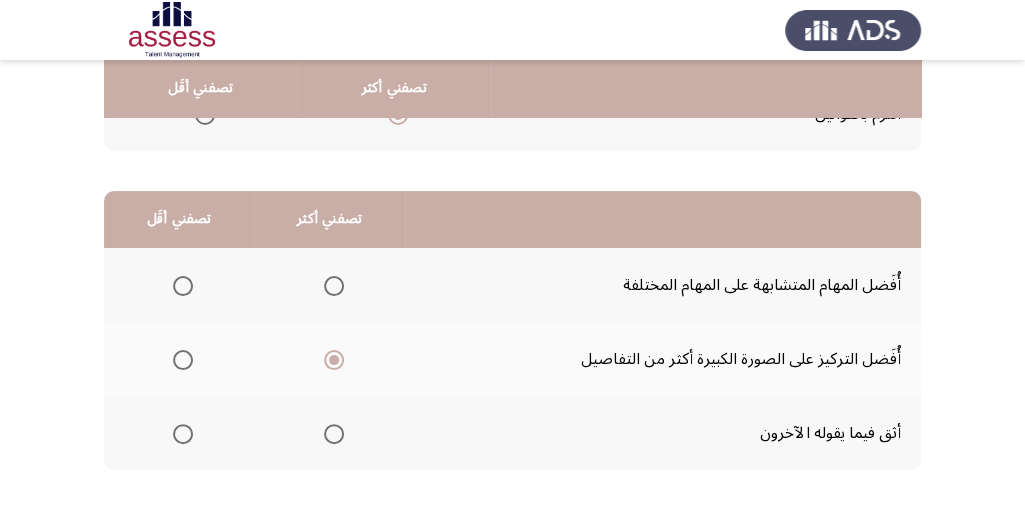 click at bounding box center [183, 286] 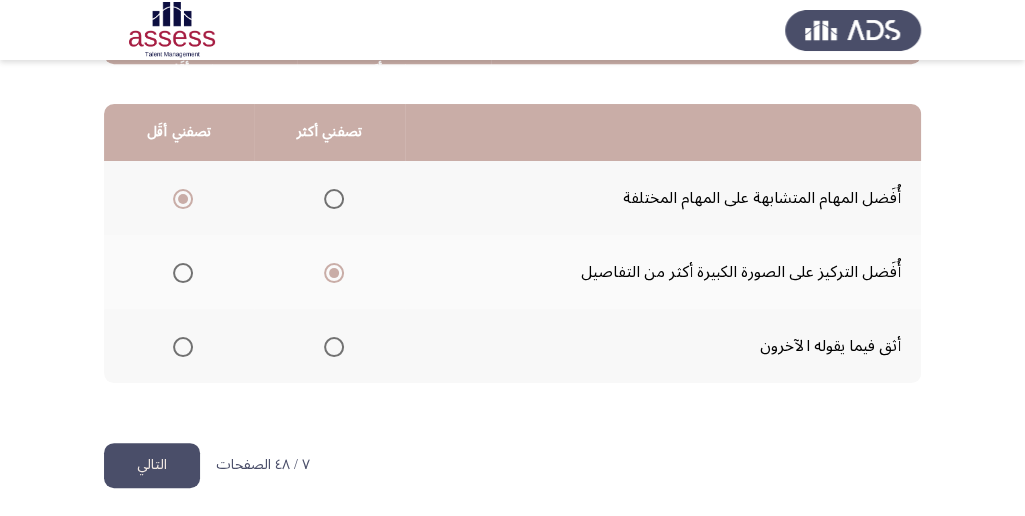 scroll, scrollTop: 494, scrollLeft: 0, axis: vertical 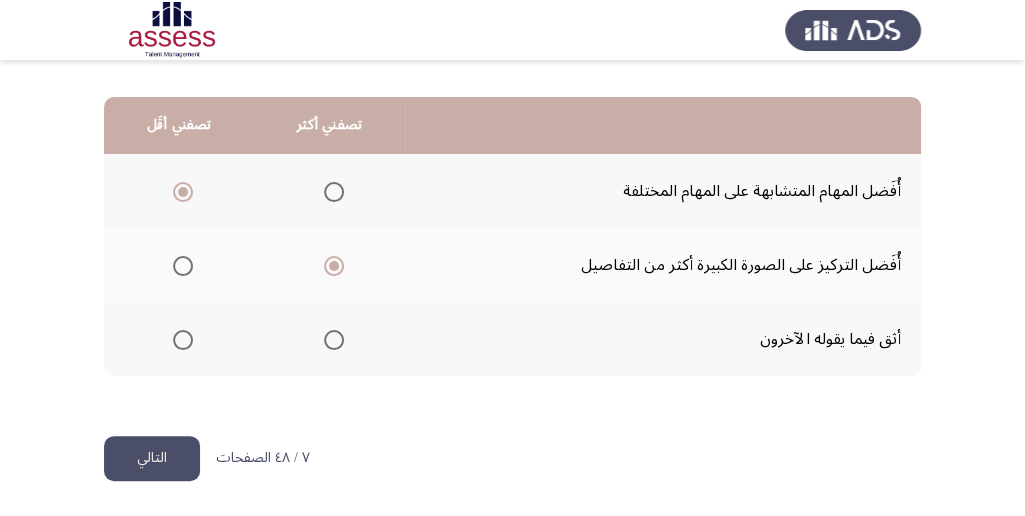 click on "التالي" 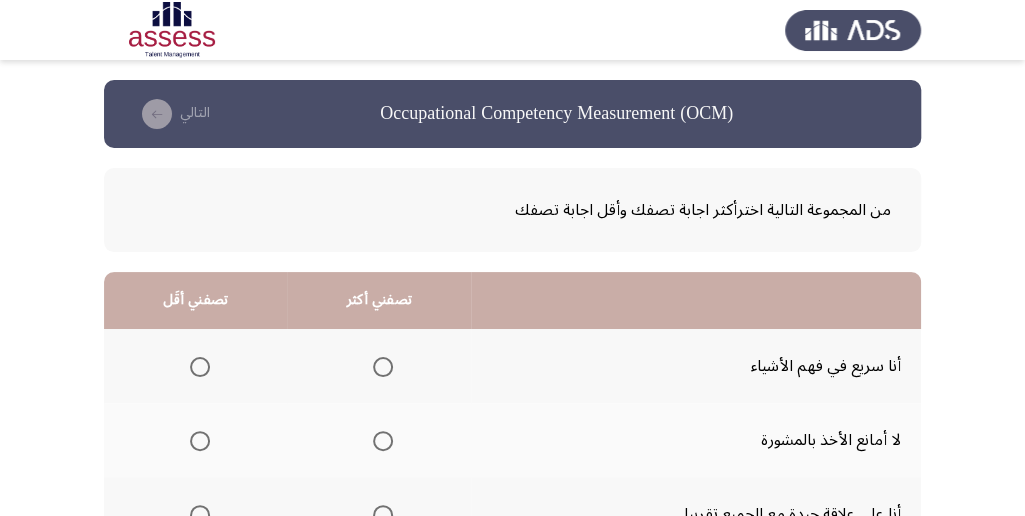 scroll, scrollTop: 66, scrollLeft: 0, axis: vertical 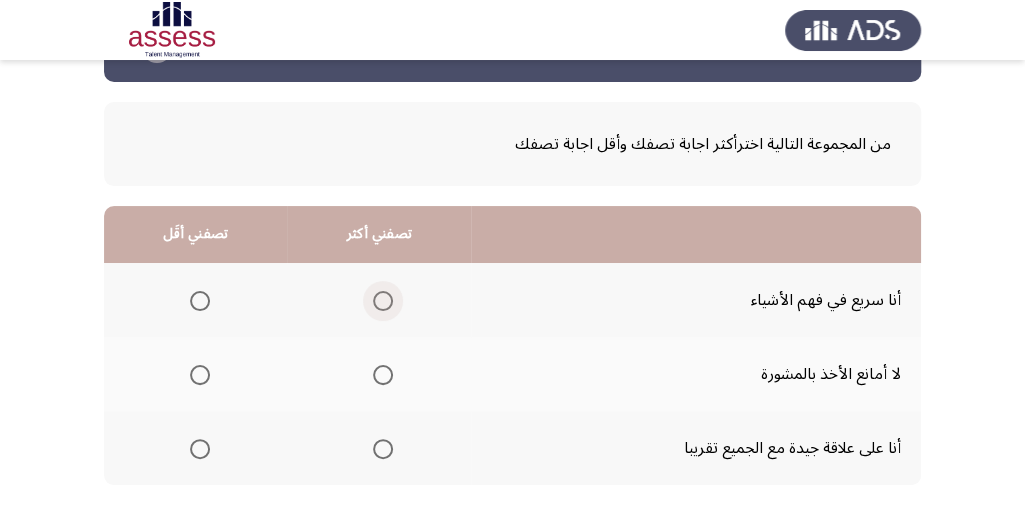 click at bounding box center (383, 301) 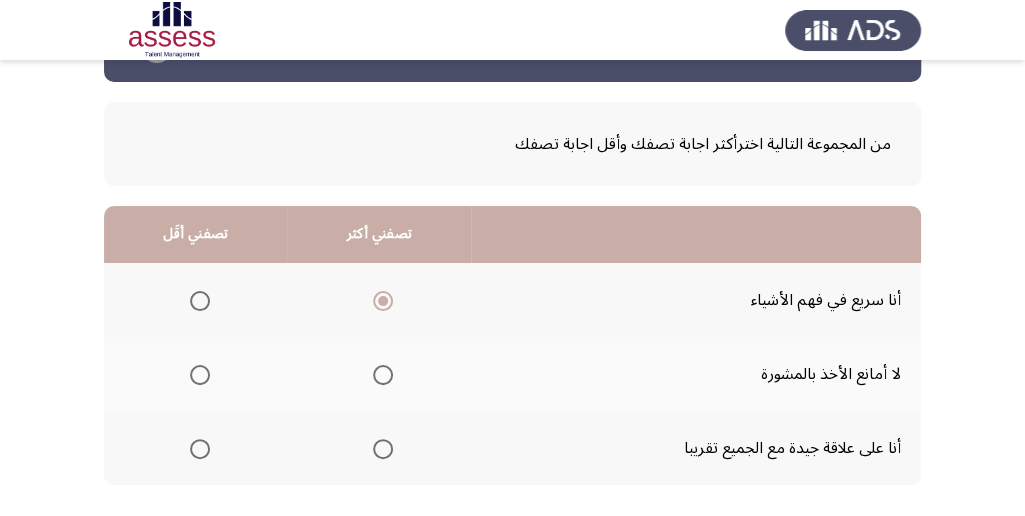 click at bounding box center [200, 375] 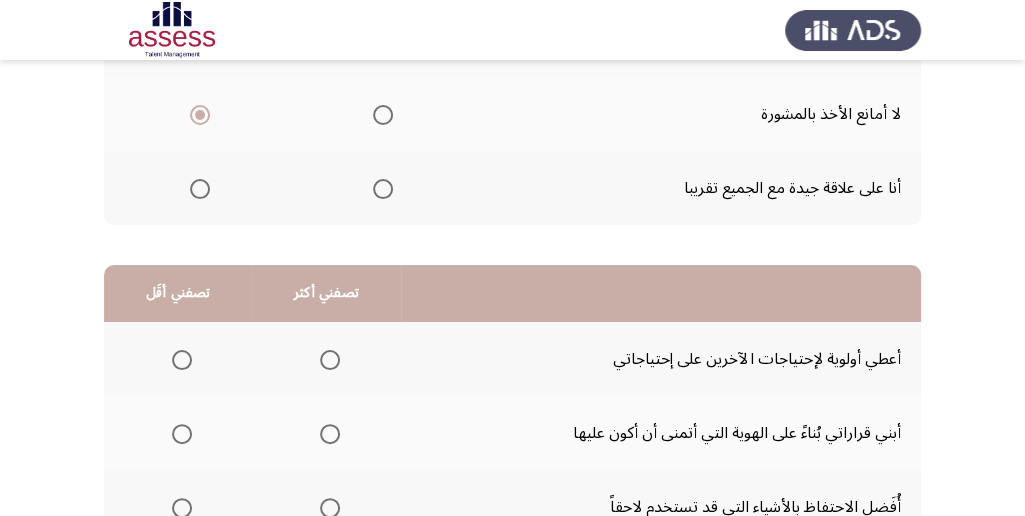 scroll, scrollTop: 466, scrollLeft: 0, axis: vertical 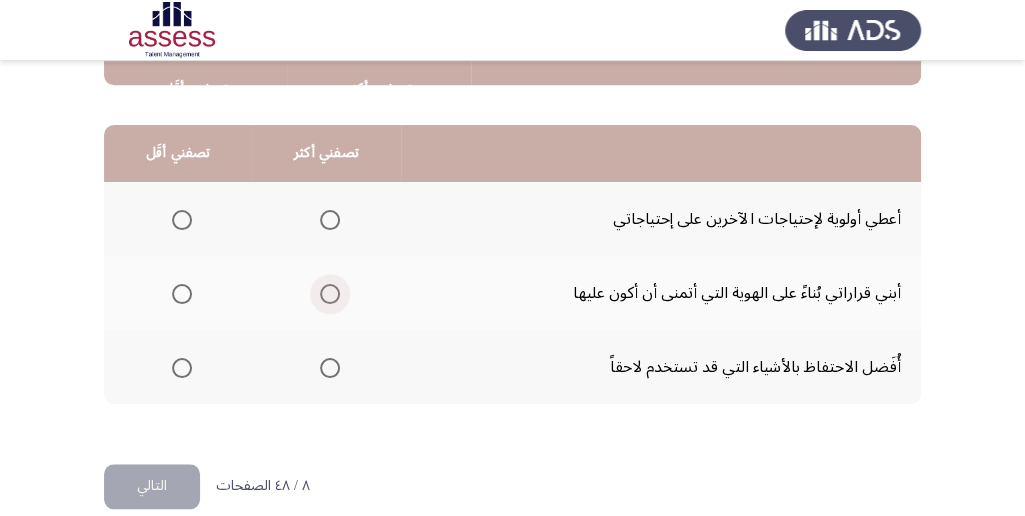click at bounding box center (330, 294) 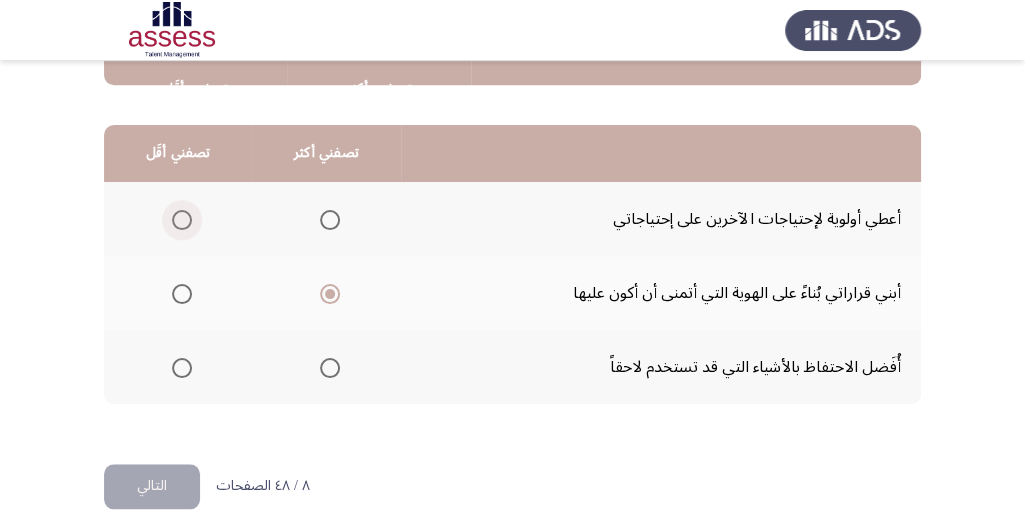 click at bounding box center [182, 220] 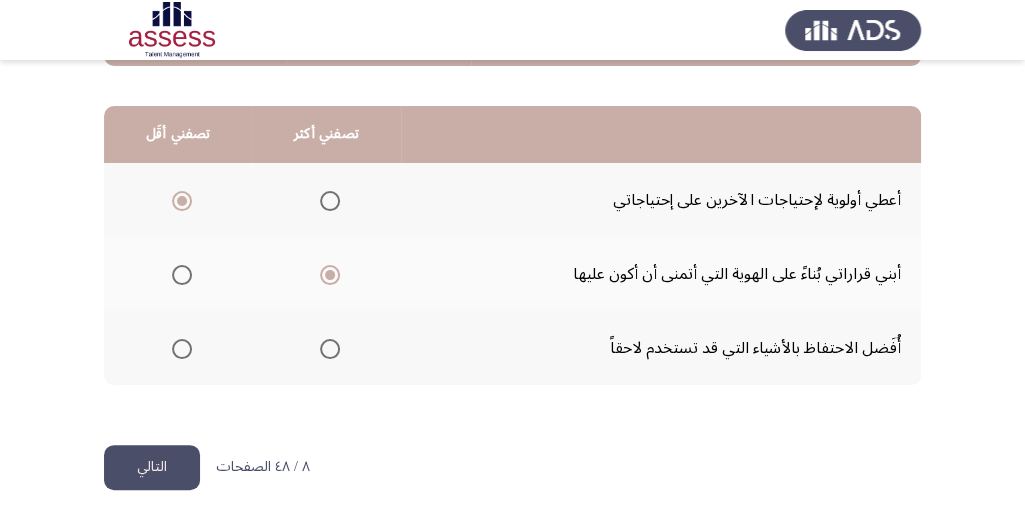 scroll, scrollTop: 494, scrollLeft: 0, axis: vertical 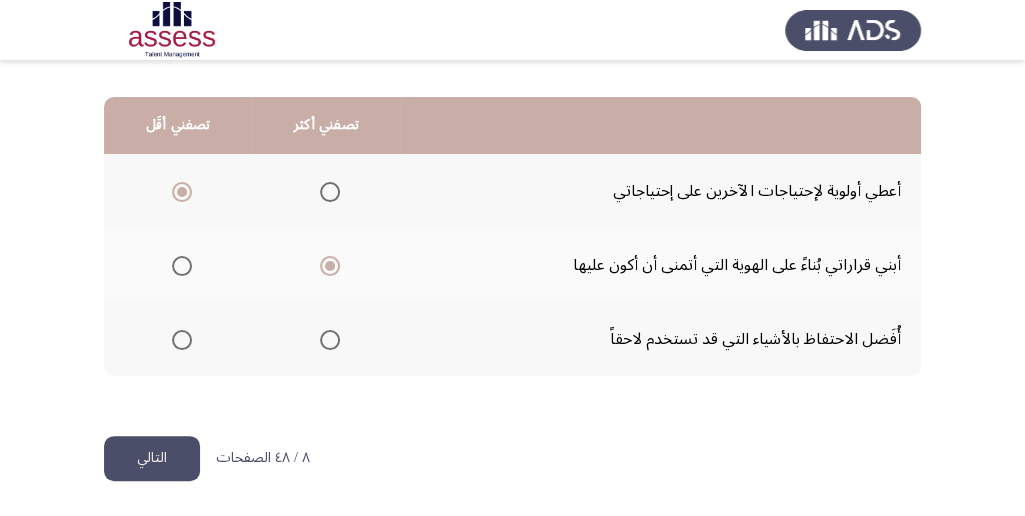 click on "التالي" 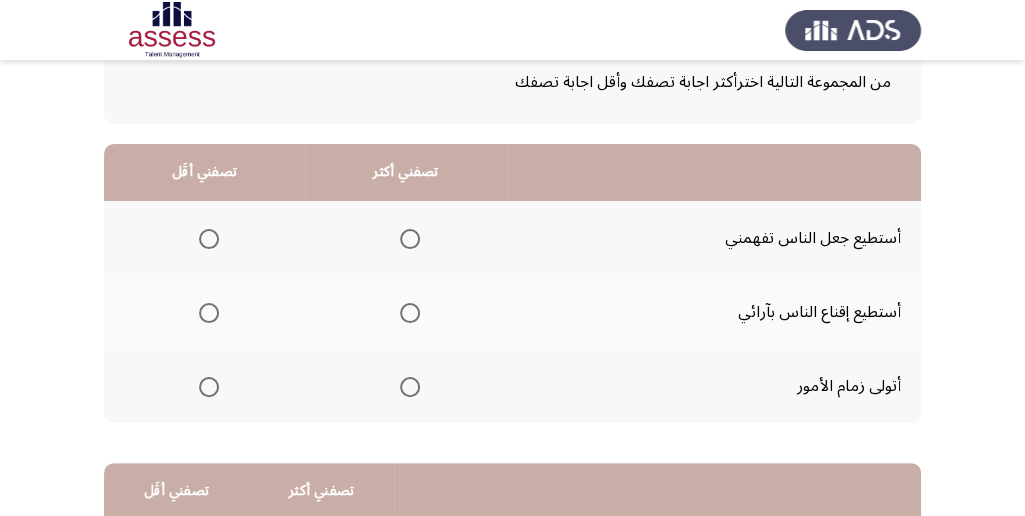 scroll, scrollTop: 133, scrollLeft: 0, axis: vertical 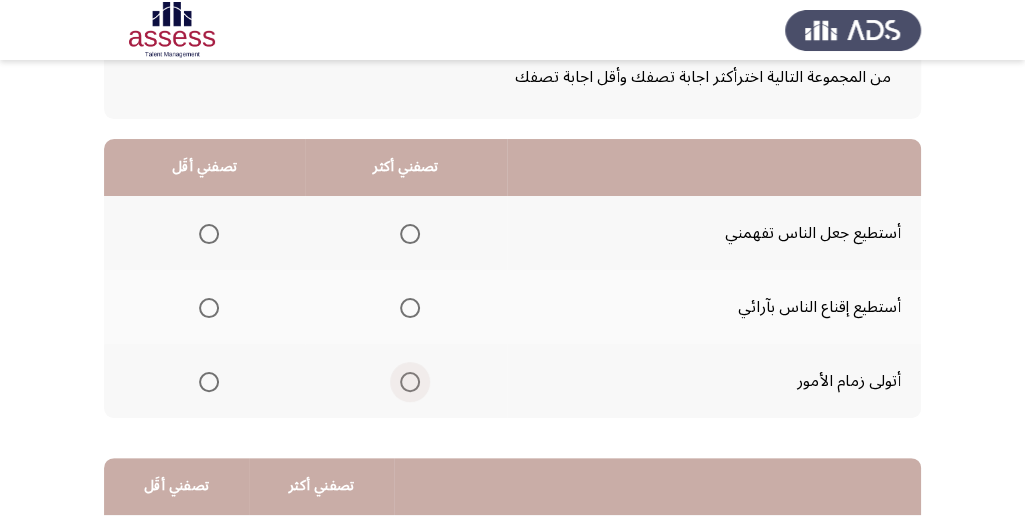 click at bounding box center (410, 382) 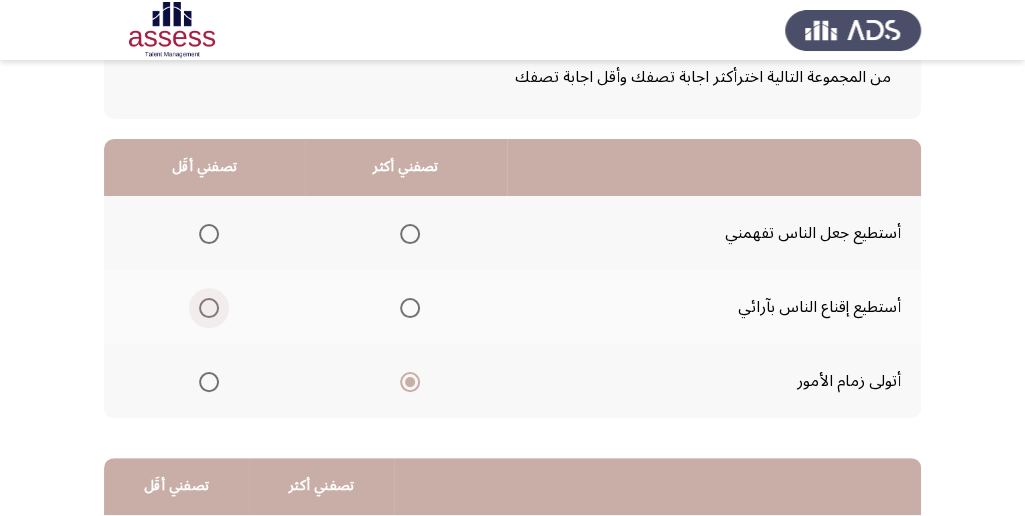 click at bounding box center [209, 308] 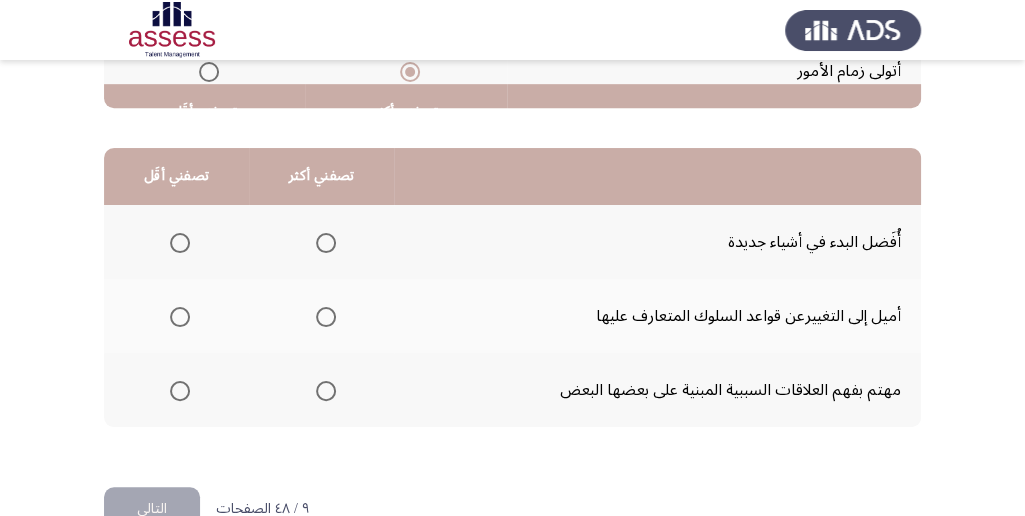 scroll, scrollTop: 466, scrollLeft: 0, axis: vertical 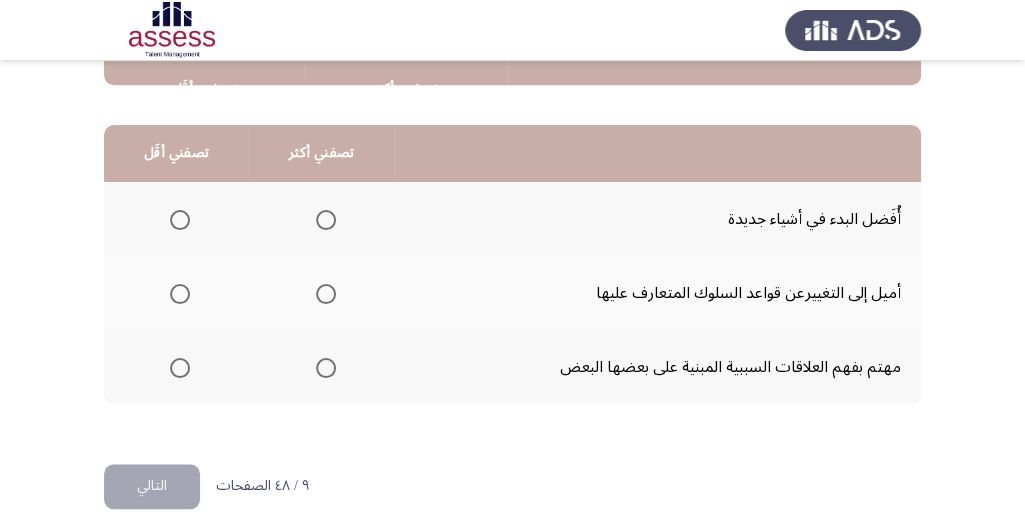 click at bounding box center (326, 220) 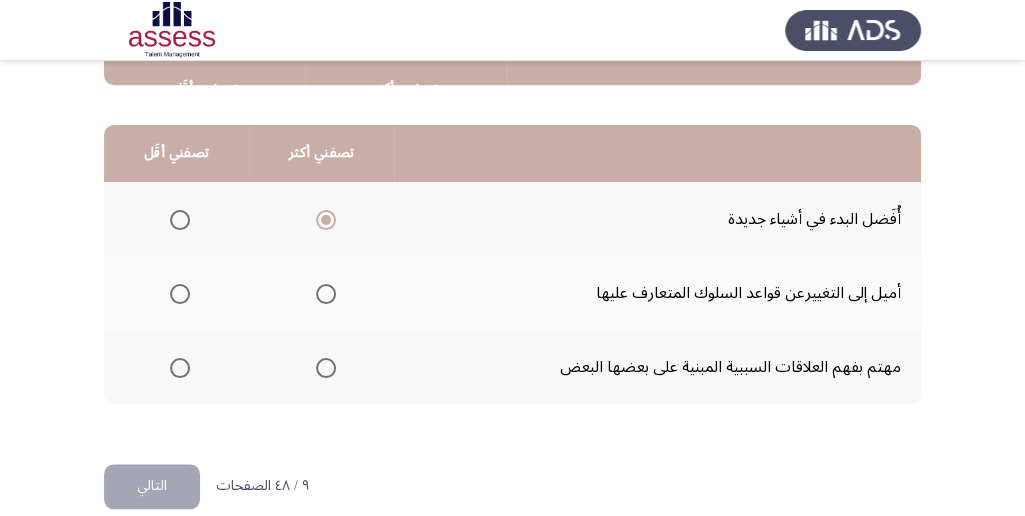 click at bounding box center [180, 368] 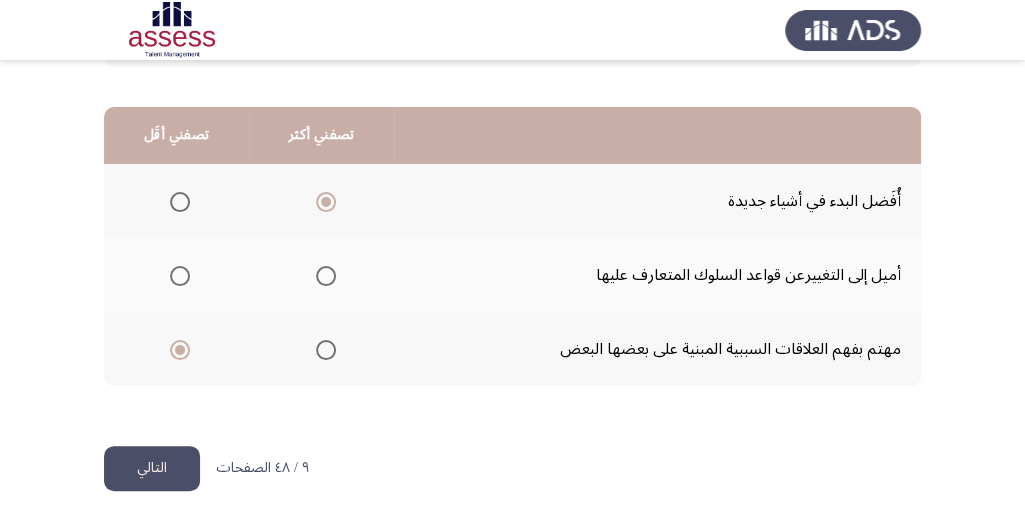 scroll, scrollTop: 494, scrollLeft: 0, axis: vertical 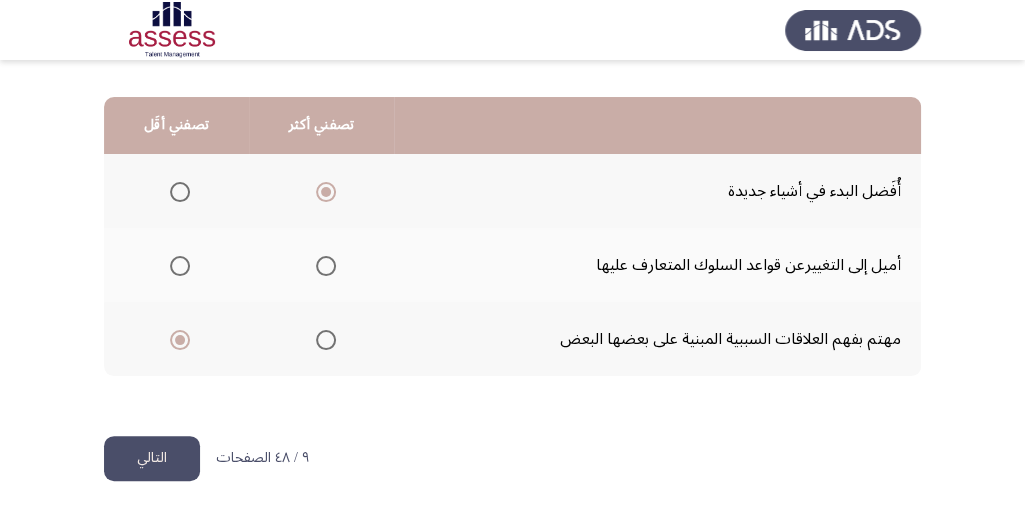 click on "التالي" 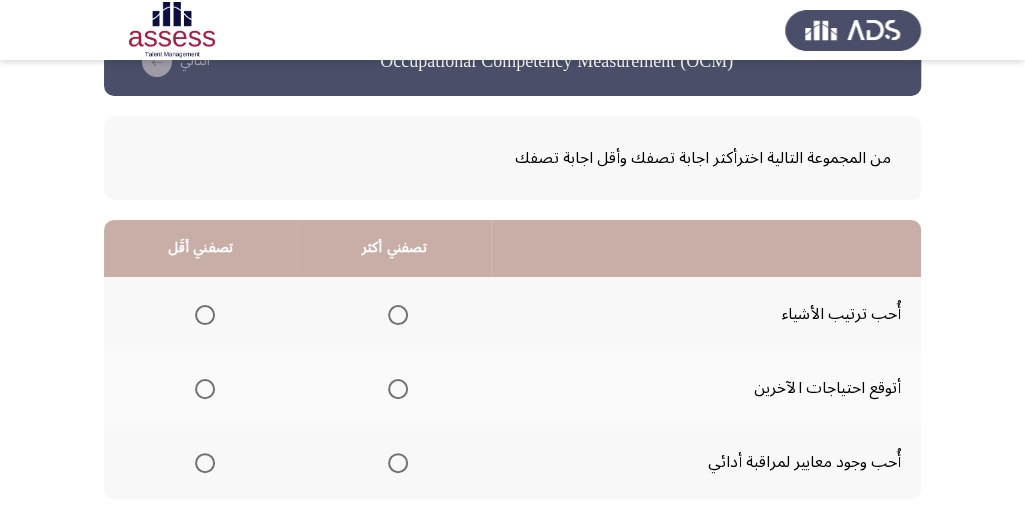 scroll, scrollTop: 133, scrollLeft: 0, axis: vertical 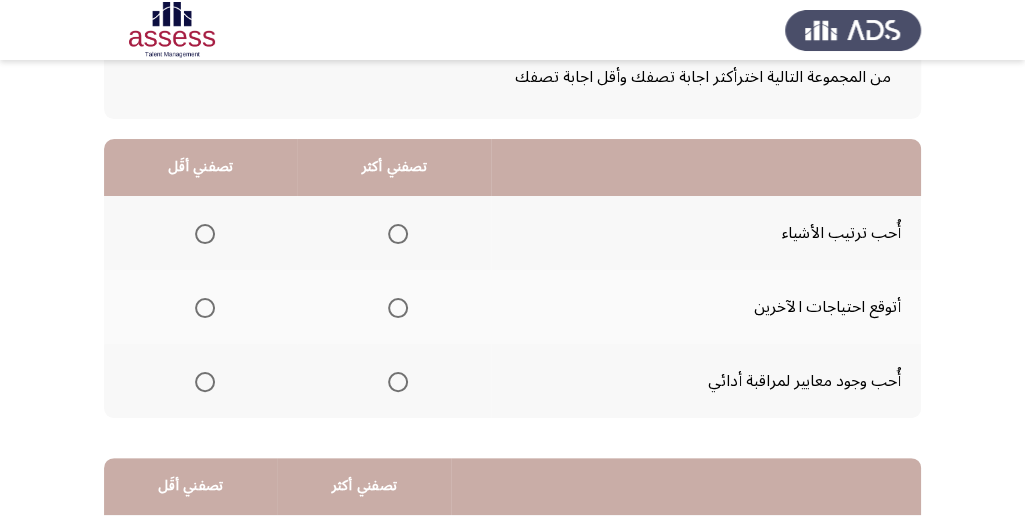 click at bounding box center (398, 382) 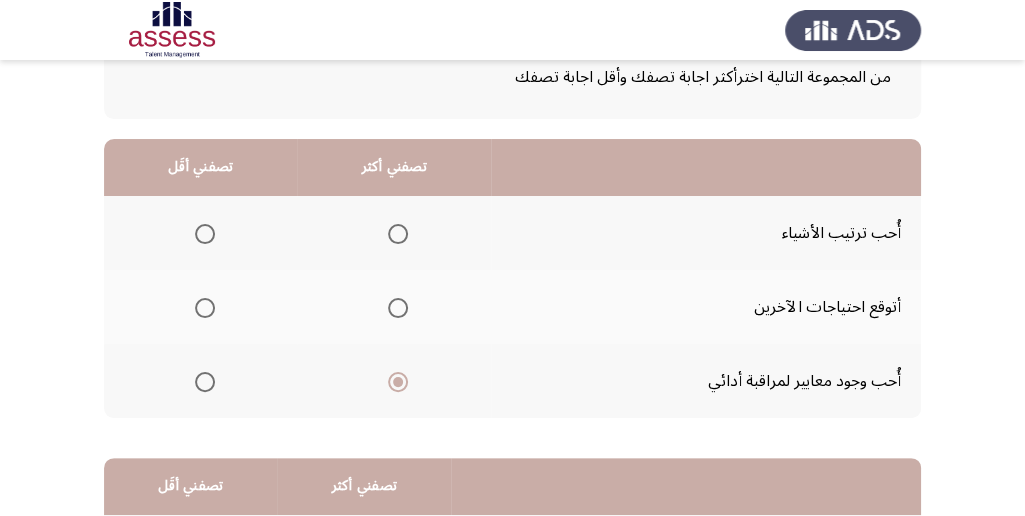 click at bounding box center (205, 308) 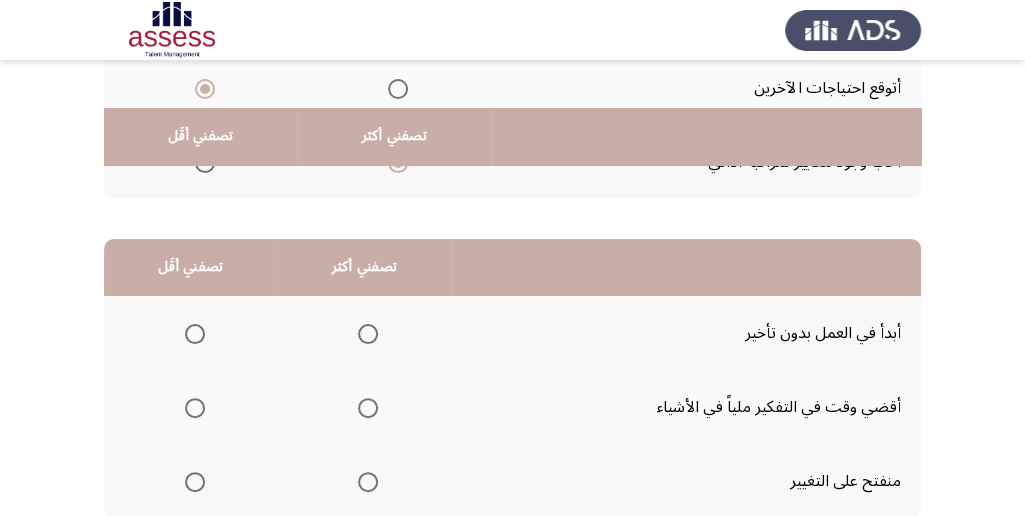 scroll, scrollTop: 400, scrollLeft: 0, axis: vertical 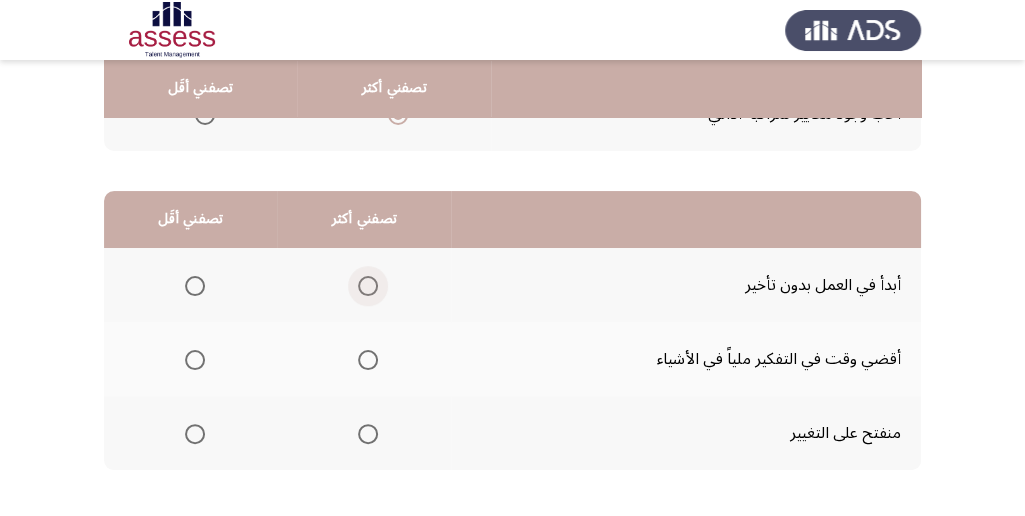 click at bounding box center [368, 286] 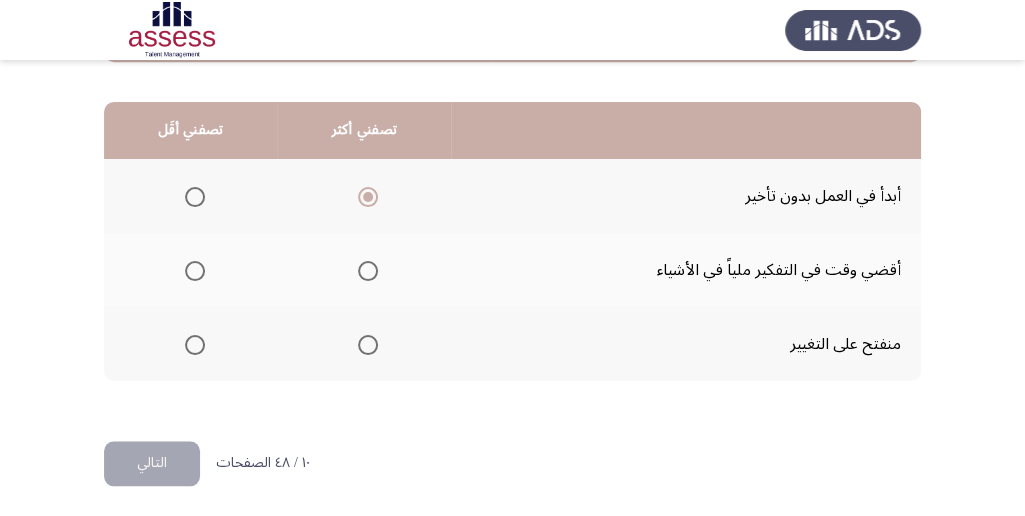 scroll, scrollTop: 494, scrollLeft: 0, axis: vertical 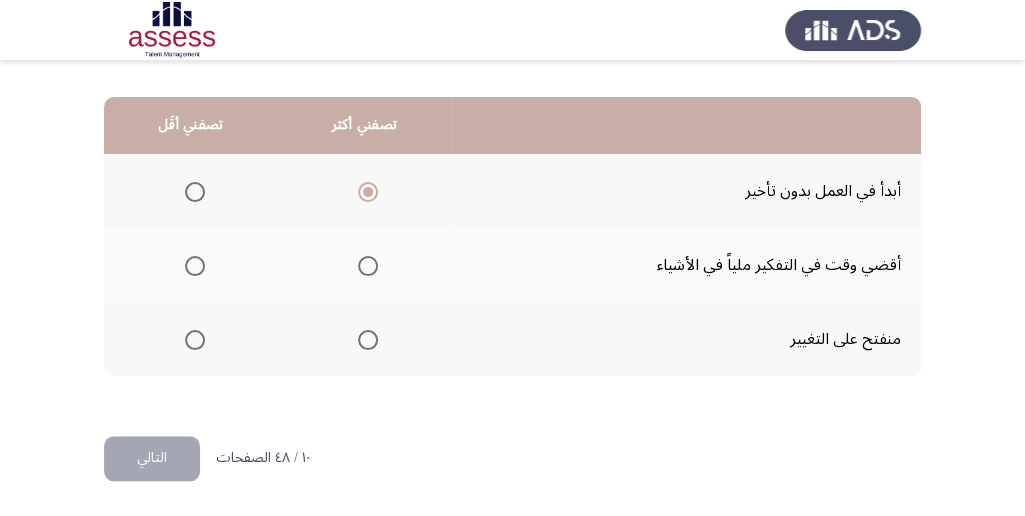 click at bounding box center (195, 340) 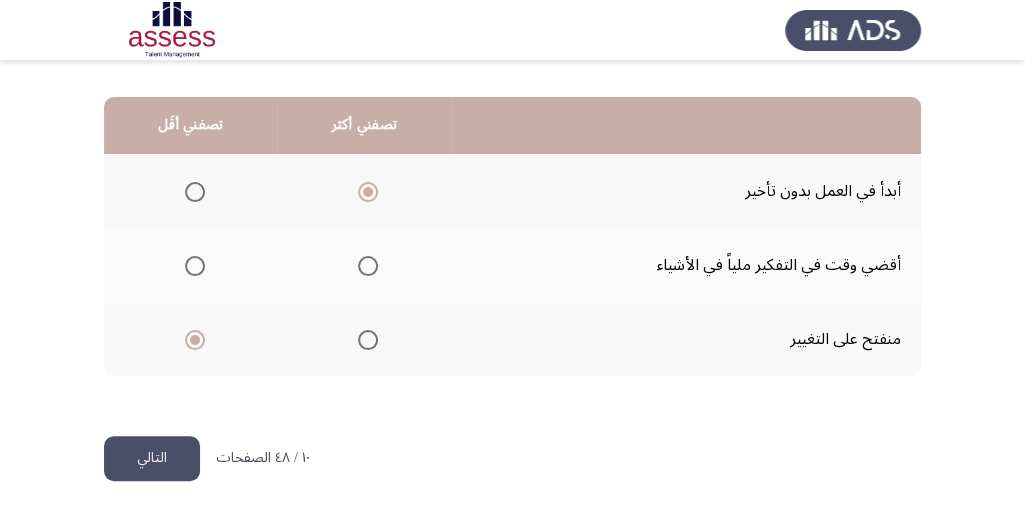 click on "التالي" 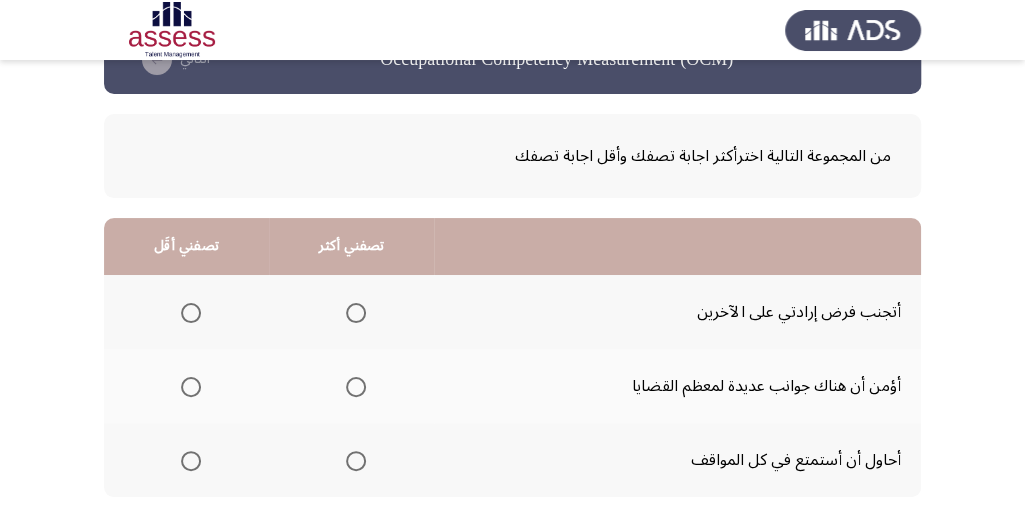 scroll, scrollTop: 133, scrollLeft: 0, axis: vertical 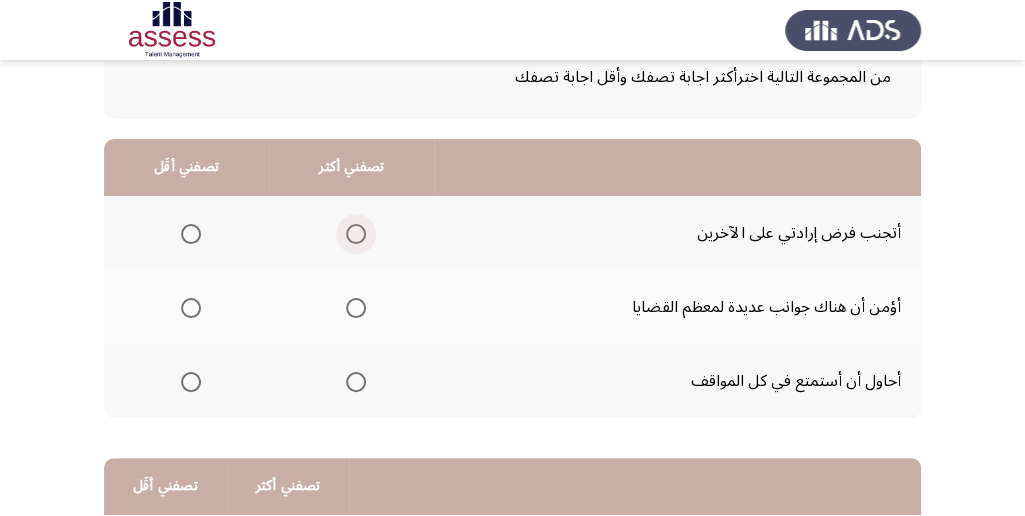 click at bounding box center (356, 234) 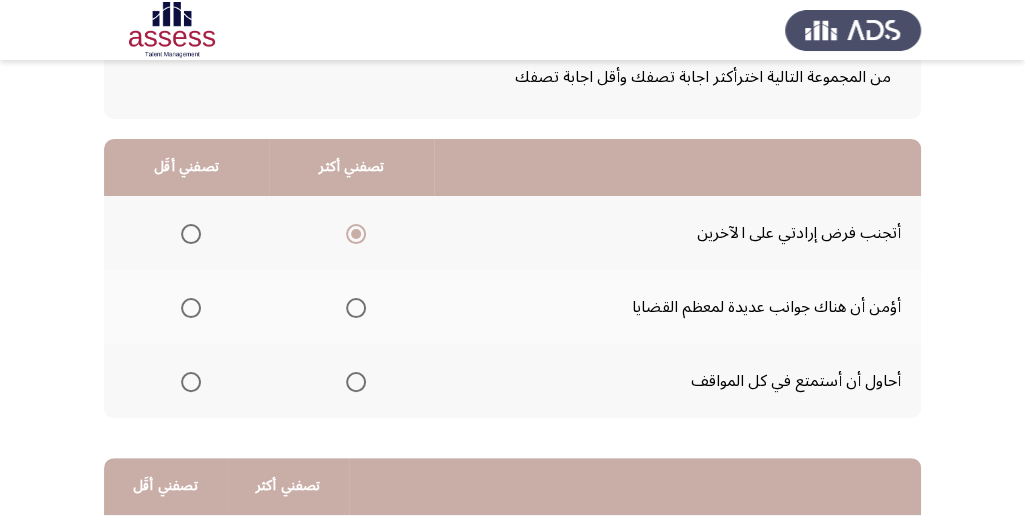 click at bounding box center (191, 234) 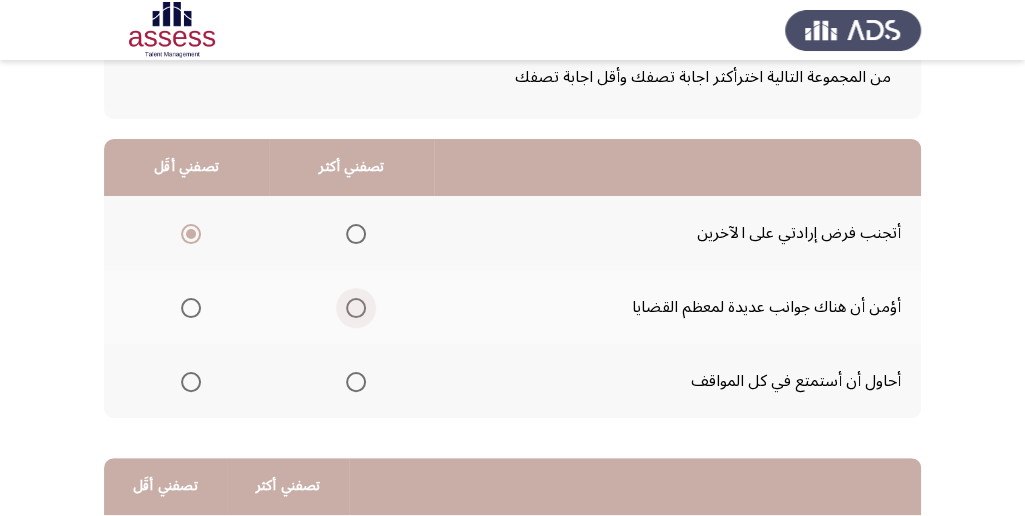 click at bounding box center [356, 308] 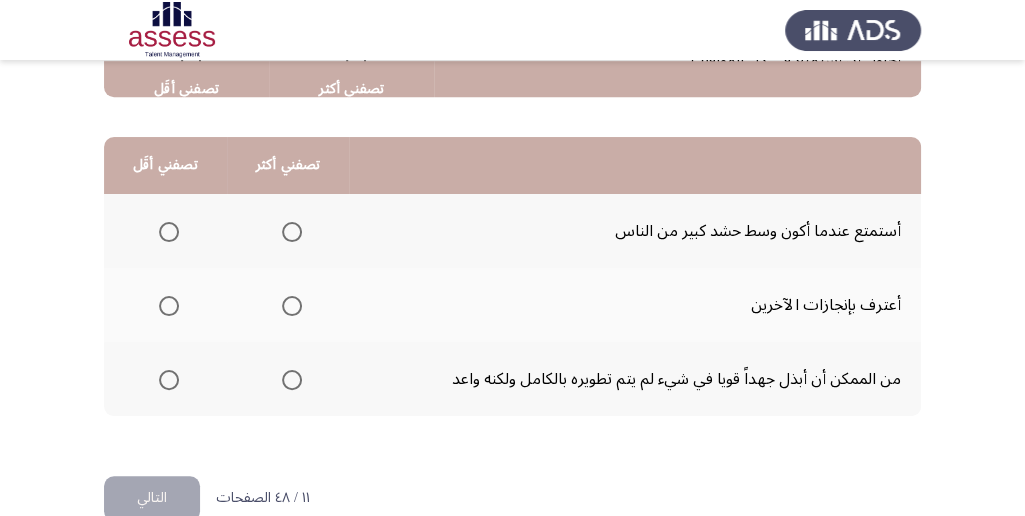 scroll, scrollTop: 466, scrollLeft: 0, axis: vertical 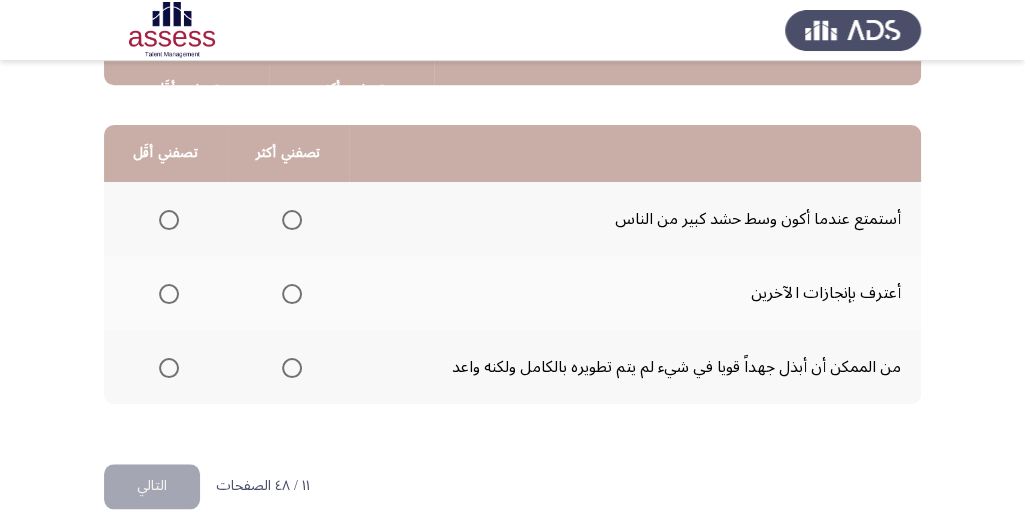 click at bounding box center (169, 294) 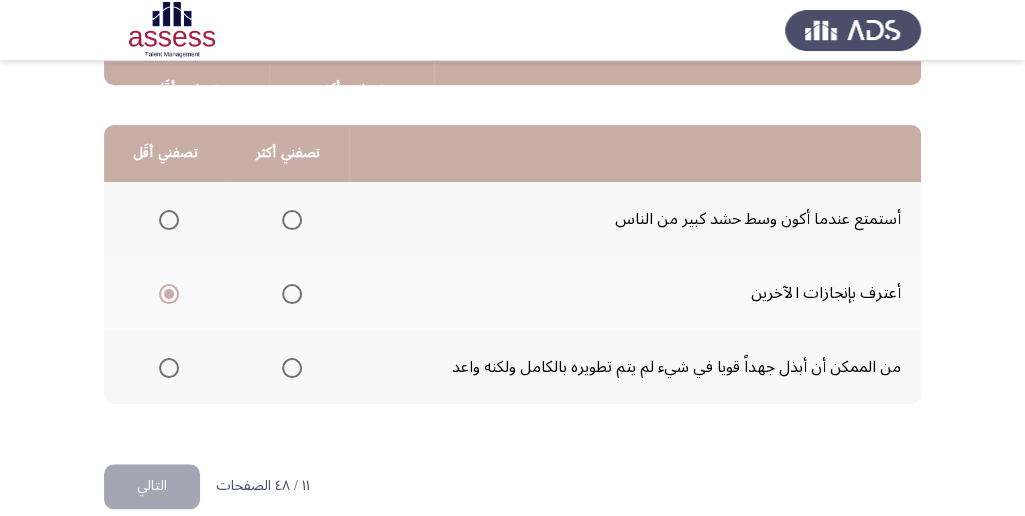 click at bounding box center (292, 368) 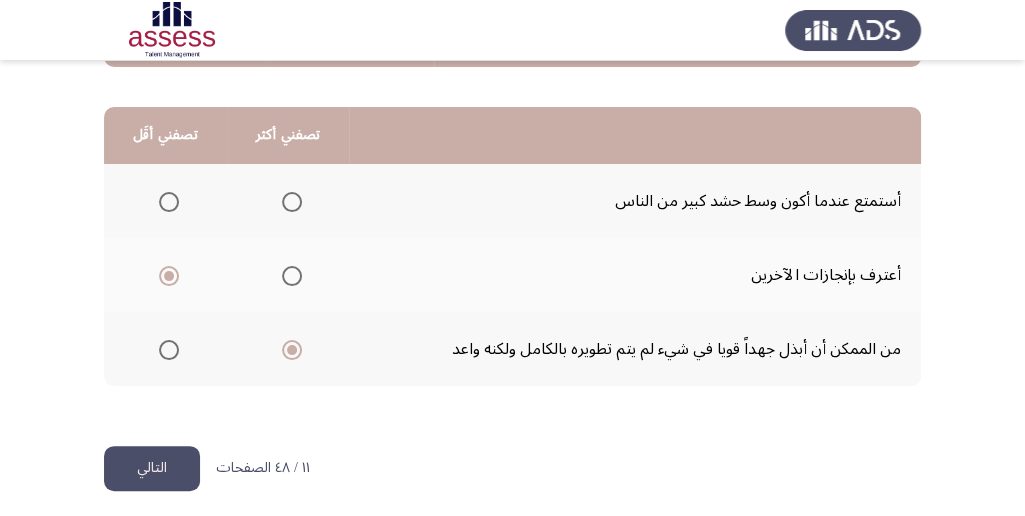scroll, scrollTop: 494, scrollLeft: 0, axis: vertical 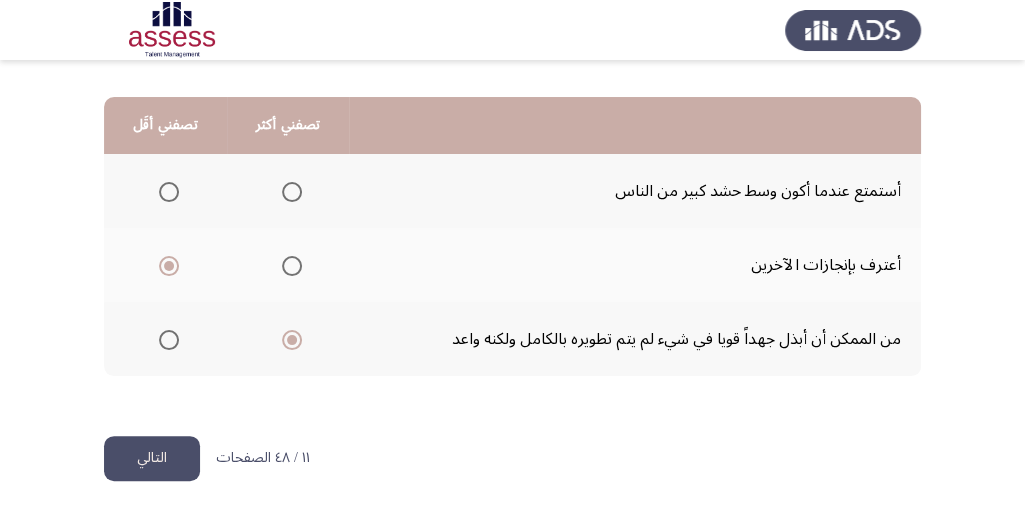 click on "التالي" 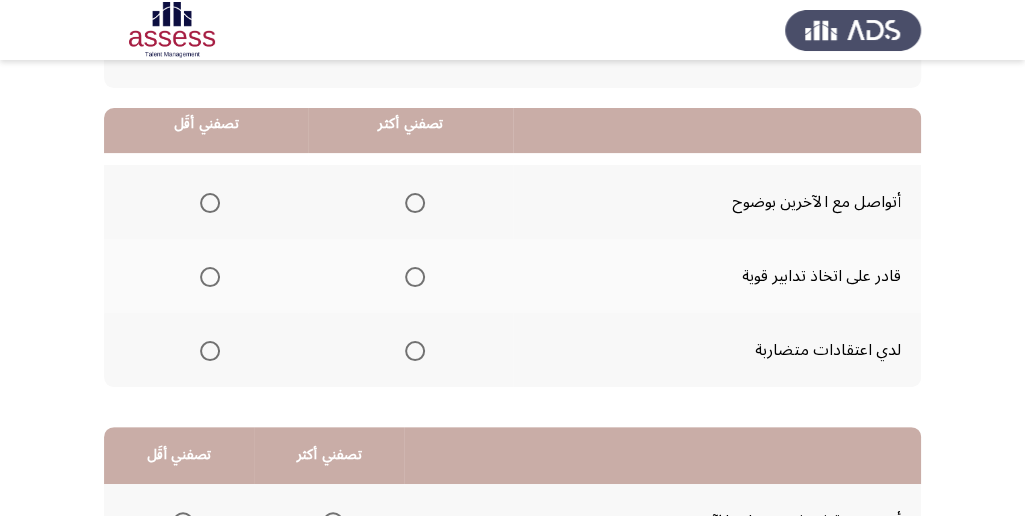 scroll, scrollTop: 133, scrollLeft: 0, axis: vertical 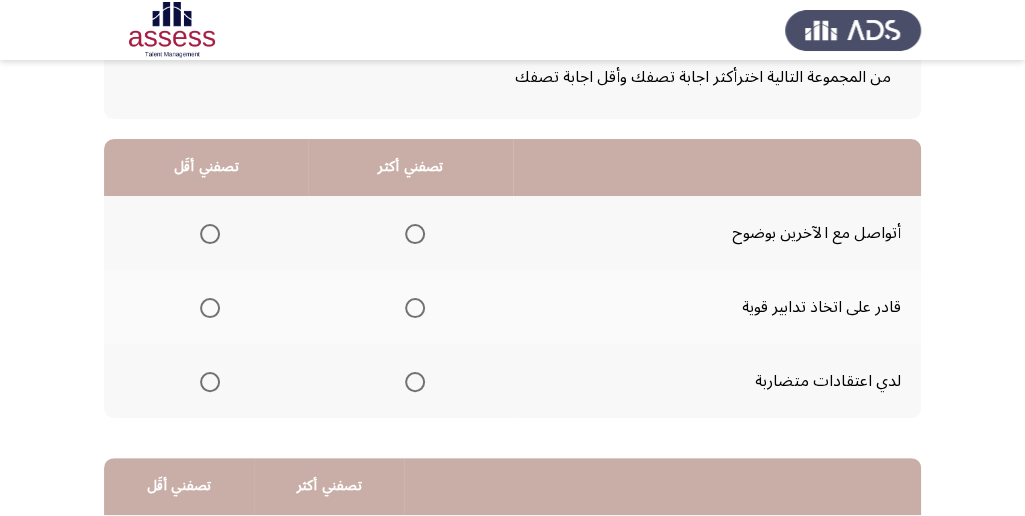 click at bounding box center [415, 308] 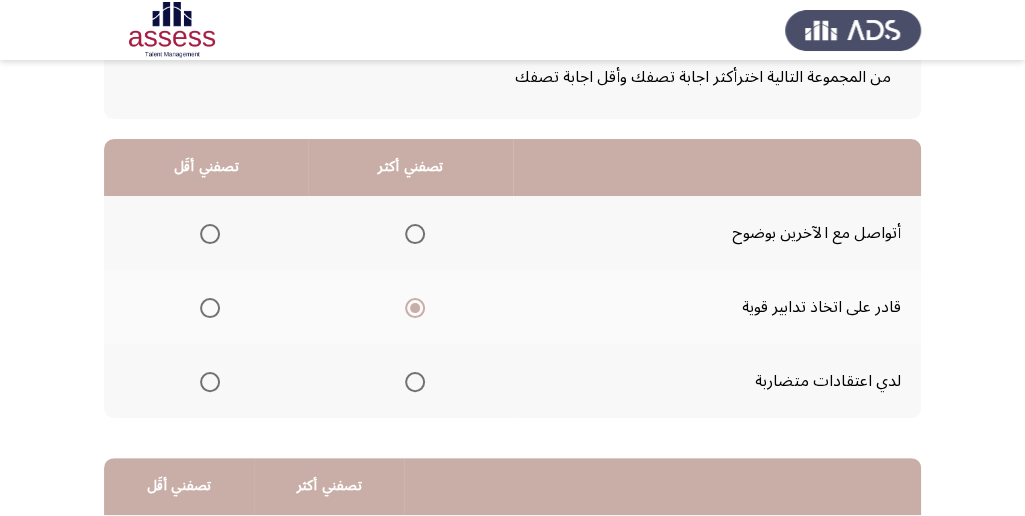 click at bounding box center (210, 234) 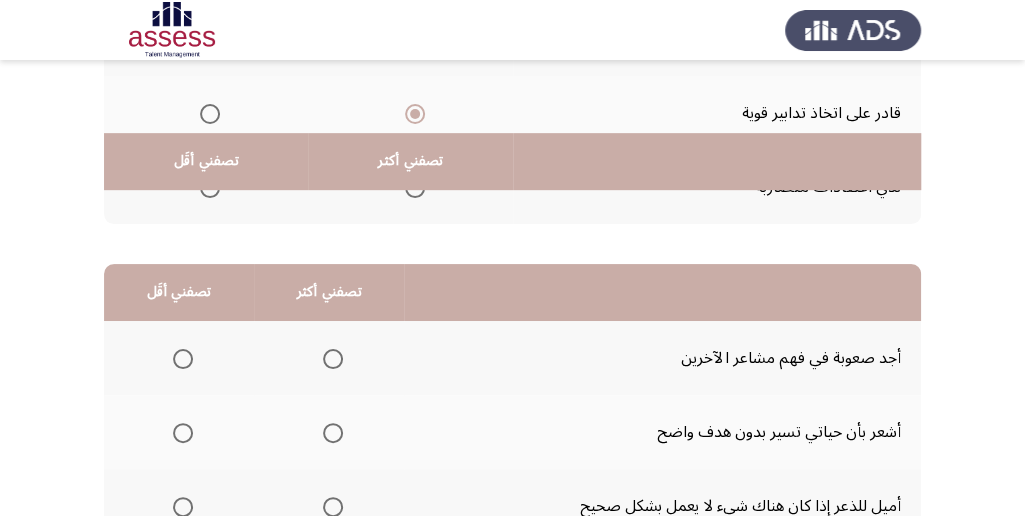scroll, scrollTop: 400, scrollLeft: 0, axis: vertical 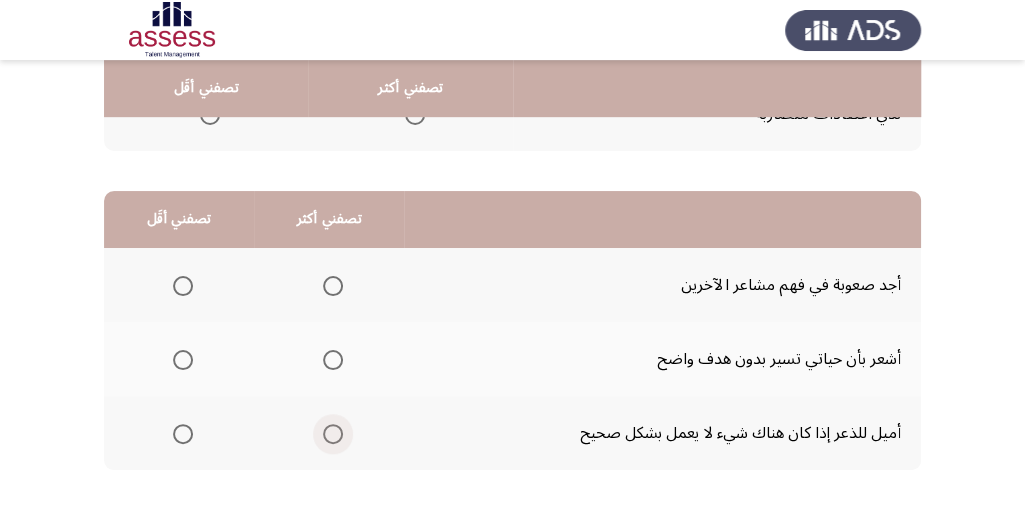click at bounding box center (333, 434) 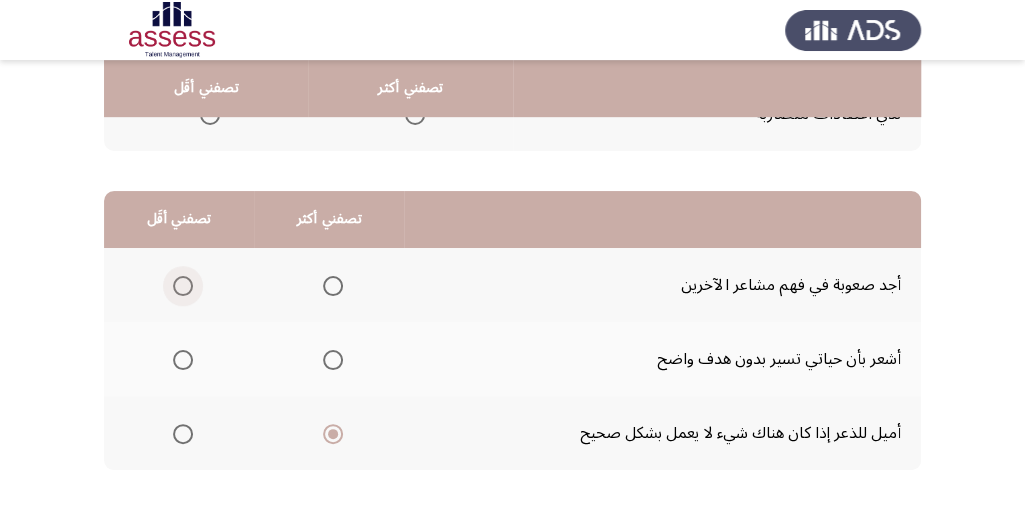 click at bounding box center [183, 286] 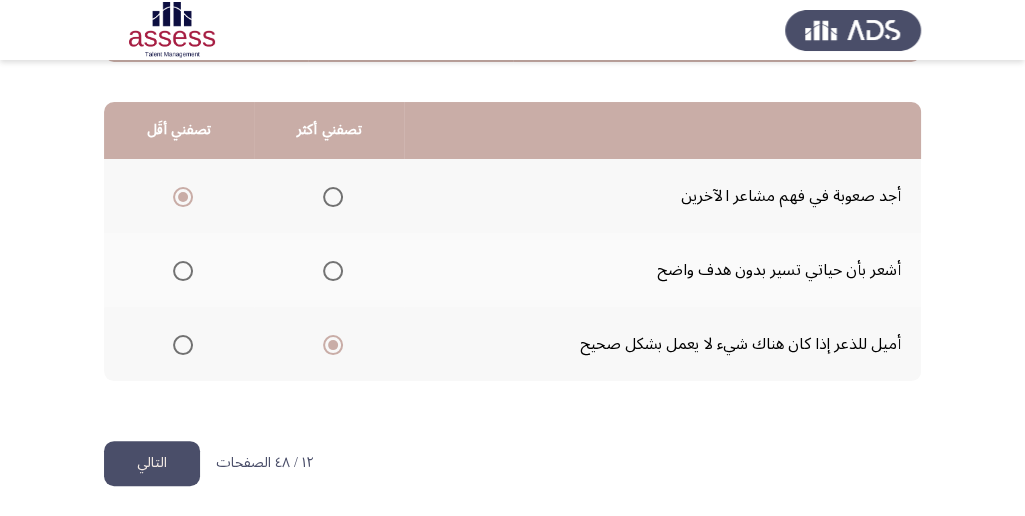 scroll, scrollTop: 494, scrollLeft: 0, axis: vertical 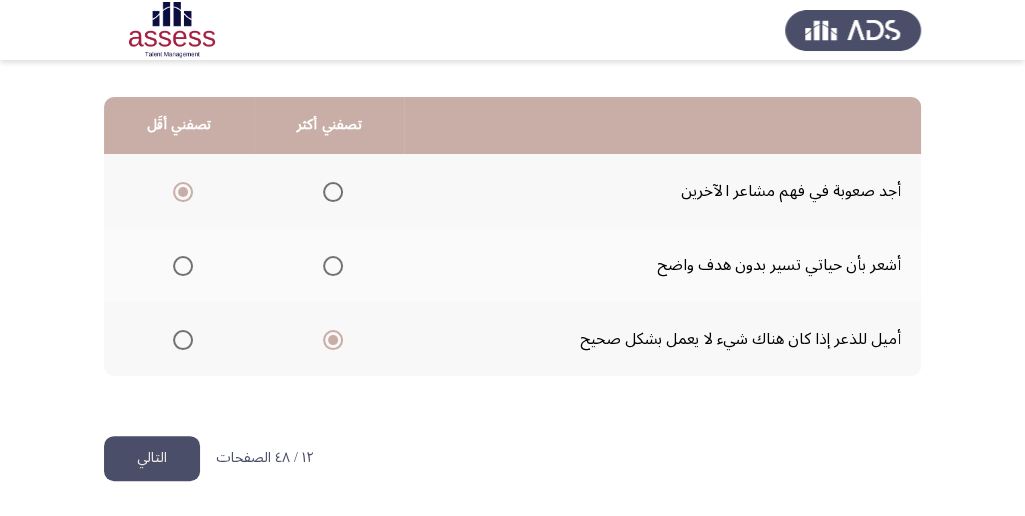 click on "التالي" 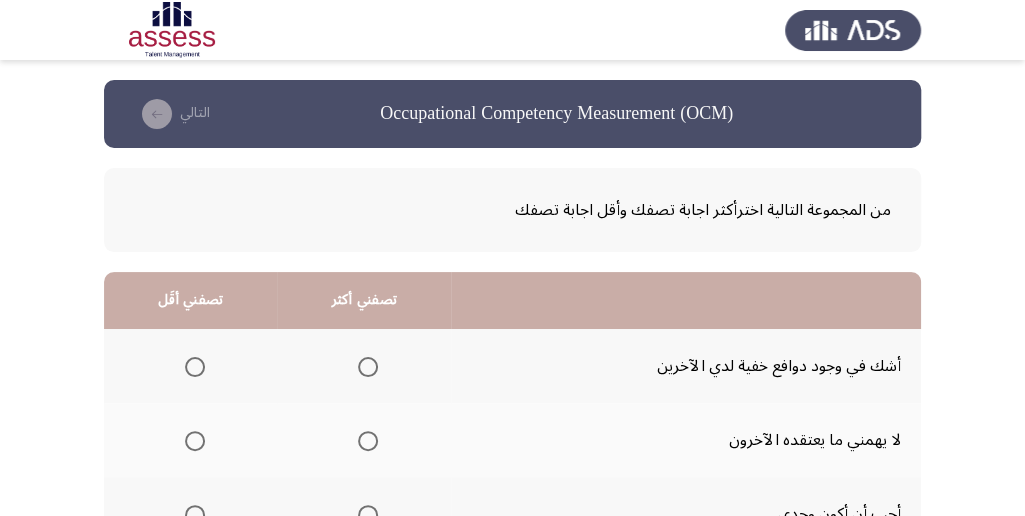 scroll, scrollTop: 66, scrollLeft: 0, axis: vertical 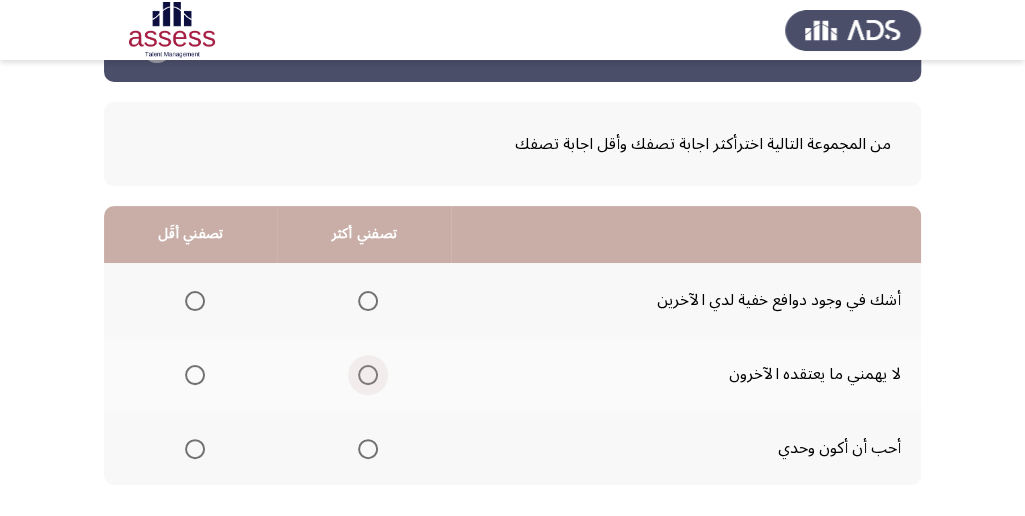 click at bounding box center [368, 375] 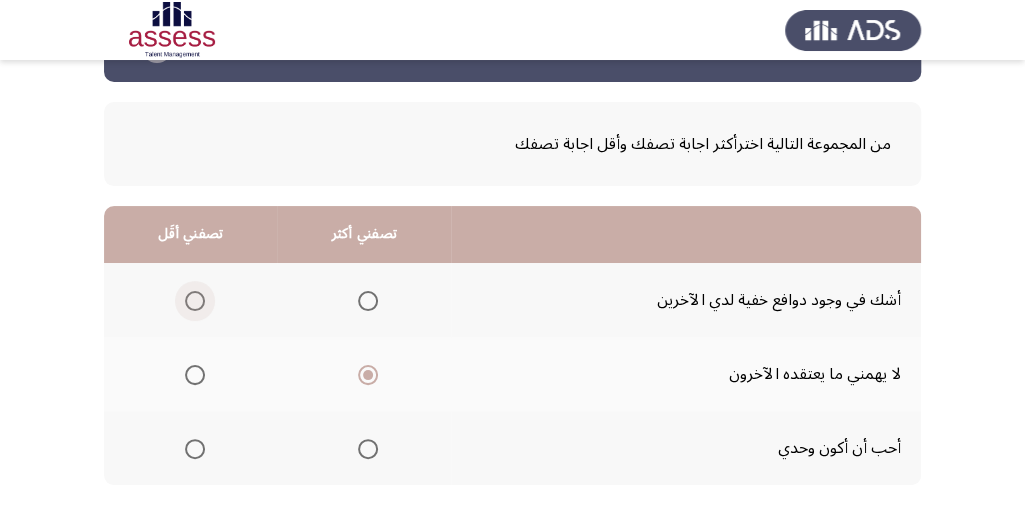 click at bounding box center [195, 301] 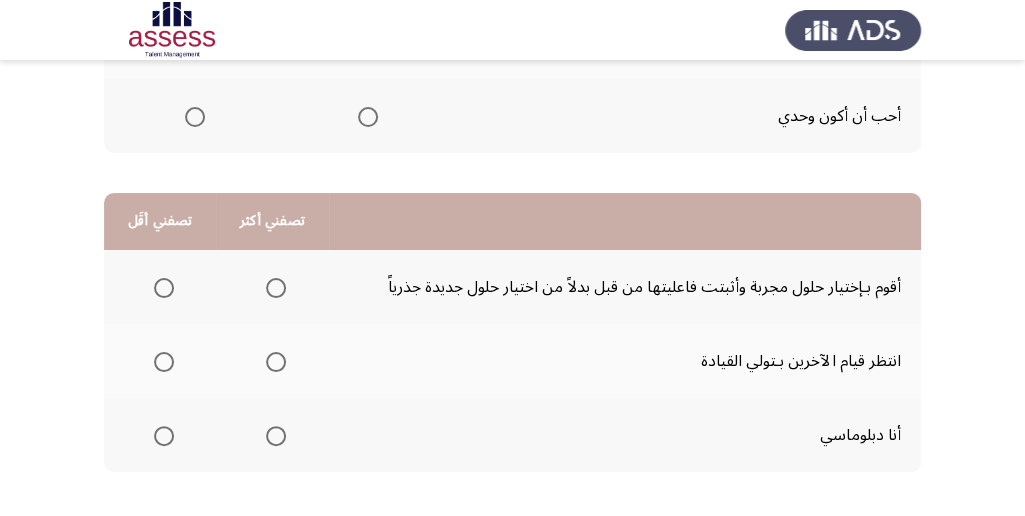 scroll, scrollTop: 400, scrollLeft: 0, axis: vertical 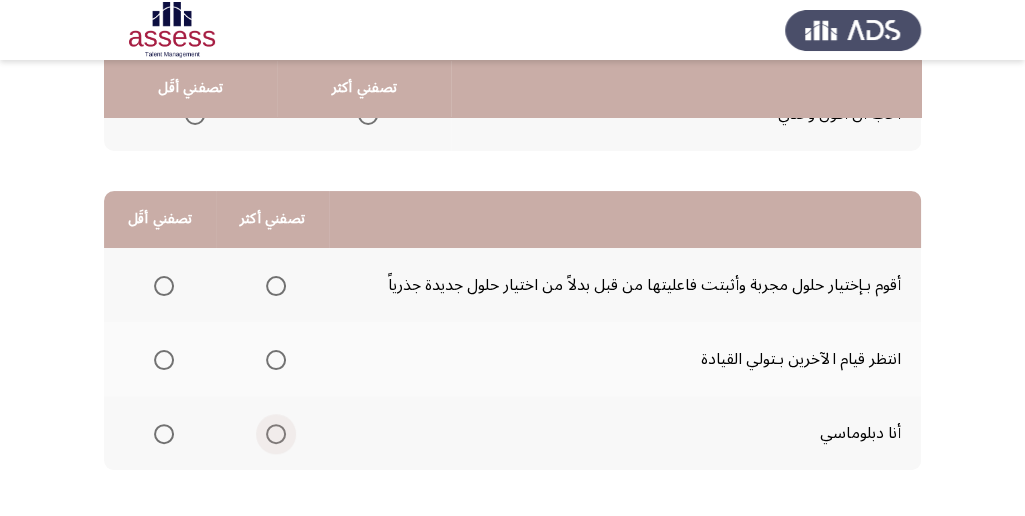 click at bounding box center (276, 434) 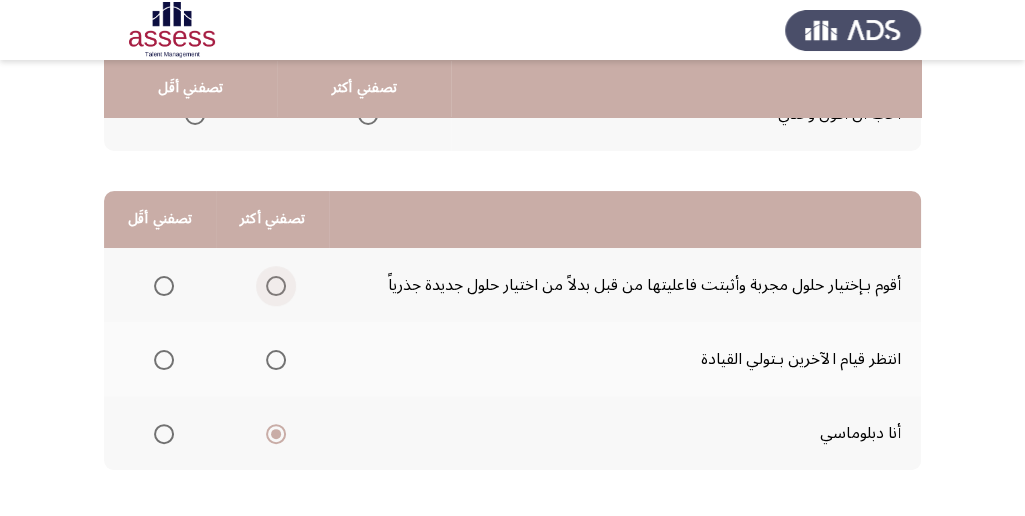 click at bounding box center [276, 286] 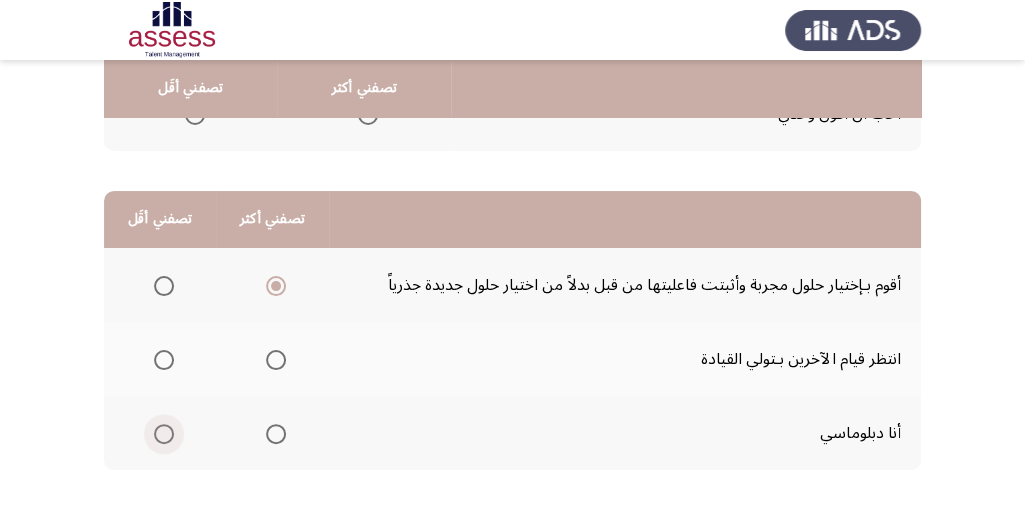 click at bounding box center [164, 434] 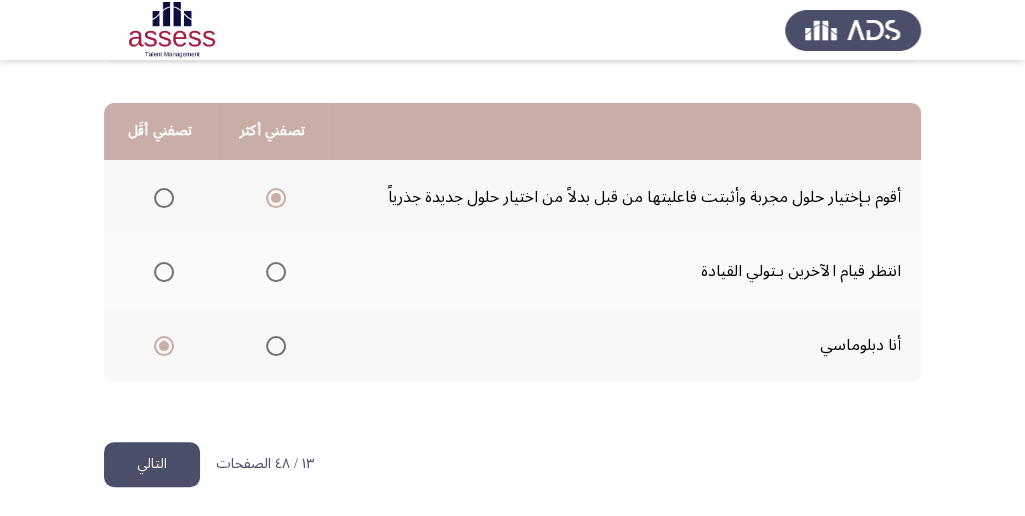 scroll, scrollTop: 494, scrollLeft: 0, axis: vertical 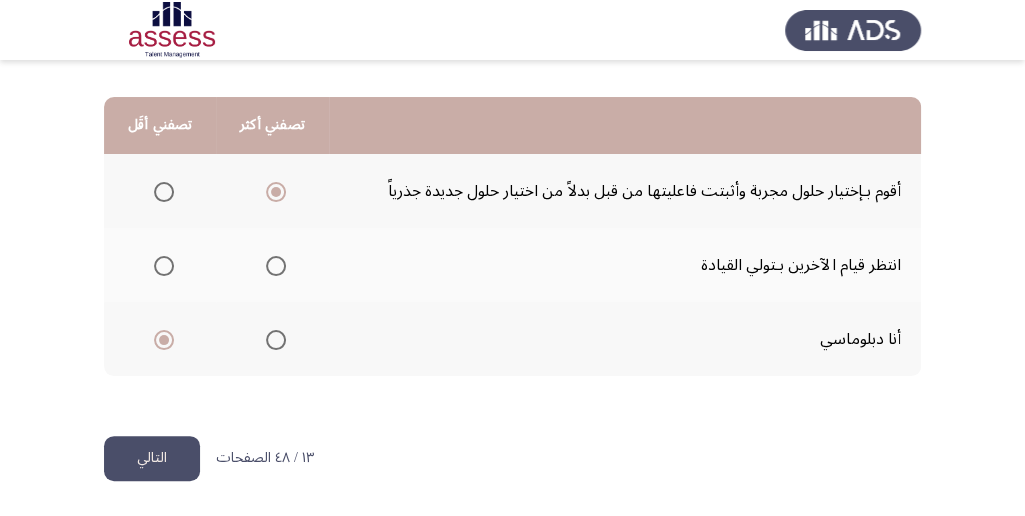 click on "التالي" 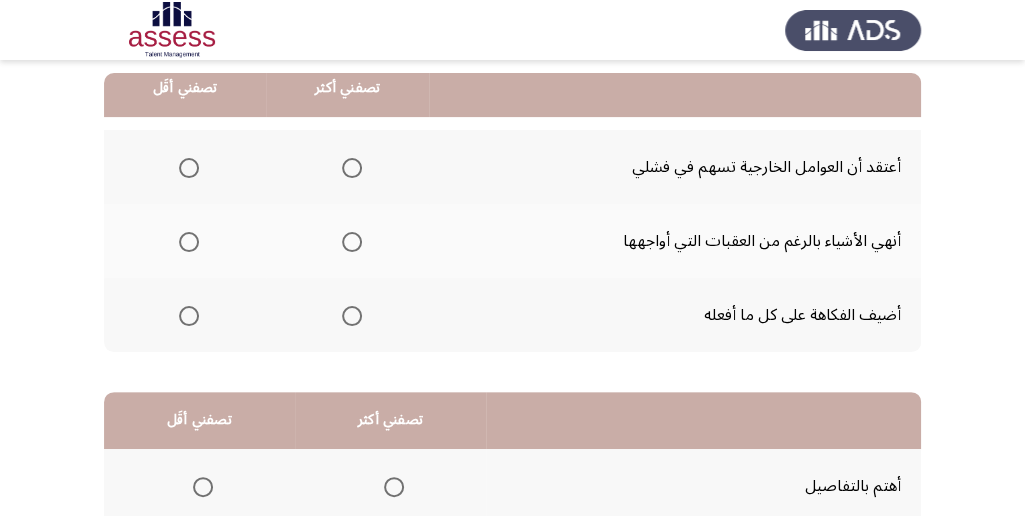 scroll, scrollTop: 200, scrollLeft: 0, axis: vertical 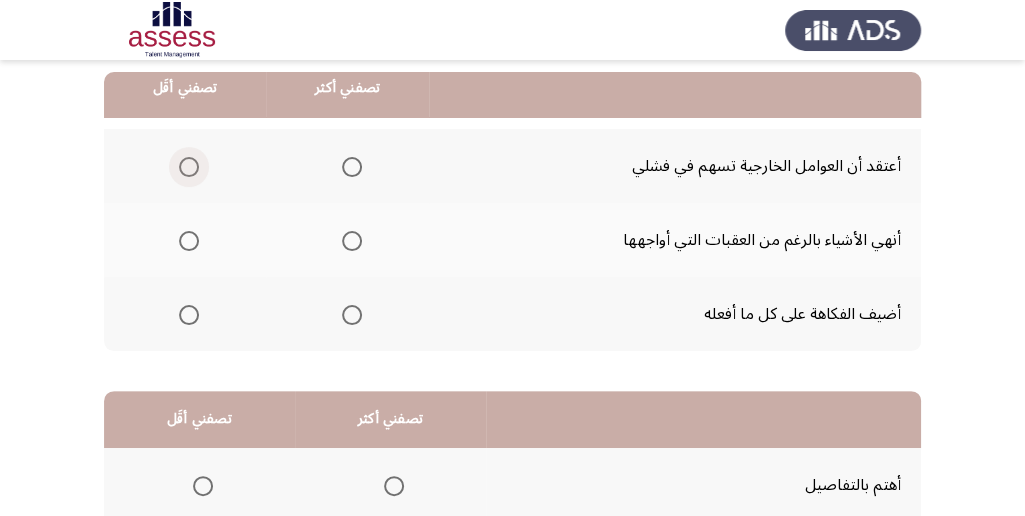 click at bounding box center [189, 167] 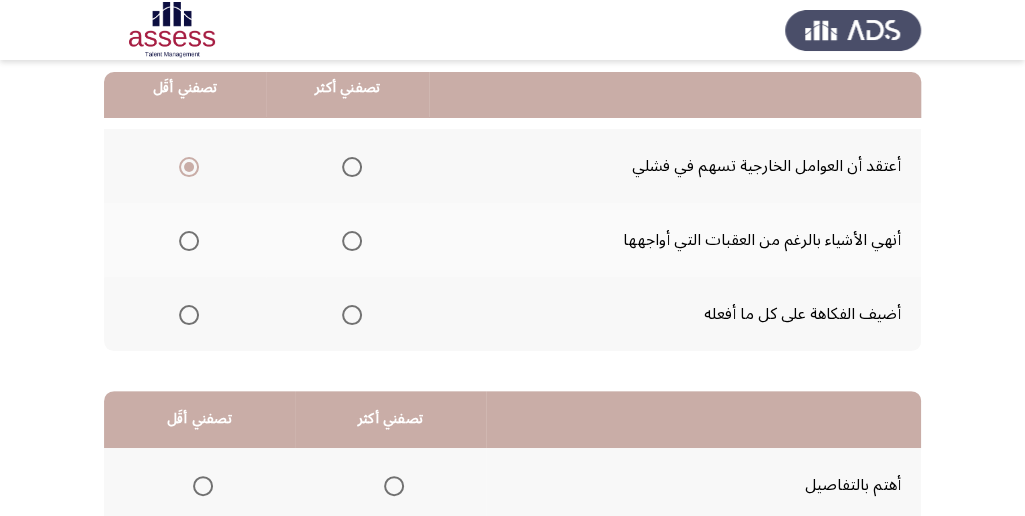 click 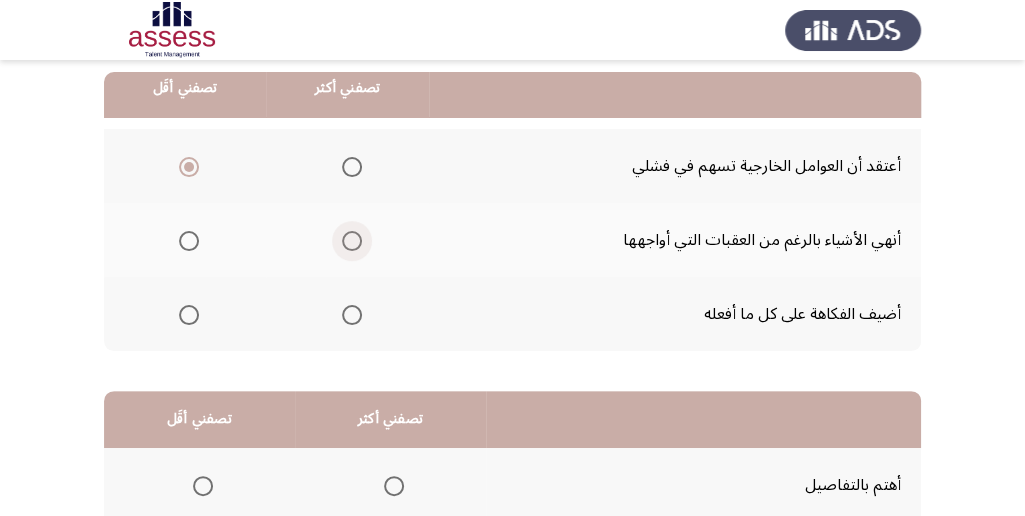 click at bounding box center (352, 241) 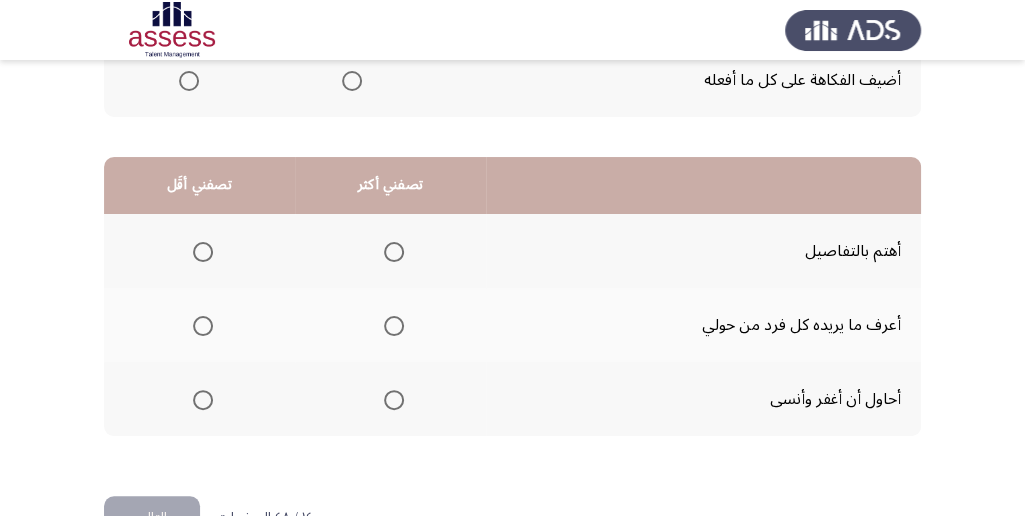 scroll, scrollTop: 466, scrollLeft: 0, axis: vertical 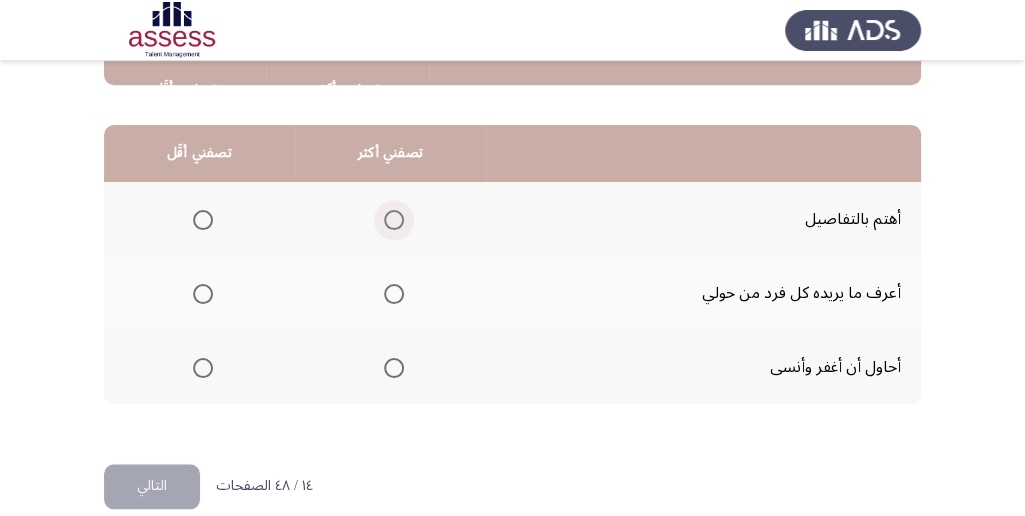 click at bounding box center [394, 220] 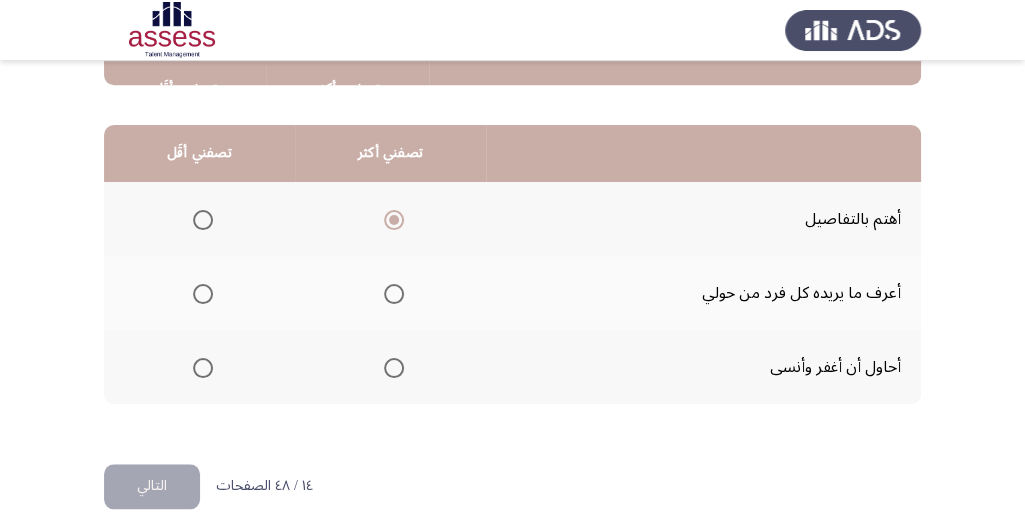 click at bounding box center [203, 294] 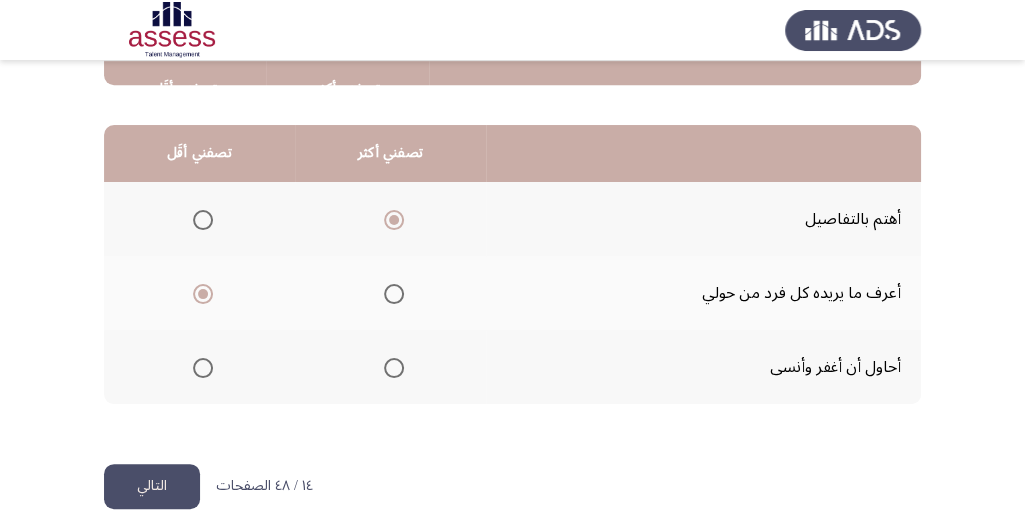 click on "التالي" 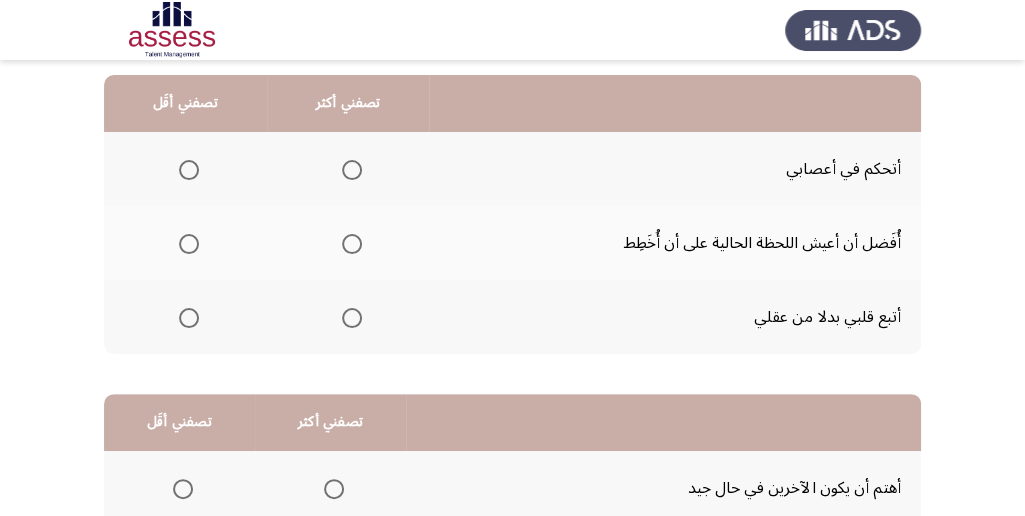 scroll, scrollTop: 200, scrollLeft: 0, axis: vertical 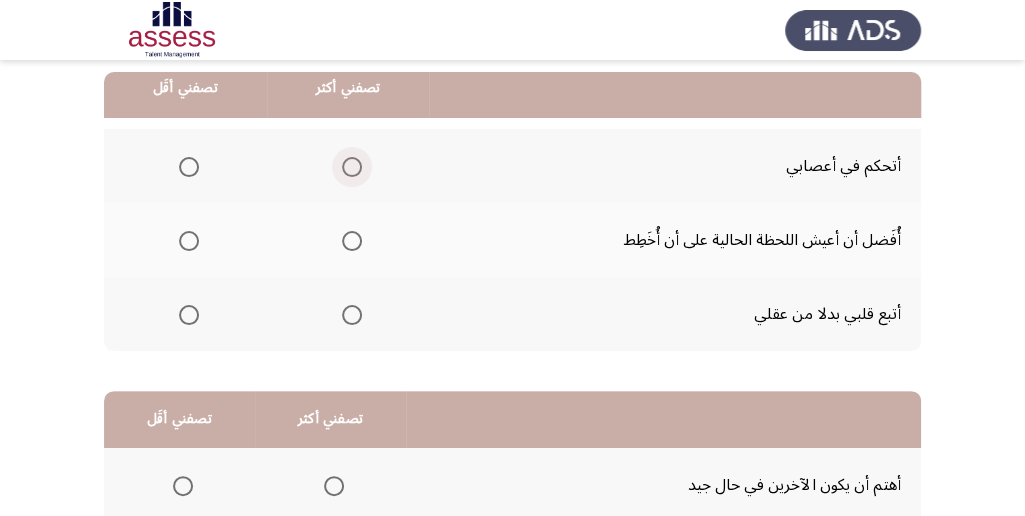 click at bounding box center [352, 167] 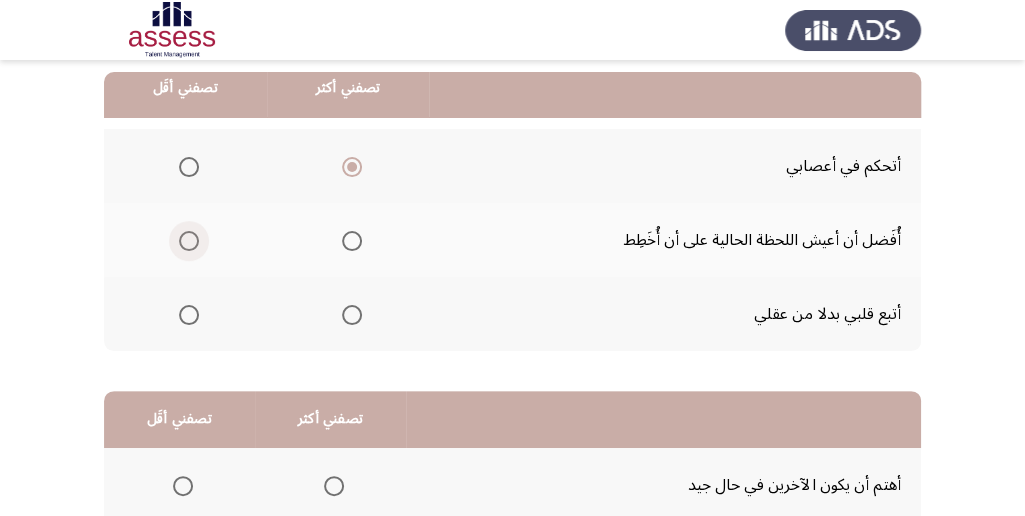 click at bounding box center [189, 241] 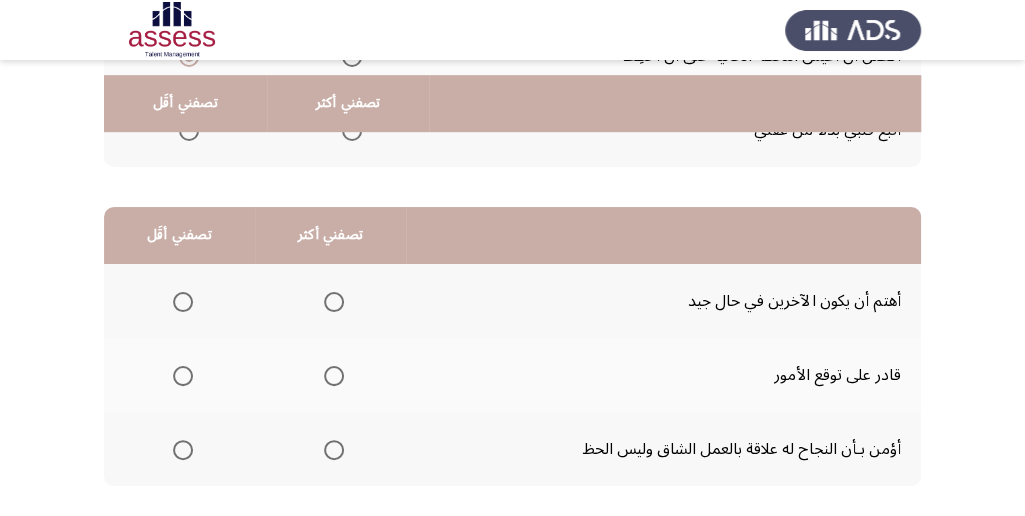 scroll, scrollTop: 400, scrollLeft: 0, axis: vertical 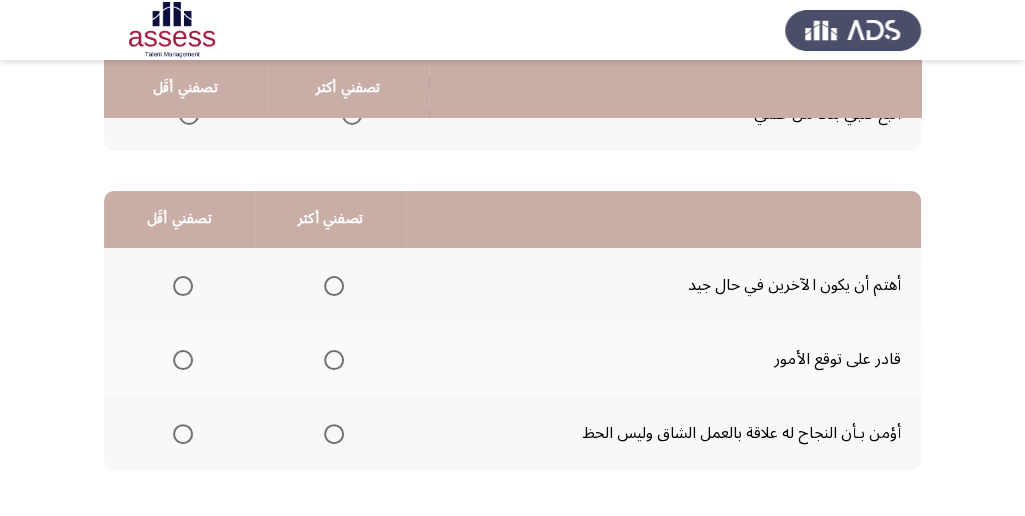 click at bounding box center (334, 434) 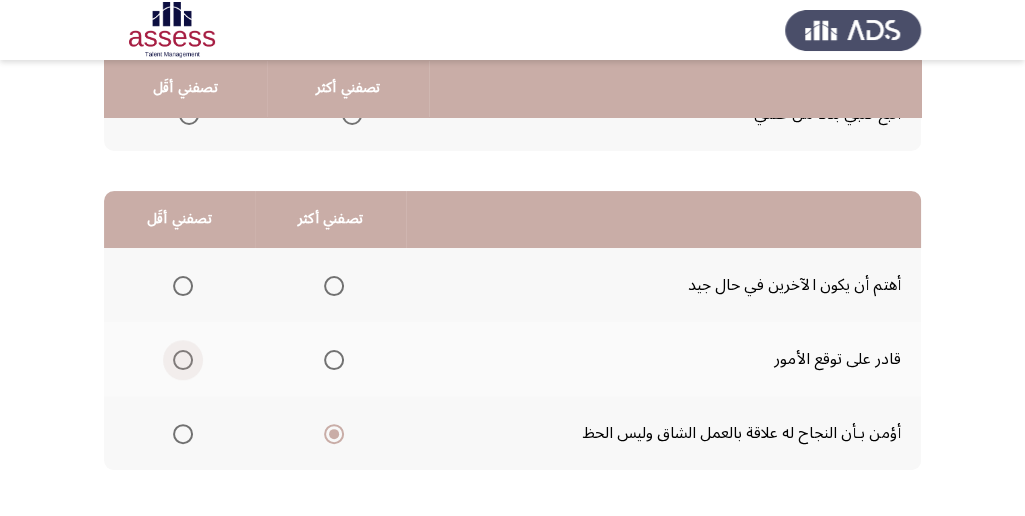 click at bounding box center [183, 360] 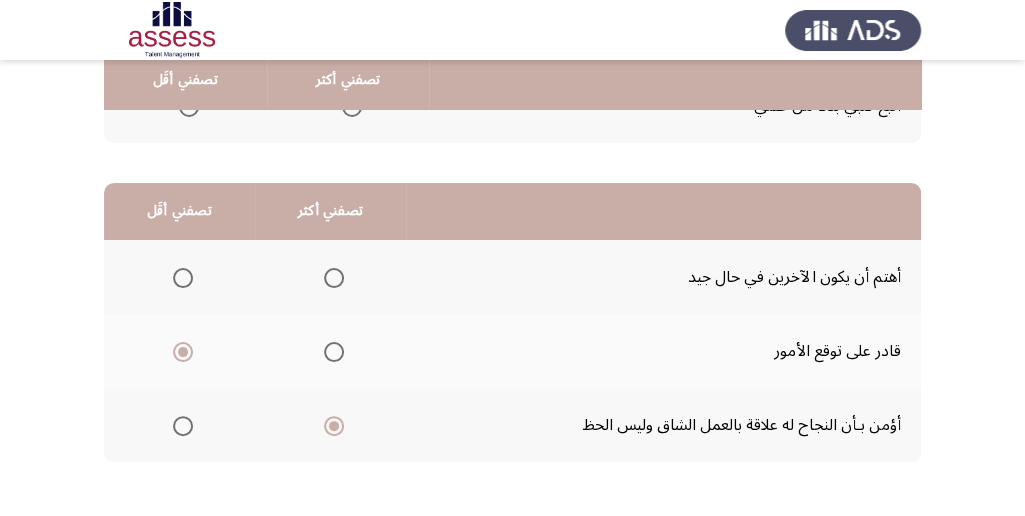 scroll, scrollTop: 494, scrollLeft: 0, axis: vertical 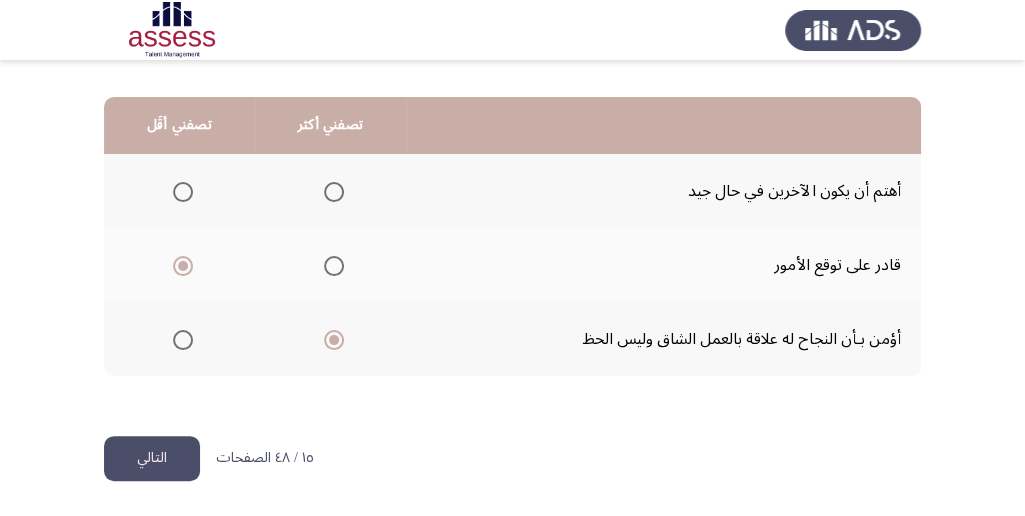 click on "التالي" 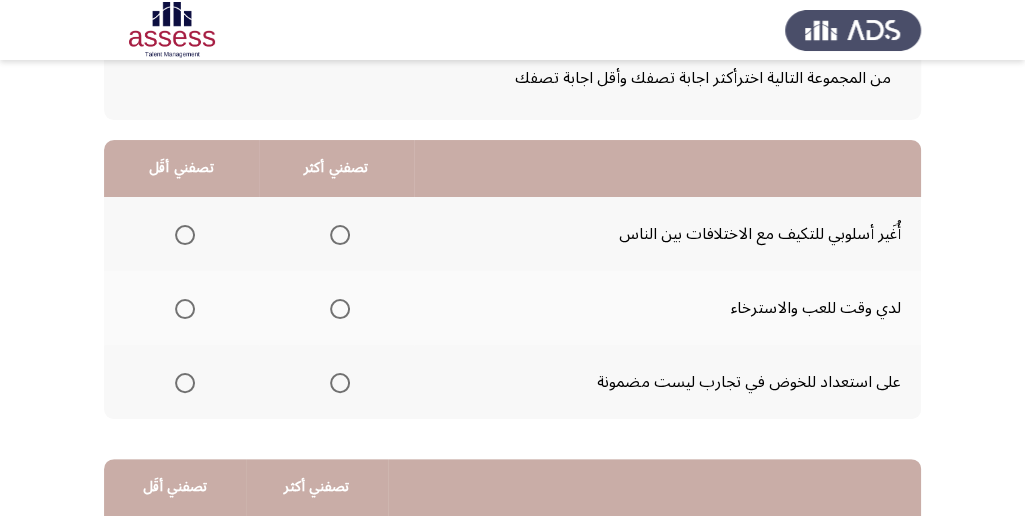 scroll, scrollTop: 133, scrollLeft: 0, axis: vertical 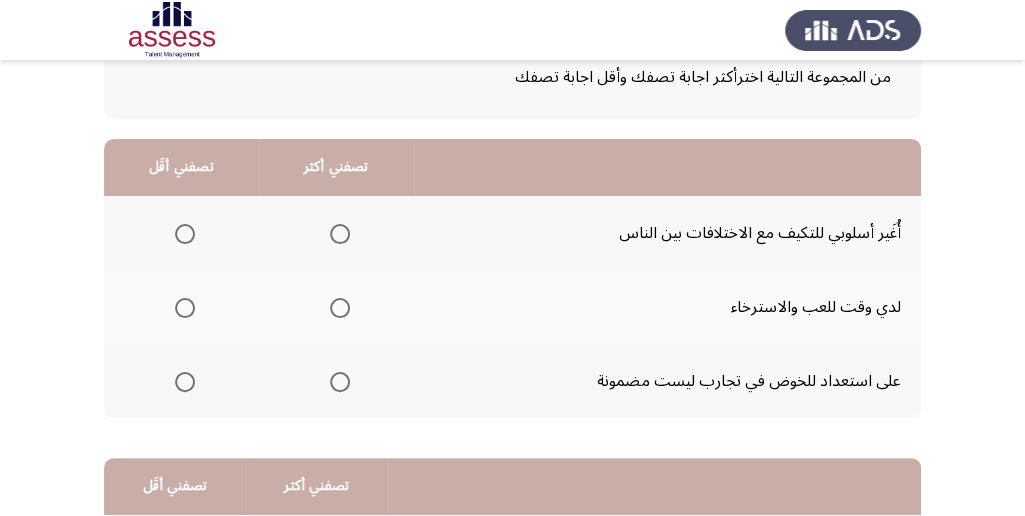click at bounding box center [340, 382] 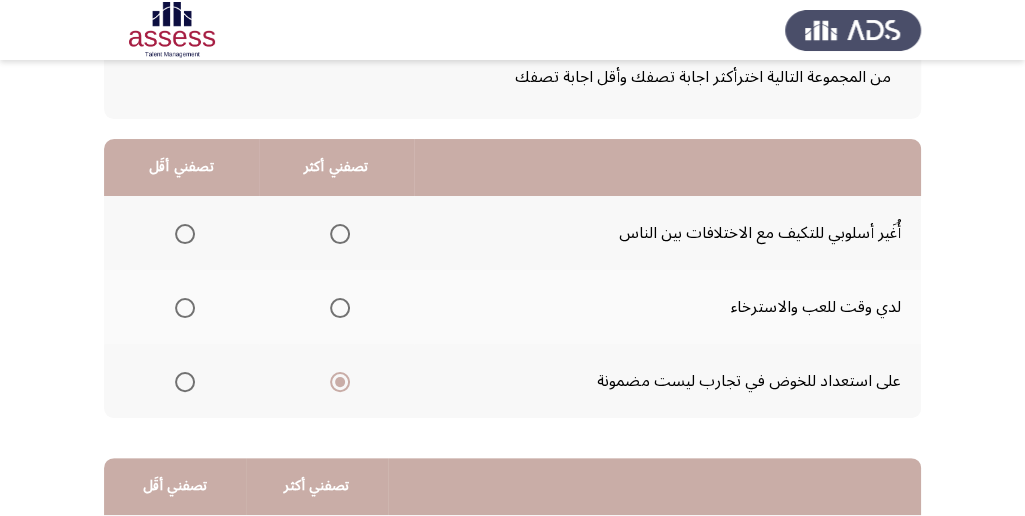 click at bounding box center [185, 382] 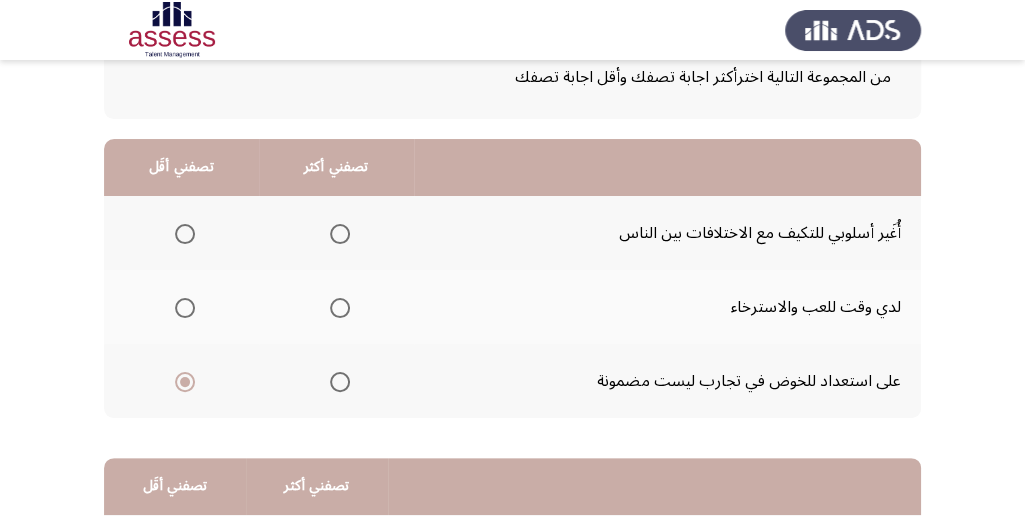 click 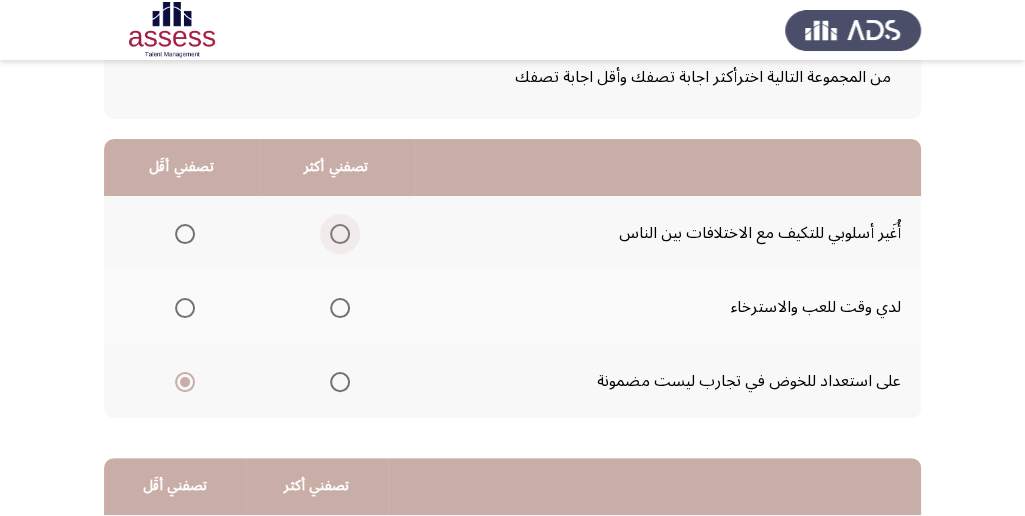 click at bounding box center (340, 234) 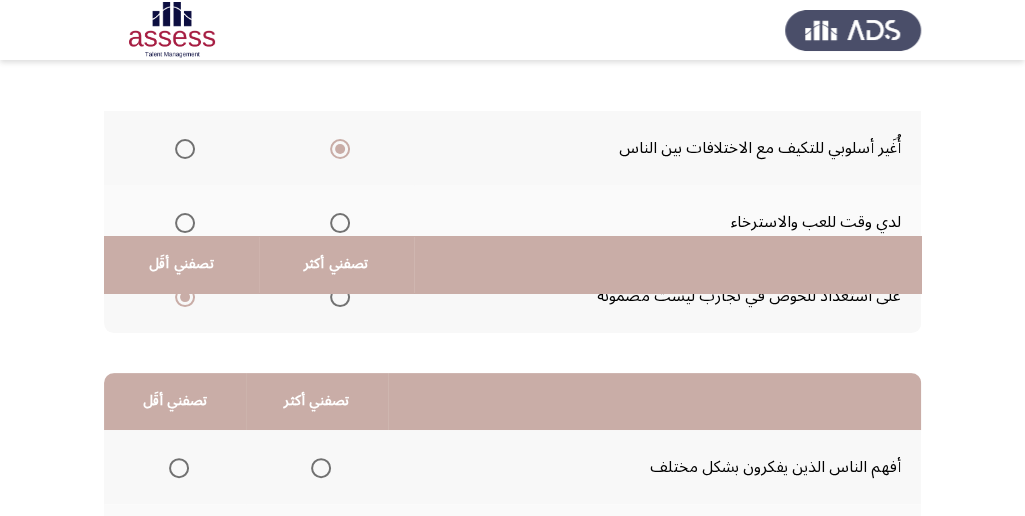 scroll, scrollTop: 400, scrollLeft: 0, axis: vertical 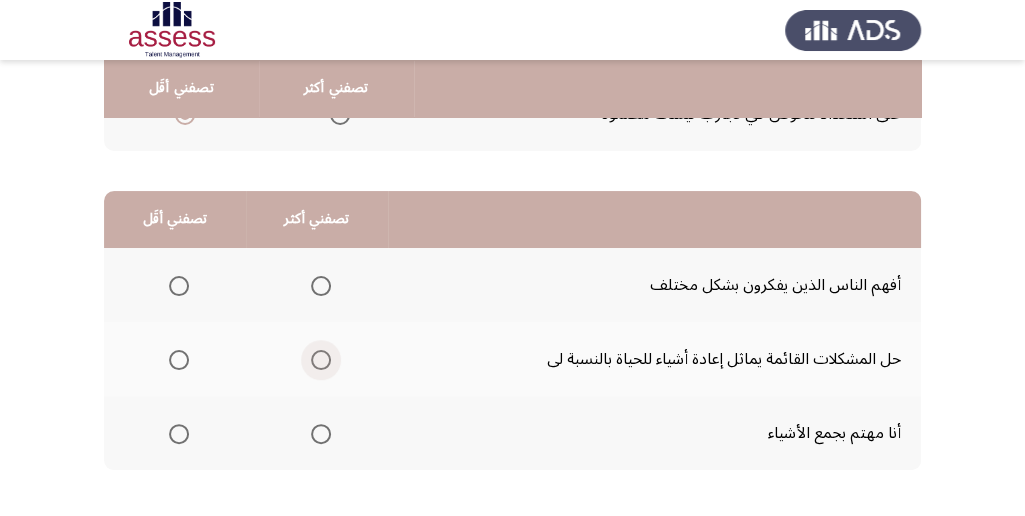 click at bounding box center [321, 360] 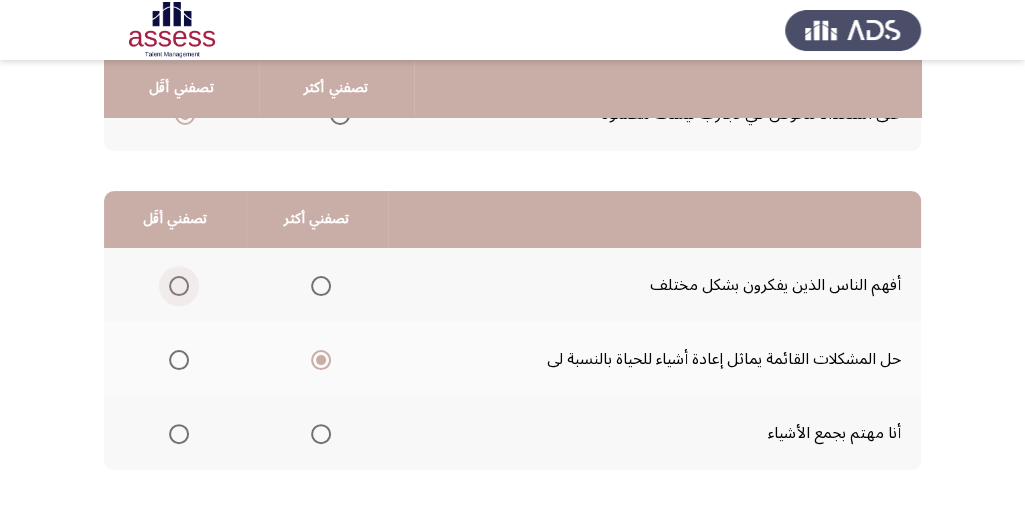 click at bounding box center (179, 286) 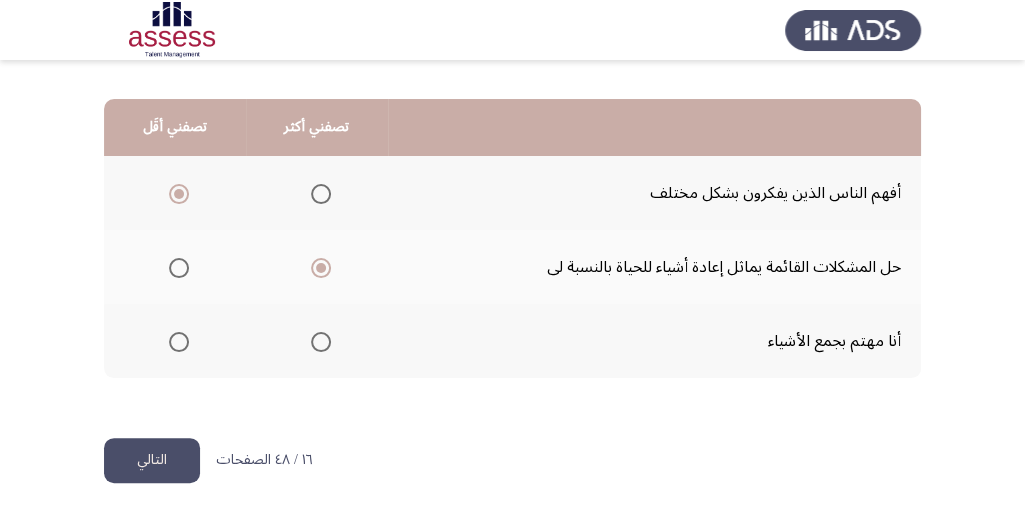 scroll, scrollTop: 494, scrollLeft: 0, axis: vertical 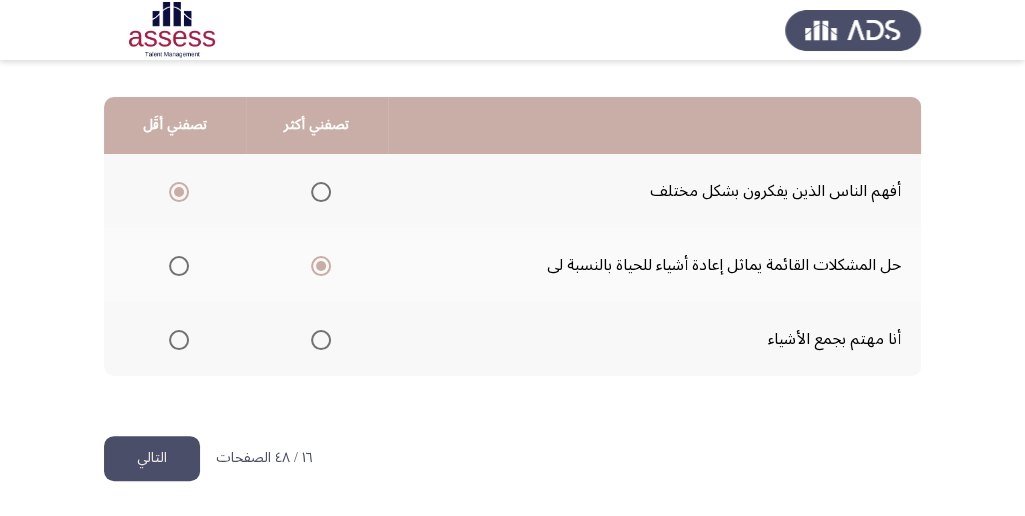 click on "التالي" 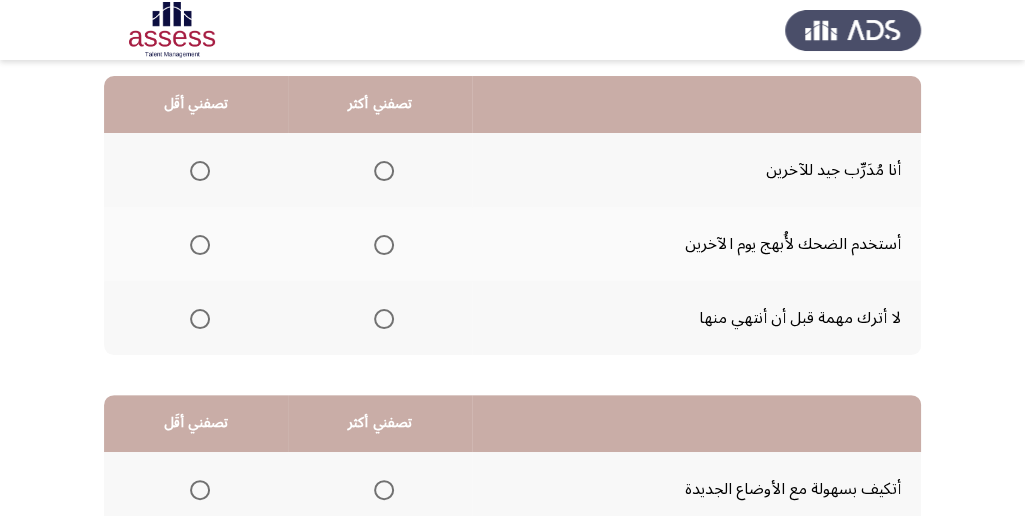 scroll, scrollTop: 200, scrollLeft: 0, axis: vertical 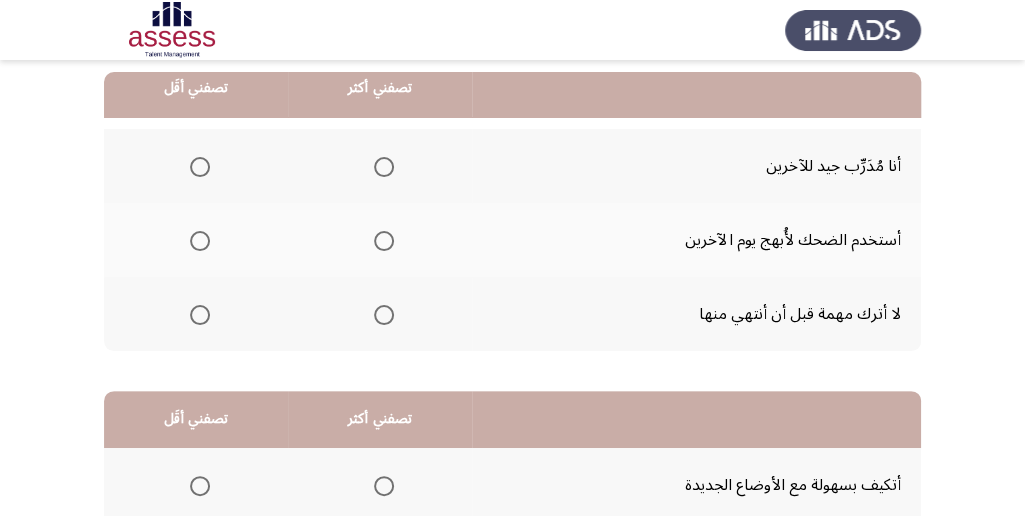 click at bounding box center (384, 315) 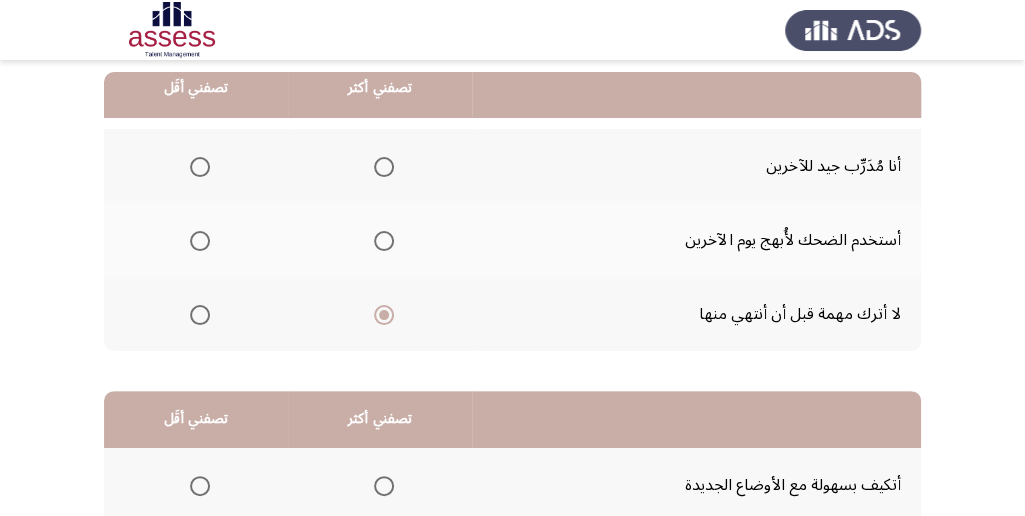 click at bounding box center [200, 167] 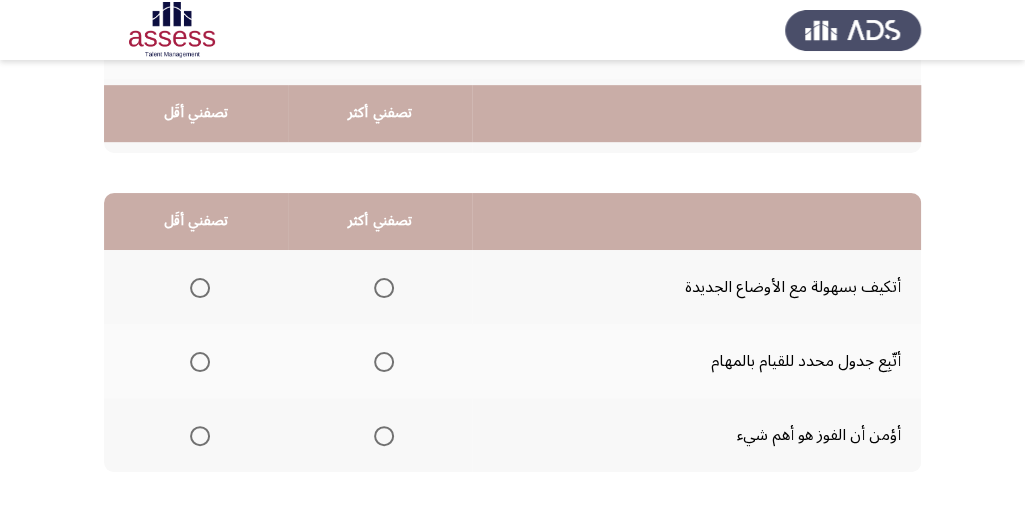 scroll, scrollTop: 466, scrollLeft: 0, axis: vertical 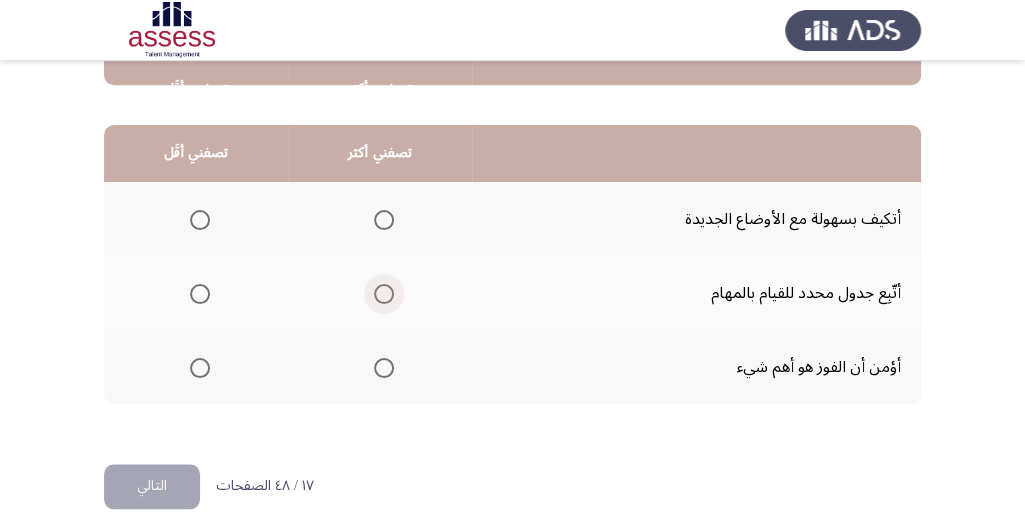 click at bounding box center (384, 294) 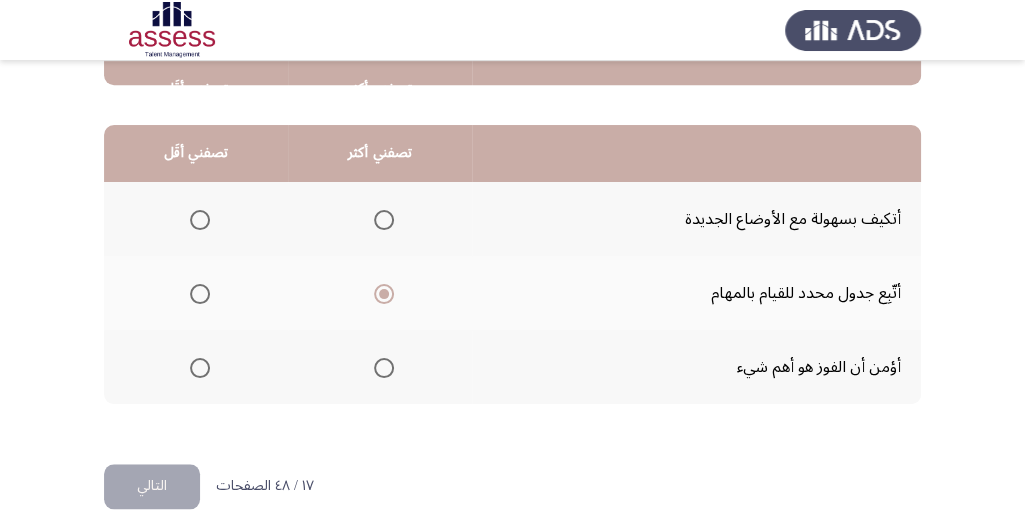 click at bounding box center (200, 220) 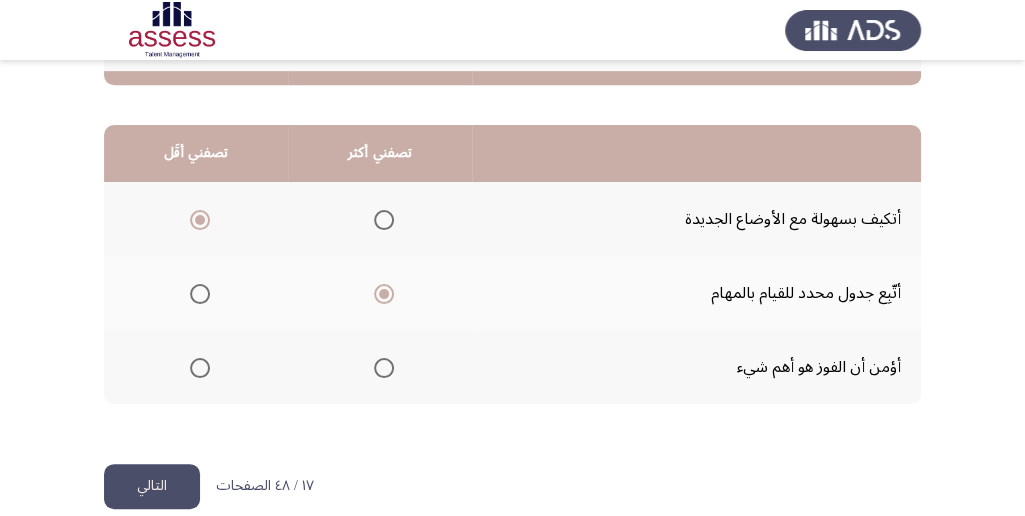 scroll, scrollTop: 494, scrollLeft: 0, axis: vertical 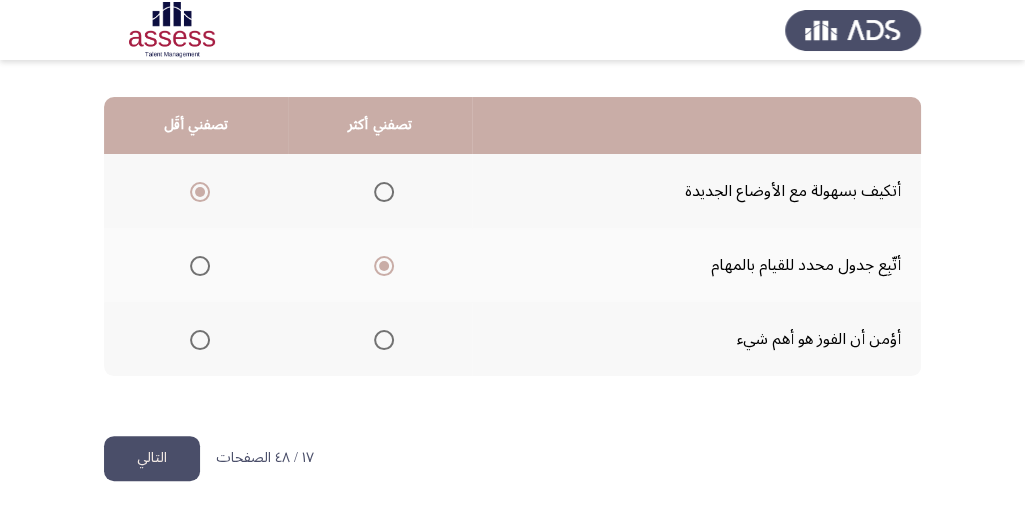 click on "التالي" 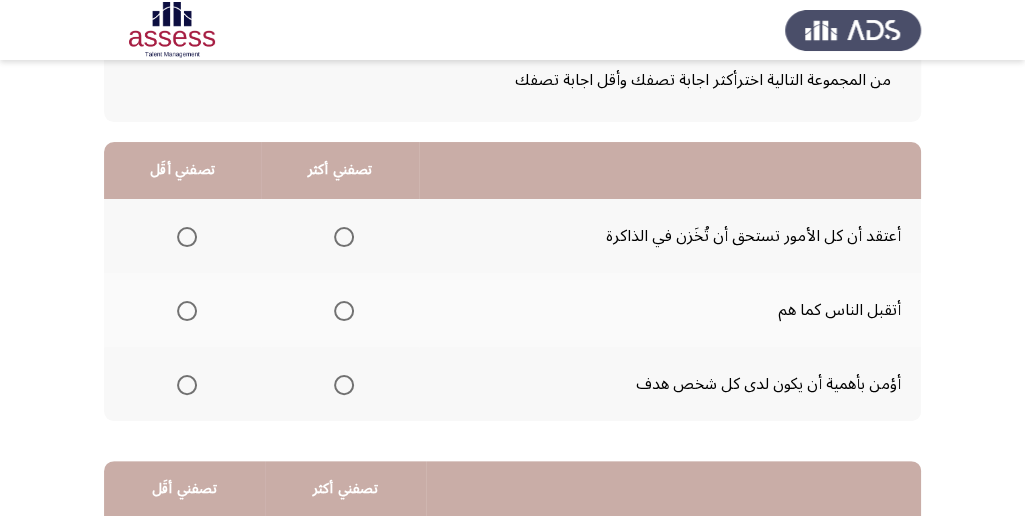 scroll, scrollTop: 133, scrollLeft: 0, axis: vertical 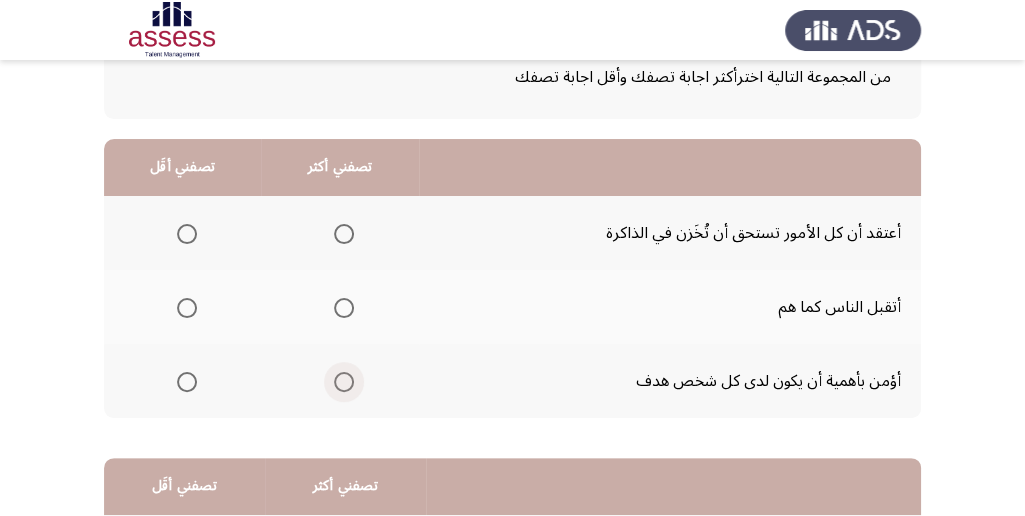 click at bounding box center (344, 382) 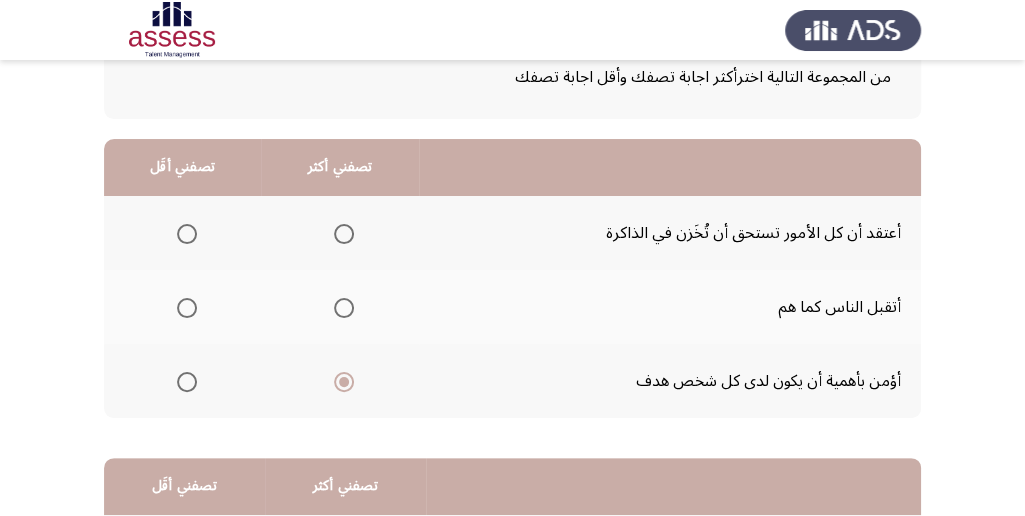 click at bounding box center [187, 234] 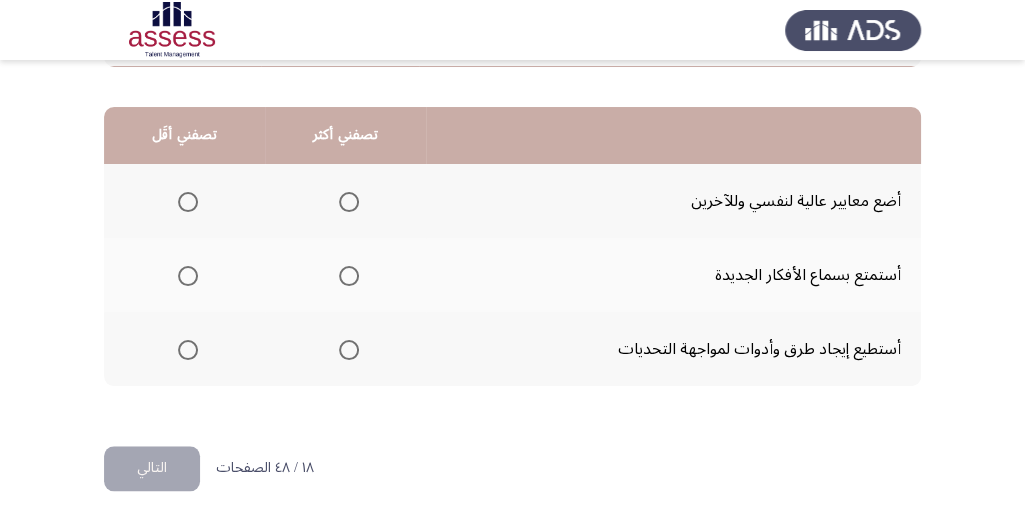 scroll, scrollTop: 494, scrollLeft: 0, axis: vertical 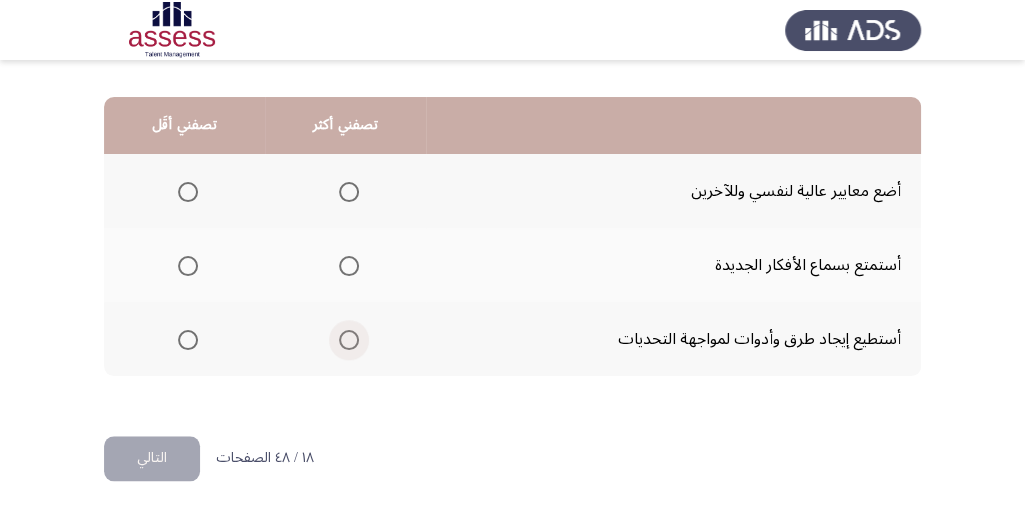 click at bounding box center (349, 340) 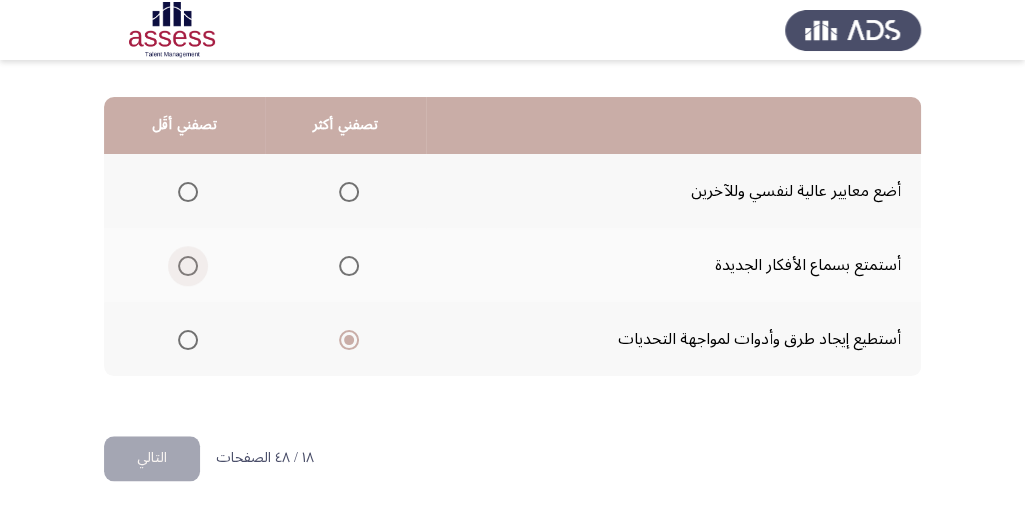 click at bounding box center [188, 266] 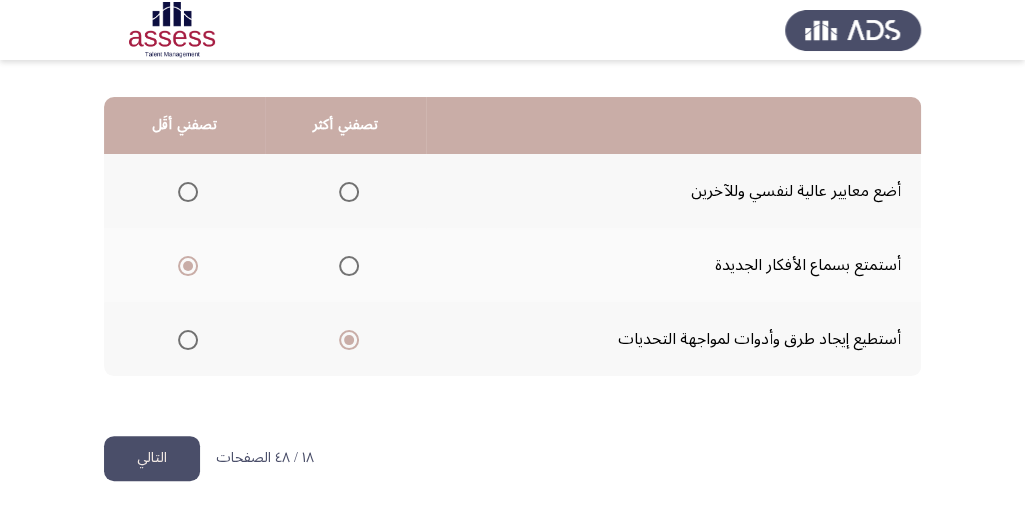 click on "التالي" 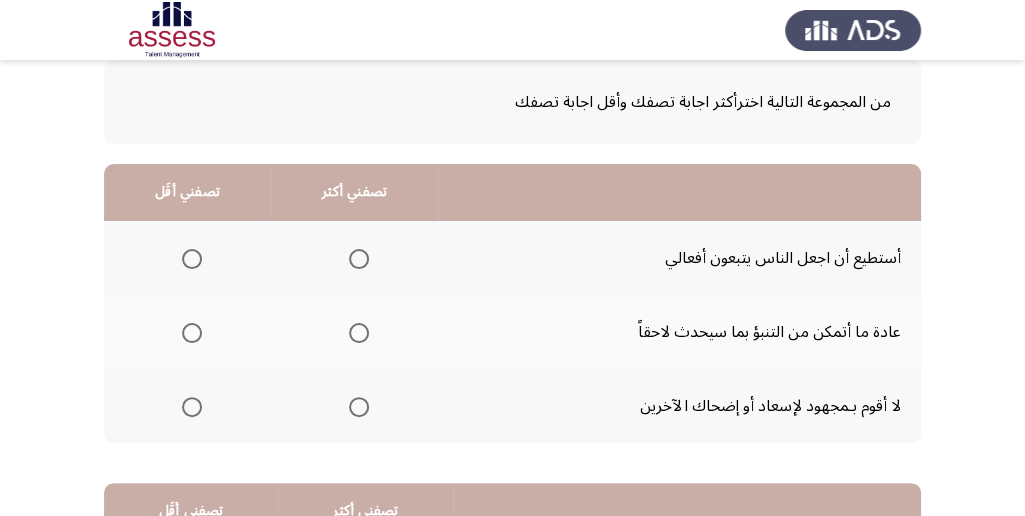 scroll, scrollTop: 133, scrollLeft: 0, axis: vertical 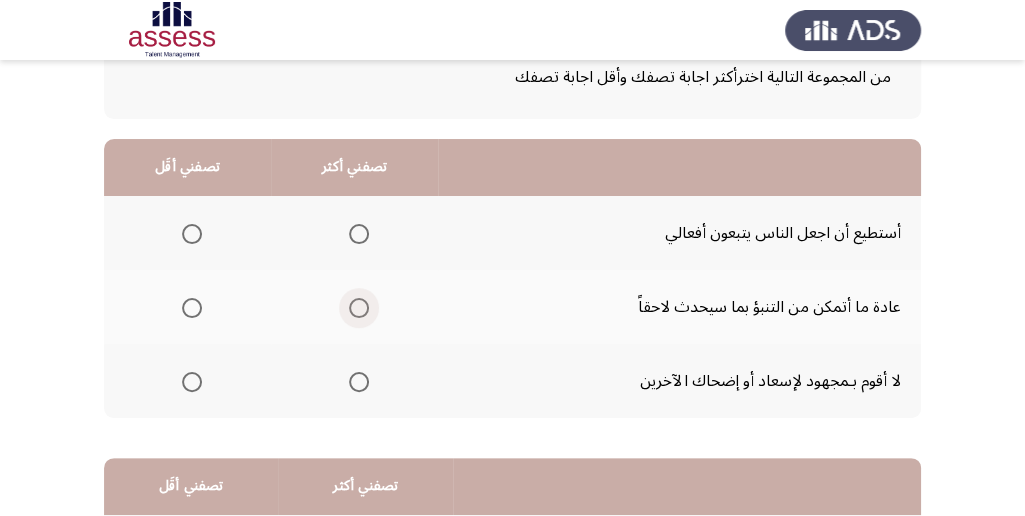 click at bounding box center [359, 308] 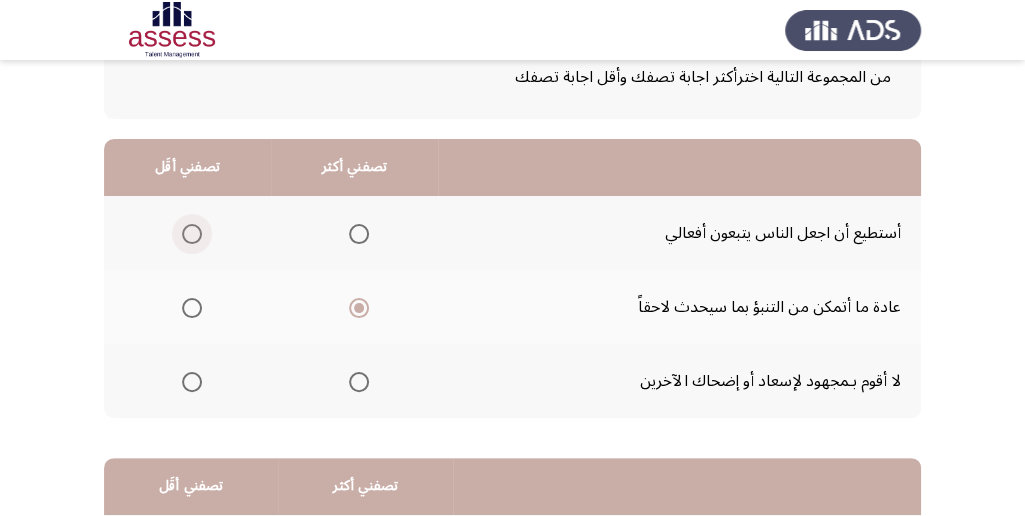 click at bounding box center (192, 234) 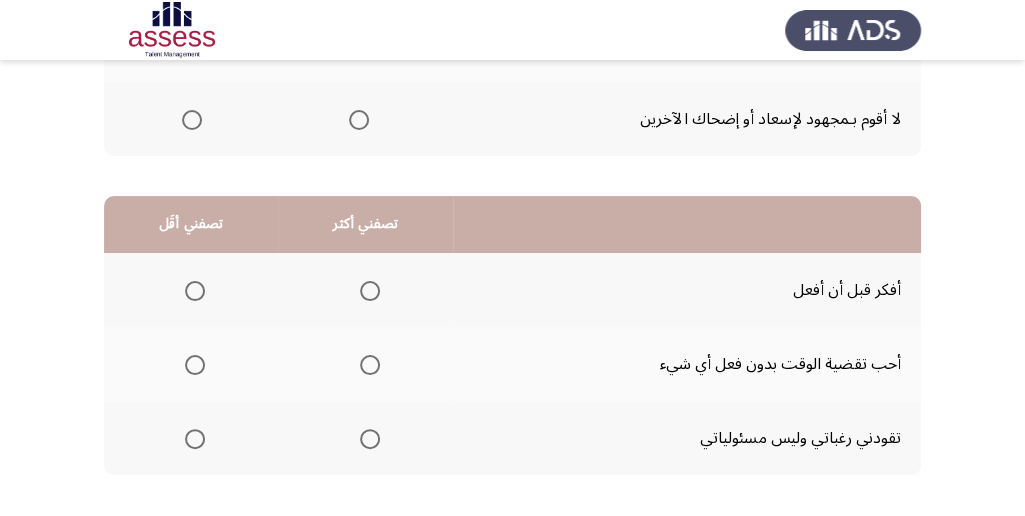 scroll, scrollTop: 400, scrollLeft: 0, axis: vertical 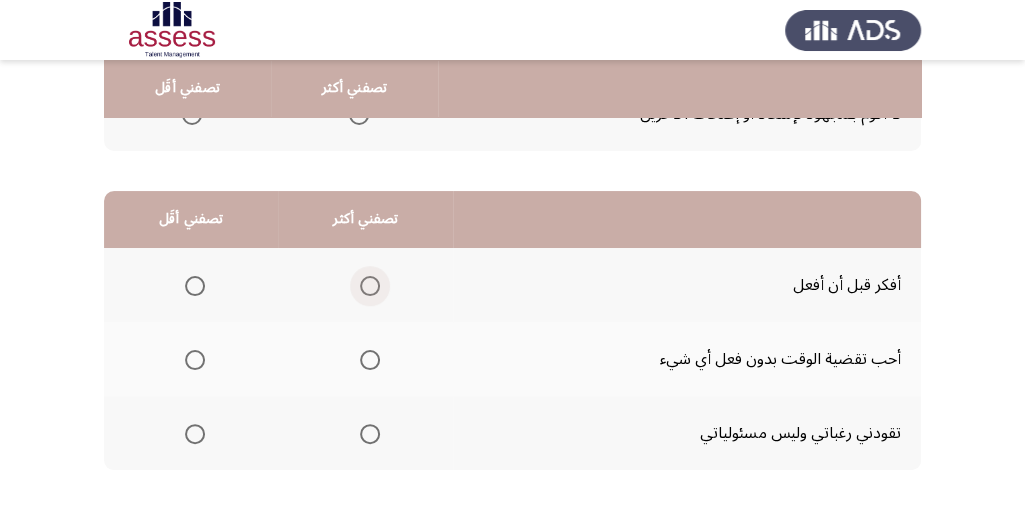click at bounding box center [370, 286] 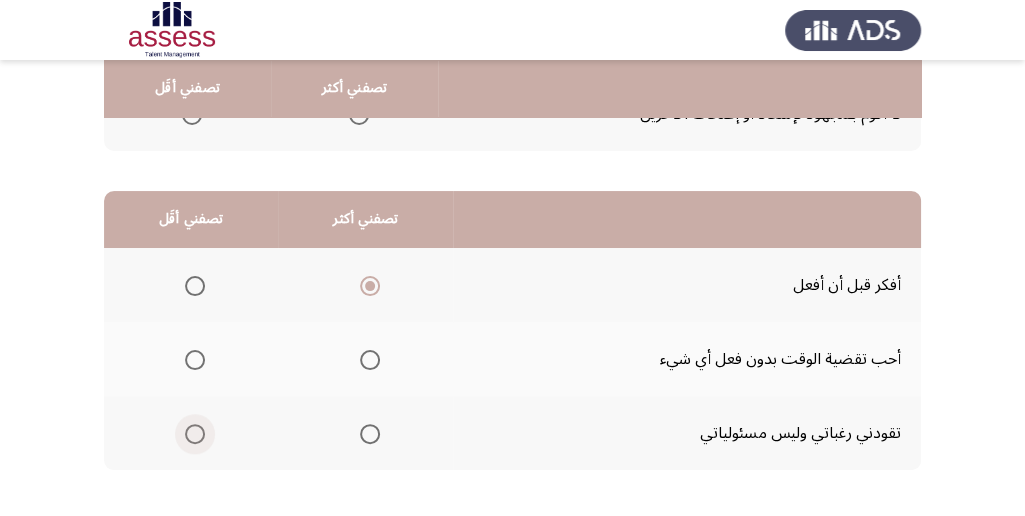 click at bounding box center (195, 434) 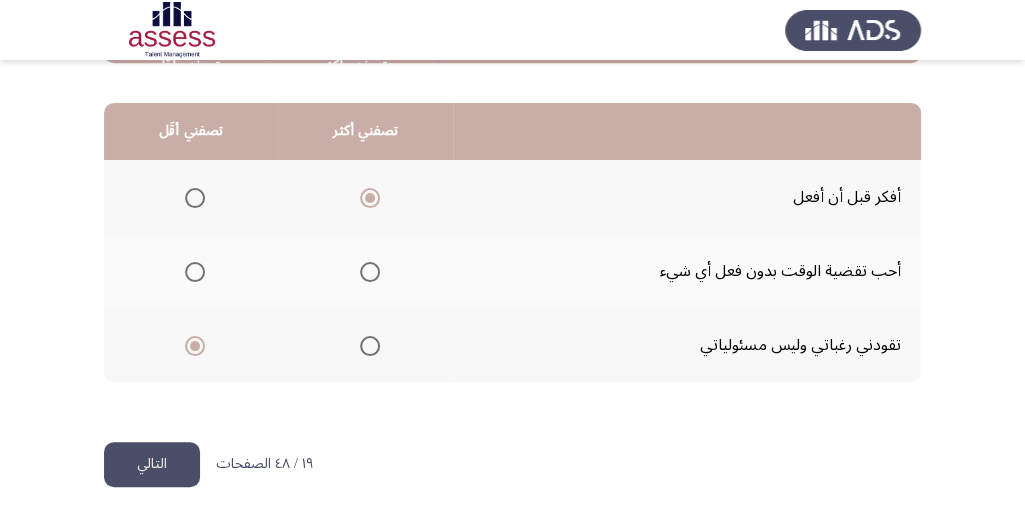 scroll, scrollTop: 494, scrollLeft: 0, axis: vertical 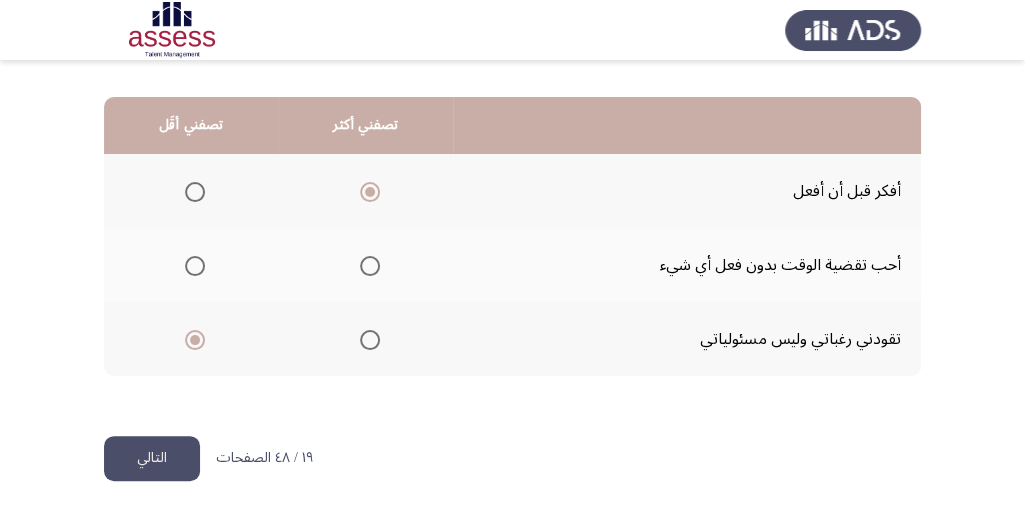 click on "التالي" 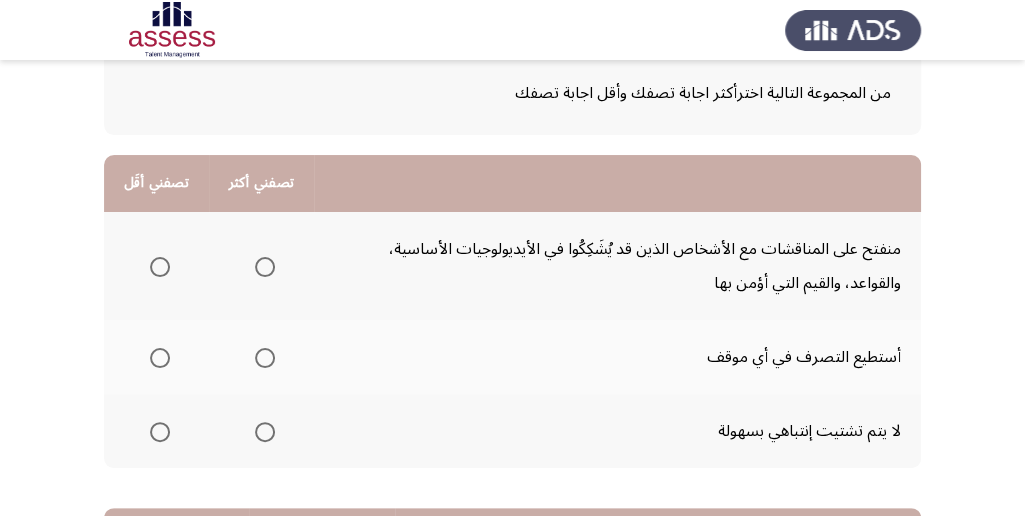scroll, scrollTop: 133, scrollLeft: 0, axis: vertical 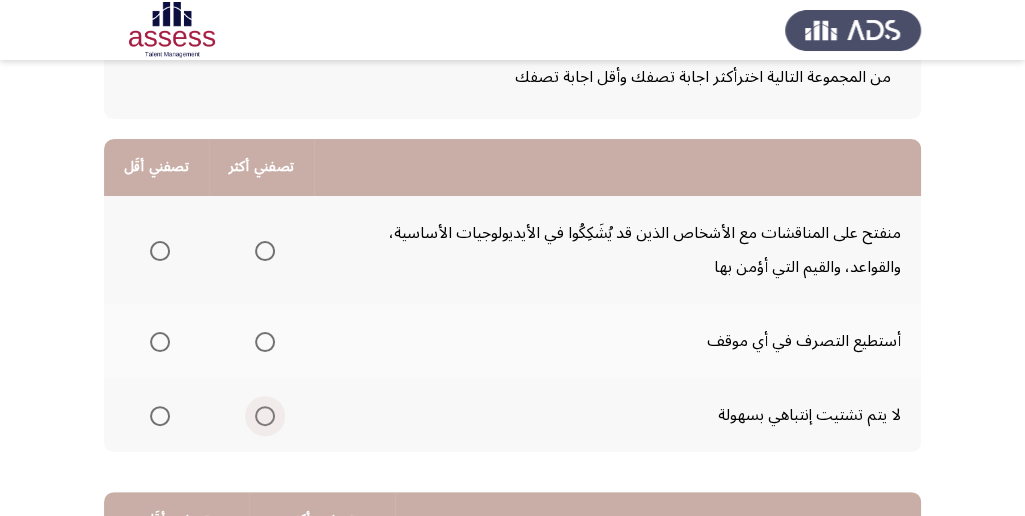 click at bounding box center [265, 416] 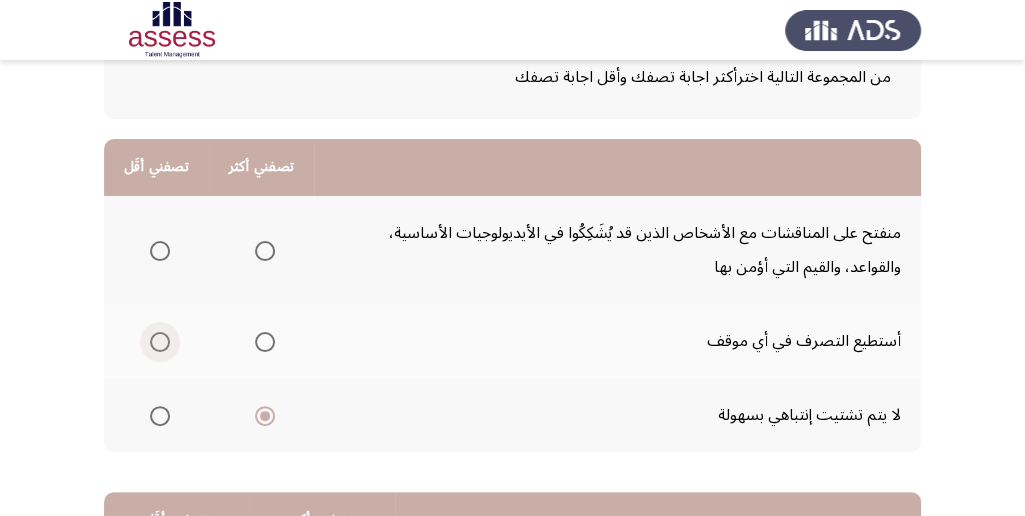 click at bounding box center [160, 342] 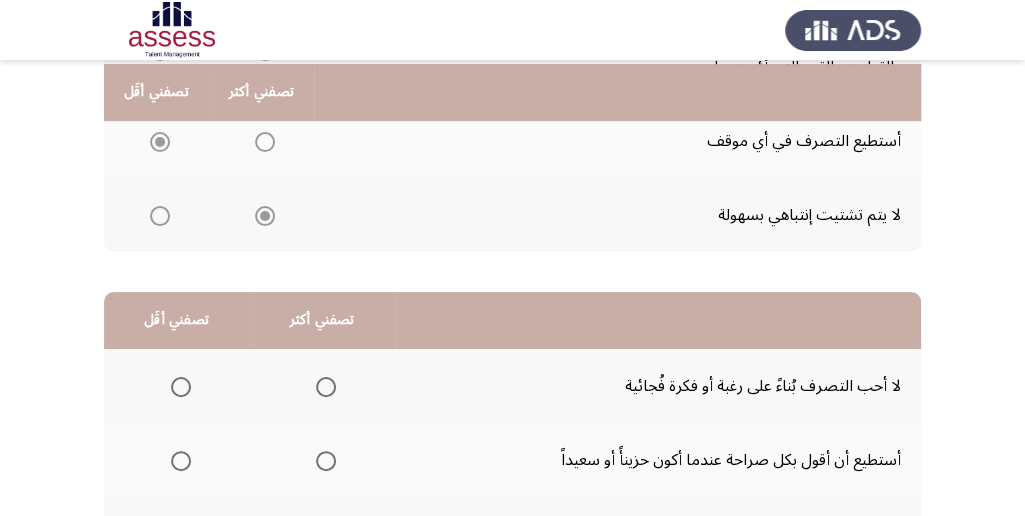 scroll, scrollTop: 528, scrollLeft: 0, axis: vertical 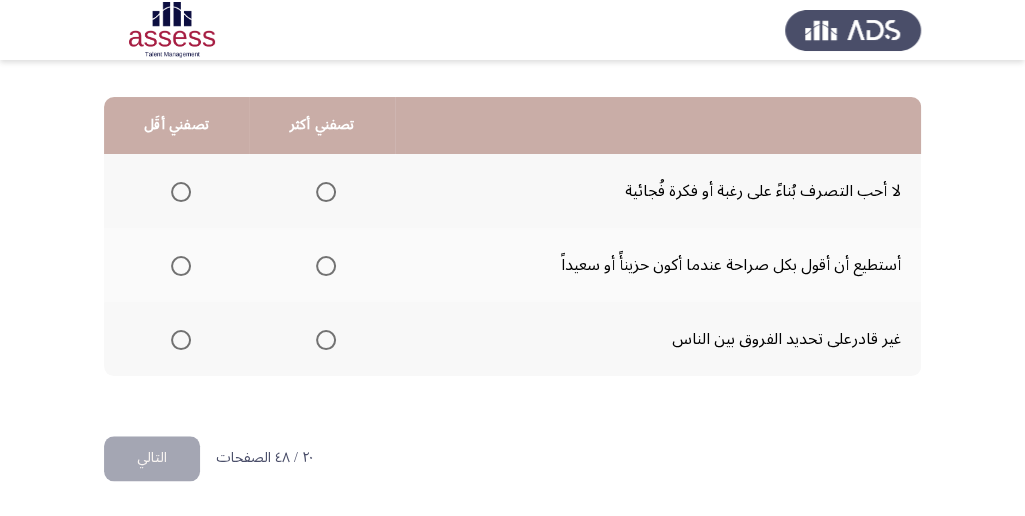 click at bounding box center (326, 192) 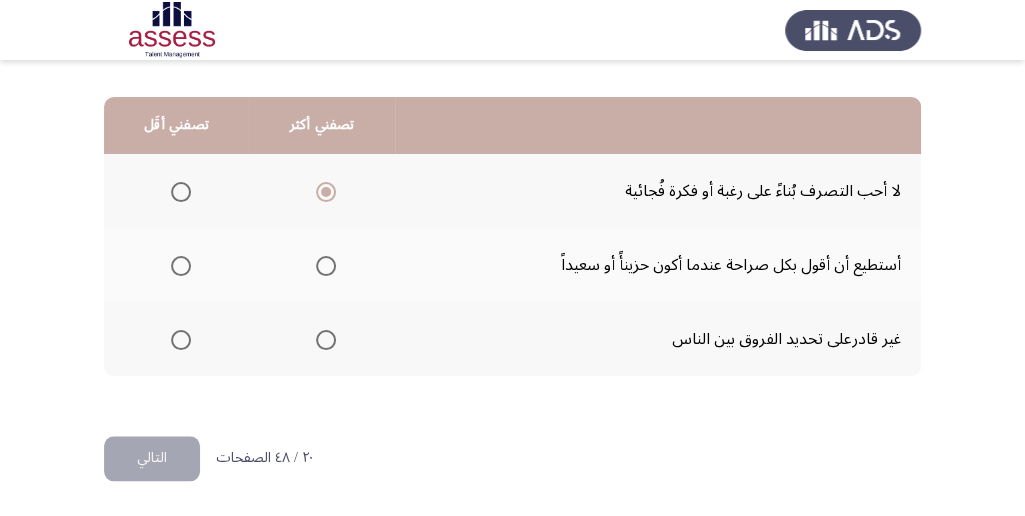 click at bounding box center (181, 340) 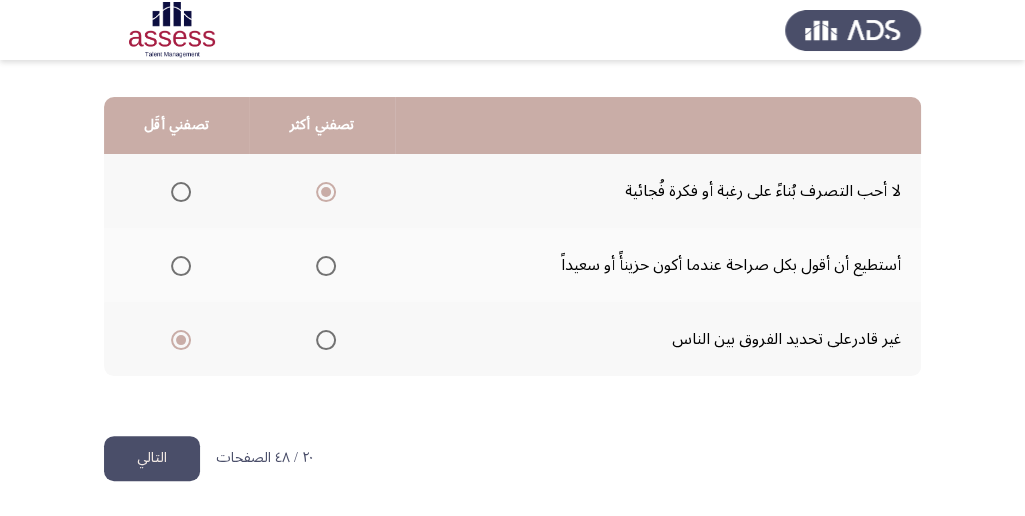 click on "التالي" 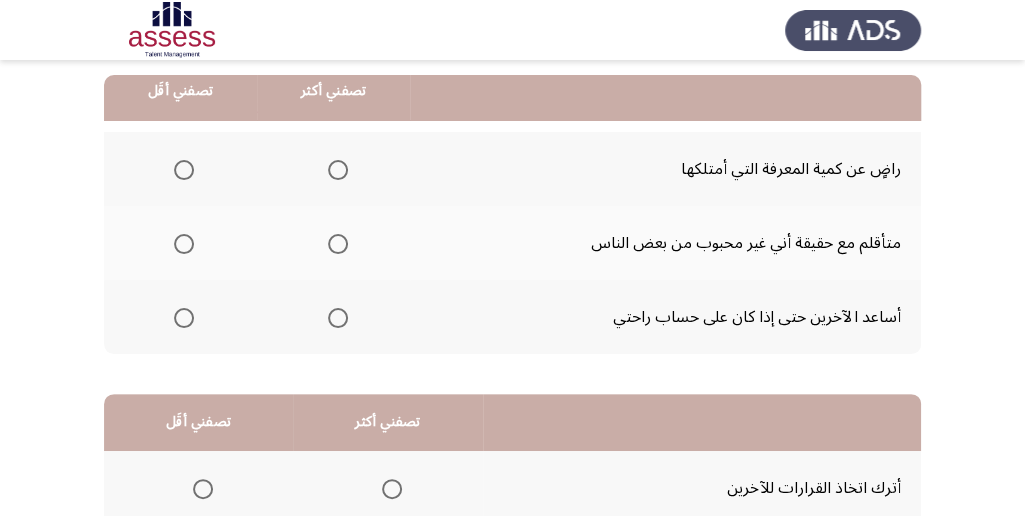 scroll, scrollTop: 200, scrollLeft: 0, axis: vertical 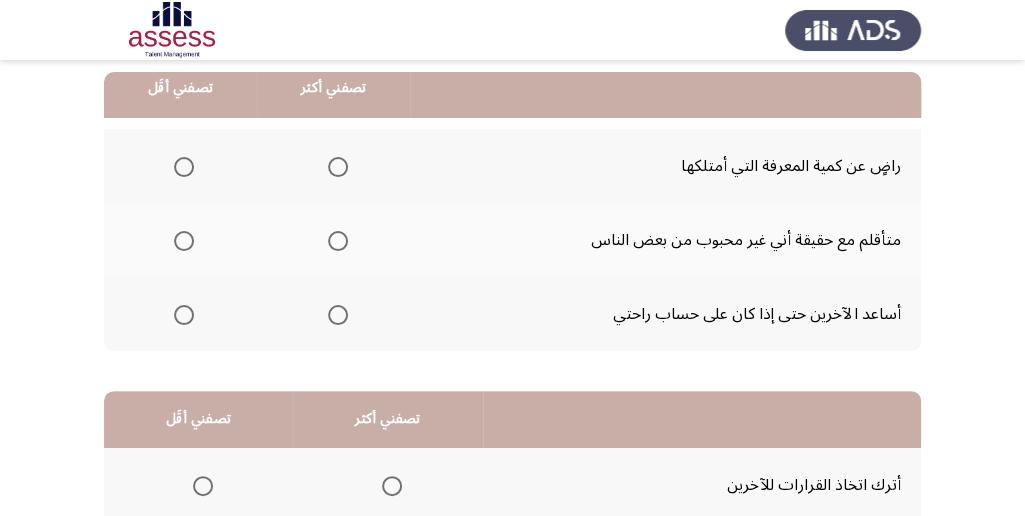 click at bounding box center [184, 315] 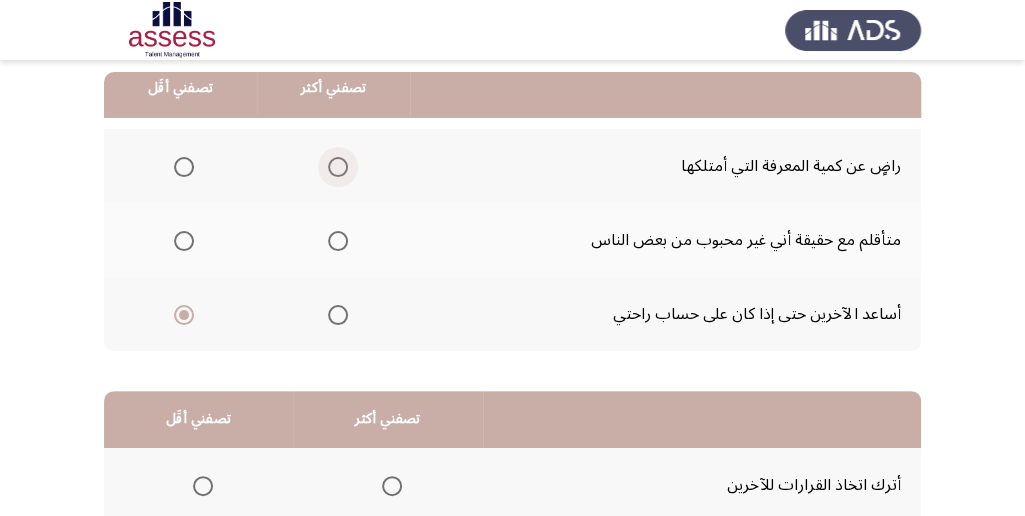 click at bounding box center [338, 167] 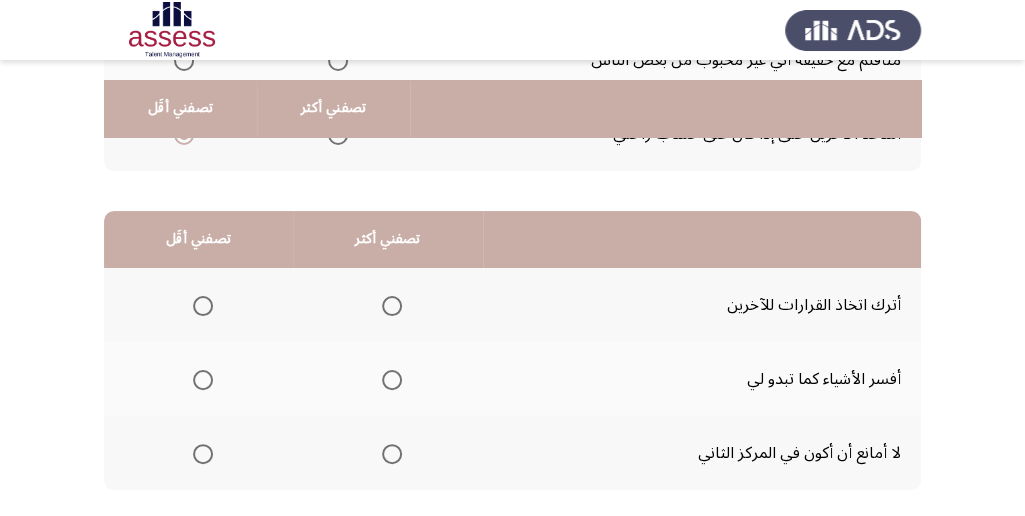 scroll, scrollTop: 400, scrollLeft: 0, axis: vertical 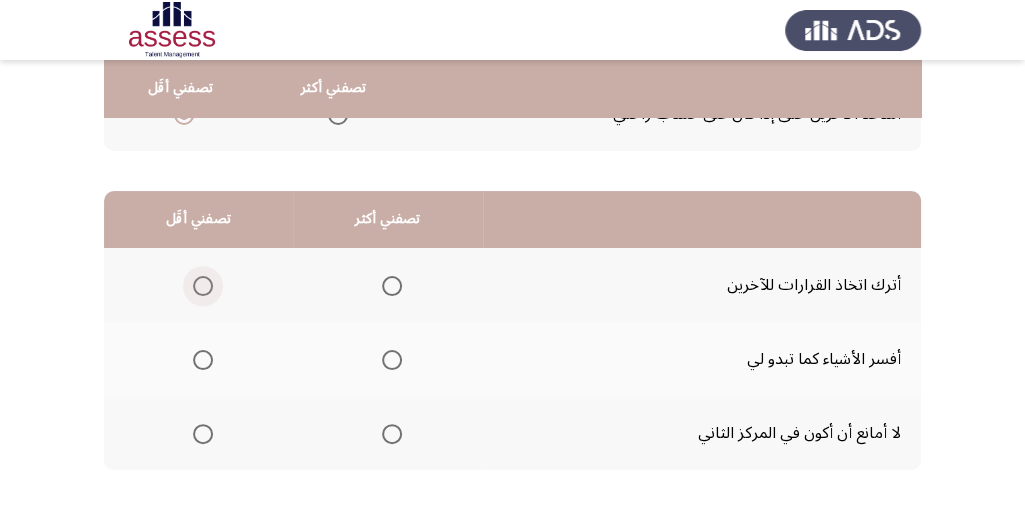 click at bounding box center (203, 286) 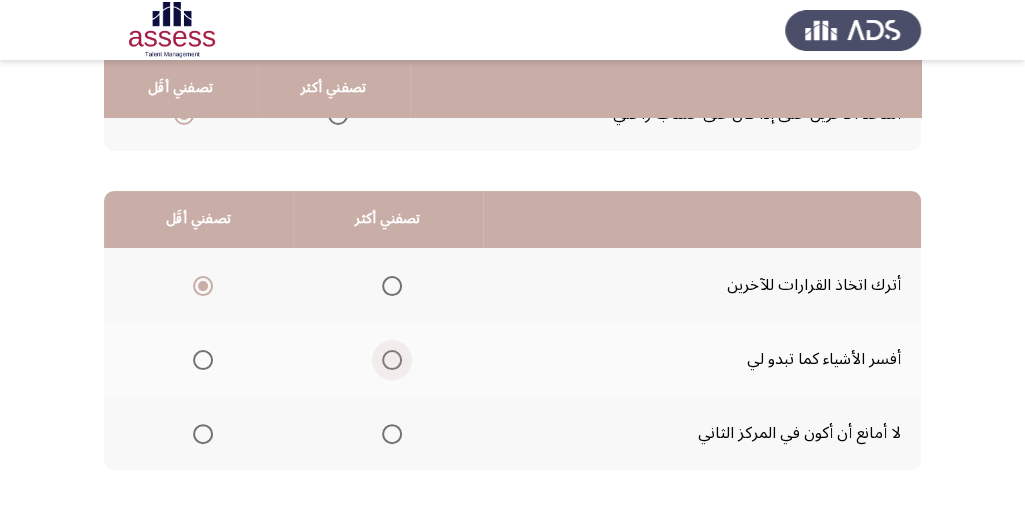 click at bounding box center [392, 360] 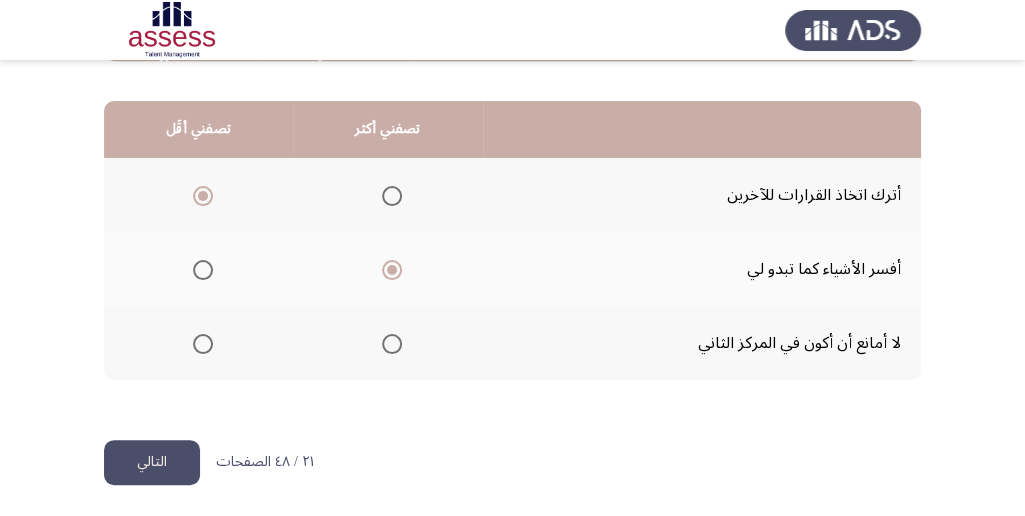 scroll, scrollTop: 494, scrollLeft: 0, axis: vertical 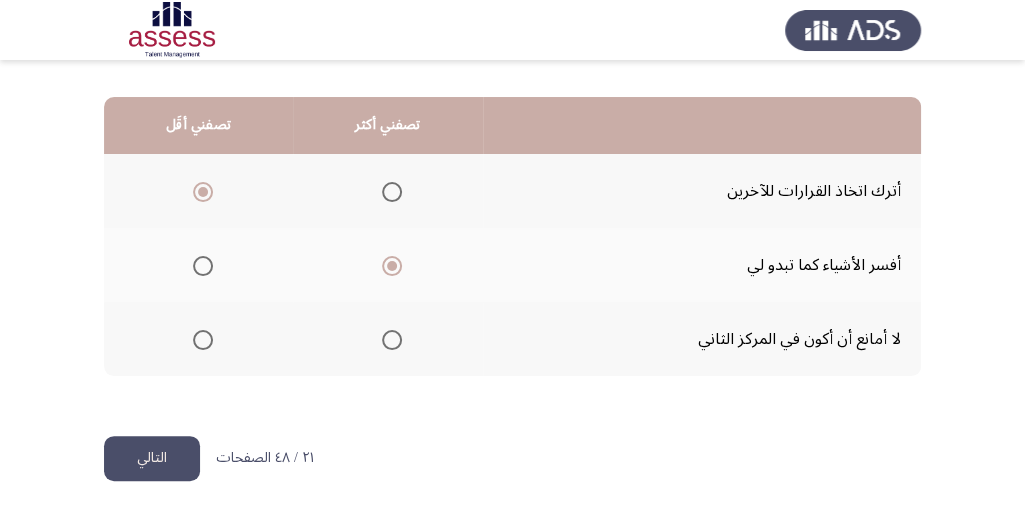 click on "التالي" 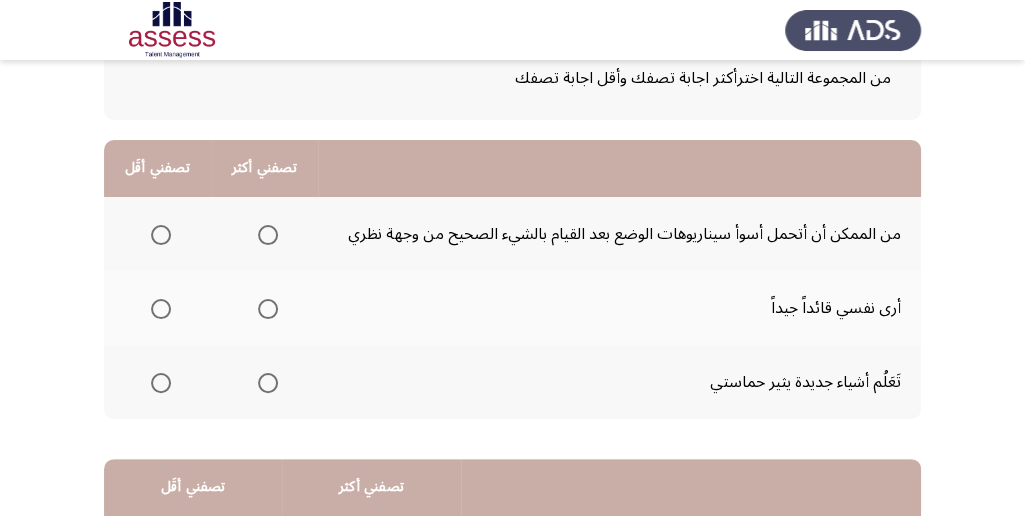 scroll, scrollTop: 133, scrollLeft: 0, axis: vertical 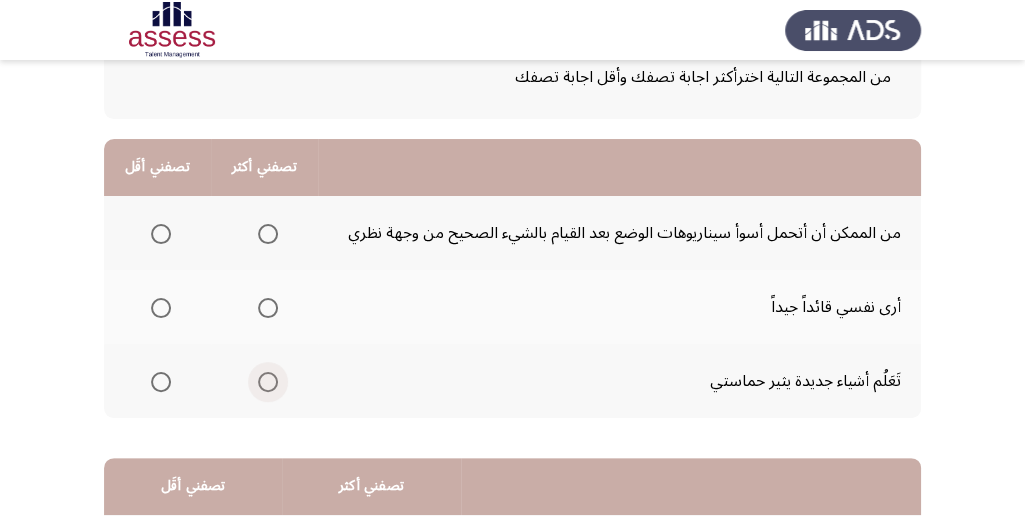 click at bounding box center [268, 382] 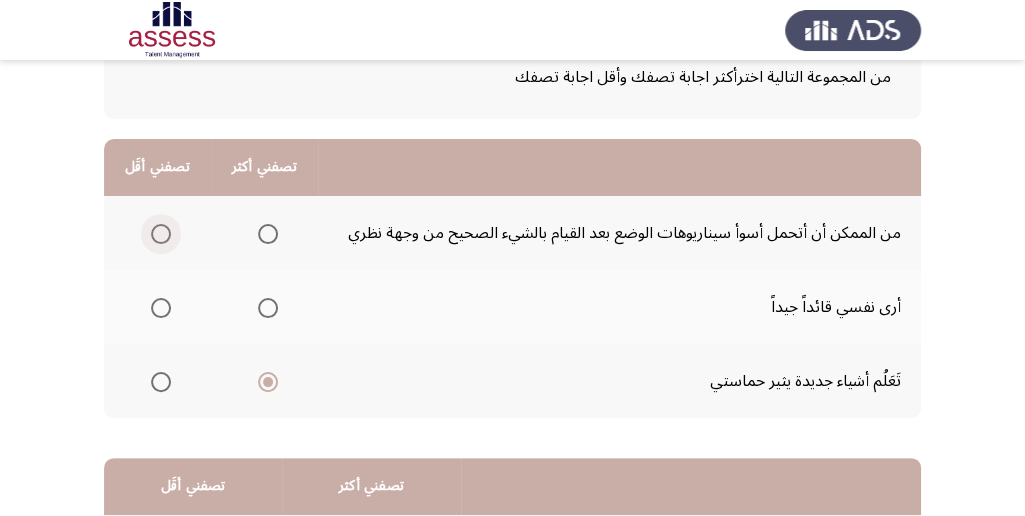 click at bounding box center [161, 234] 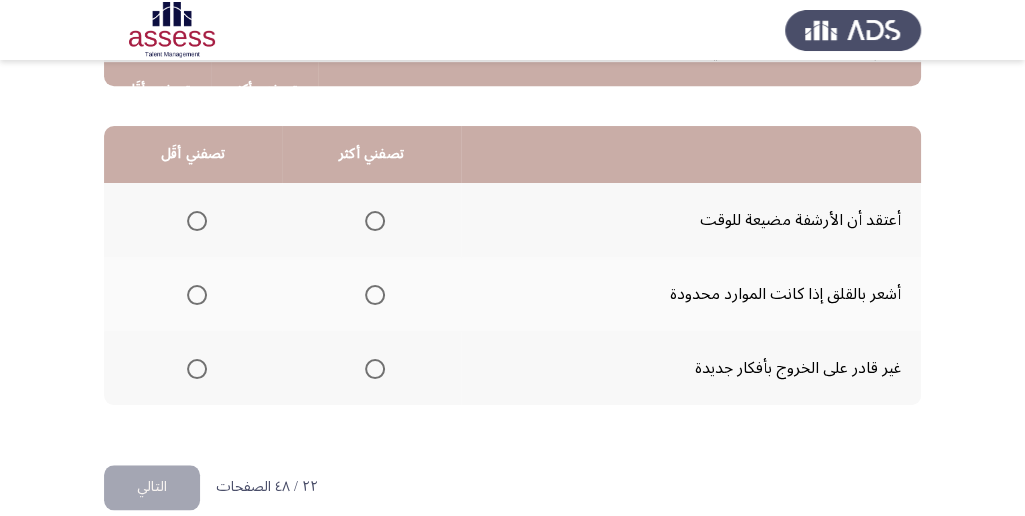 scroll, scrollTop: 466, scrollLeft: 0, axis: vertical 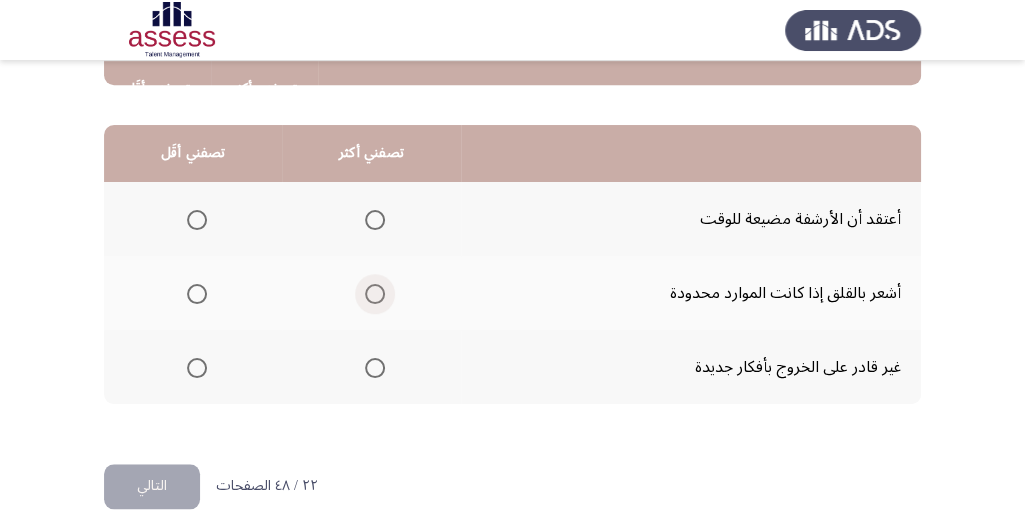 click at bounding box center (375, 294) 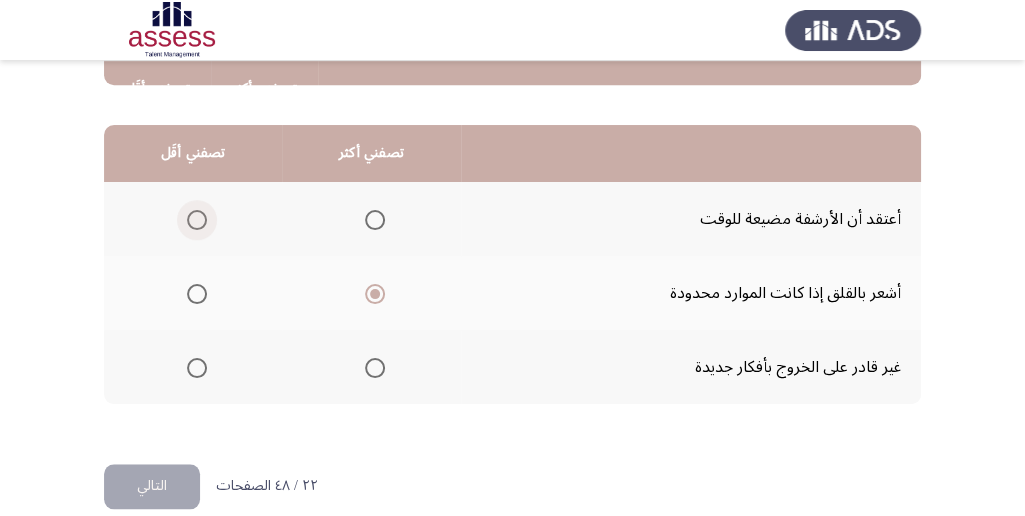 click at bounding box center (197, 220) 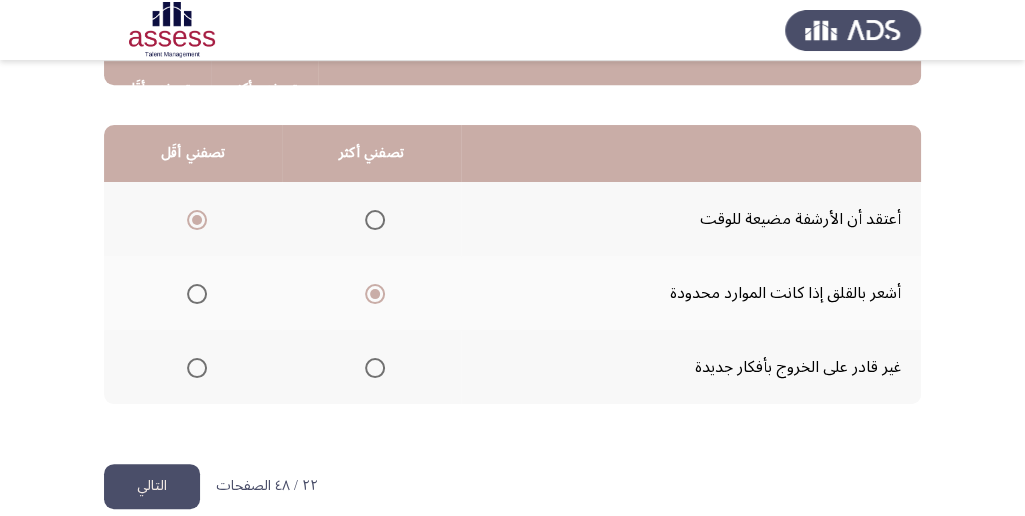 click on "التالي" 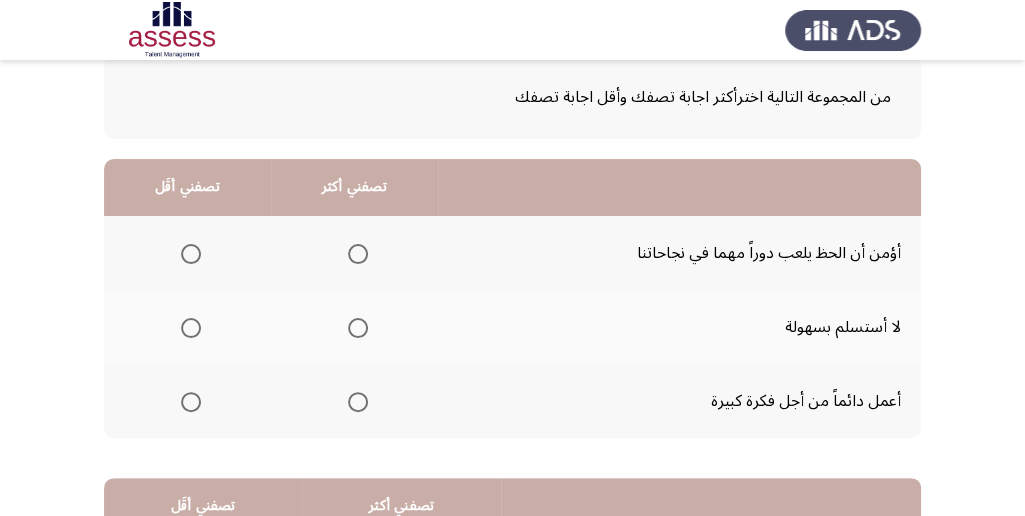 scroll, scrollTop: 133, scrollLeft: 0, axis: vertical 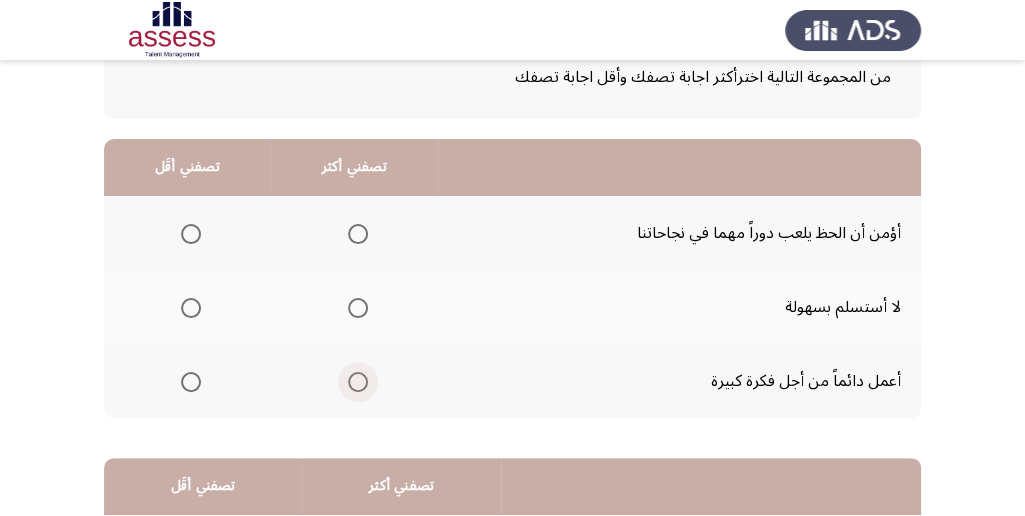 click at bounding box center (358, 382) 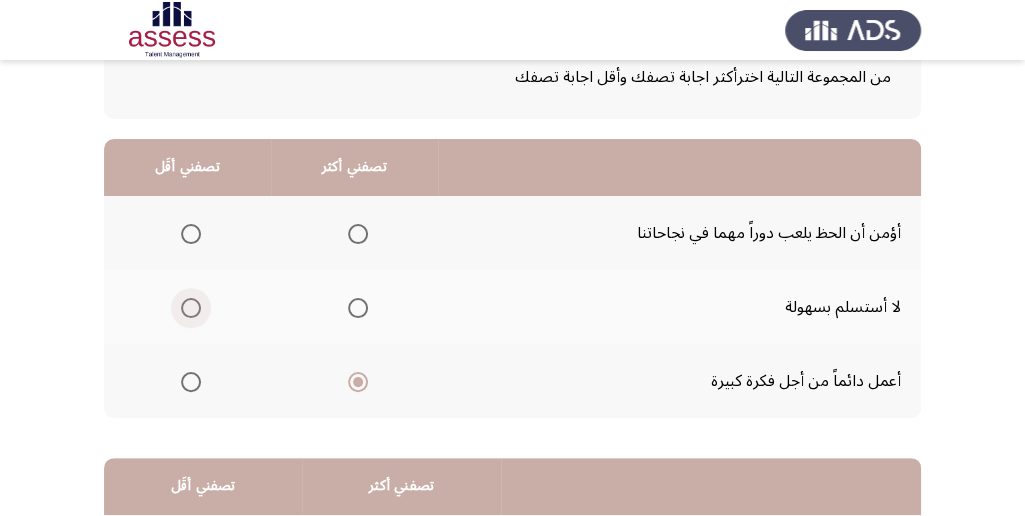 click at bounding box center (191, 308) 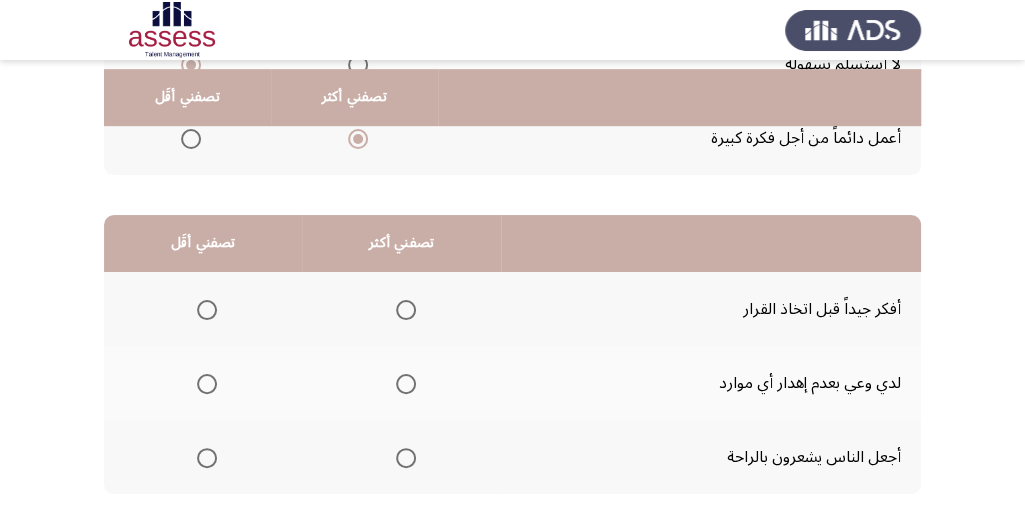 scroll, scrollTop: 400, scrollLeft: 0, axis: vertical 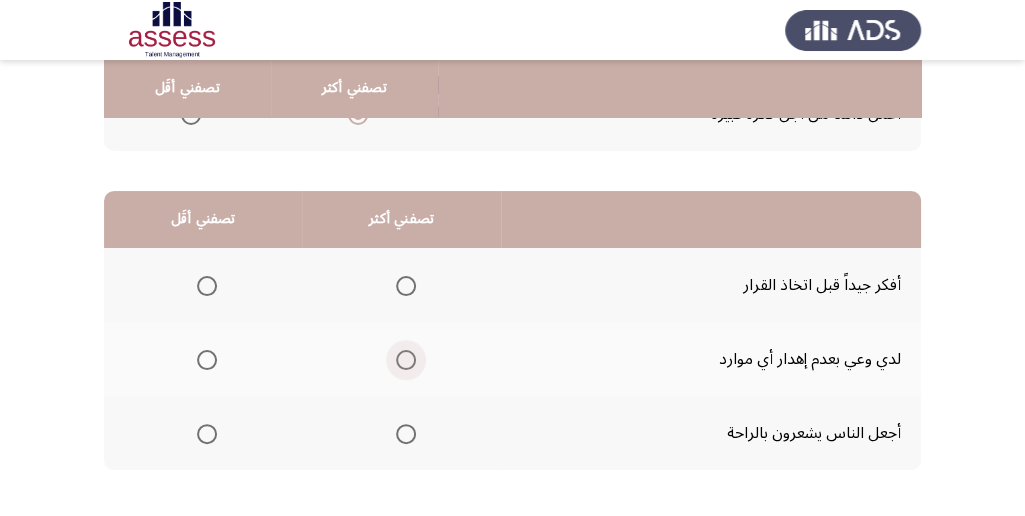 click at bounding box center [406, 360] 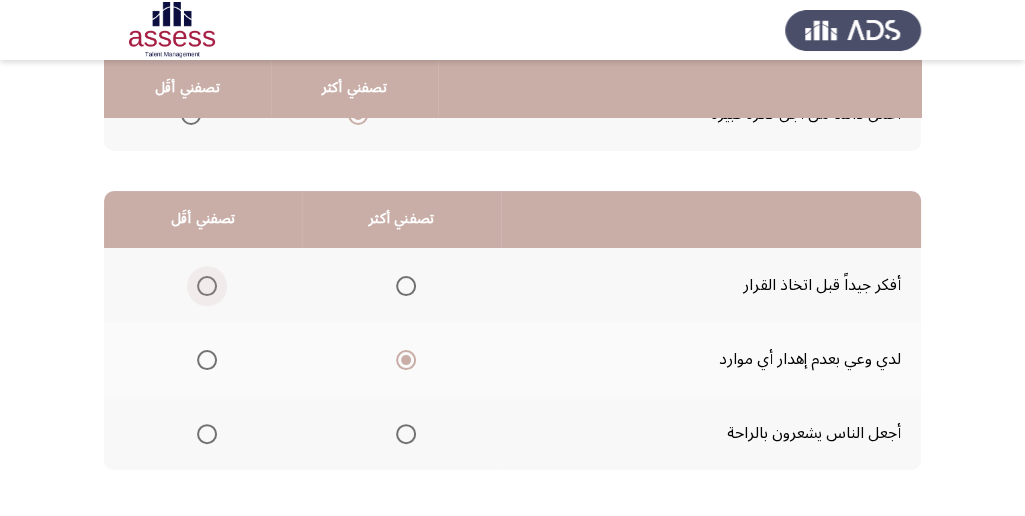 click at bounding box center (207, 286) 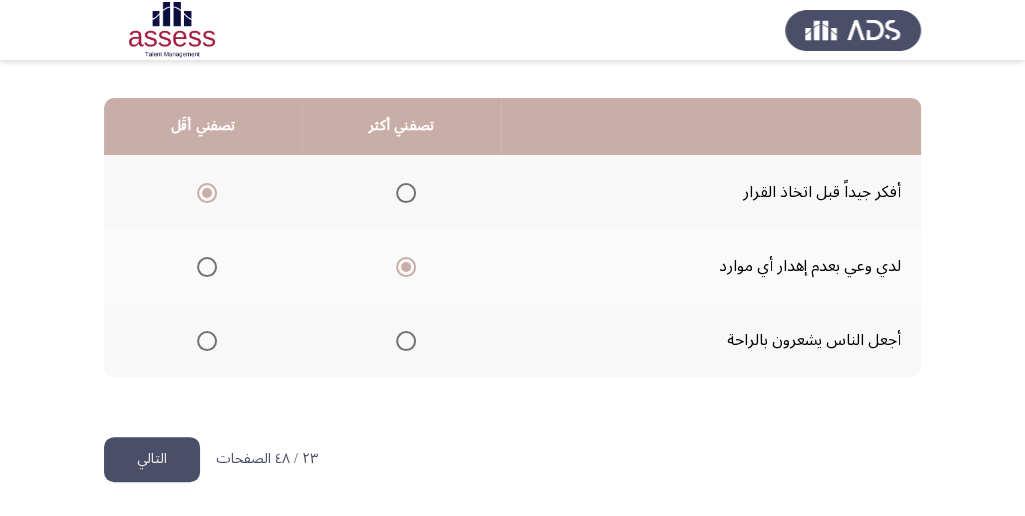 scroll, scrollTop: 494, scrollLeft: 0, axis: vertical 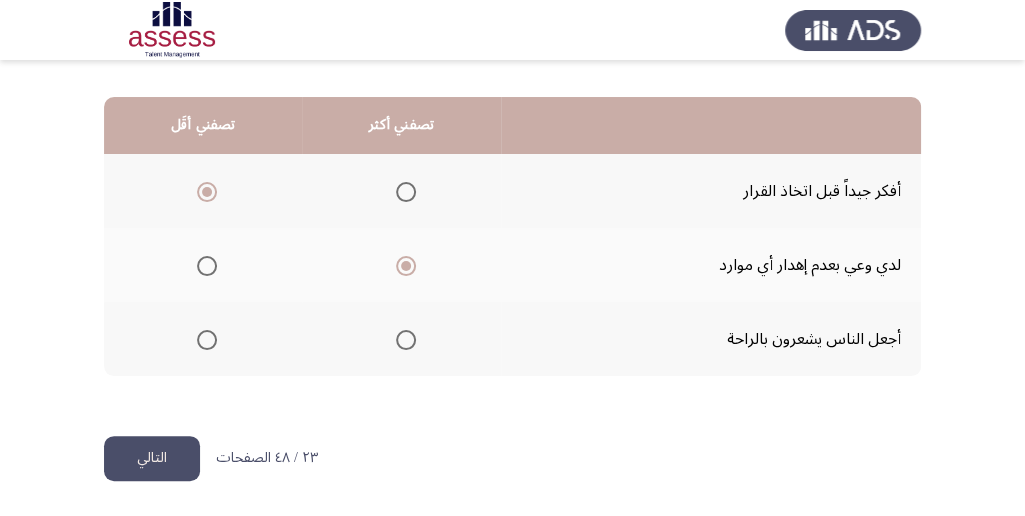 click on "التالي" 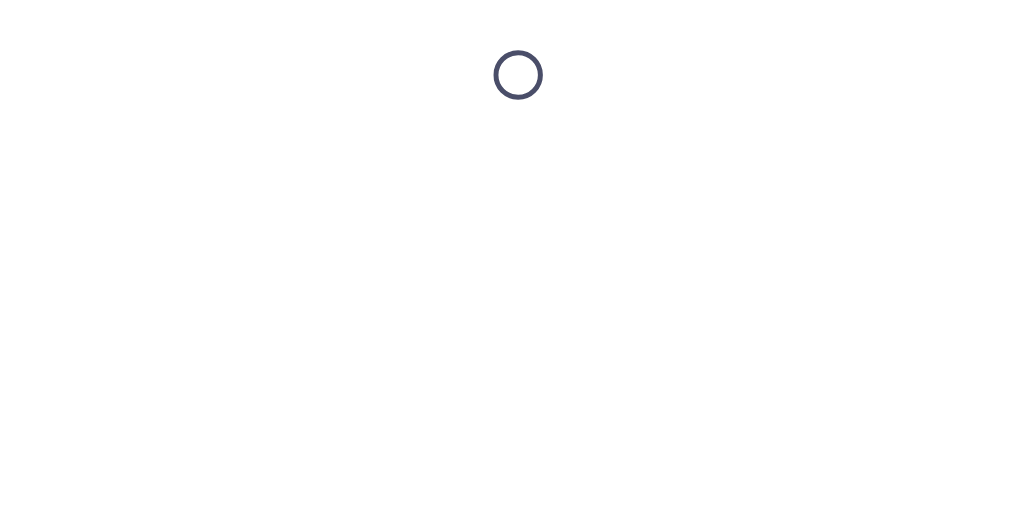 scroll, scrollTop: 0, scrollLeft: 0, axis: both 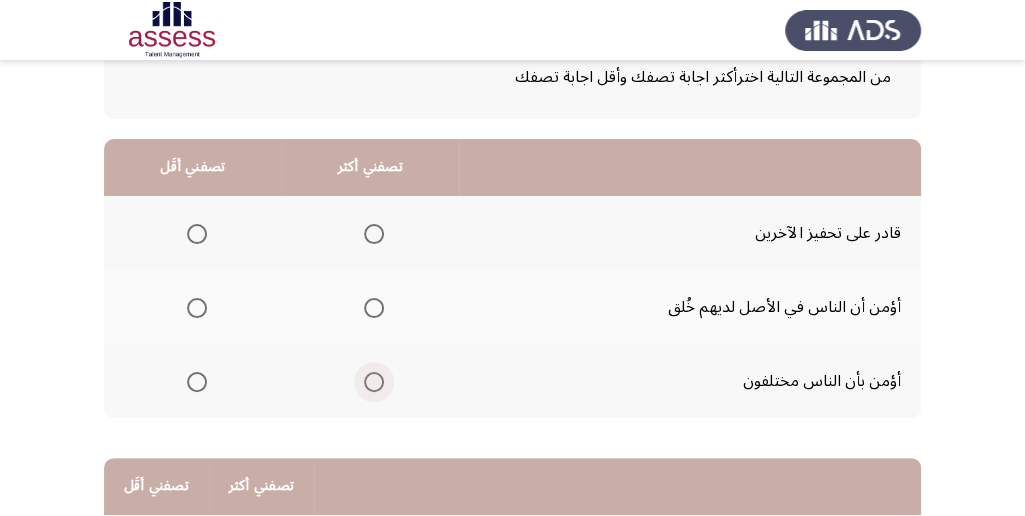click at bounding box center [374, 382] 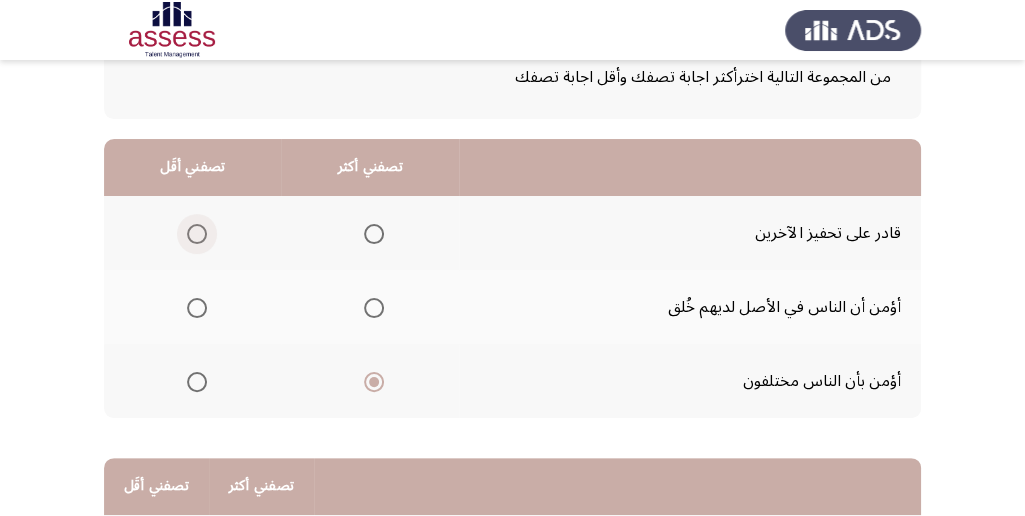click at bounding box center (197, 234) 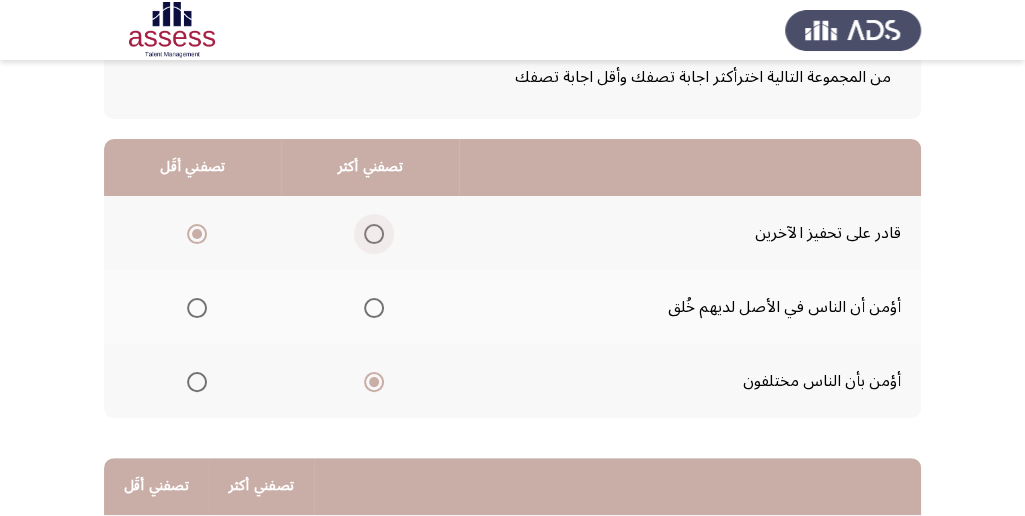 click at bounding box center (374, 234) 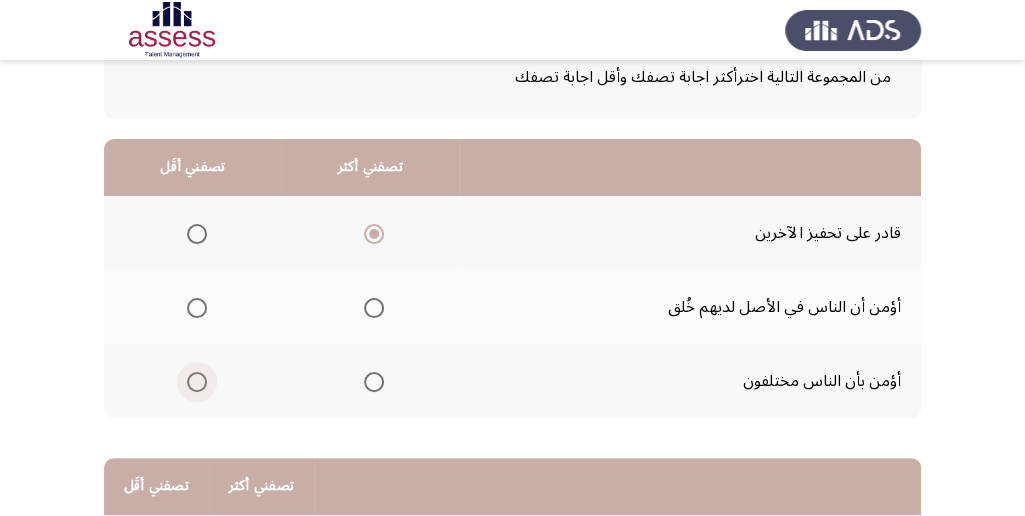 click at bounding box center [197, 382] 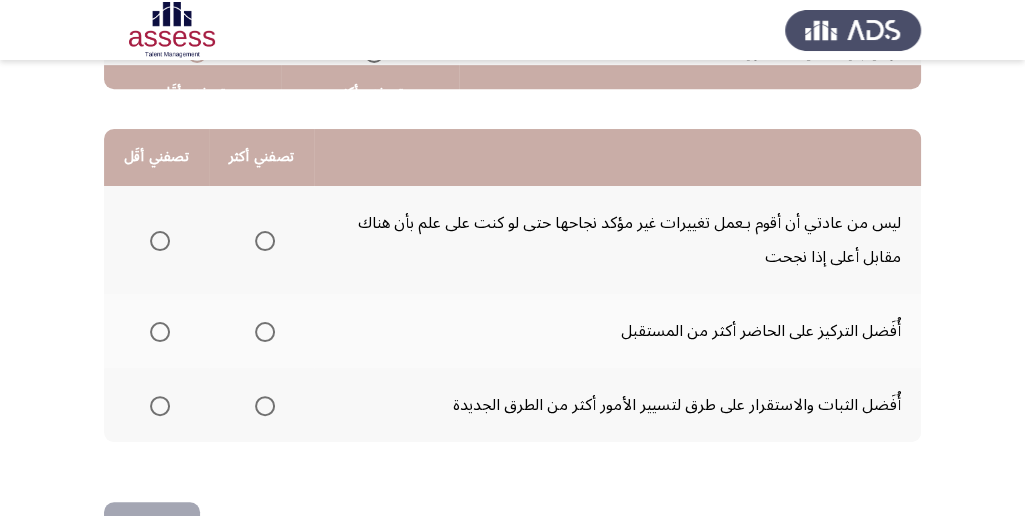 scroll, scrollTop: 466, scrollLeft: 0, axis: vertical 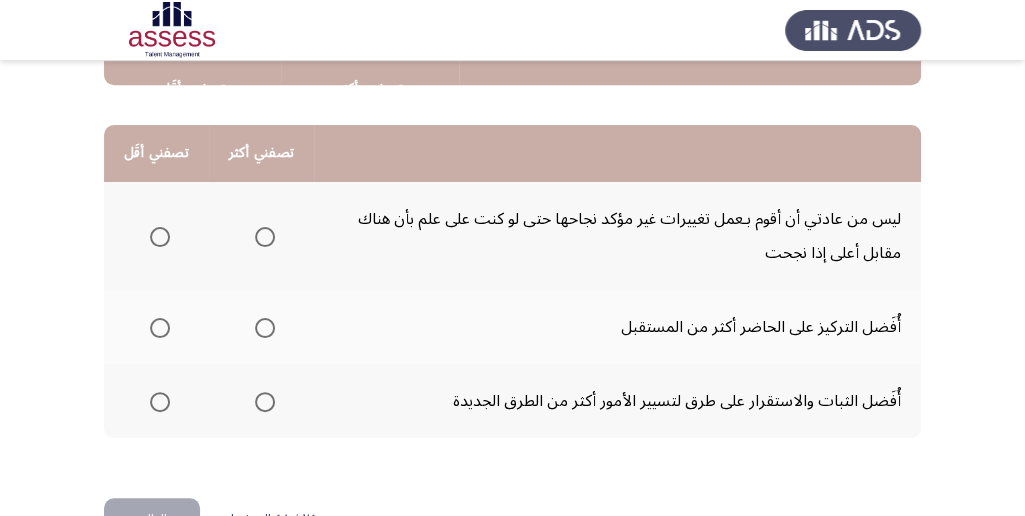 click at bounding box center [160, 328] 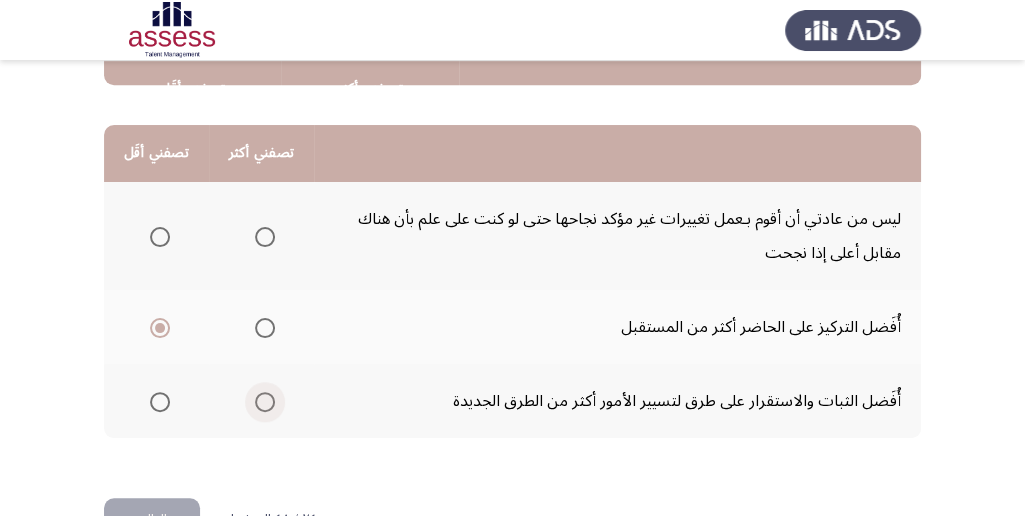 click at bounding box center [265, 402] 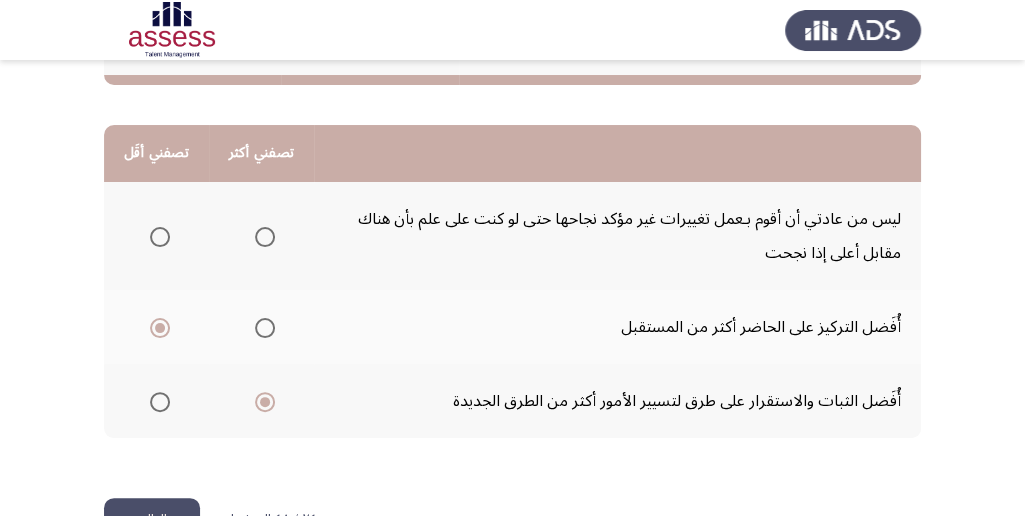 scroll, scrollTop: 528, scrollLeft: 0, axis: vertical 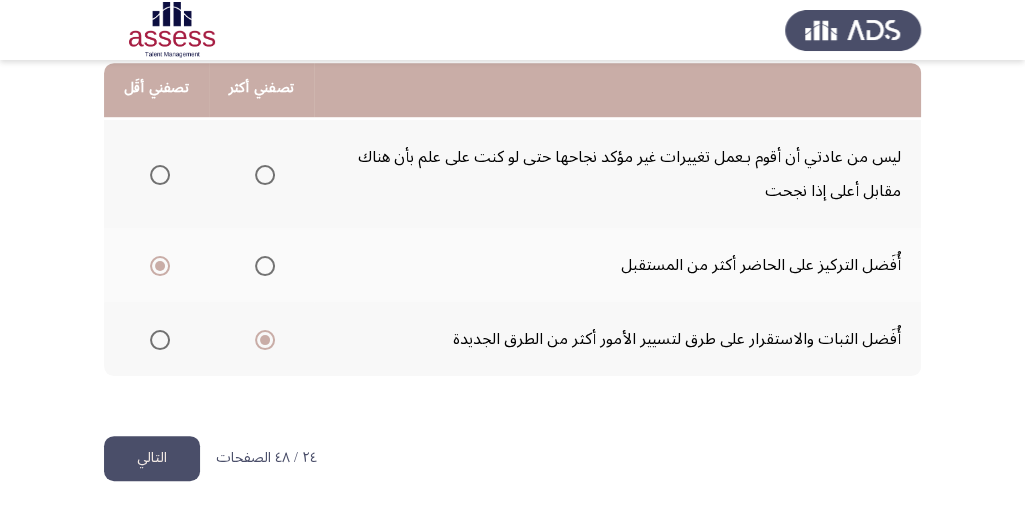 click on "التالي" 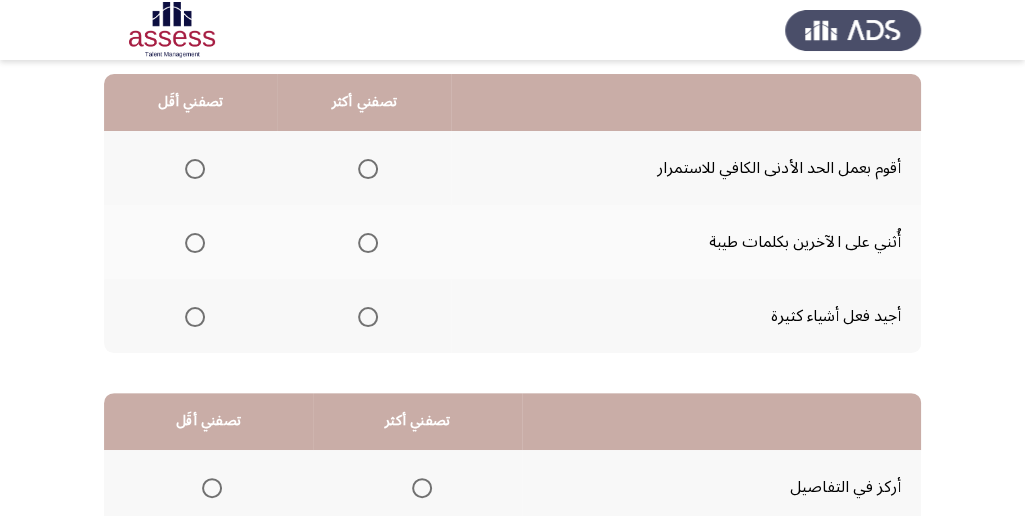scroll, scrollTop: 200, scrollLeft: 0, axis: vertical 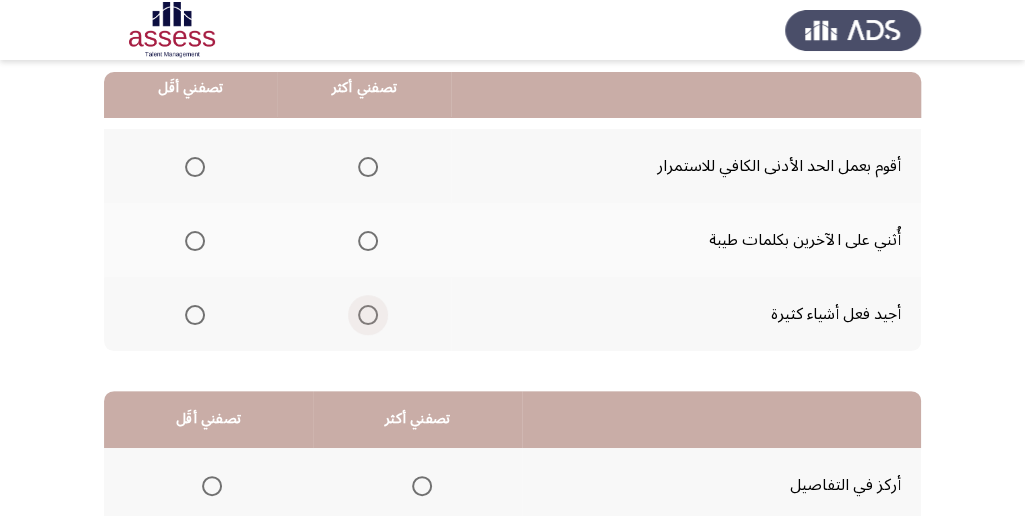 click at bounding box center (368, 315) 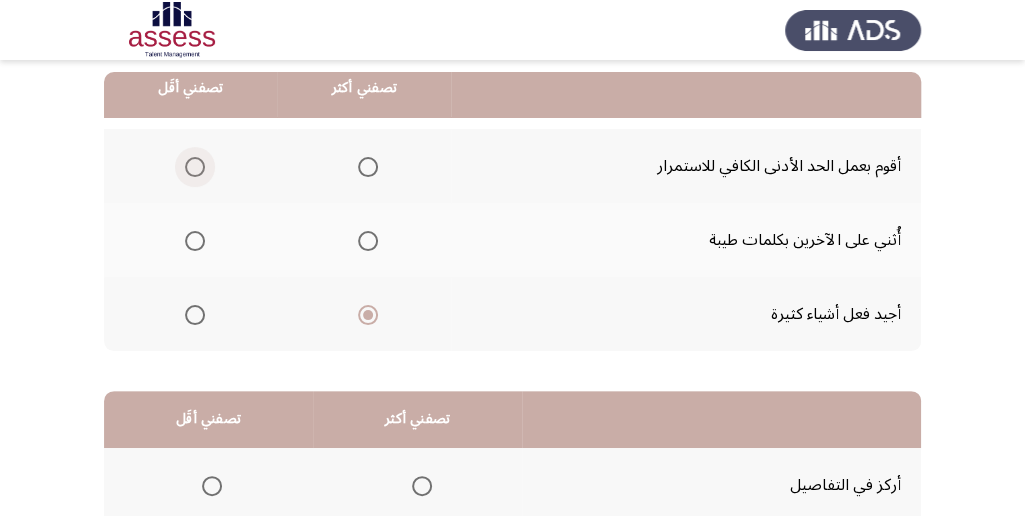 click at bounding box center [195, 167] 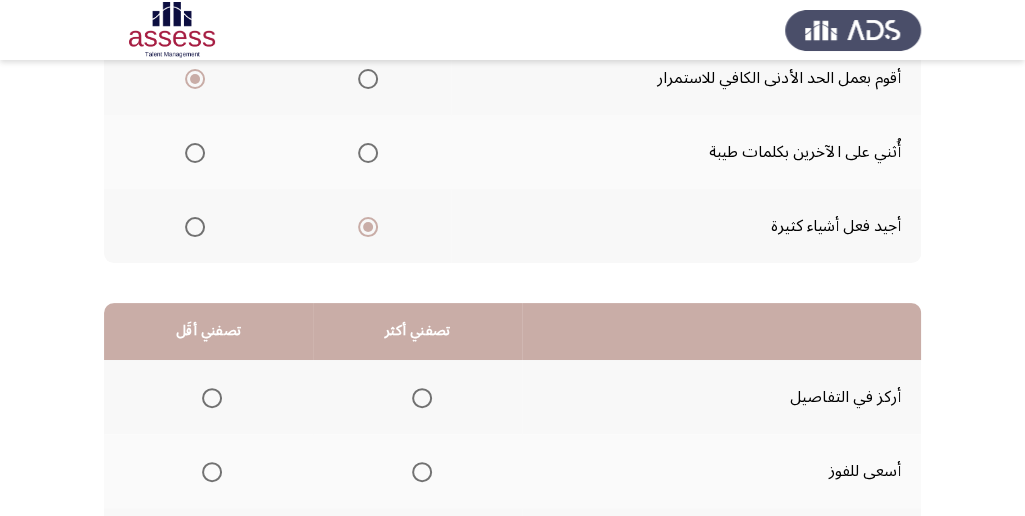 scroll, scrollTop: 466, scrollLeft: 0, axis: vertical 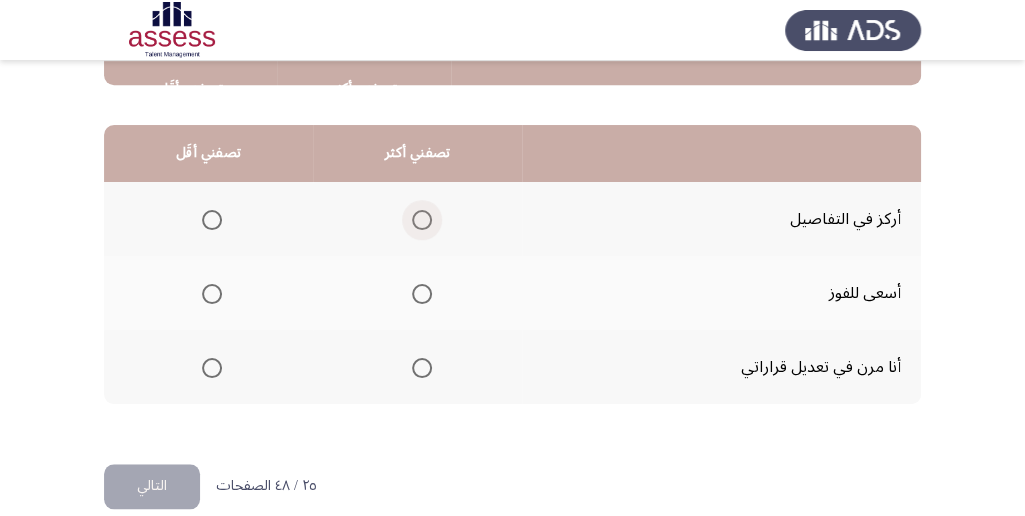 click at bounding box center [422, 220] 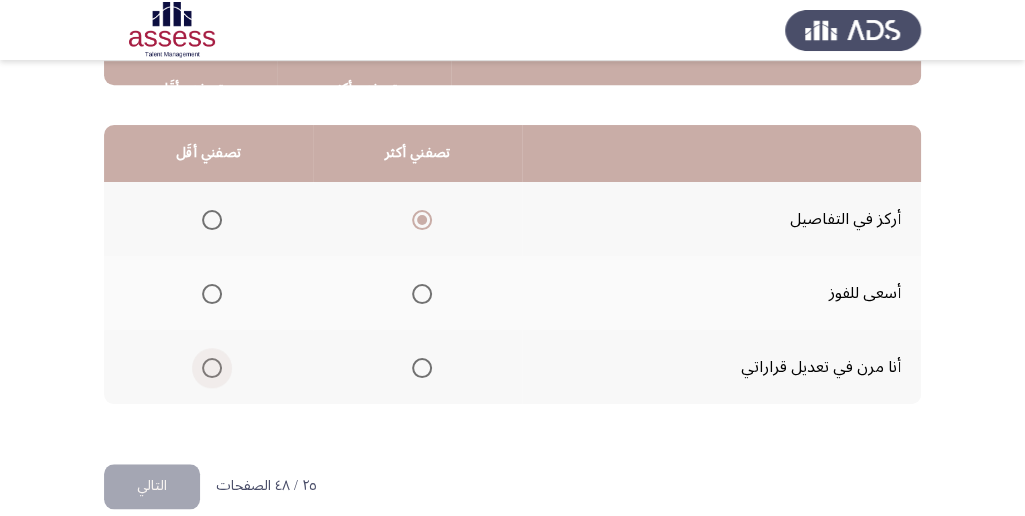 click at bounding box center (212, 368) 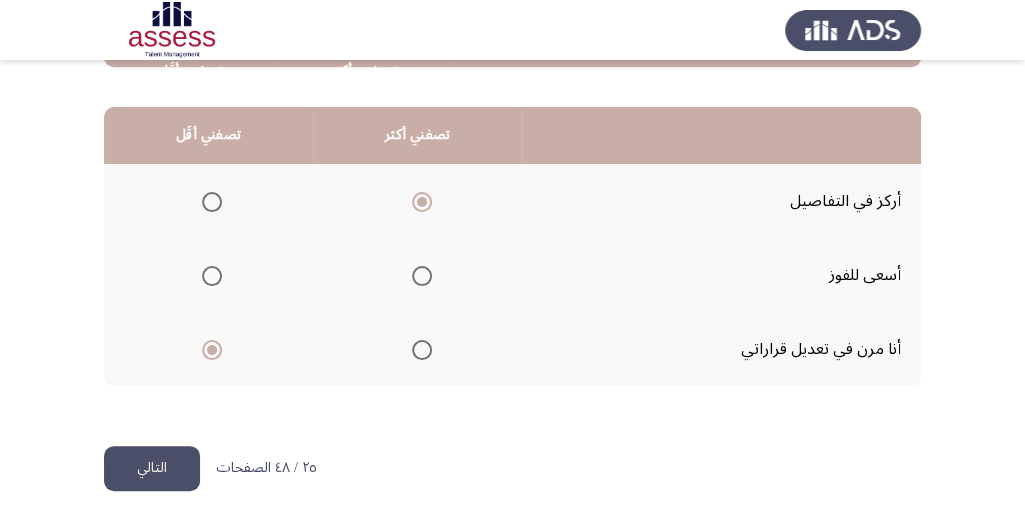 scroll, scrollTop: 494, scrollLeft: 0, axis: vertical 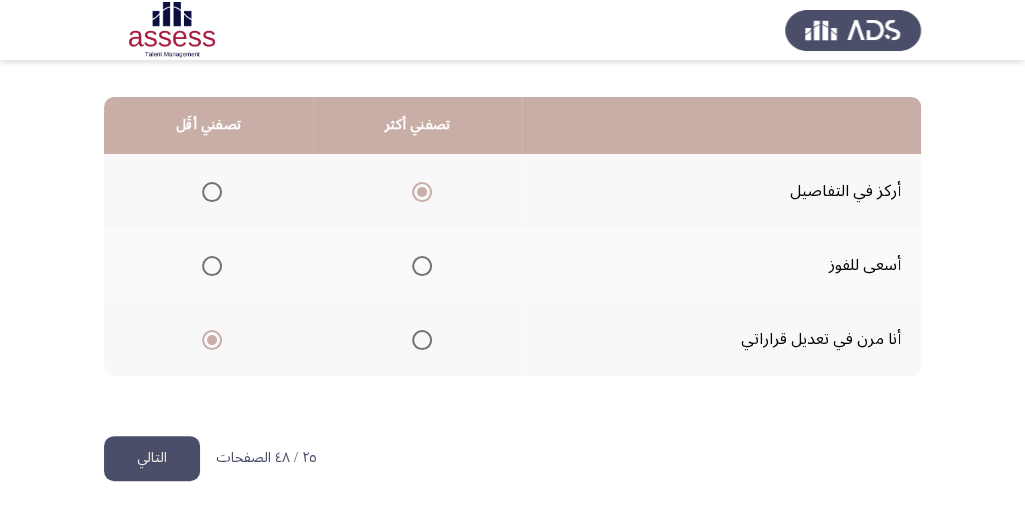 click on "التالي" 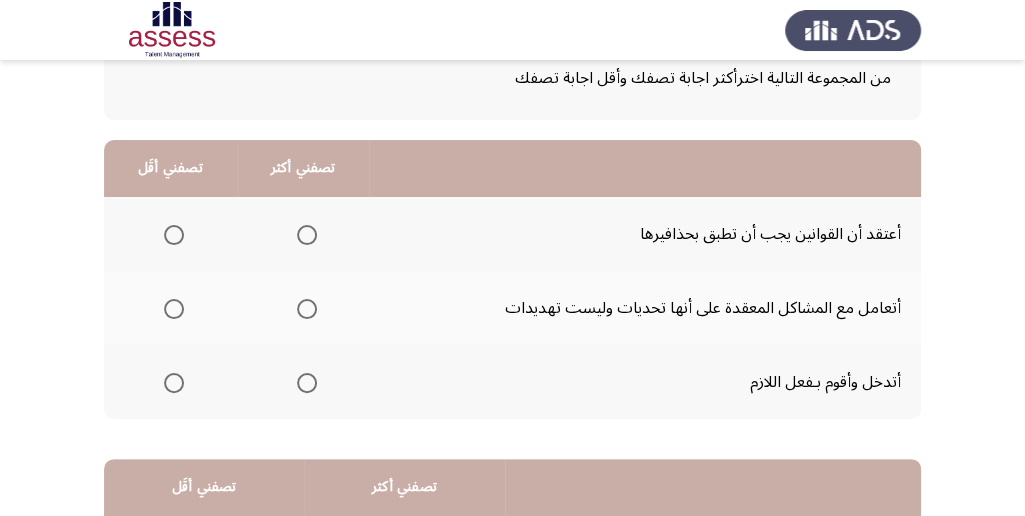 scroll, scrollTop: 133, scrollLeft: 0, axis: vertical 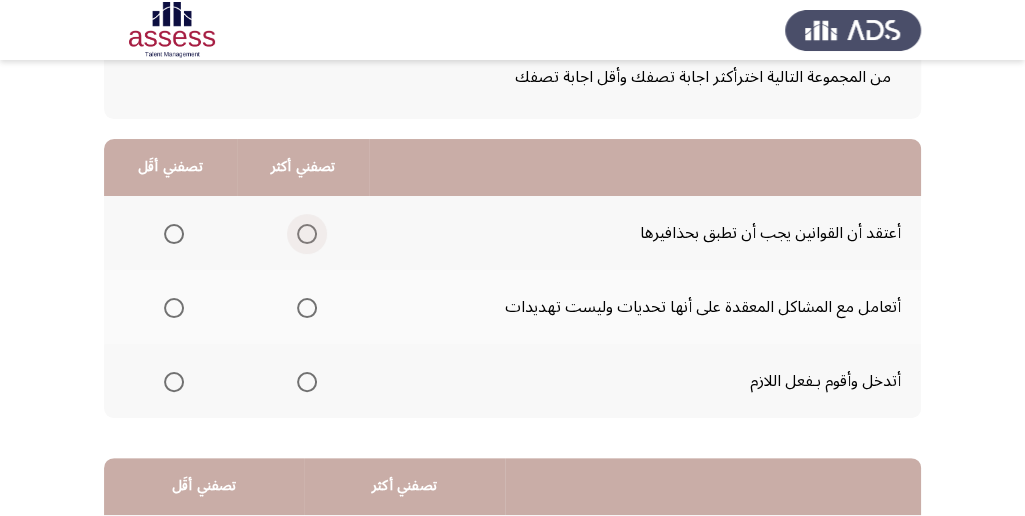 click at bounding box center (307, 234) 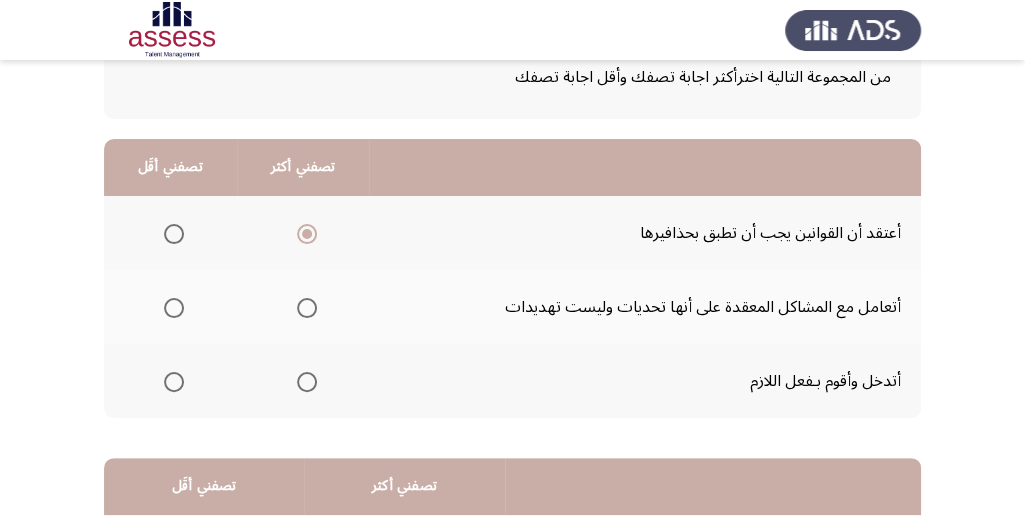 click at bounding box center (174, 308) 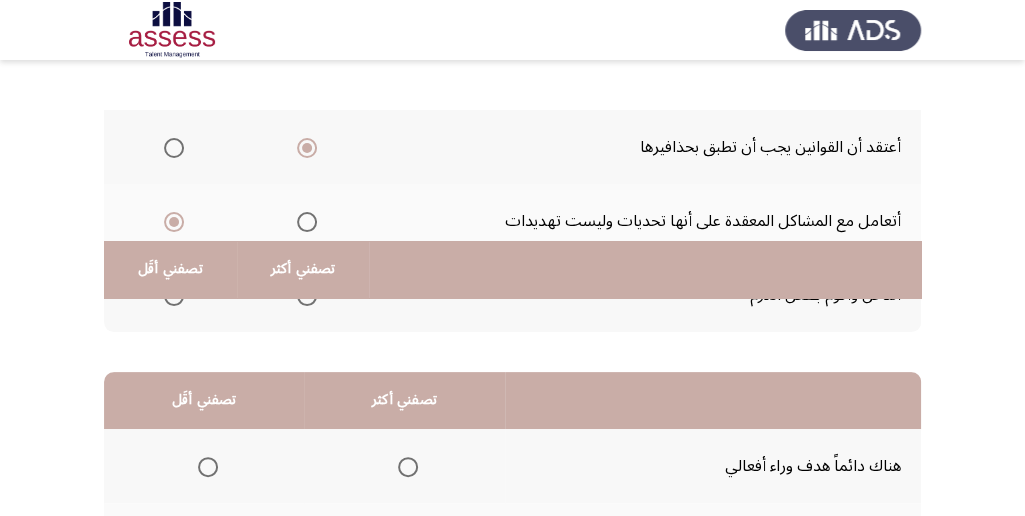 scroll, scrollTop: 400, scrollLeft: 0, axis: vertical 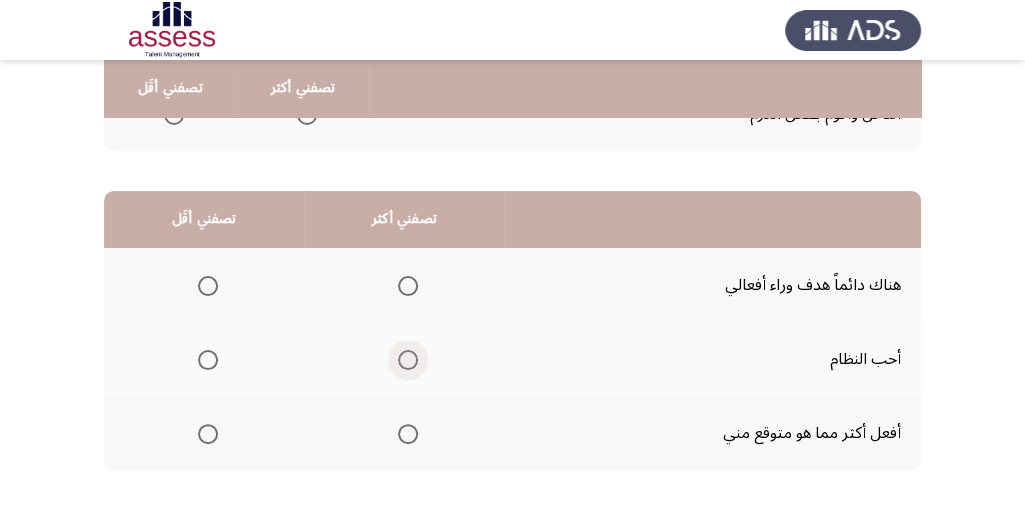 click at bounding box center (408, 360) 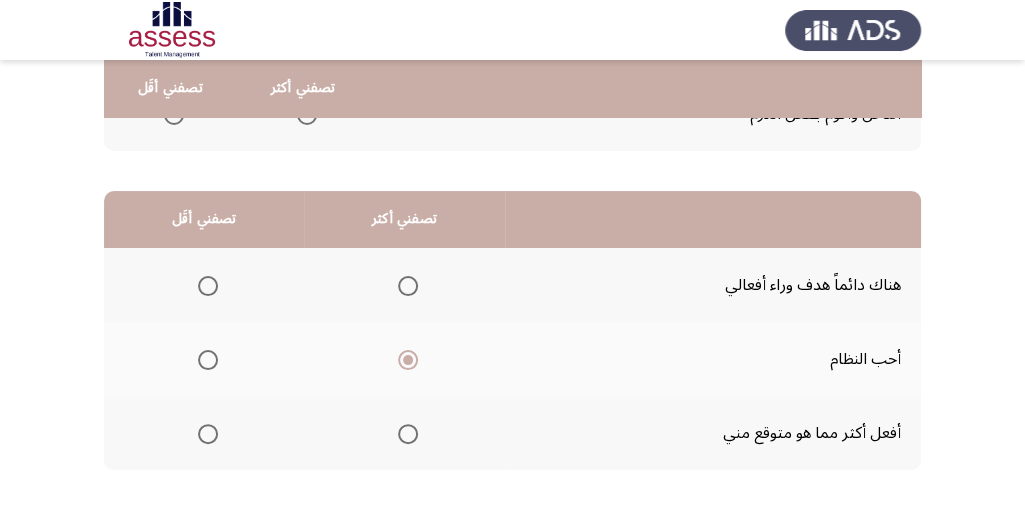 click at bounding box center [208, 286] 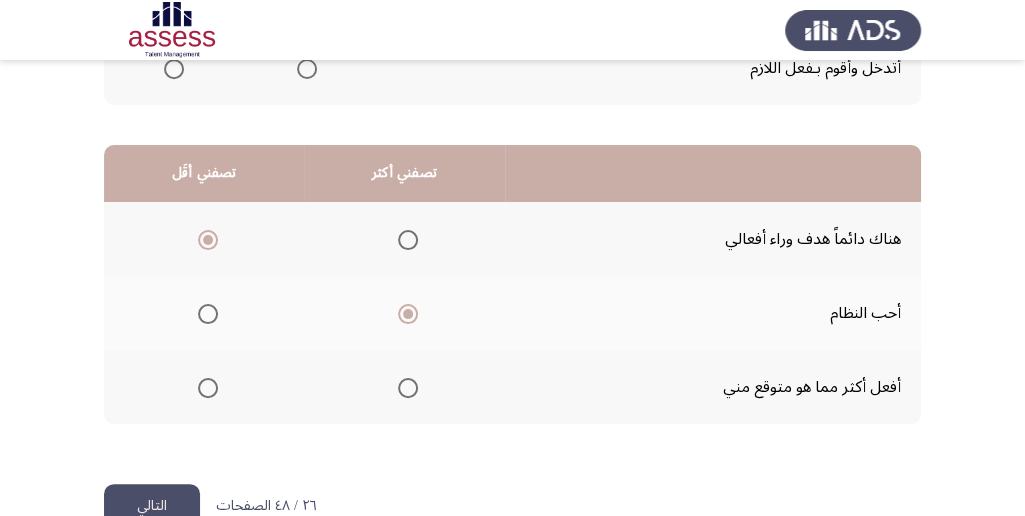 scroll, scrollTop: 494, scrollLeft: 0, axis: vertical 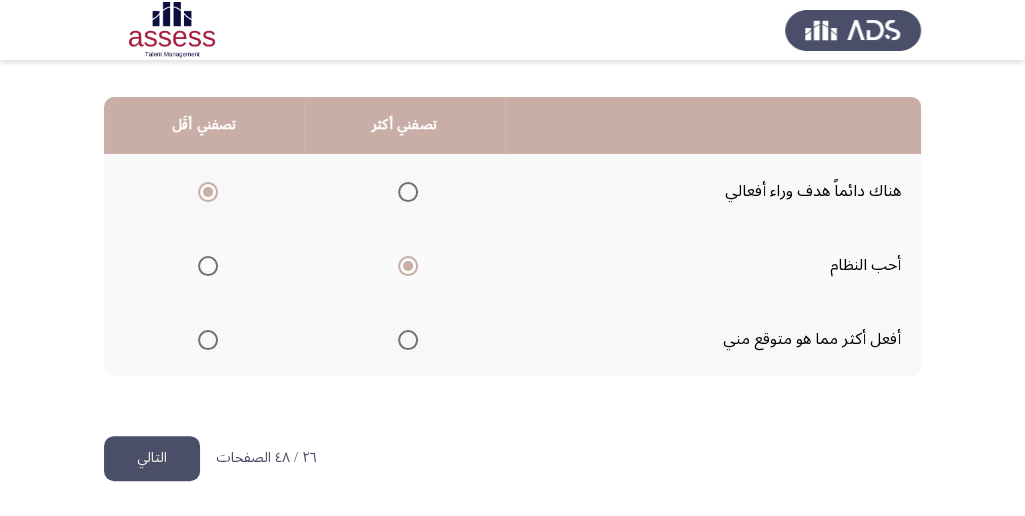 click on "التالي" 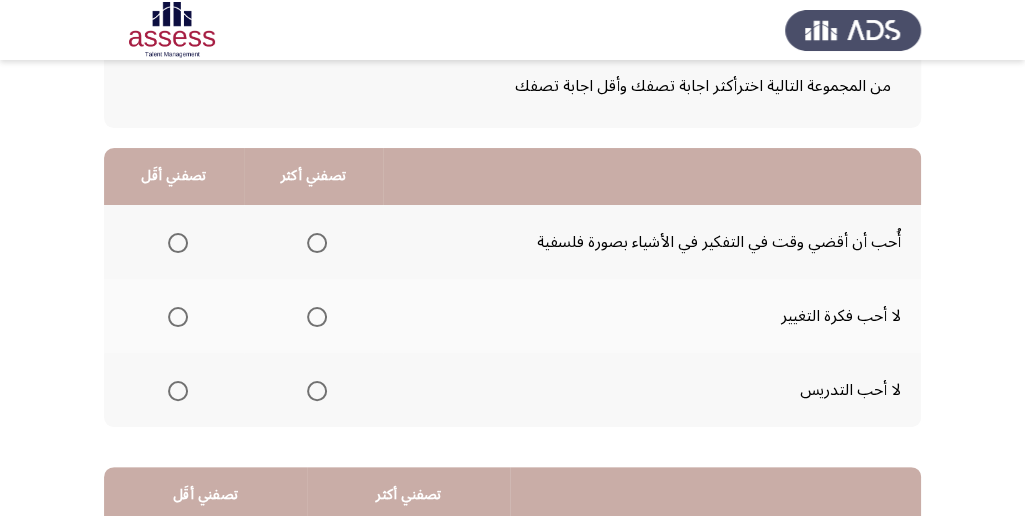 scroll, scrollTop: 133, scrollLeft: 0, axis: vertical 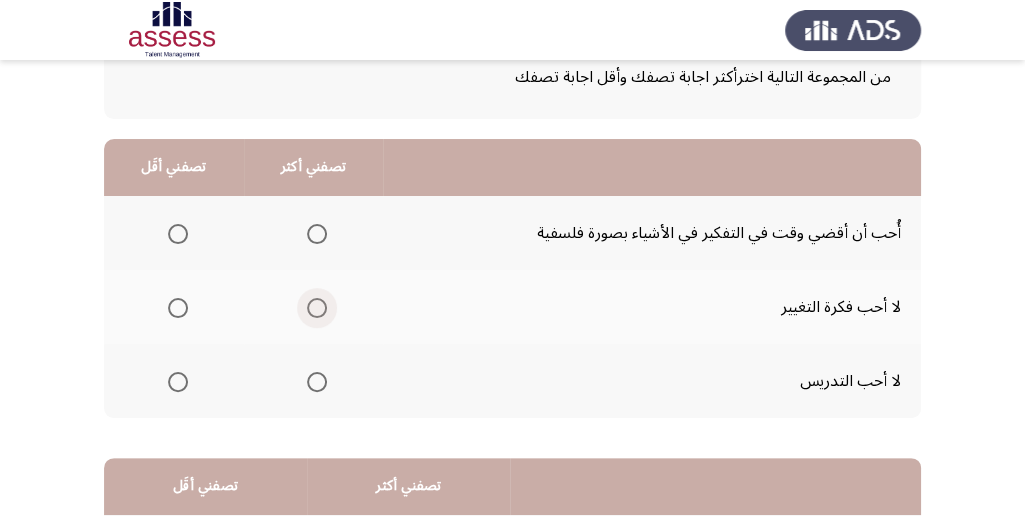 click at bounding box center (317, 308) 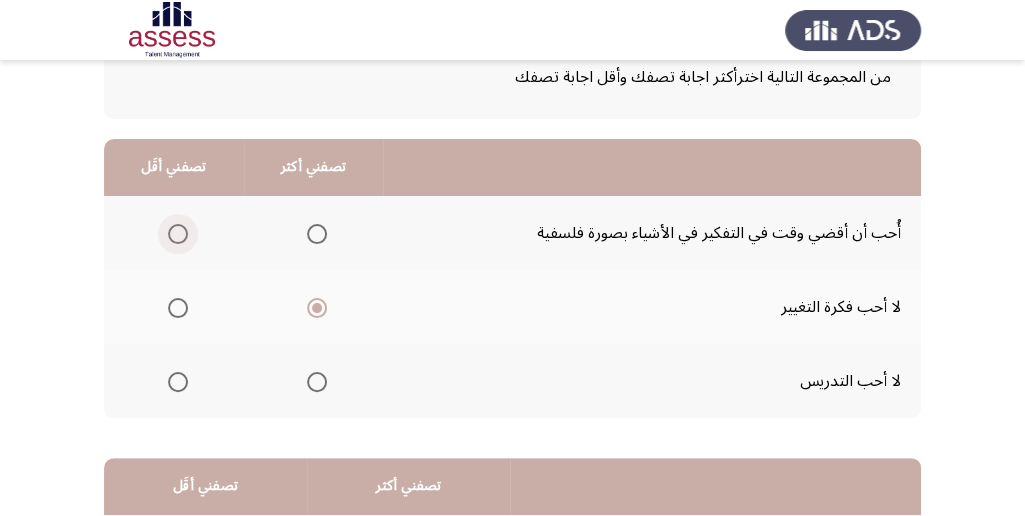 click at bounding box center (178, 234) 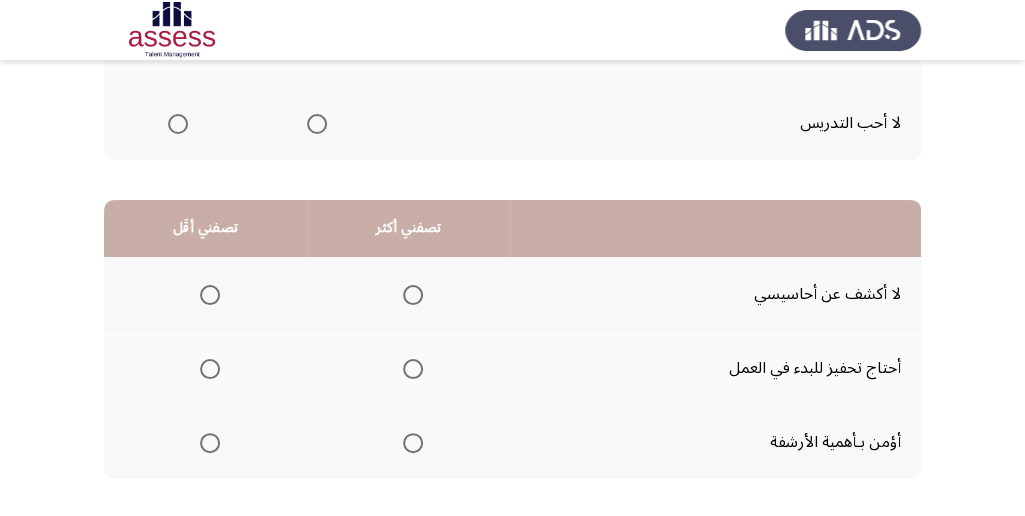 scroll, scrollTop: 400, scrollLeft: 0, axis: vertical 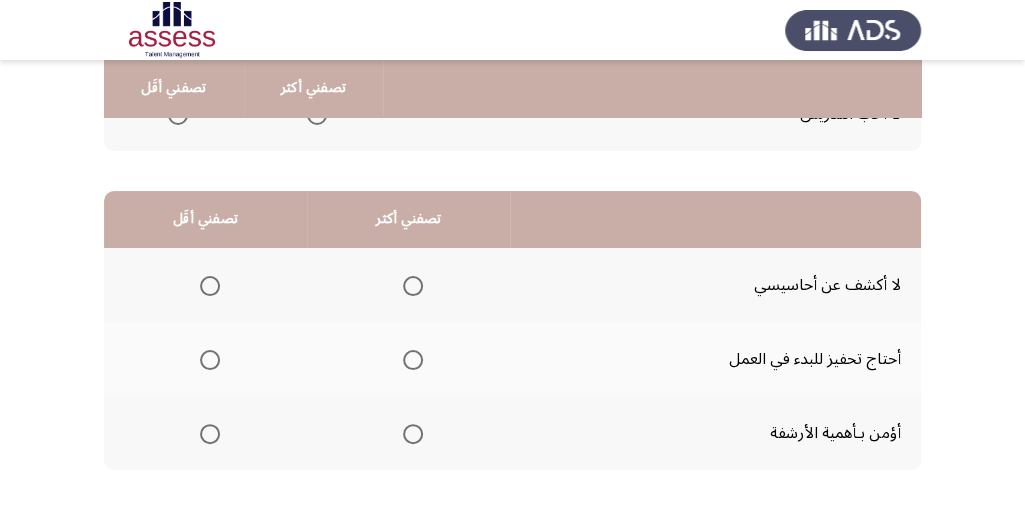 click at bounding box center [210, 360] 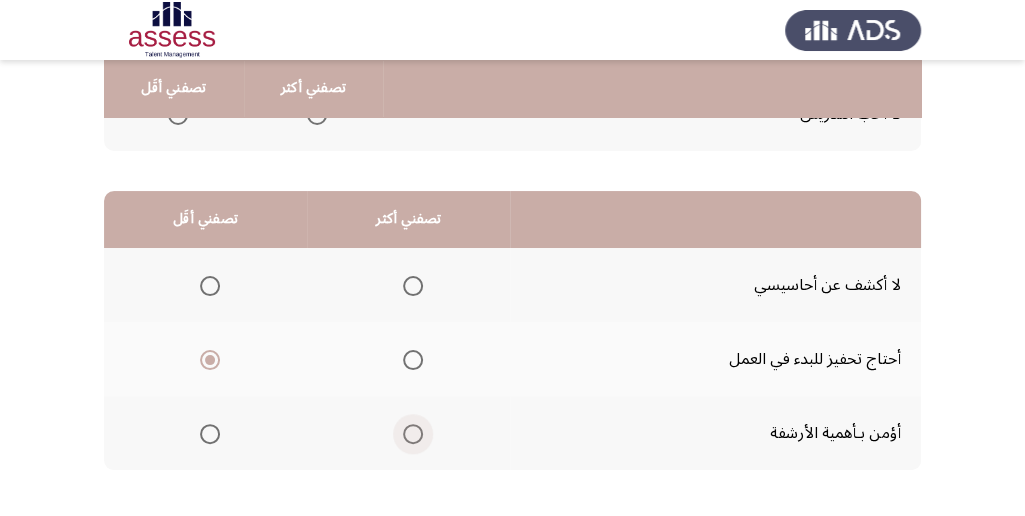 click at bounding box center [413, 434] 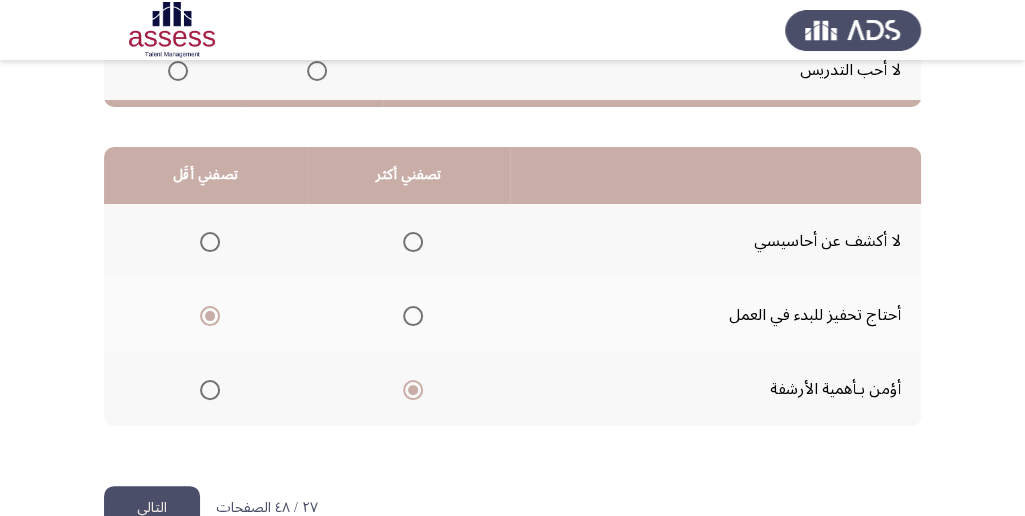 scroll, scrollTop: 494, scrollLeft: 0, axis: vertical 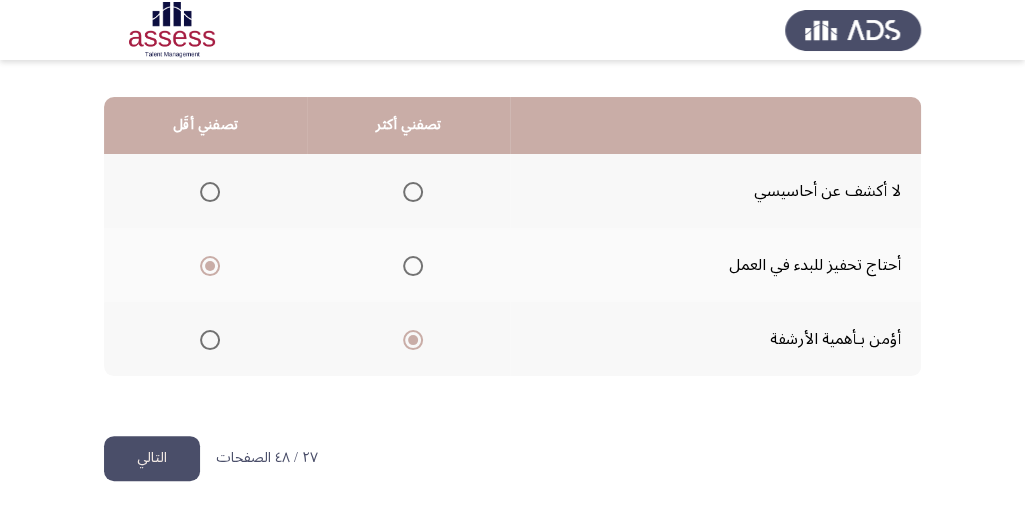 click on "التالي" 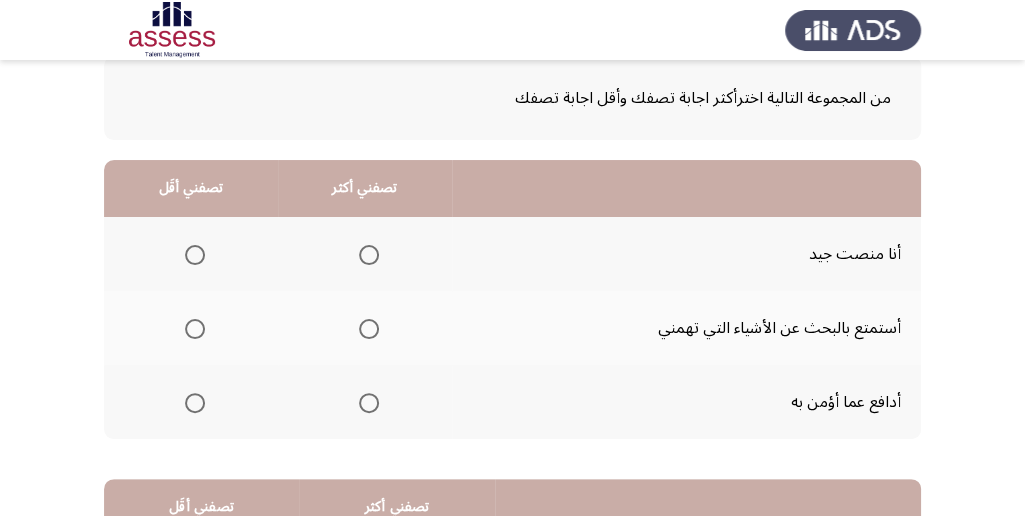 scroll, scrollTop: 133, scrollLeft: 0, axis: vertical 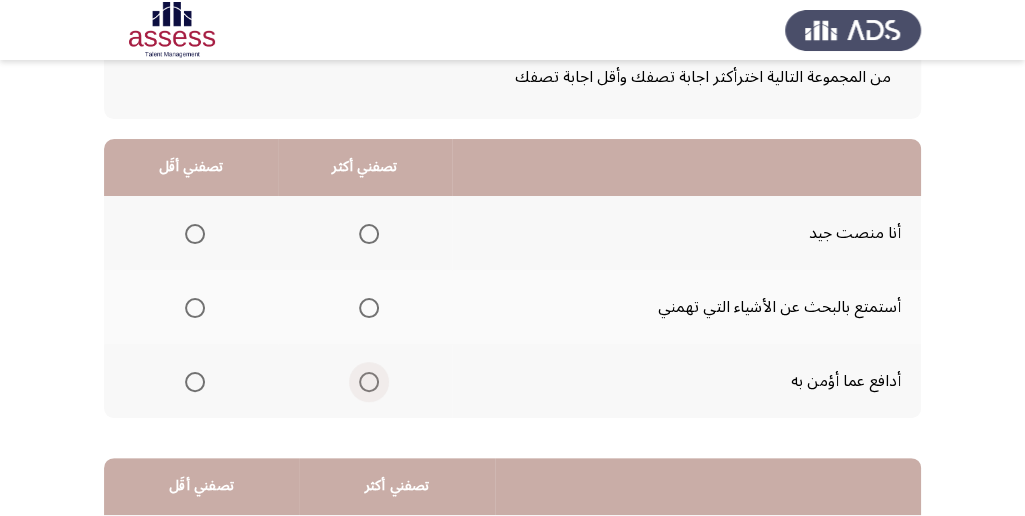click at bounding box center [369, 382] 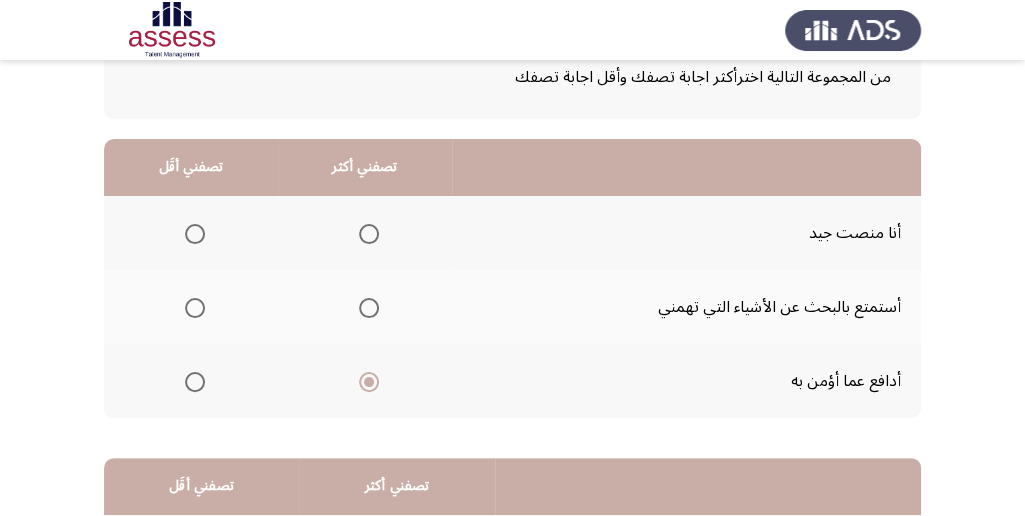 click at bounding box center (195, 234) 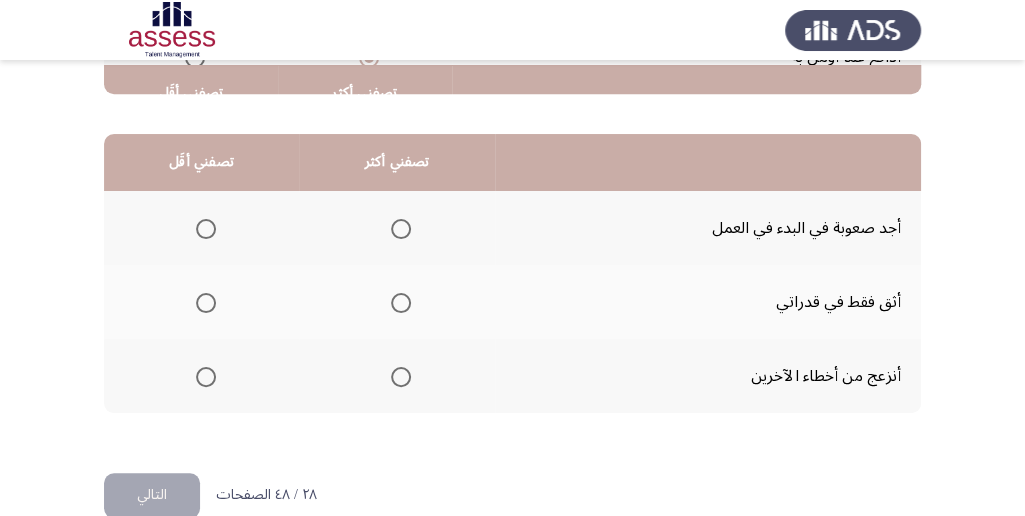 scroll, scrollTop: 466, scrollLeft: 0, axis: vertical 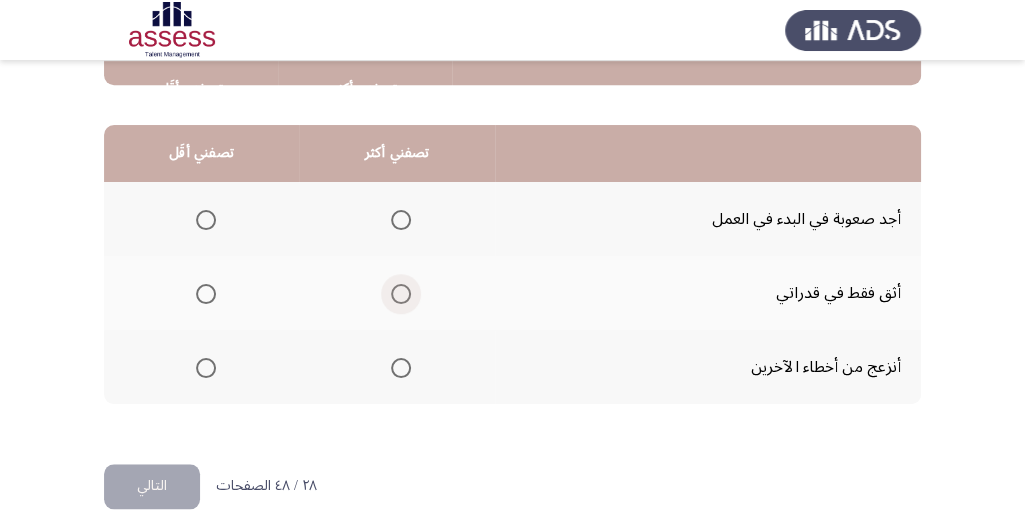 click at bounding box center (401, 294) 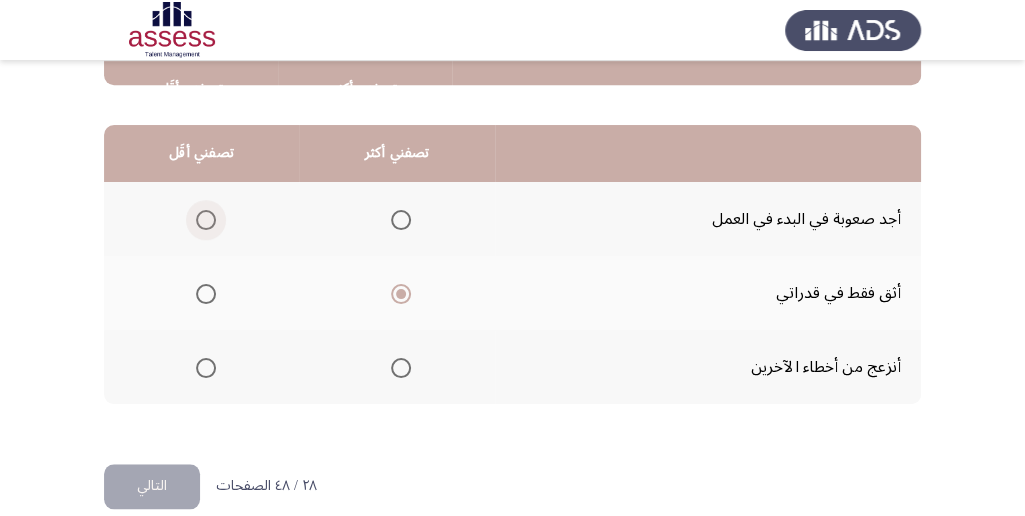click at bounding box center [206, 220] 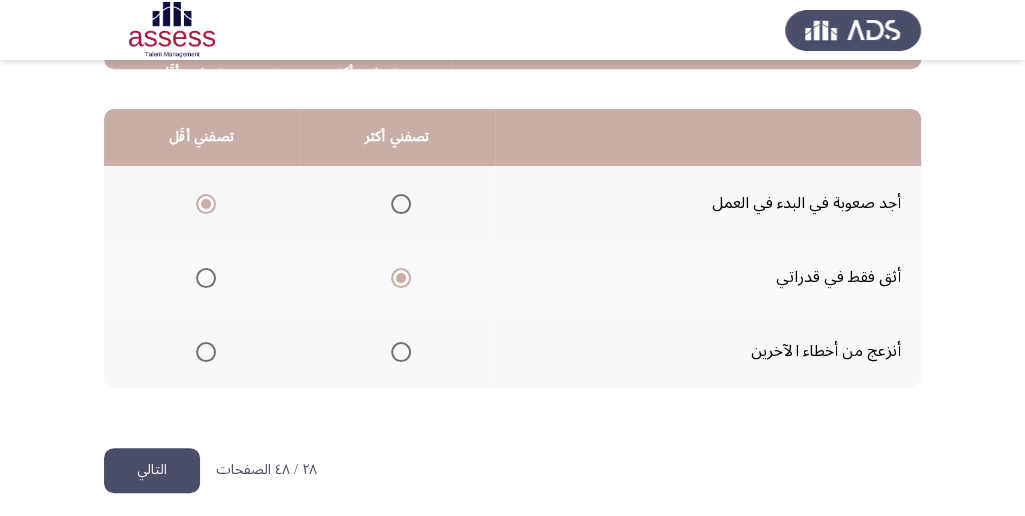 scroll, scrollTop: 494, scrollLeft: 0, axis: vertical 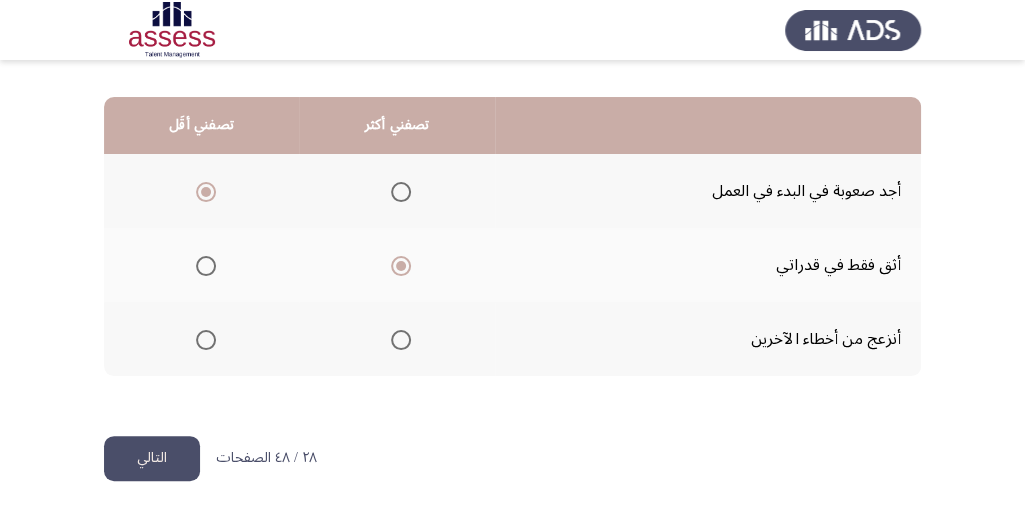 click on "التالي" 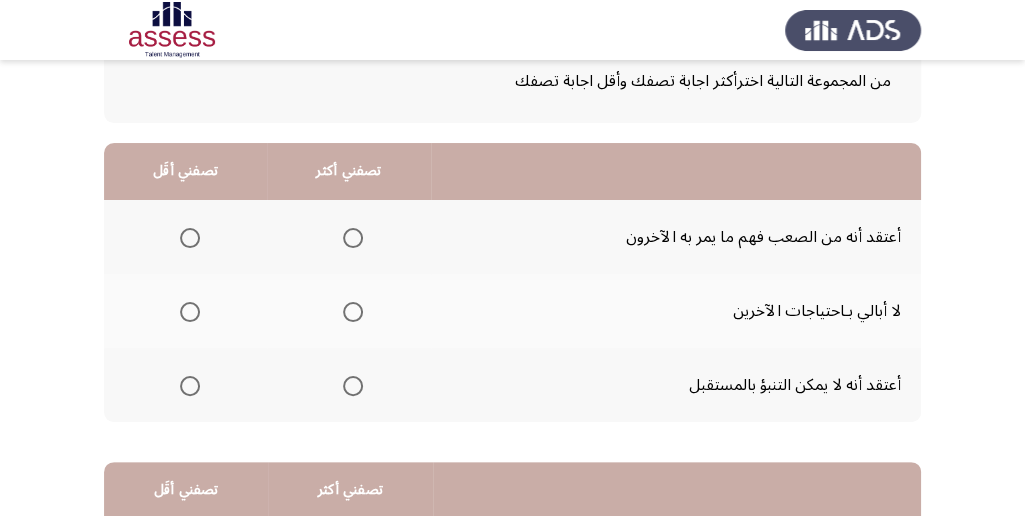 scroll, scrollTop: 133, scrollLeft: 0, axis: vertical 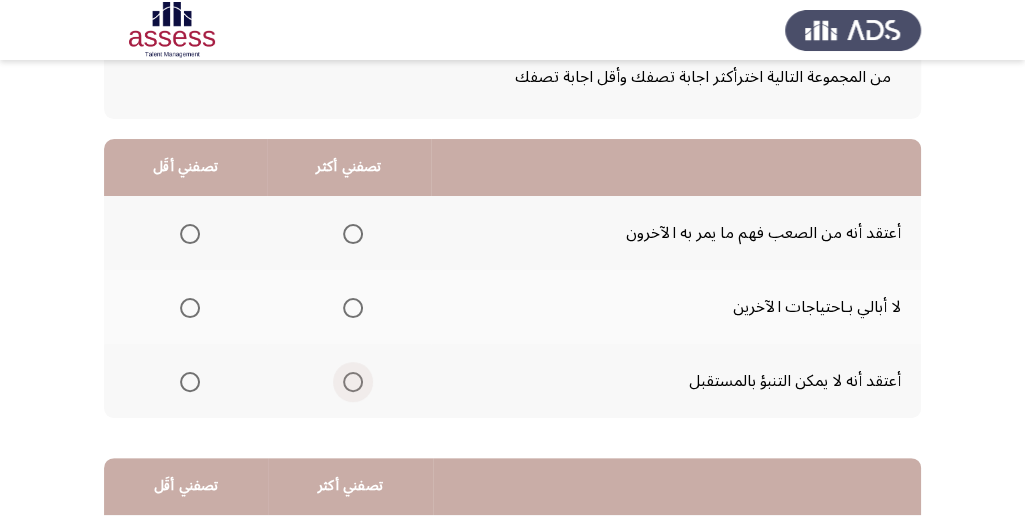 click at bounding box center [353, 382] 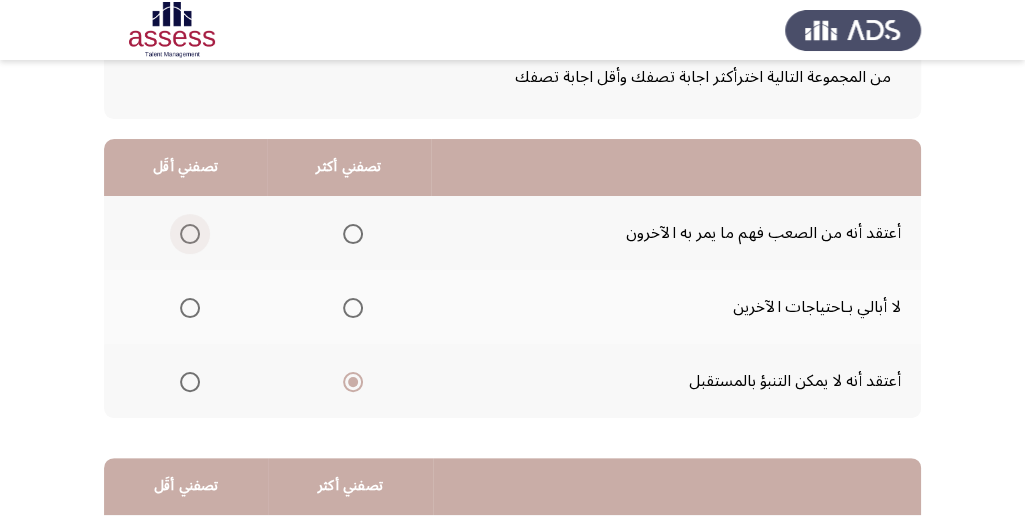click at bounding box center (190, 234) 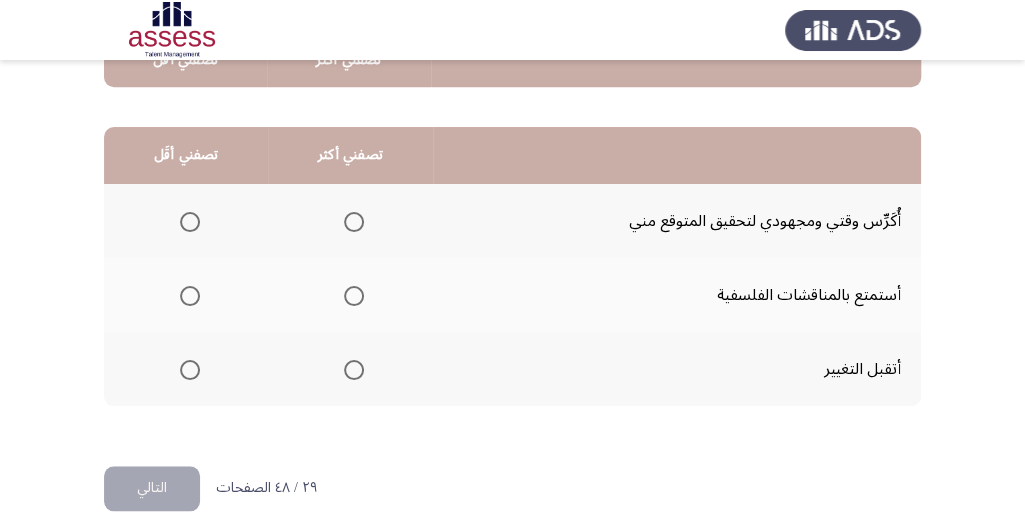 scroll, scrollTop: 466, scrollLeft: 0, axis: vertical 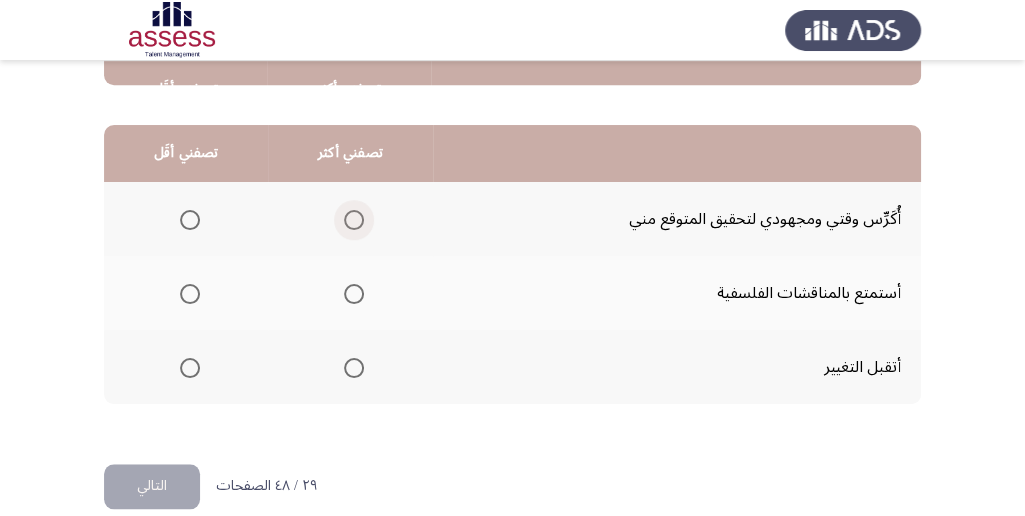 click at bounding box center (354, 220) 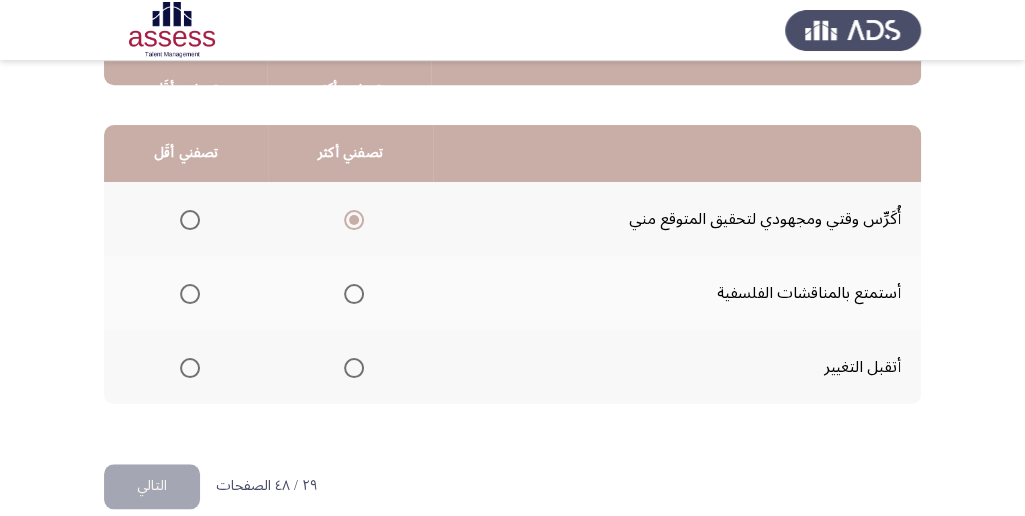 click at bounding box center [190, 368] 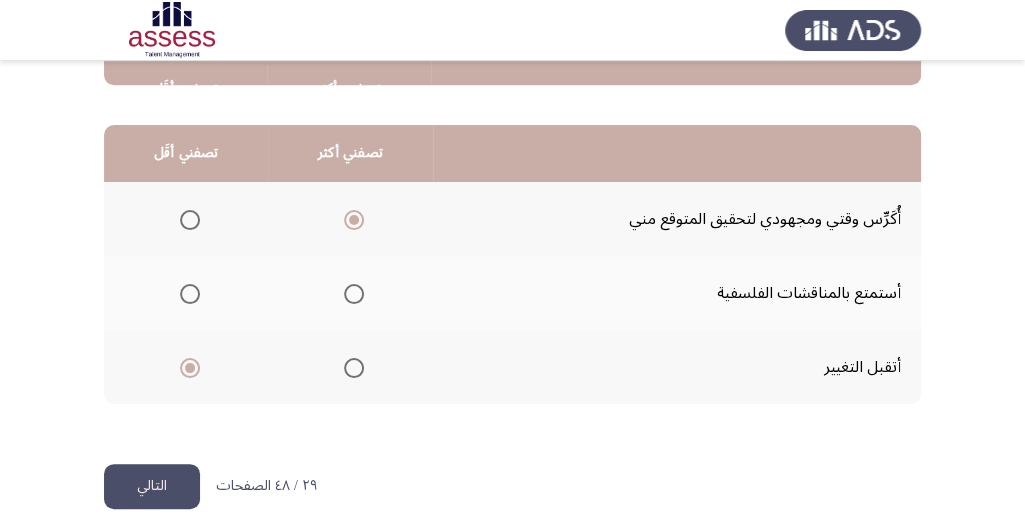 click on "التالي" 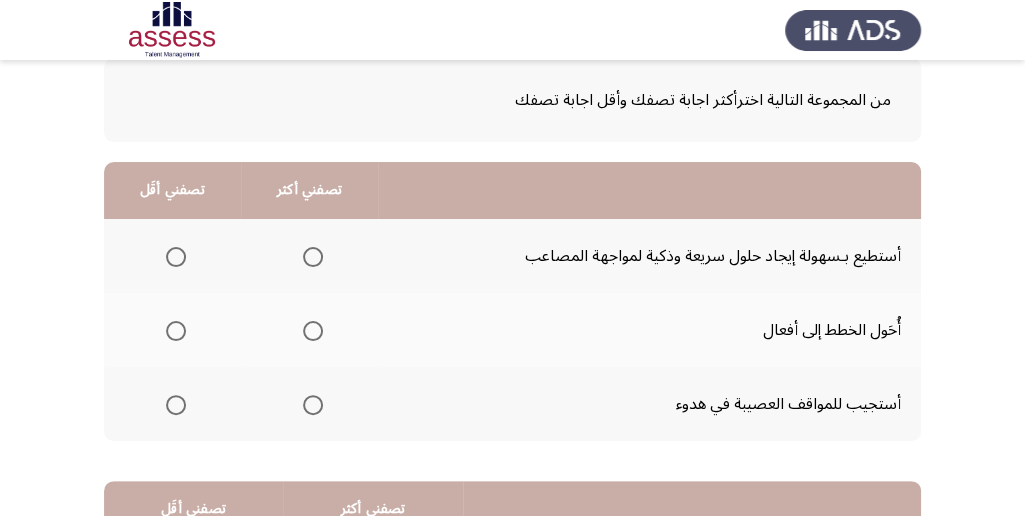 scroll, scrollTop: 133, scrollLeft: 0, axis: vertical 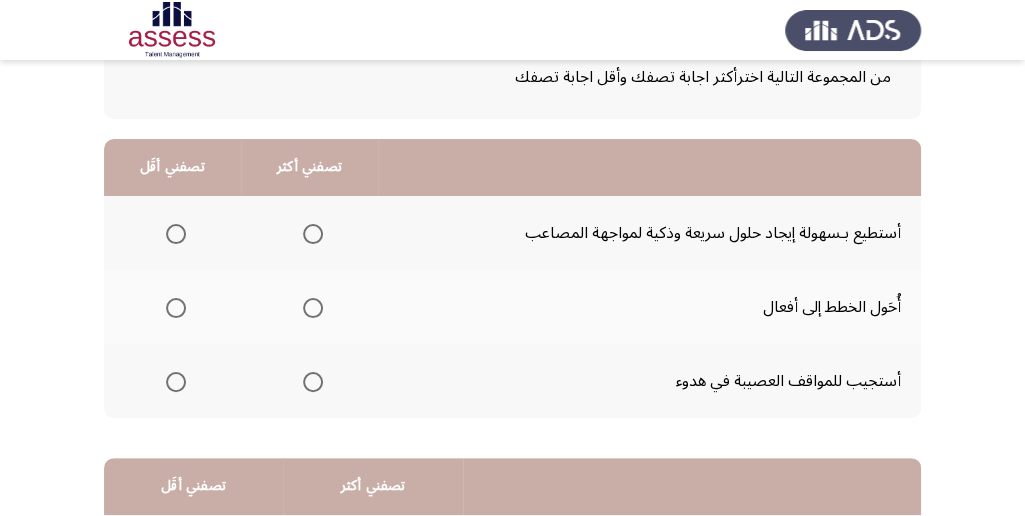 click at bounding box center (313, 234) 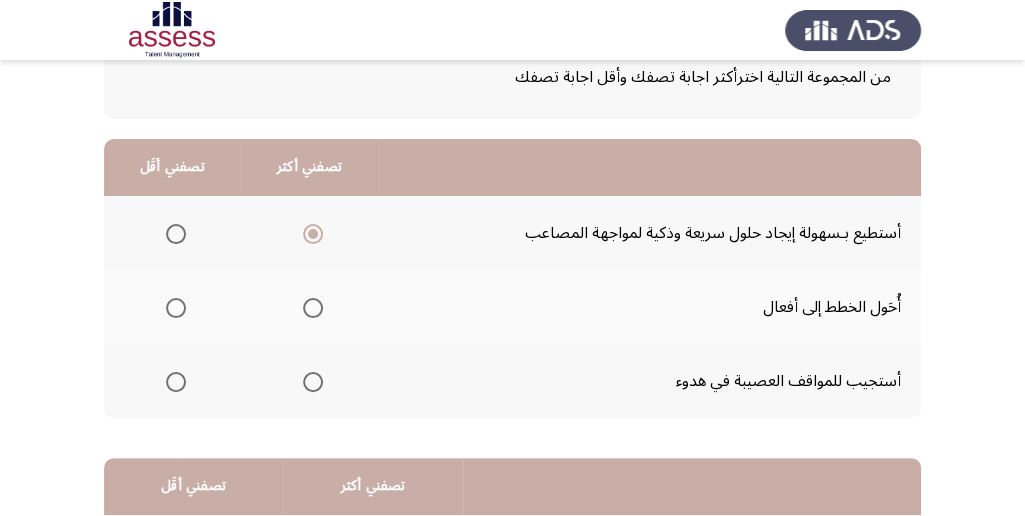 click at bounding box center (176, 308) 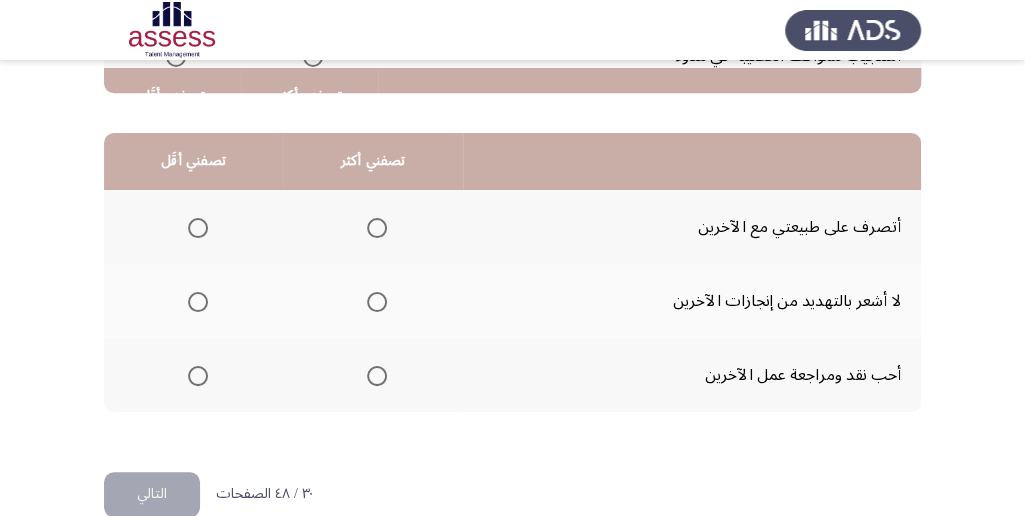 scroll, scrollTop: 466, scrollLeft: 0, axis: vertical 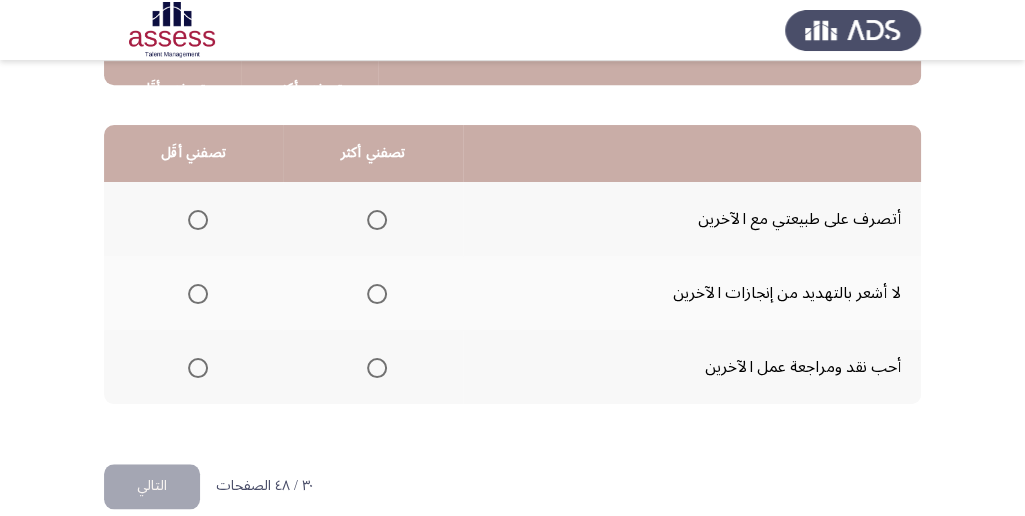 click at bounding box center (198, 220) 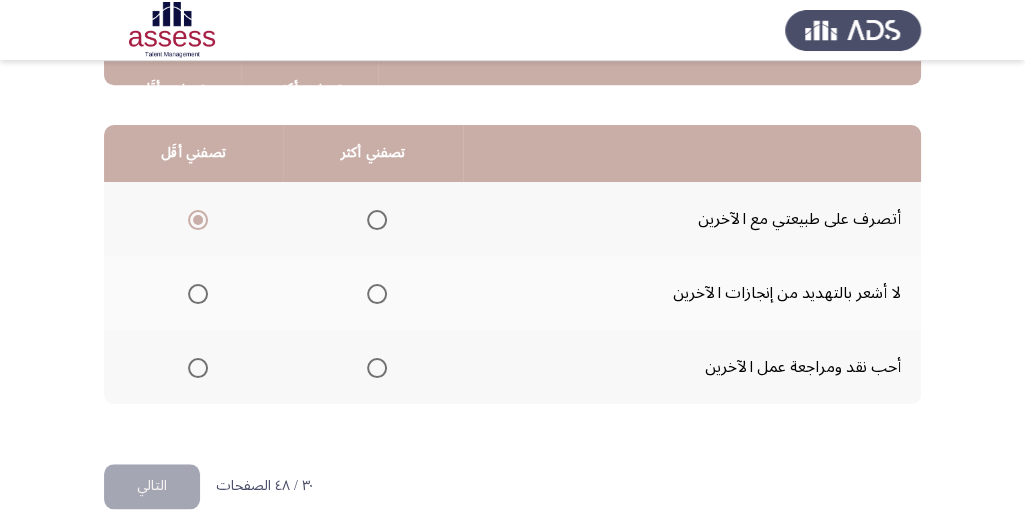 click at bounding box center [377, 220] 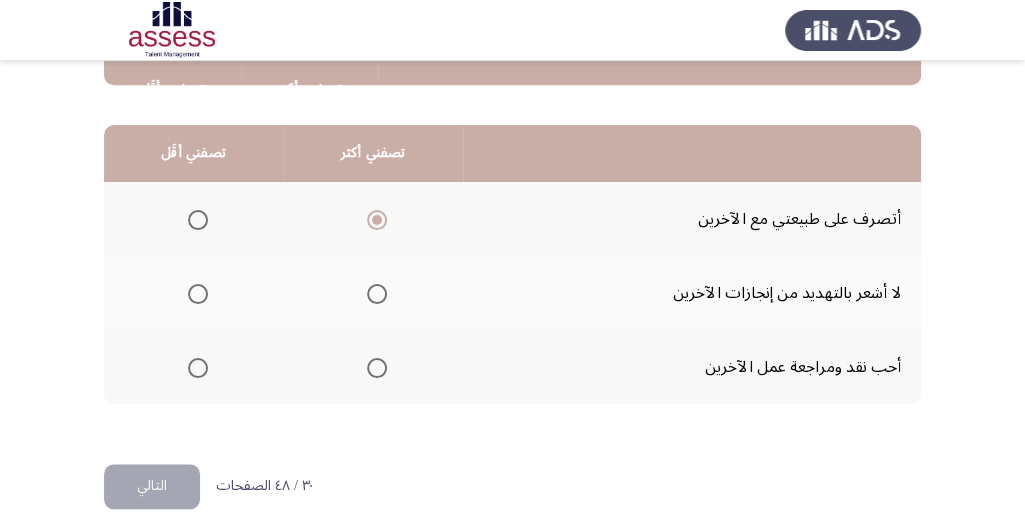 click at bounding box center (198, 368) 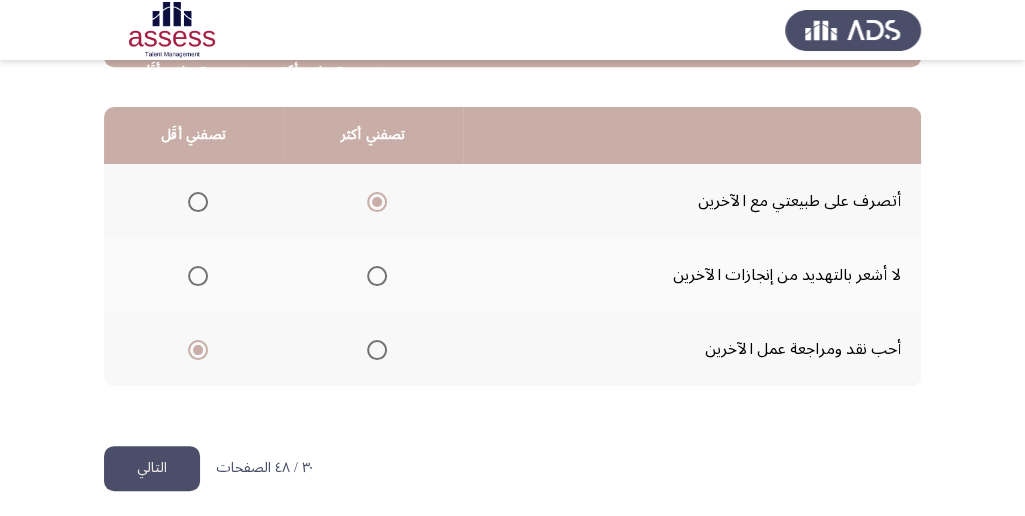 scroll, scrollTop: 494, scrollLeft: 0, axis: vertical 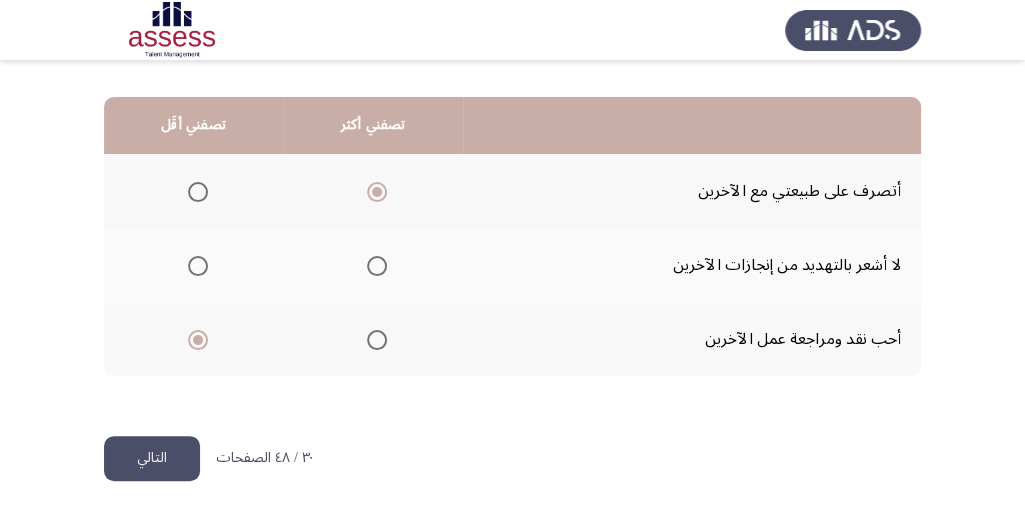 click on "التالي" 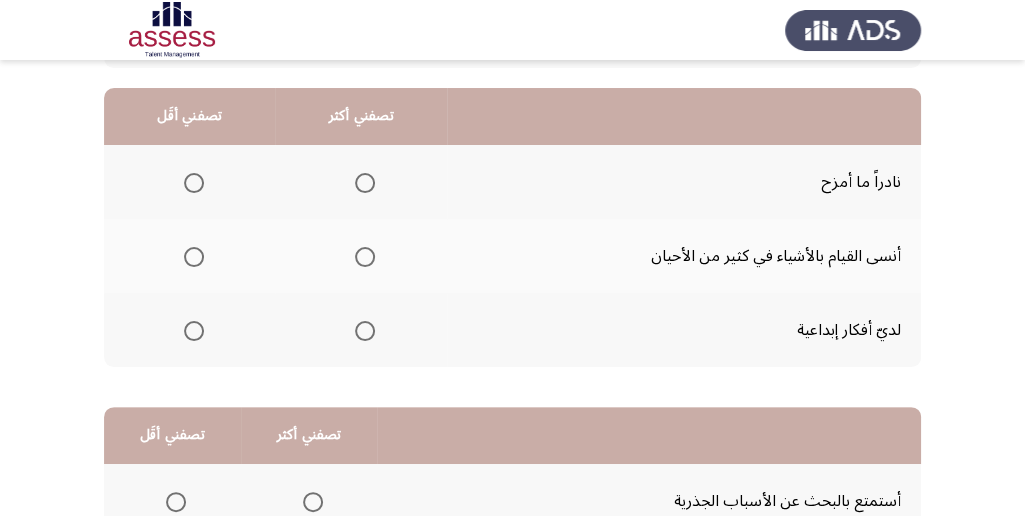 scroll, scrollTop: 200, scrollLeft: 0, axis: vertical 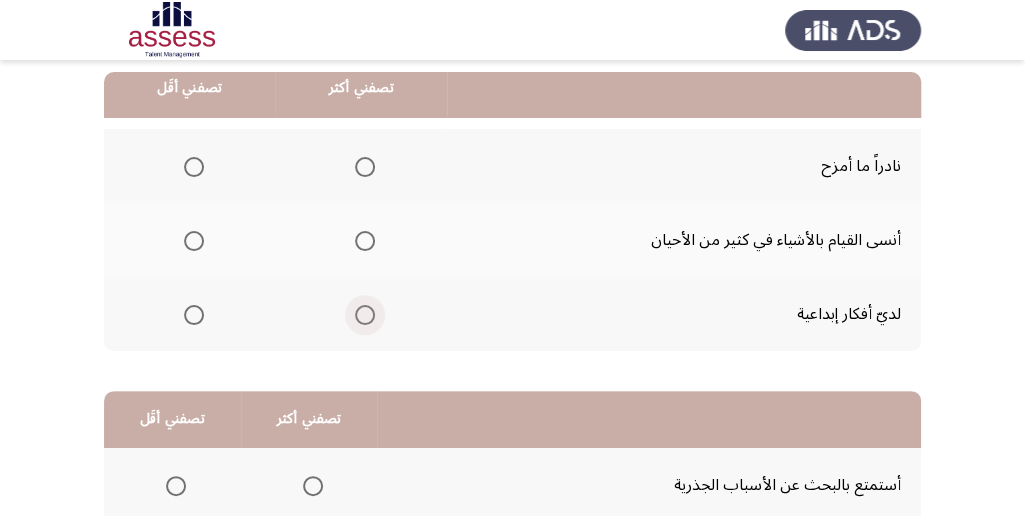 click at bounding box center (365, 315) 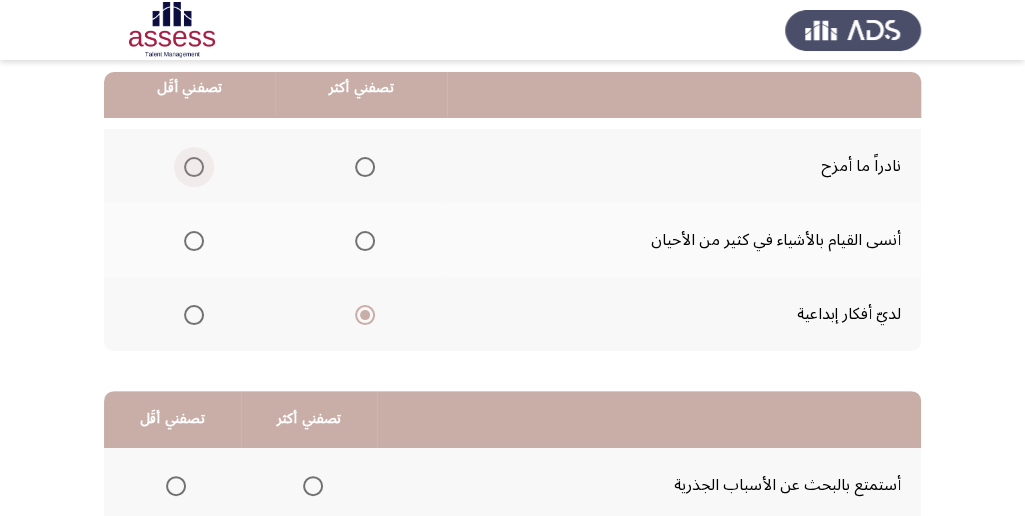 click at bounding box center (194, 167) 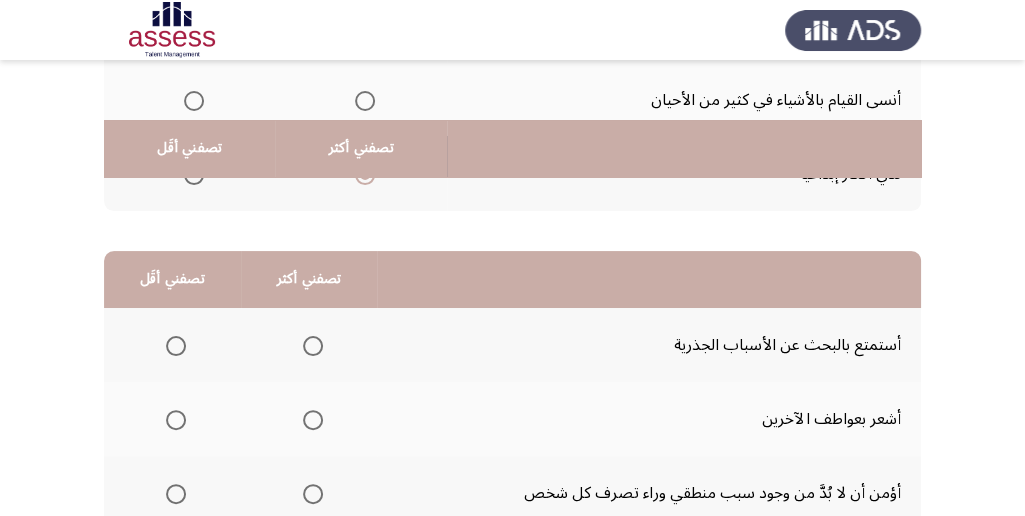 scroll, scrollTop: 400, scrollLeft: 0, axis: vertical 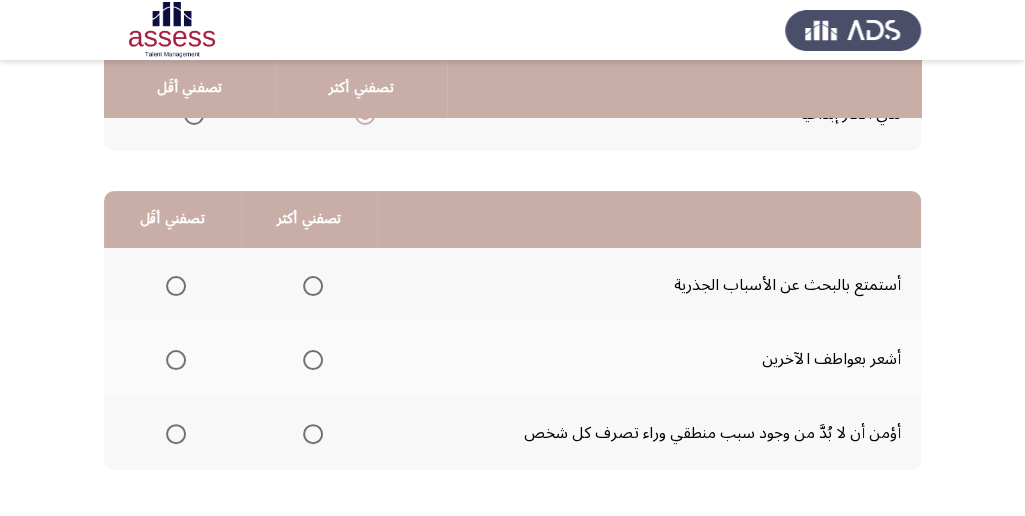 click at bounding box center (313, 434) 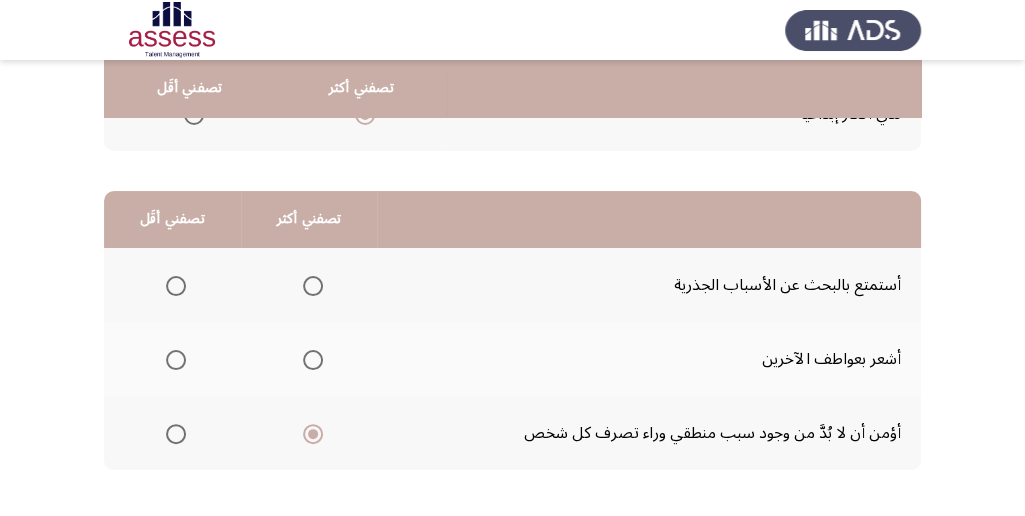 click at bounding box center [176, 286] 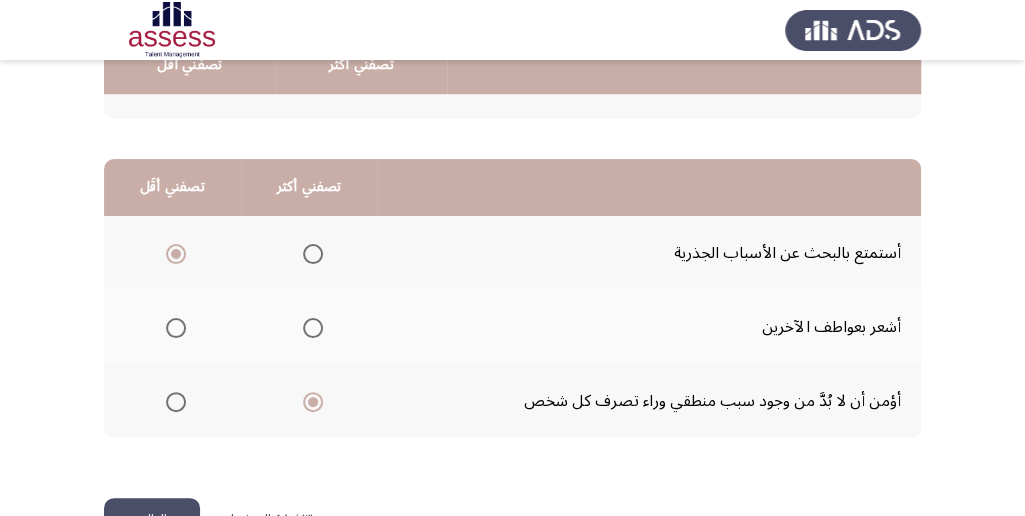 scroll, scrollTop: 494, scrollLeft: 0, axis: vertical 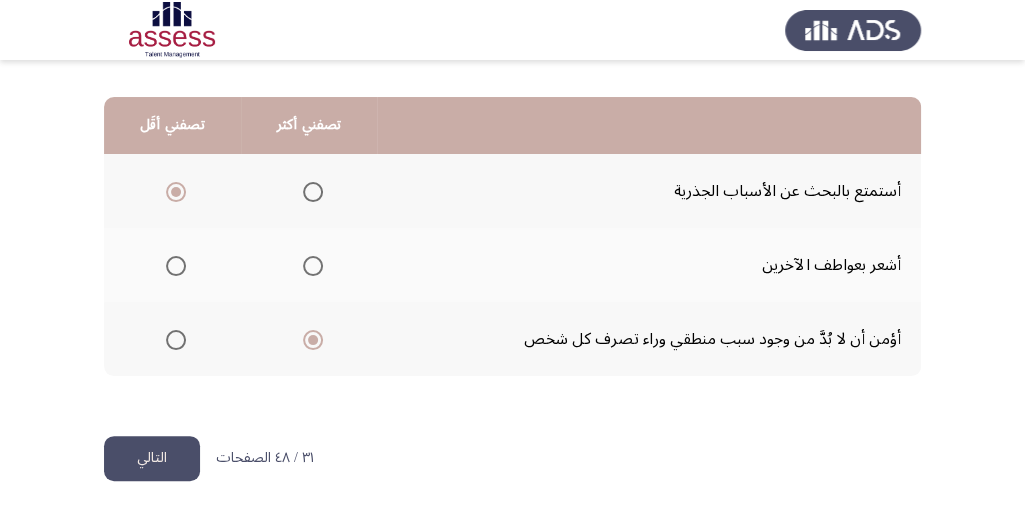 click on "التالي" 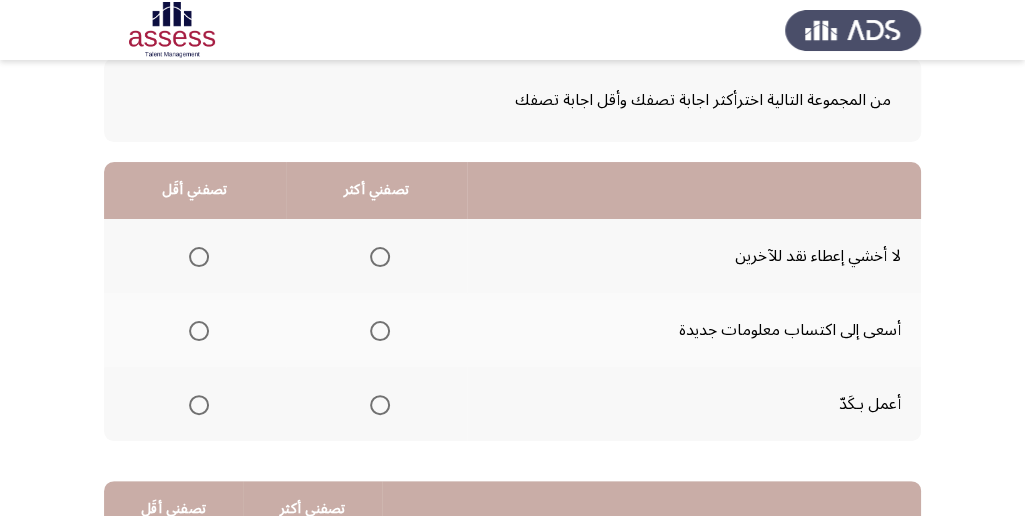 scroll, scrollTop: 133, scrollLeft: 0, axis: vertical 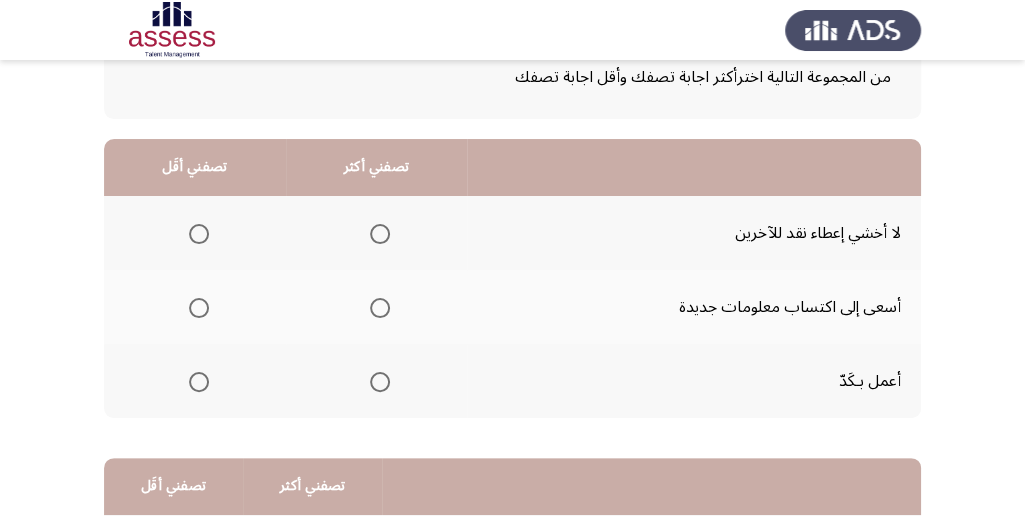 click at bounding box center (380, 382) 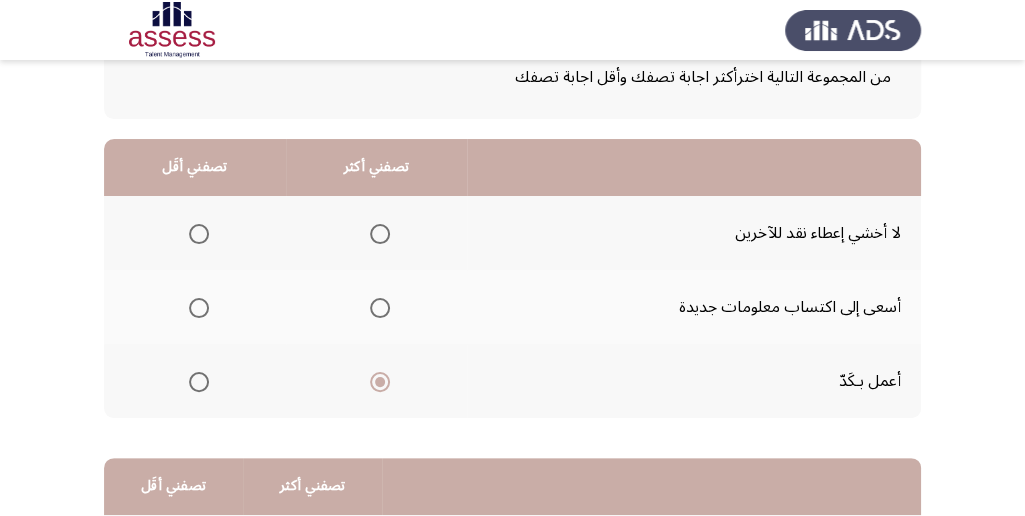 click at bounding box center (199, 308) 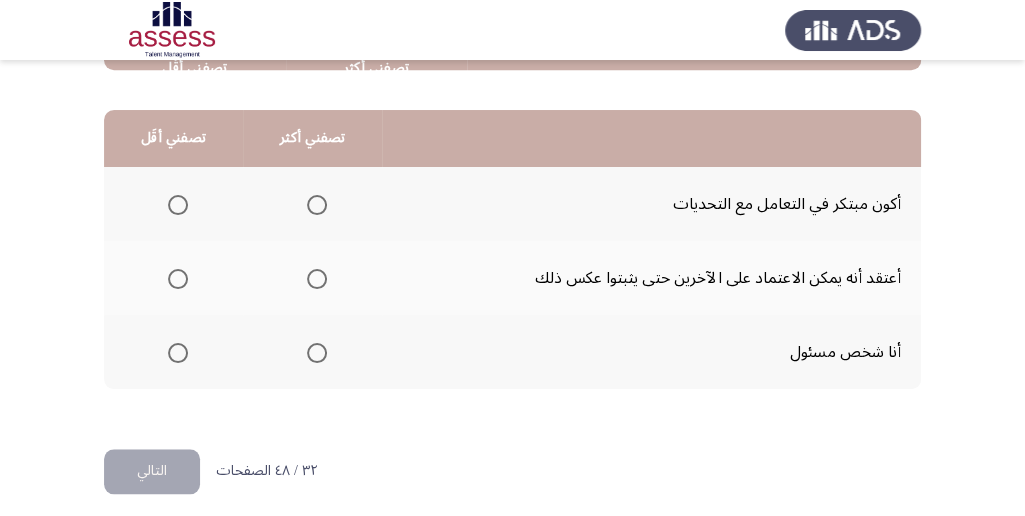 scroll, scrollTop: 494, scrollLeft: 0, axis: vertical 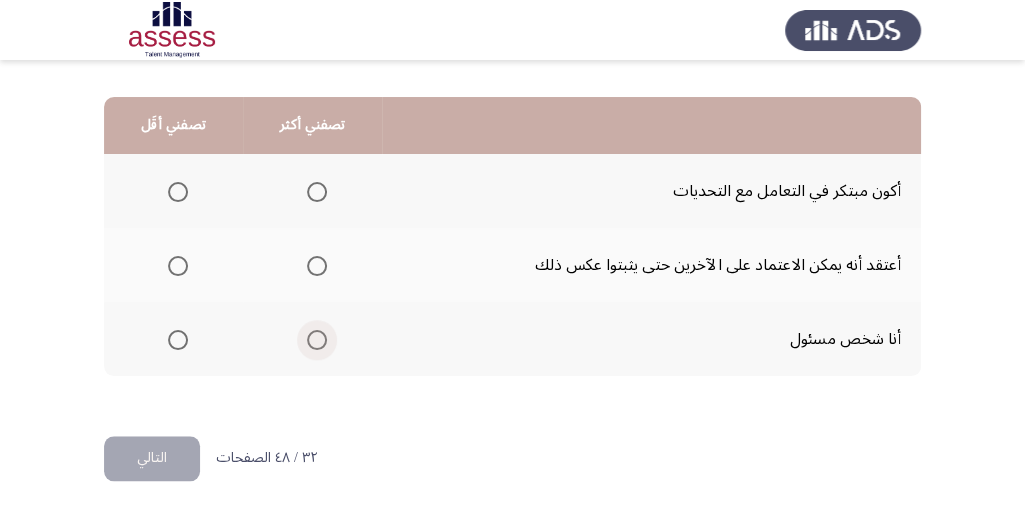 click at bounding box center (317, 340) 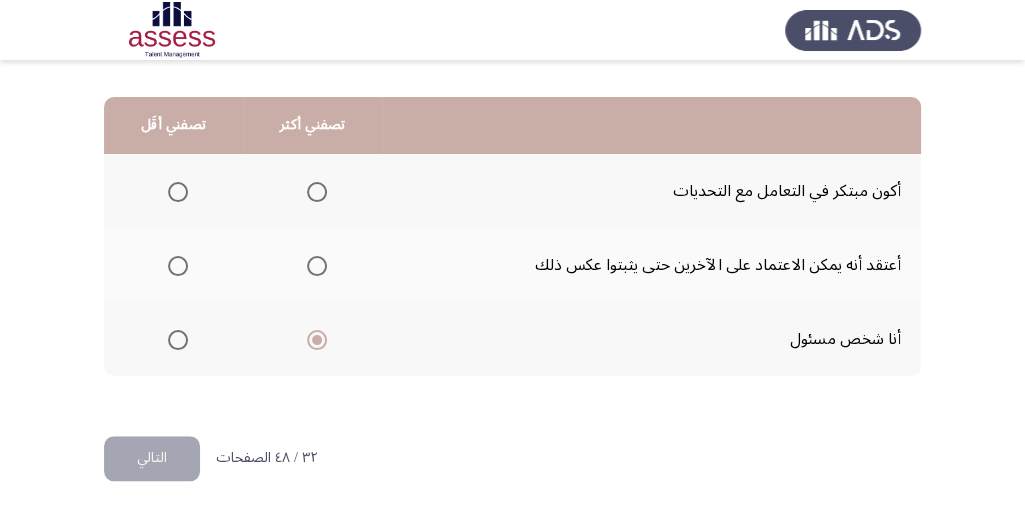 click at bounding box center (178, 192) 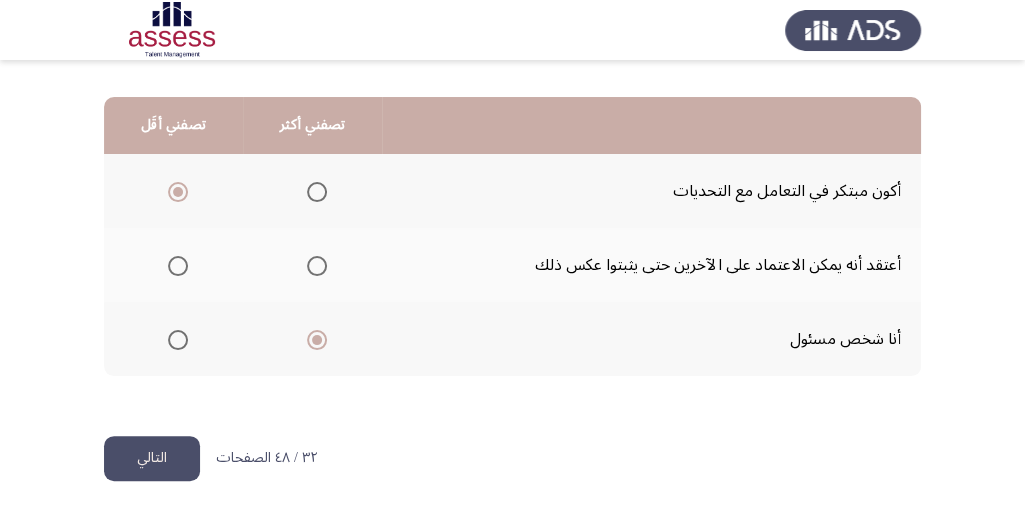 click on "التالي" 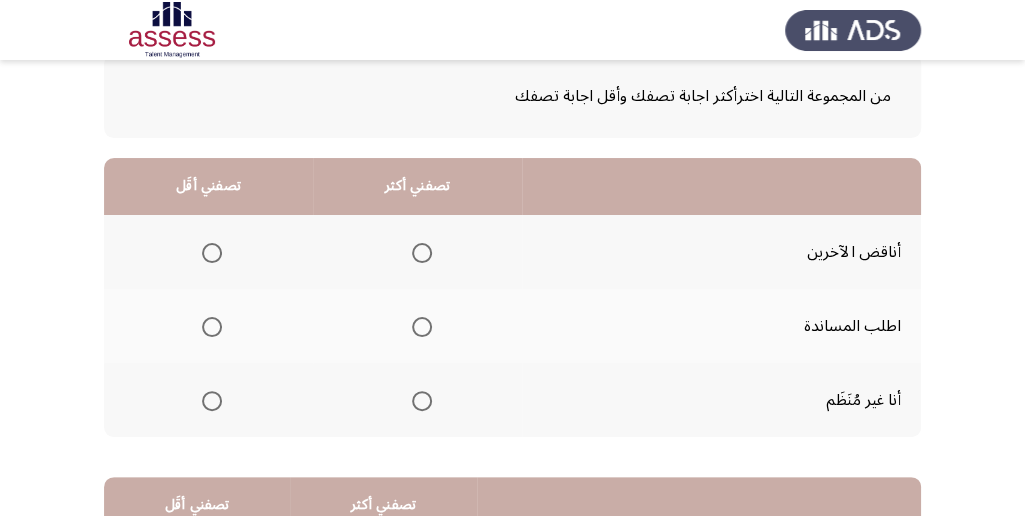 scroll, scrollTop: 133, scrollLeft: 0, axis: vertical 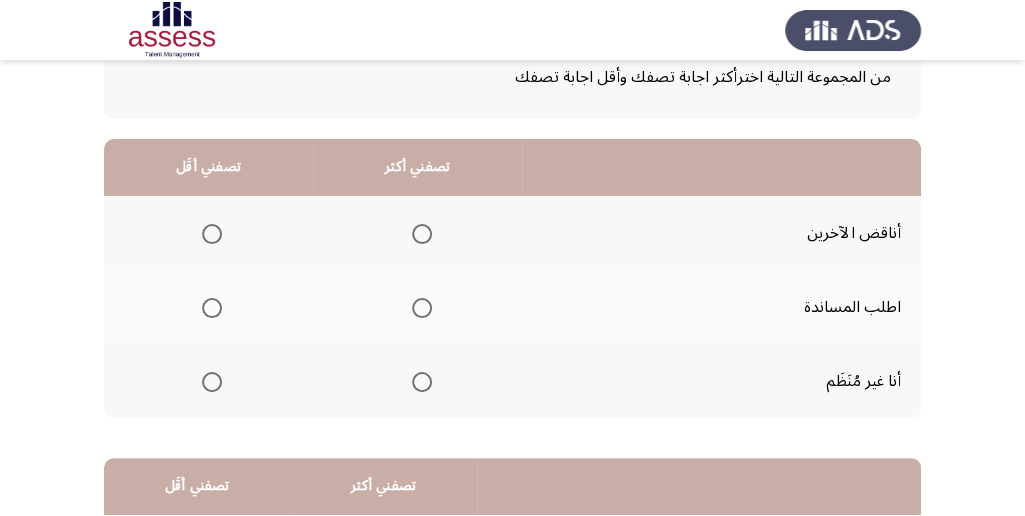 click at bounding box center (422, 308) 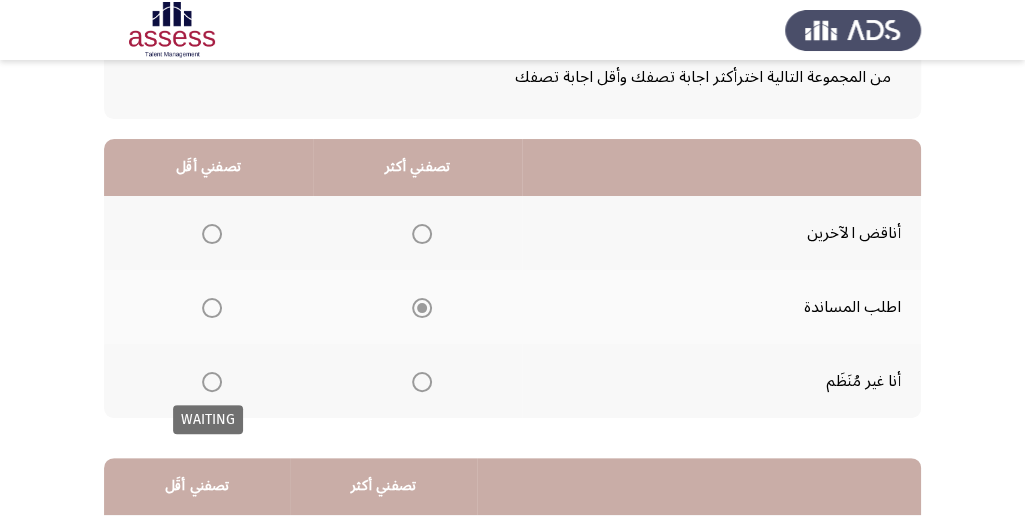 click at bounding box center (212, 382) 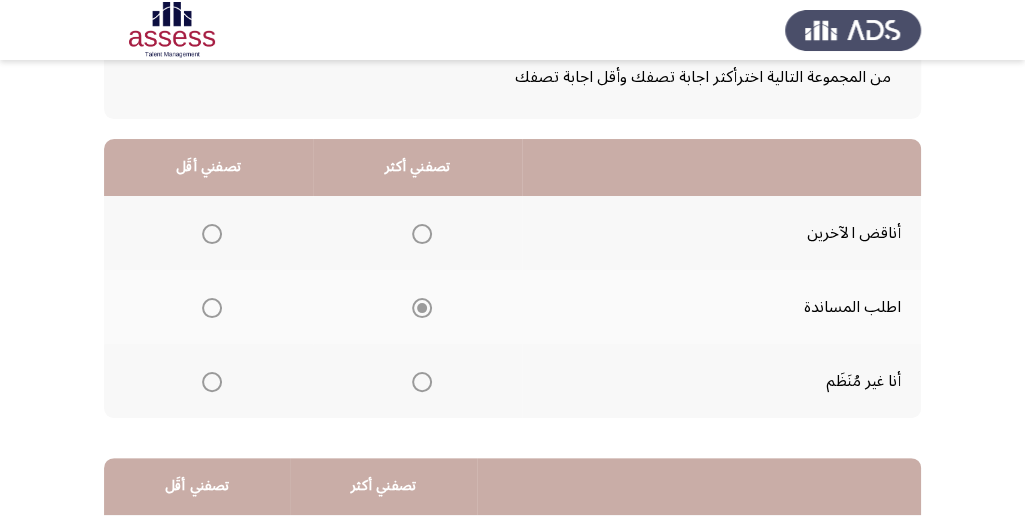 click at bounding box center (212, 382) 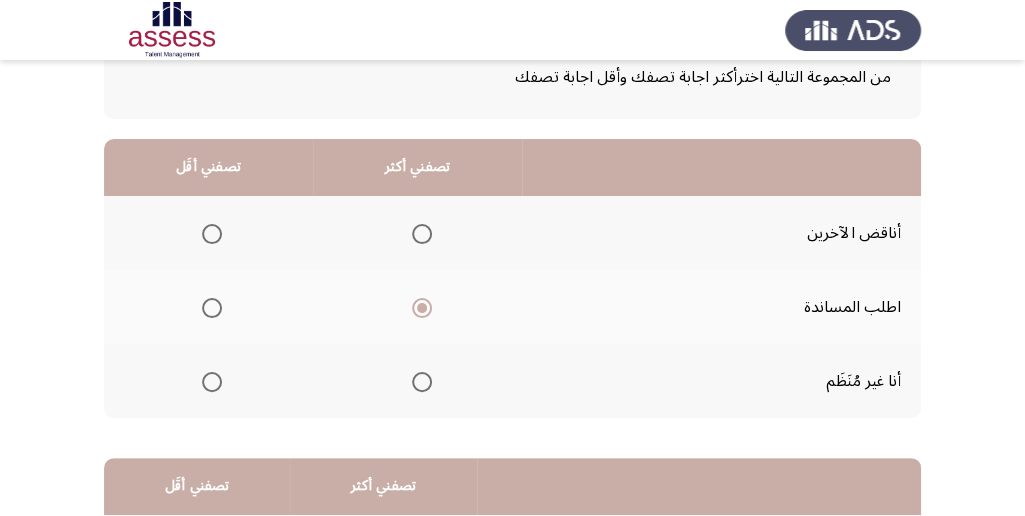 click at bounding box center (212, 382) 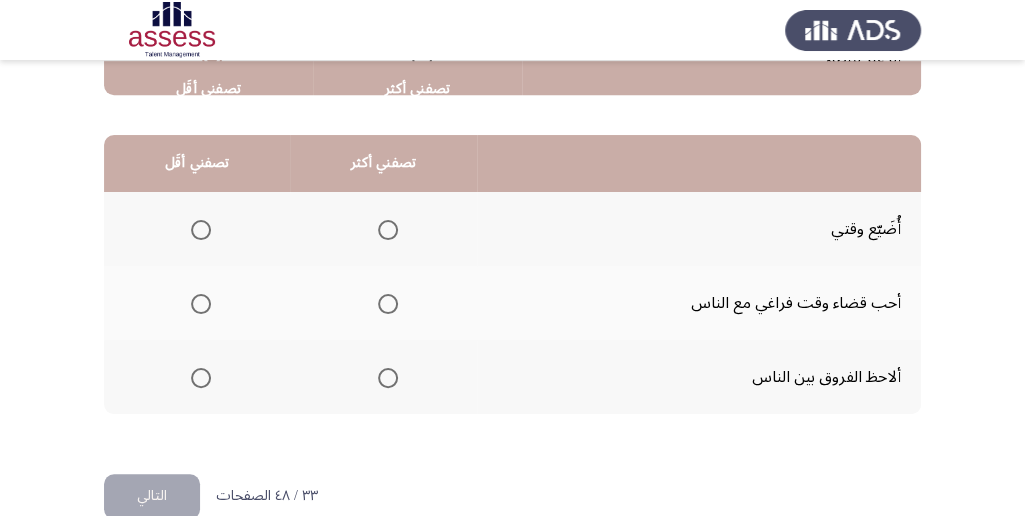 scroll, scrollTop: 466, scrollLeft: 0, axis: vertical 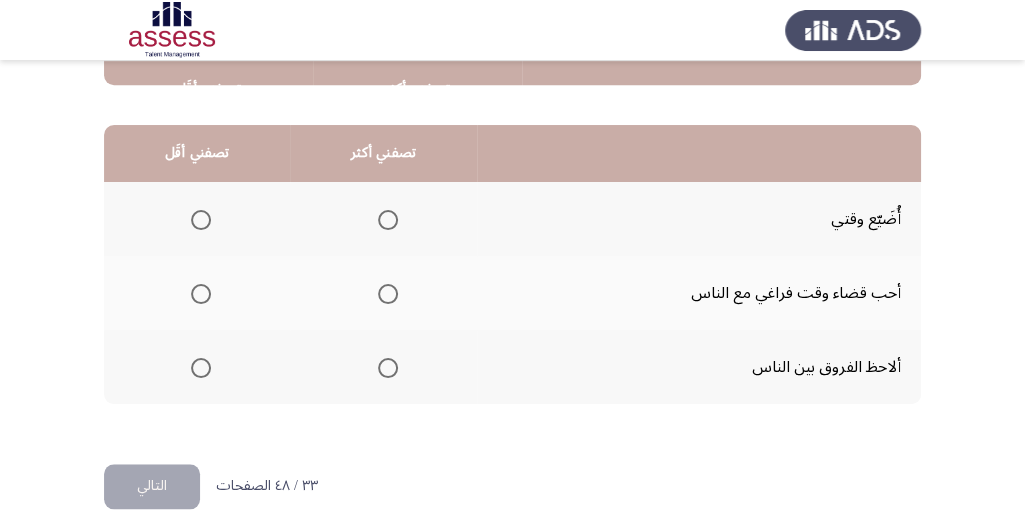 click at bounding box center (388, 368) 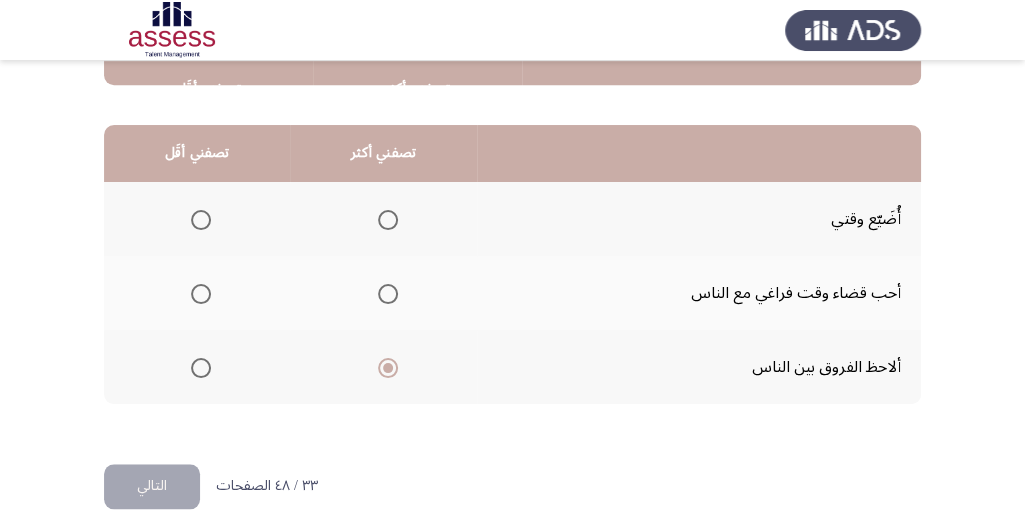 click at bounding box center (201, 294) 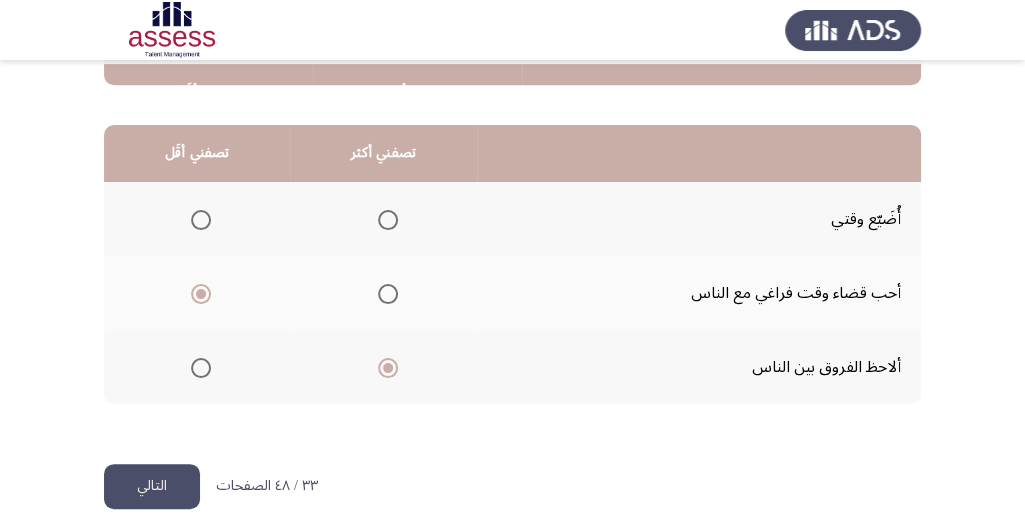 scroll, scrollTop: 494, scrollLeft: 0, axis: vertical 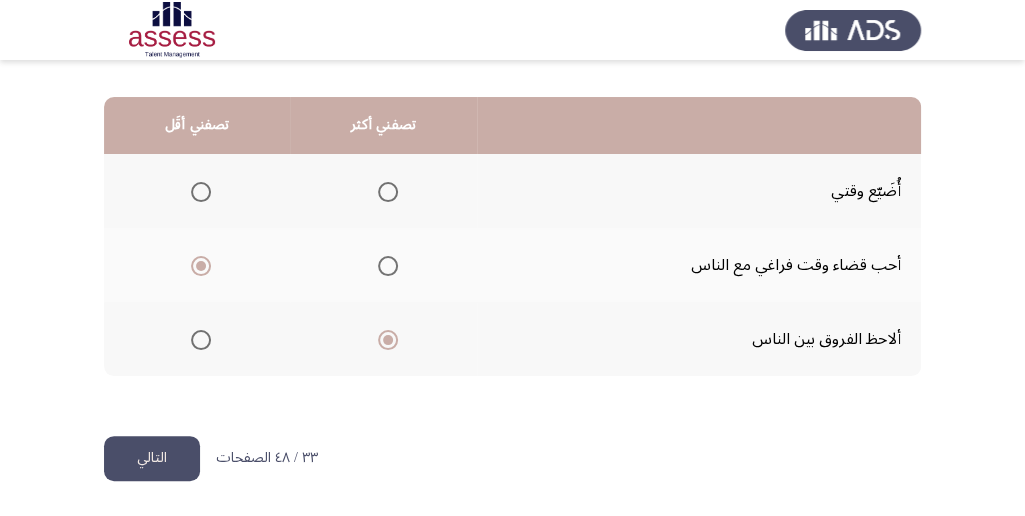 click on "التالي" 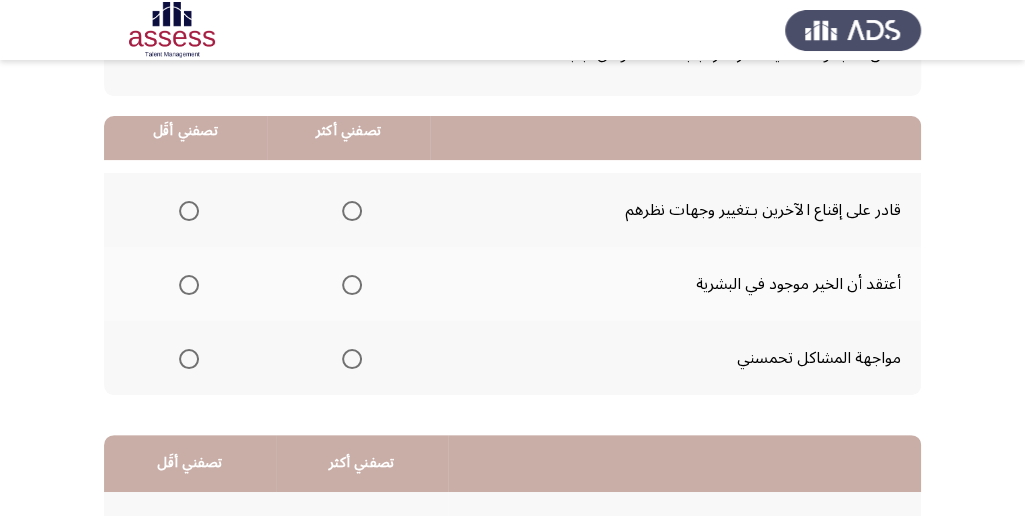 scroll, scrollTop: 133, scrollLeft: 0, axis: vertical 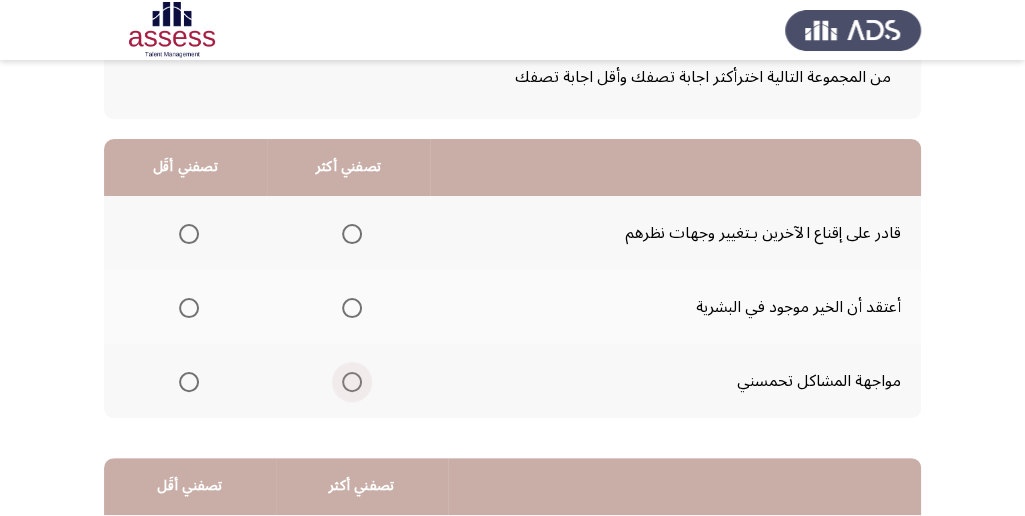click at bounding box center [352, 382] 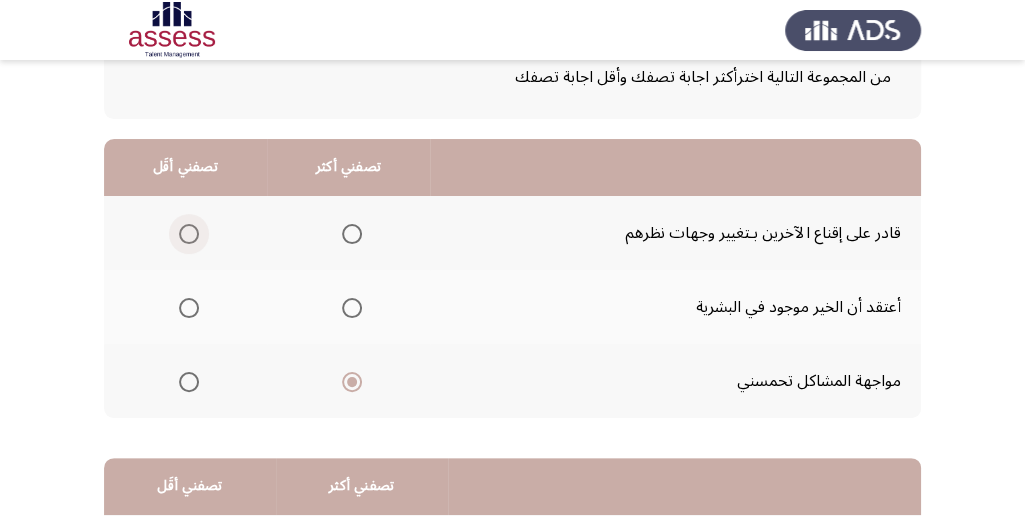 click at bounding box center [189, 234] 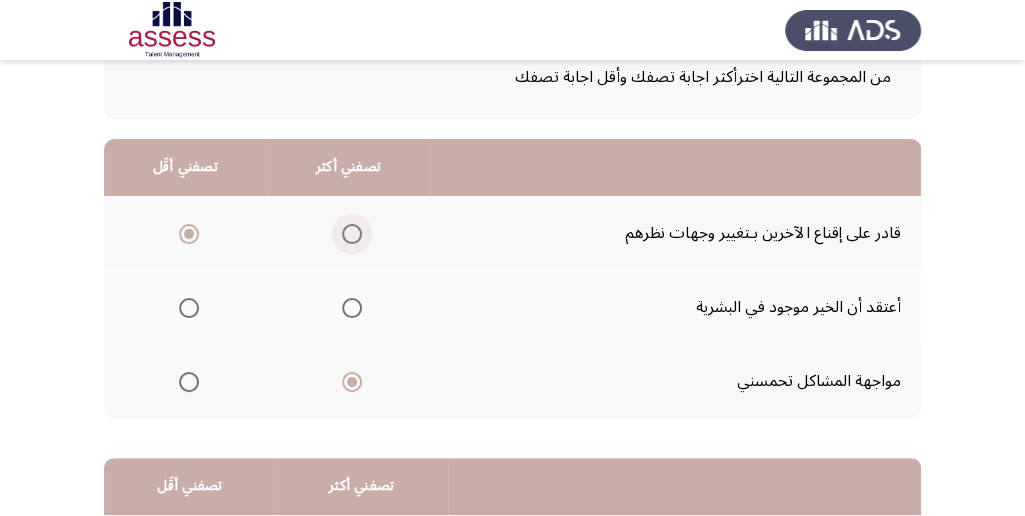 click at bounding box center (352, 234) 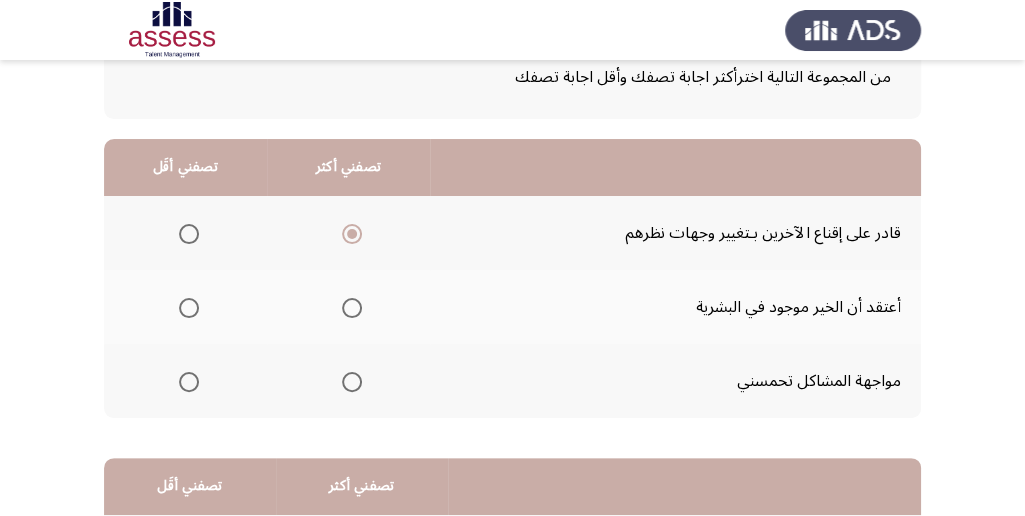 click at bounding box center (189, 382) 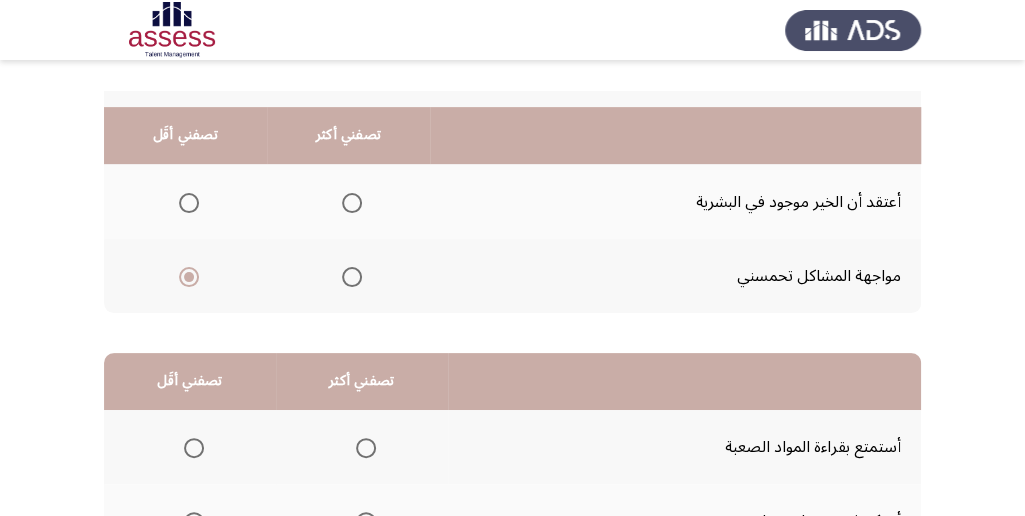 scroll, scrollTop: 400, scrollLeft: 0, axis: vertical 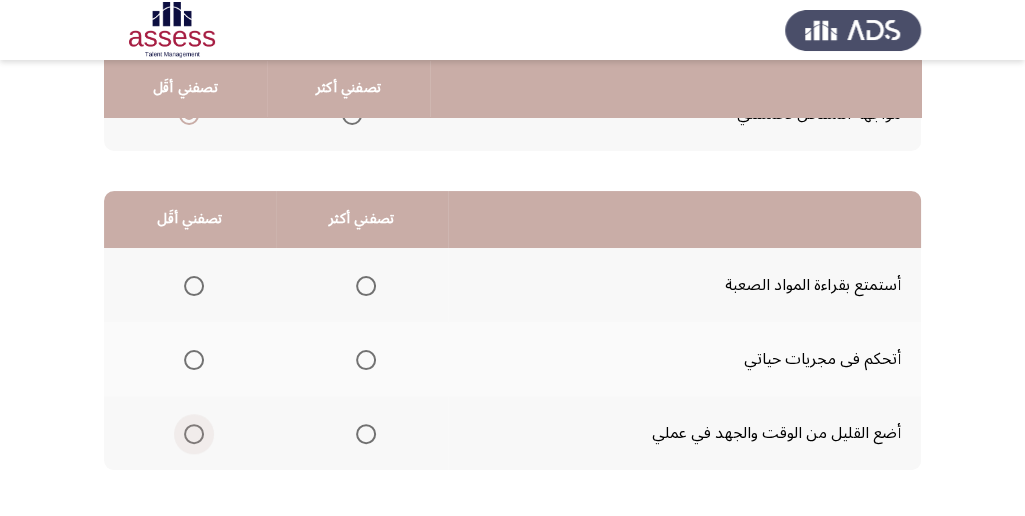 click at bounding box center [194, 434] 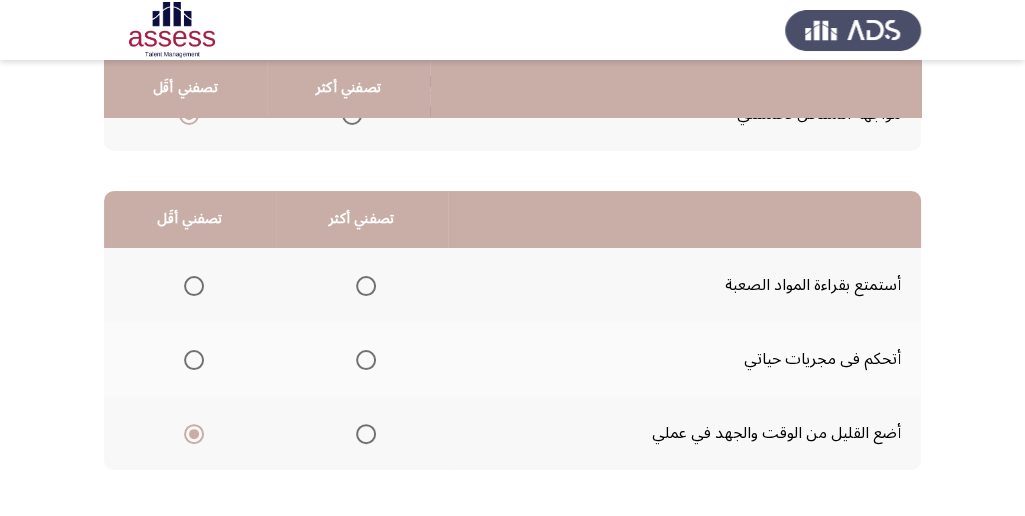 click at bounding box center (366, 360) 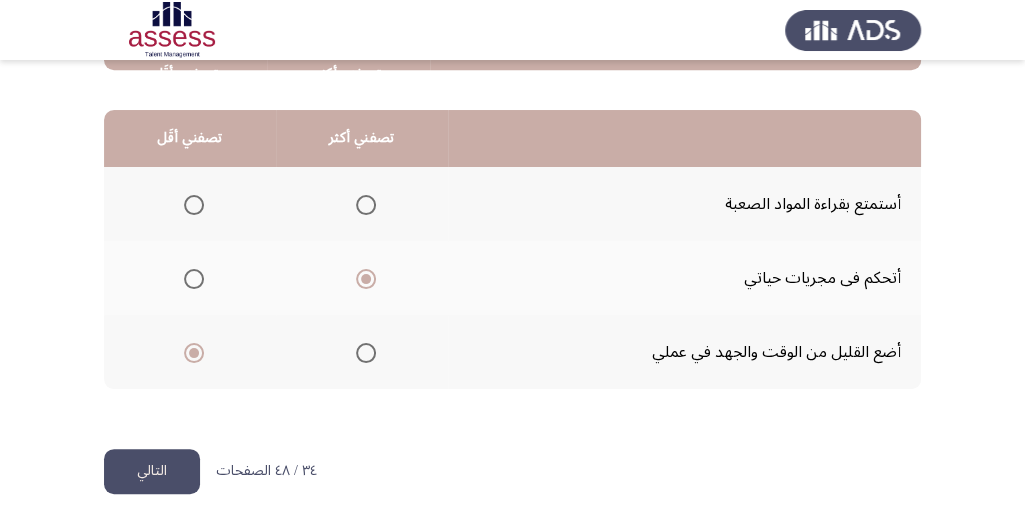 scroll, scrollTop: 494, scrollLeft: 0, axis: vertical 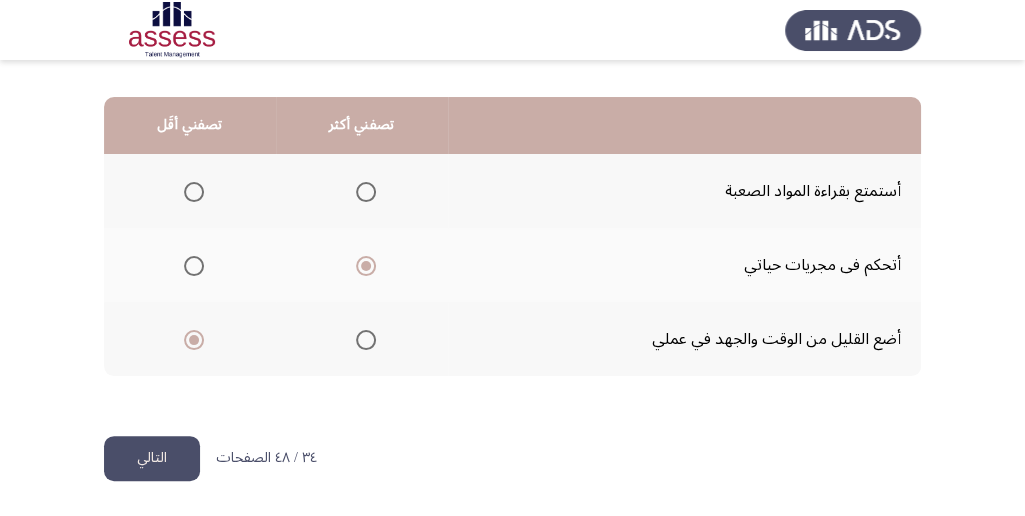 click on "التالي" 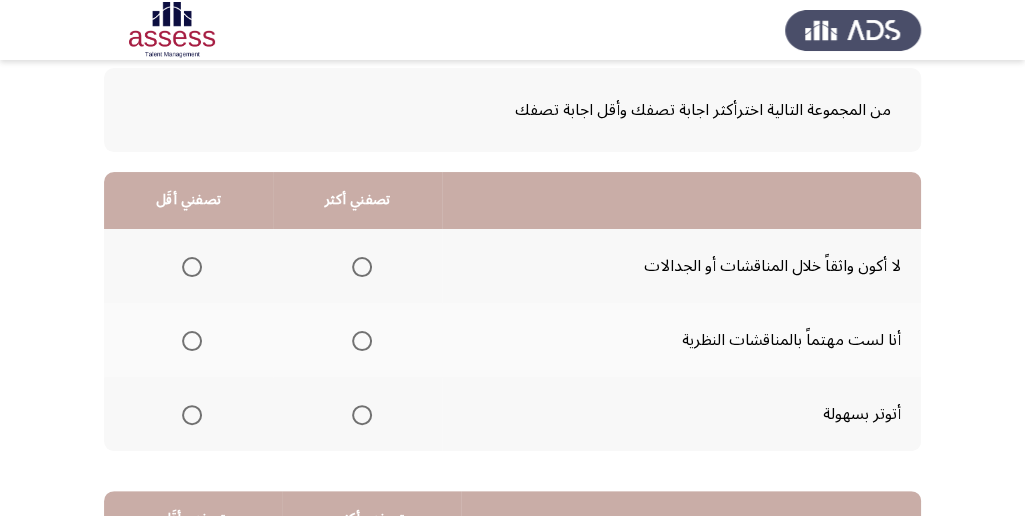 scroll, scrollTop: 133, scrollLeft: 0, axis: vertical 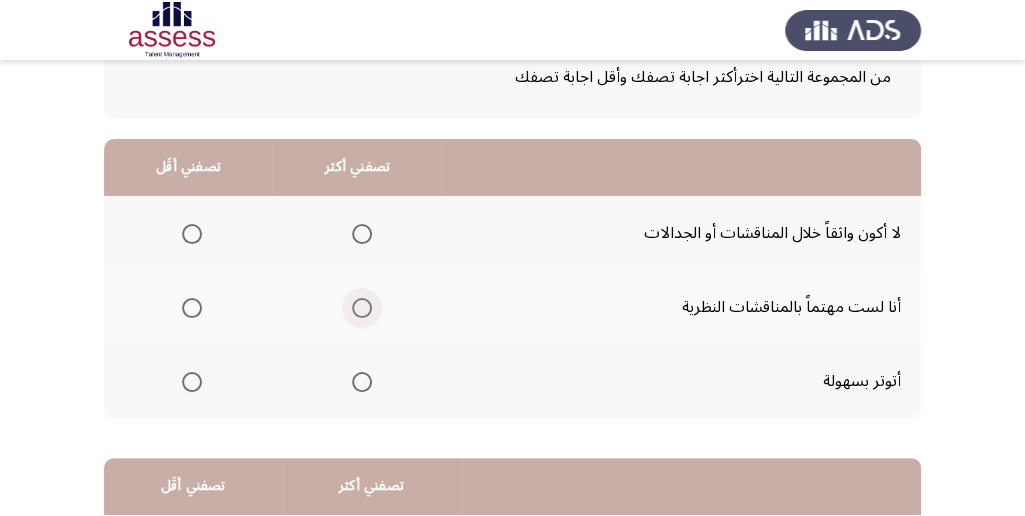 click at bounding box center [362, 308] 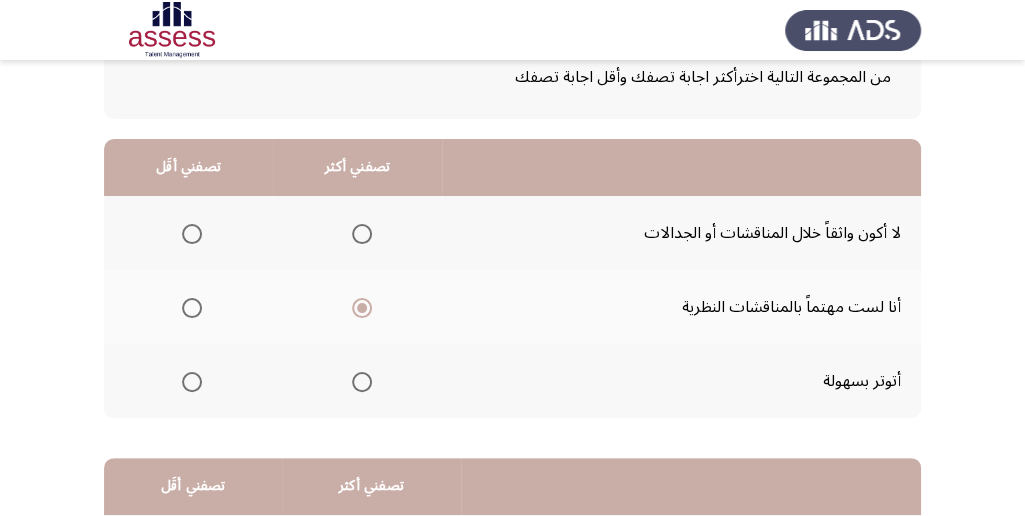 click at bounding box center [192, 234] 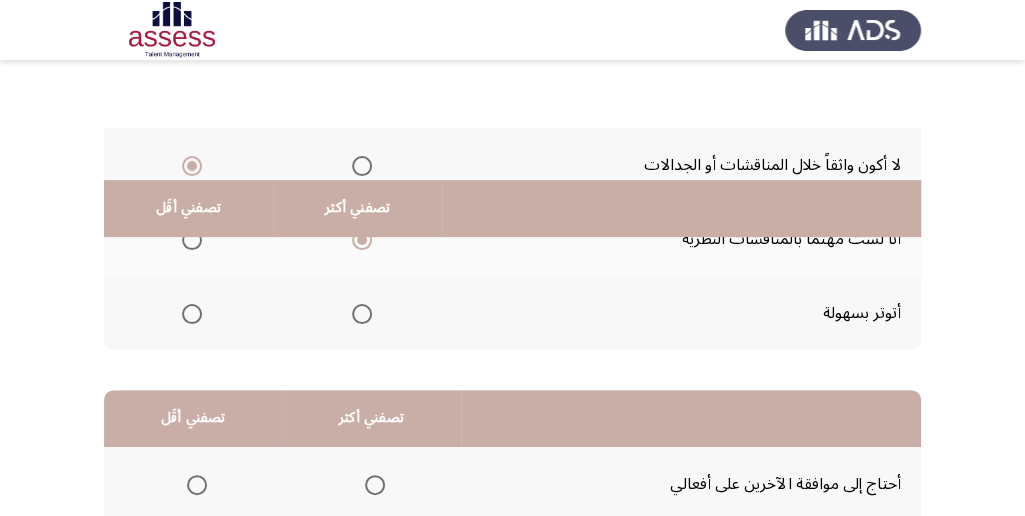 scroll, scrollTop: 400, scrollLeft: 0, axis: vertical 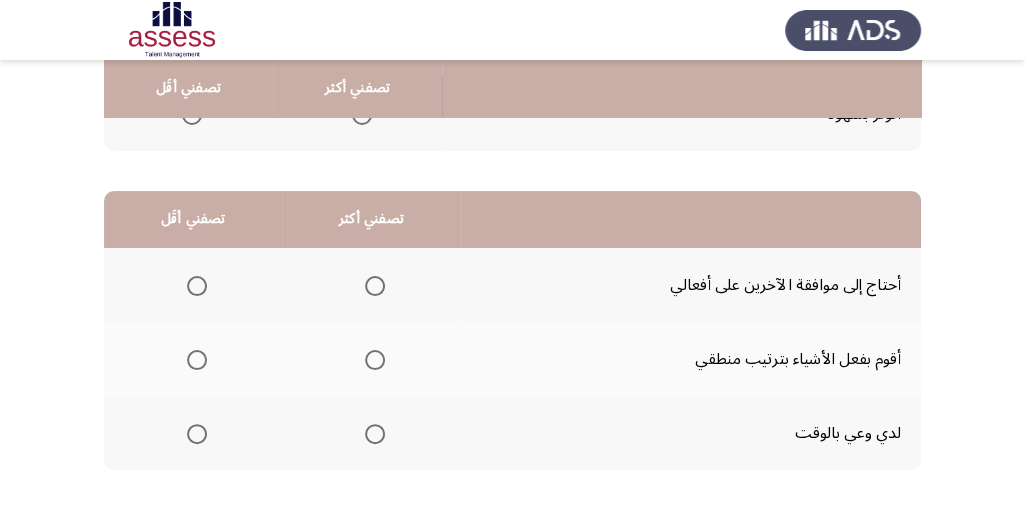 click 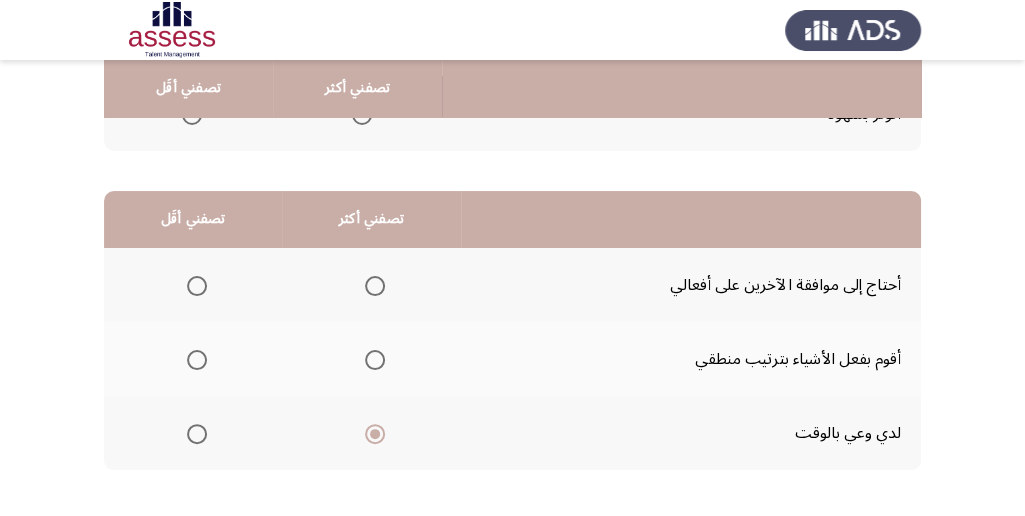 click 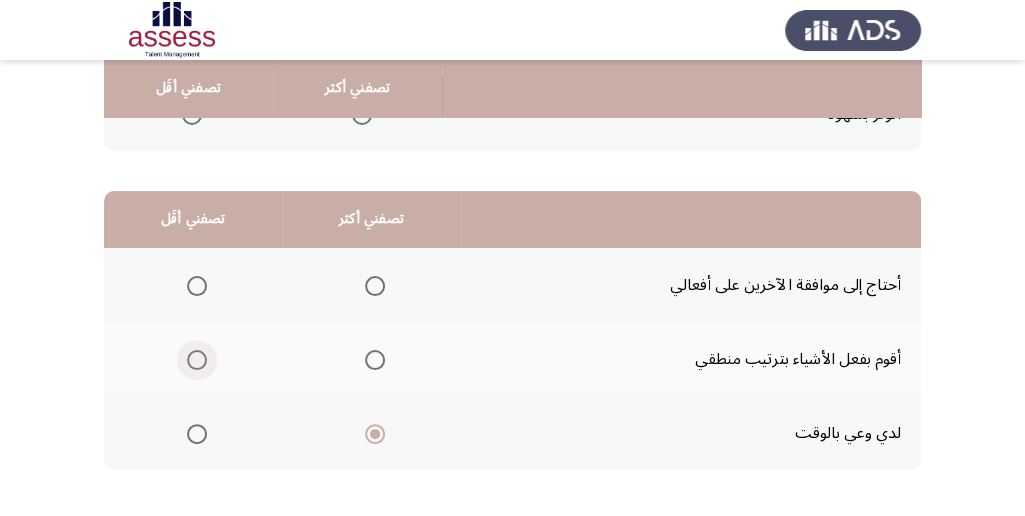 click at bounding box center (197, 360) 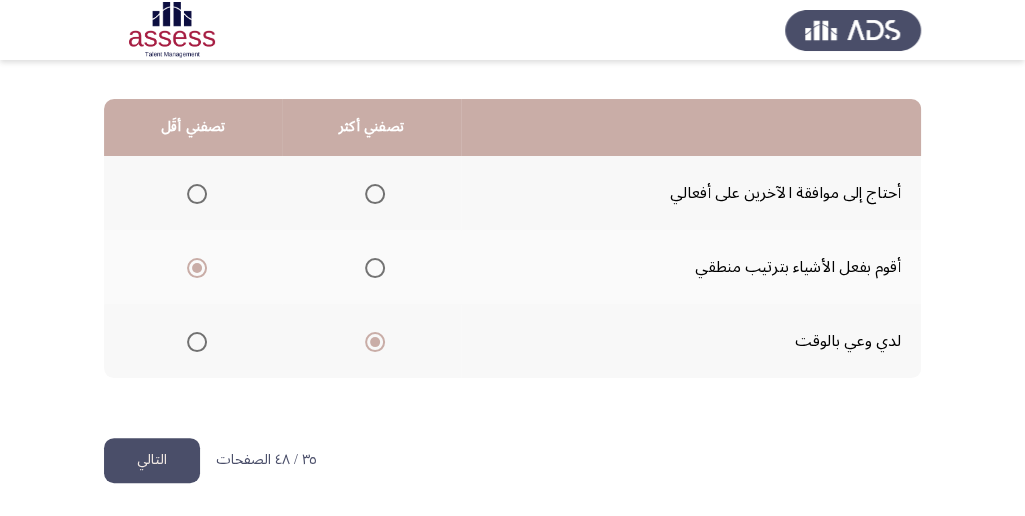 scroll, scrollTop: 494, scrollLeft: 0, axis: vertical 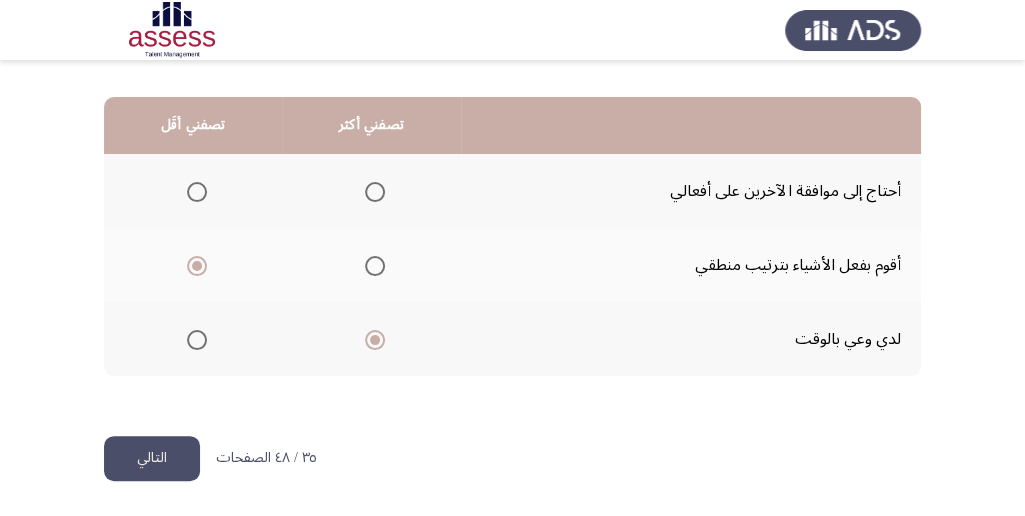 click on "التالي" 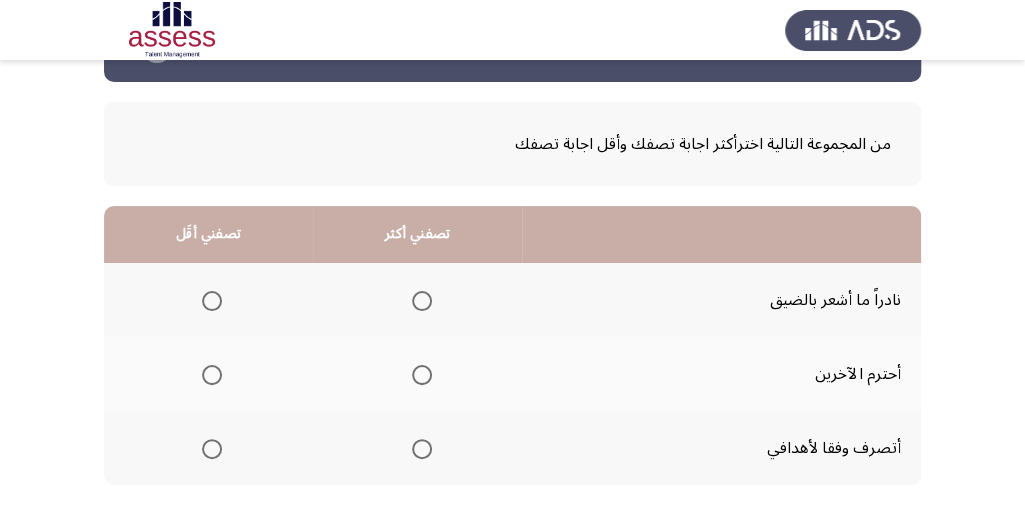 scroll, scrollTop: 66, scrollLeft: 0, axis: vertical 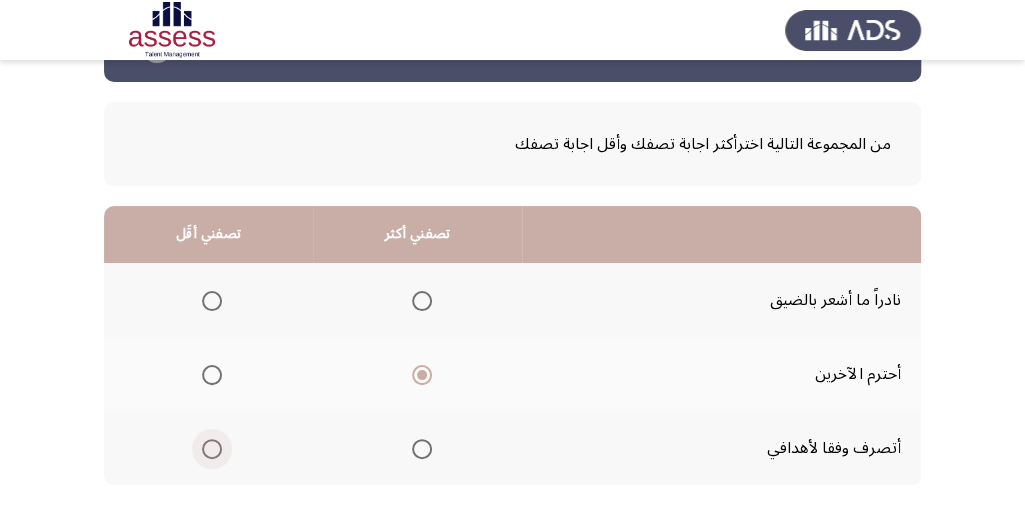 click at bounding box center (212, 449) 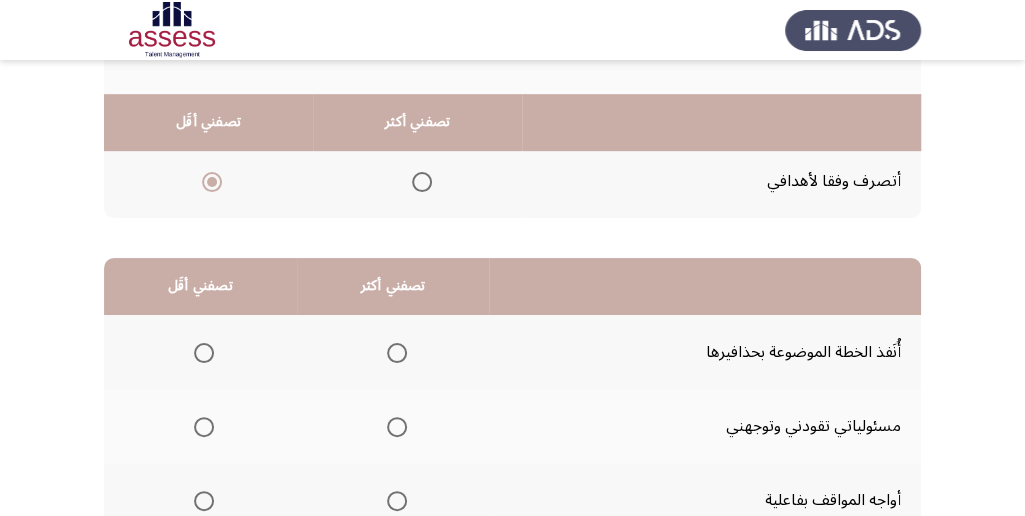 scroll, scrollTop: 400, scrollLeft: 0, axis: vertical 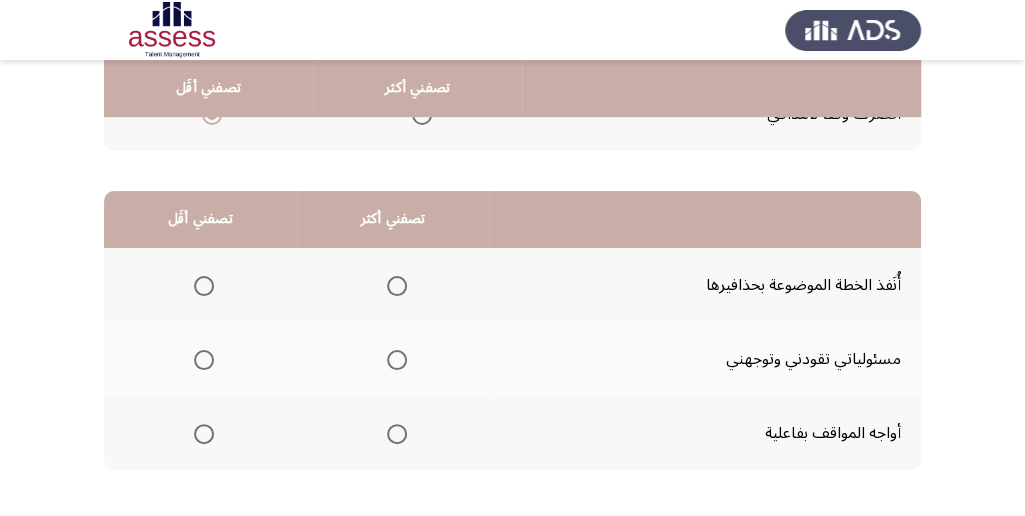 click at bounding box center (397, 286) 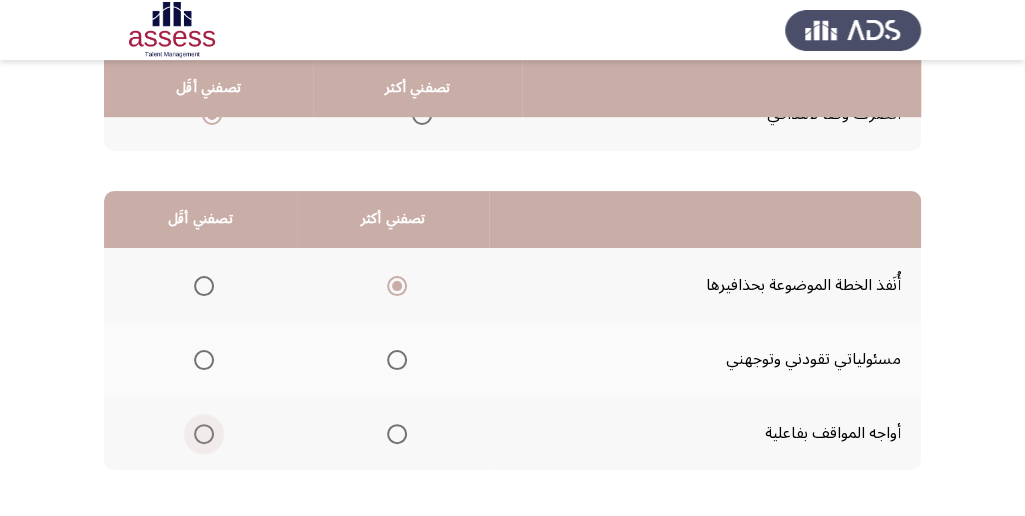 click at bounding box center (204, 434) 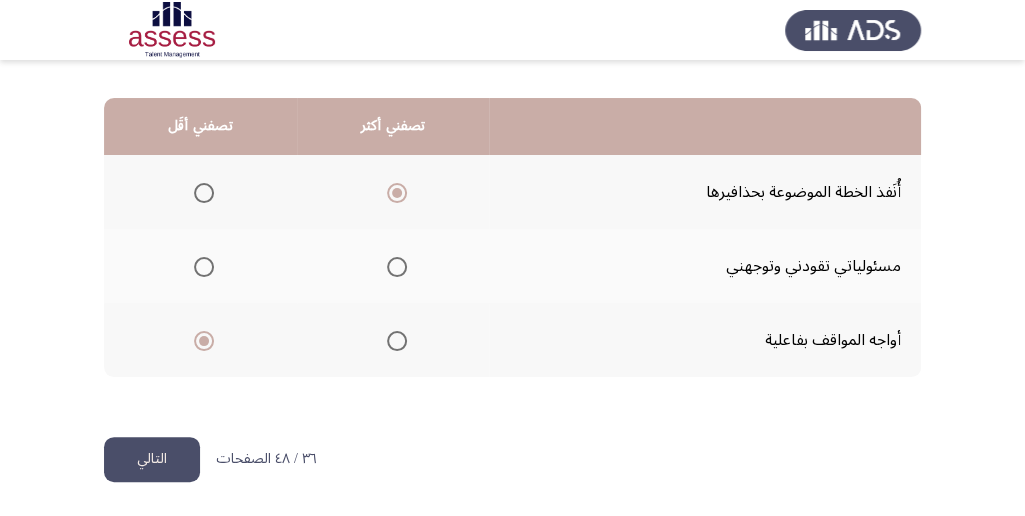 scroll, scrollTop: 494, scrollLeft: 0, axis: vertical 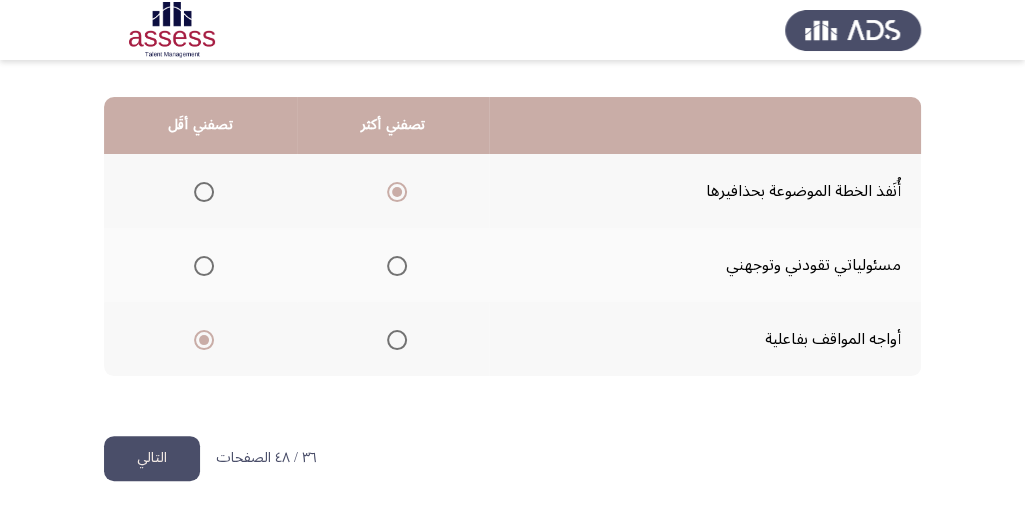 click on "التالي" 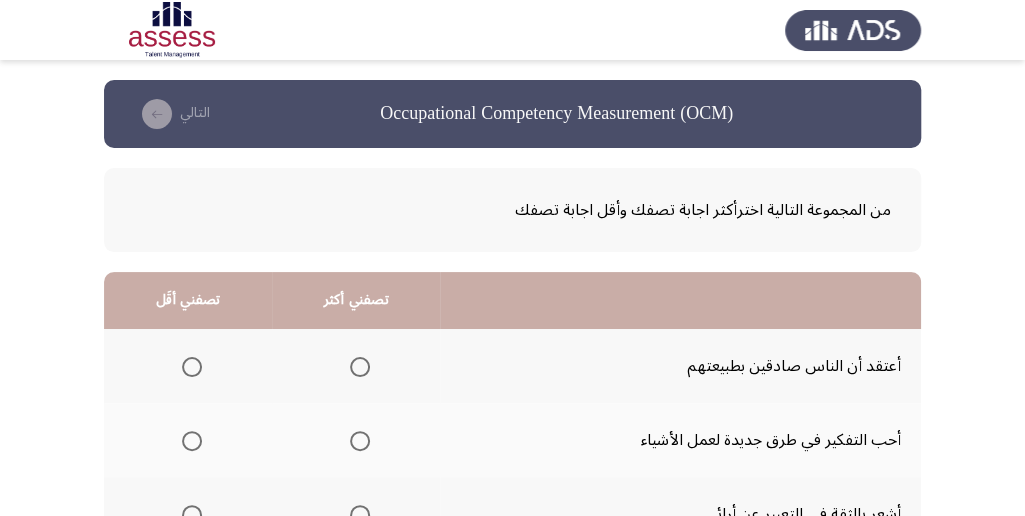 scroll, scrollTop: 66, scrollLeft: 0, axis: vertical 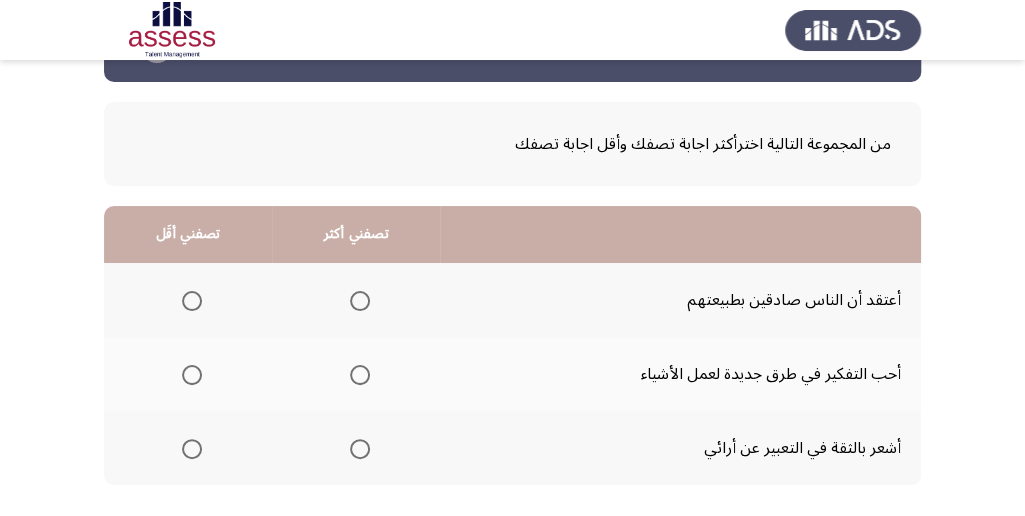 click at bounding box center [360, 375] 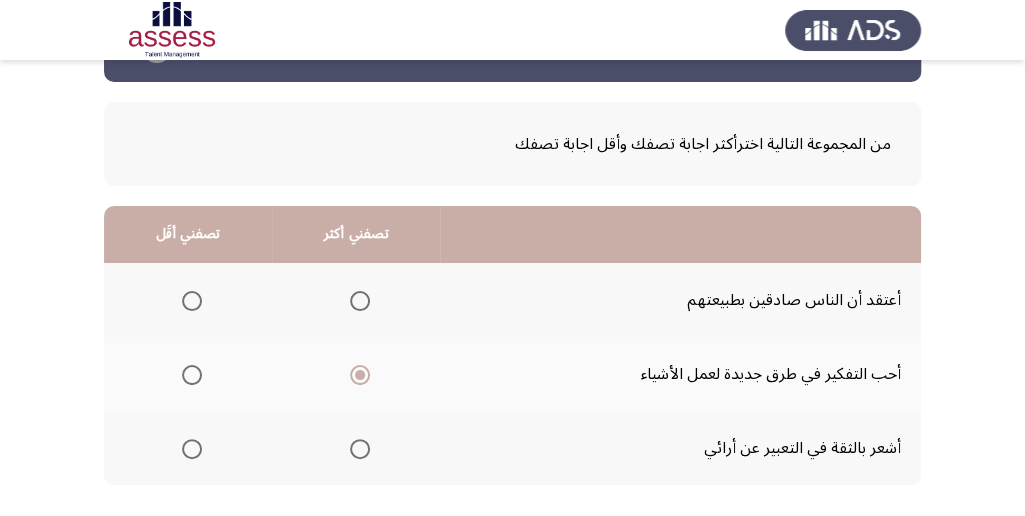 click at bounding box center (192, 301) 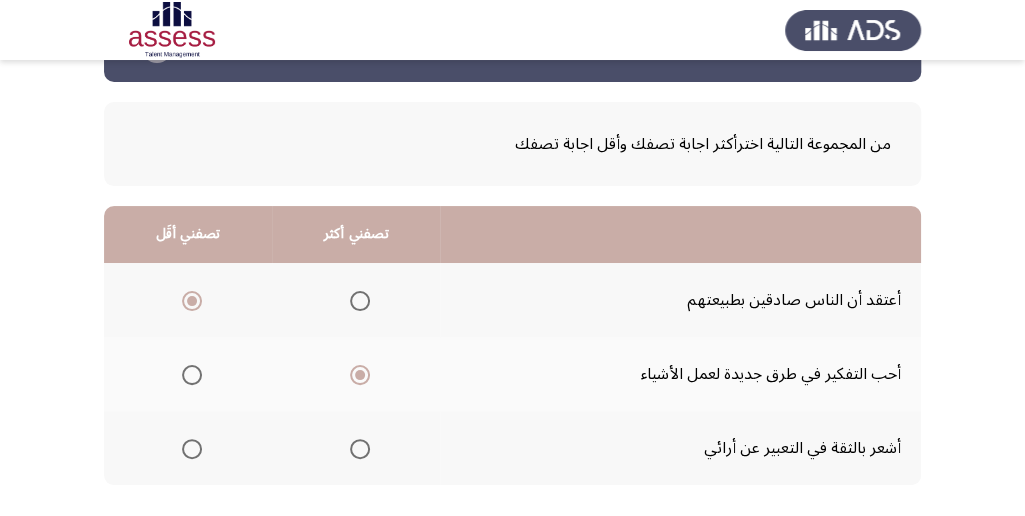 click at bounding box center (192, 301) 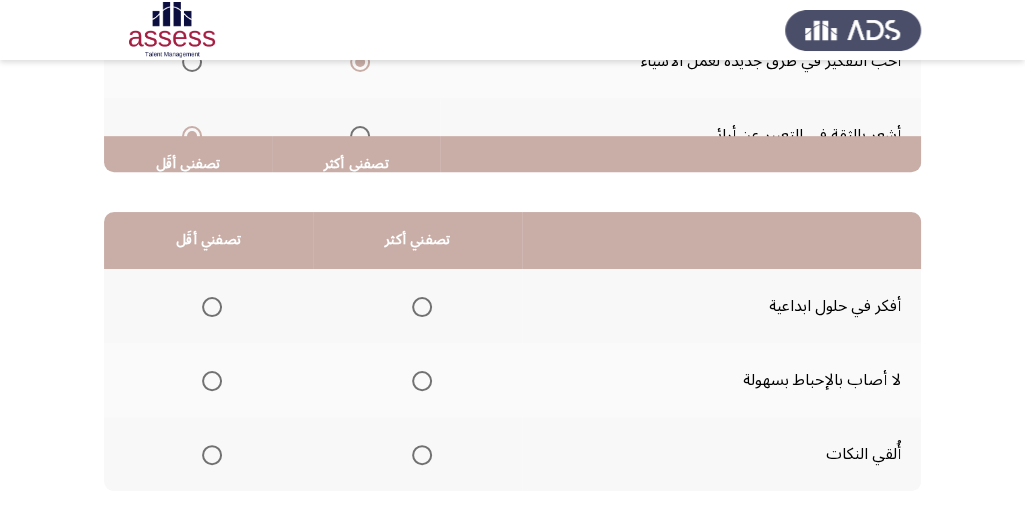 scroll, scrollTop: 466, scrollLeft: 0, axis: vertical 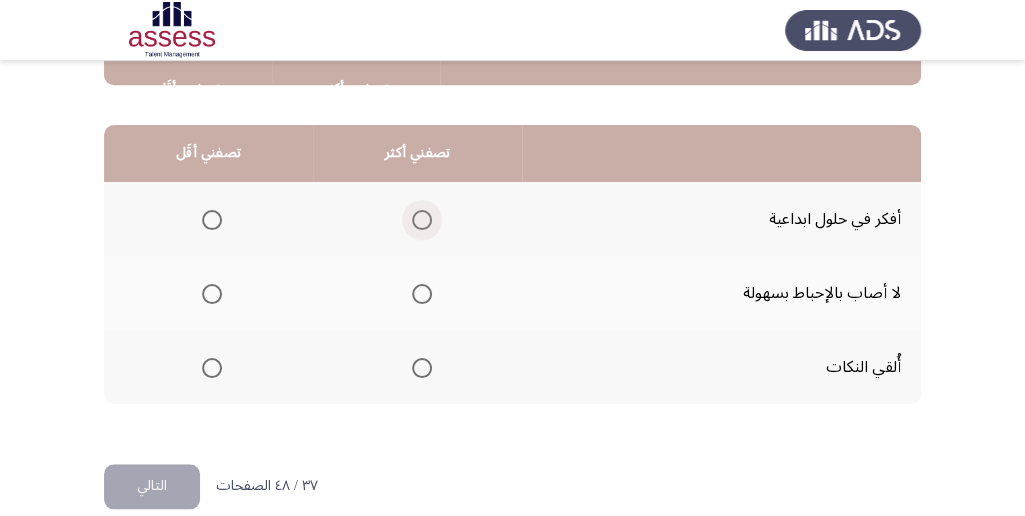 click at bounding box center [422, 220] 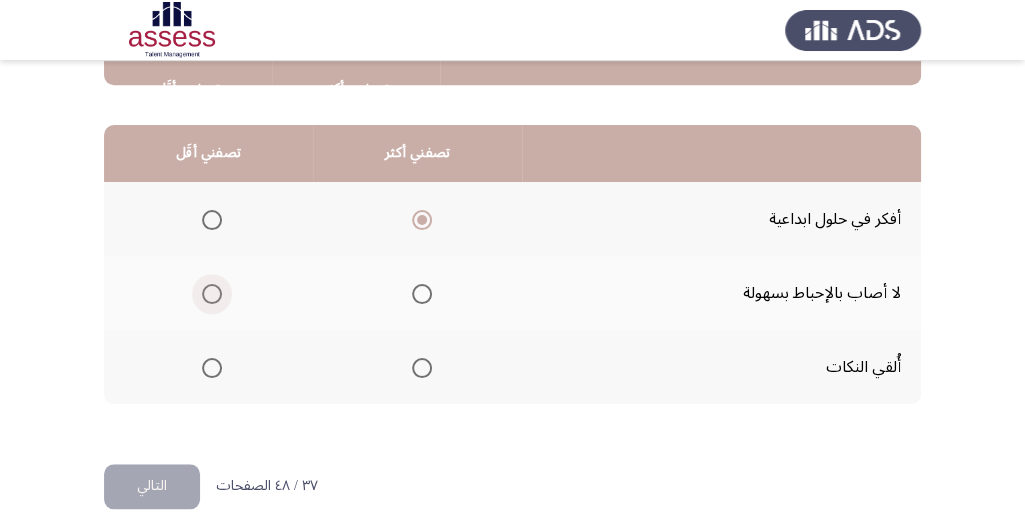 click at bounding box center [212, 294] 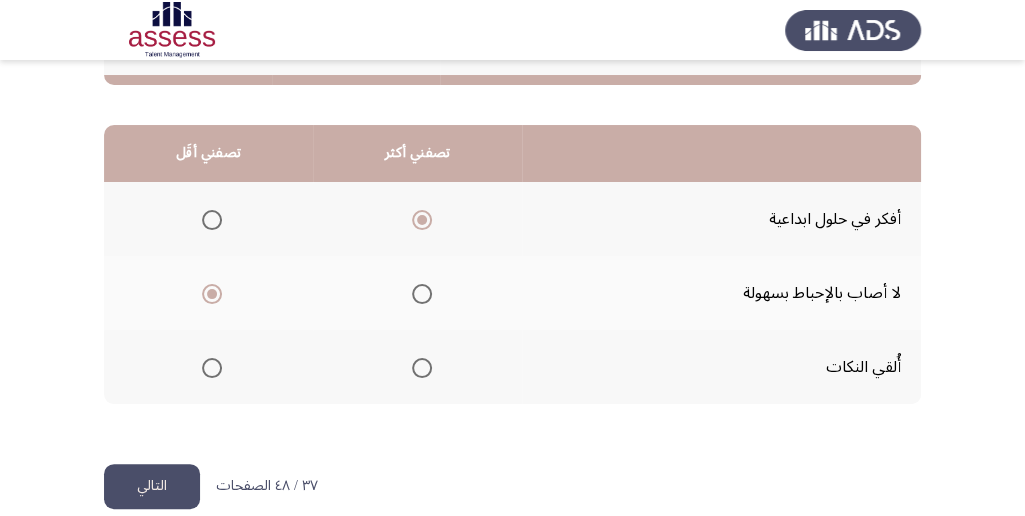 scroll, scrollTop: 494, scrollLeft: 0, axis: vertical 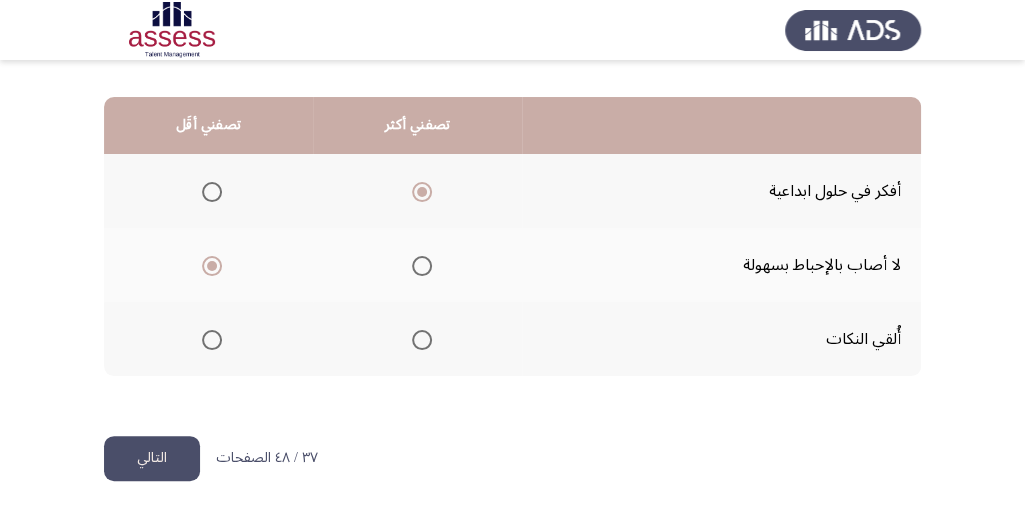click on "التالي" 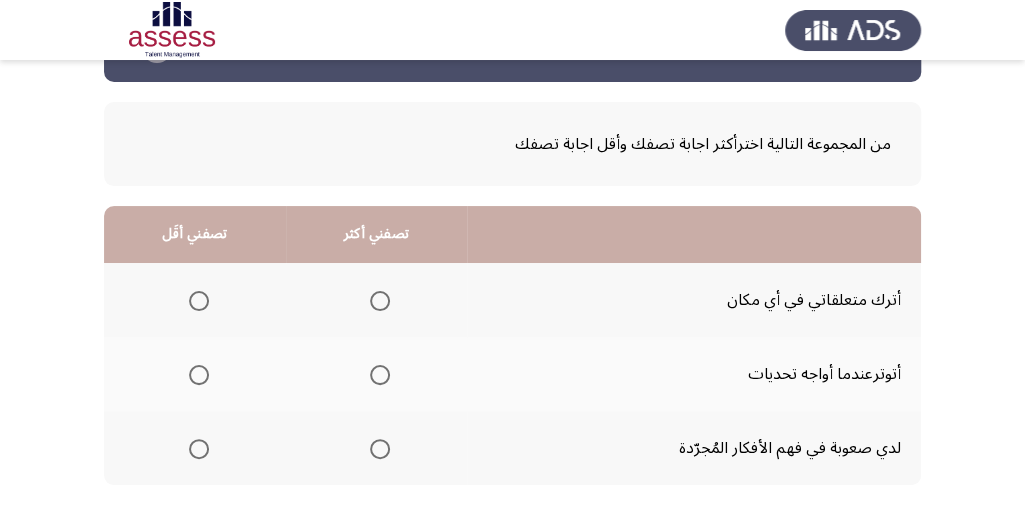 scroll, scrollTop: 133, scrollLeft: 0, axis: vertical 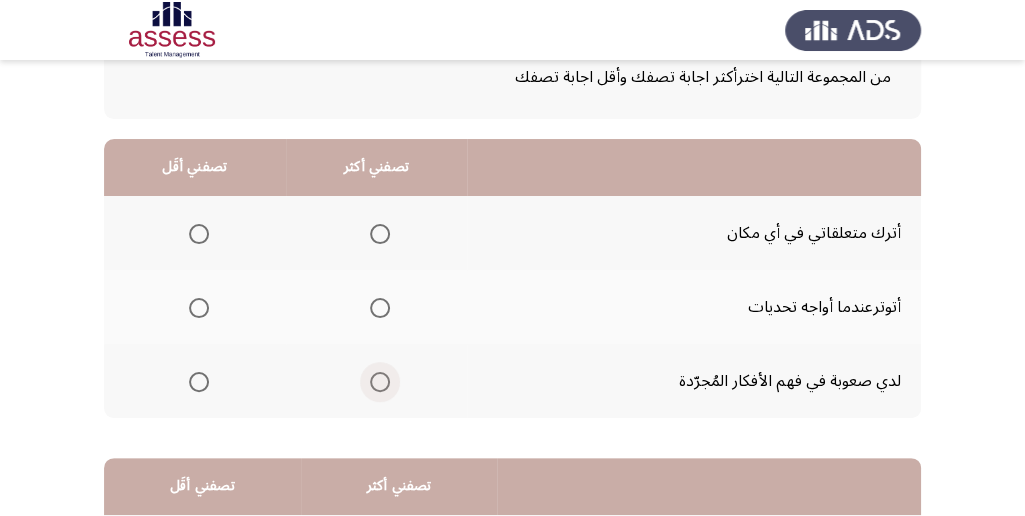 click at bounding box center (380, 382) 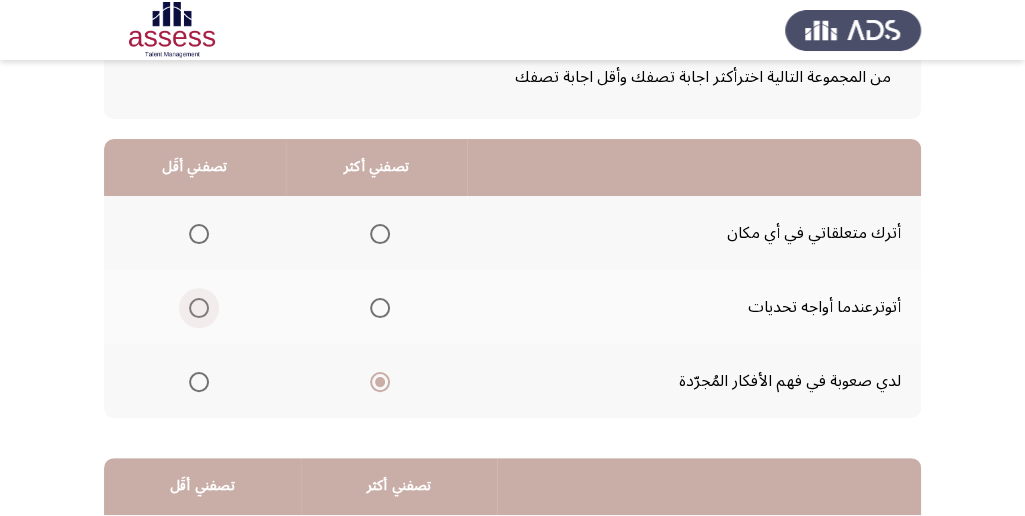 click at bounding box center [199, 308] 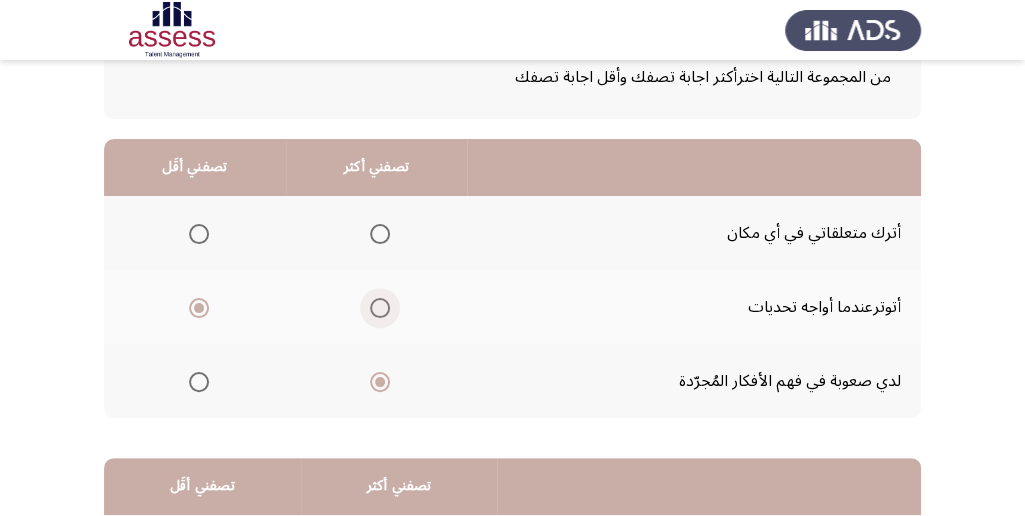 click at bounding box center (380, 308) 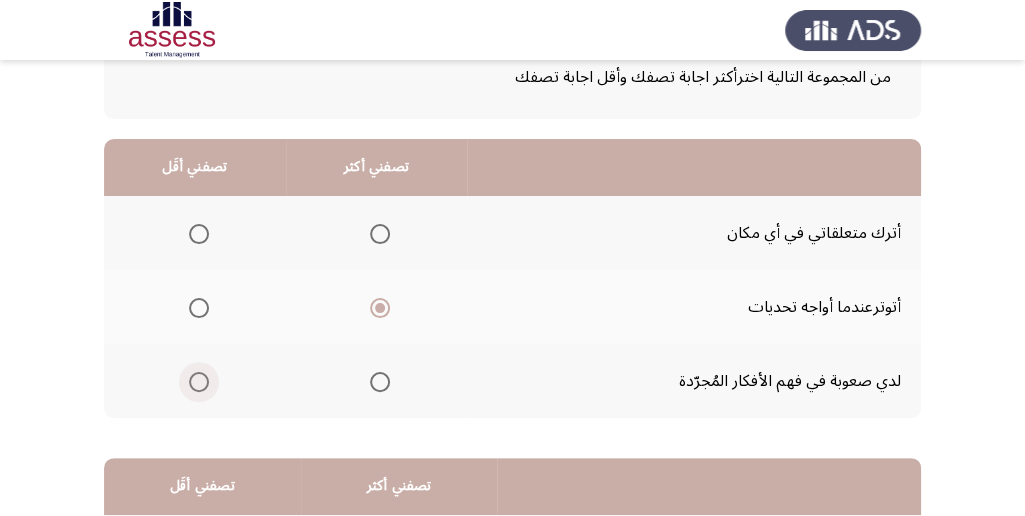 click at bounding box center (199, 382) 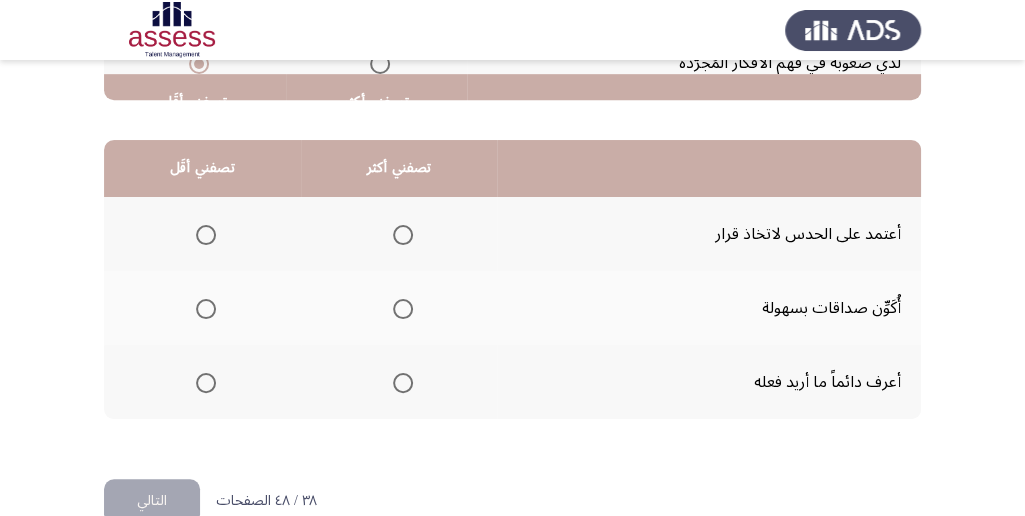 scroll, scrollTop: 466, scrollLeft: 0, axis: vertical 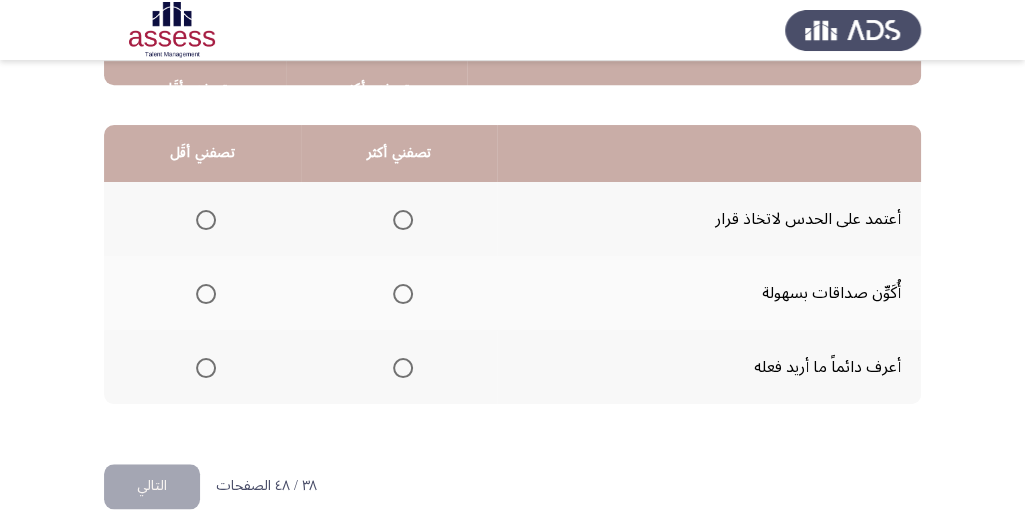 click at bounding box center (403, 220) 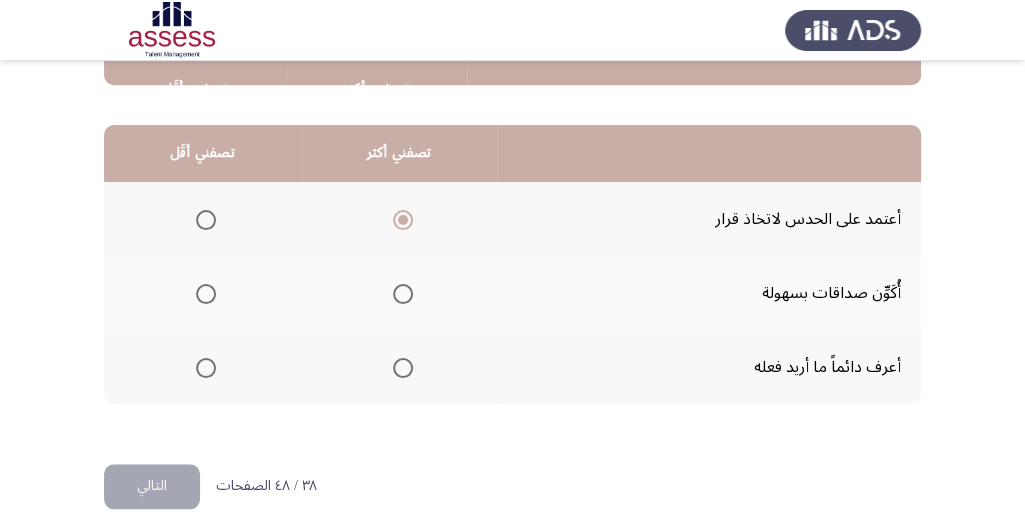 click at bounding box center [403, 368] 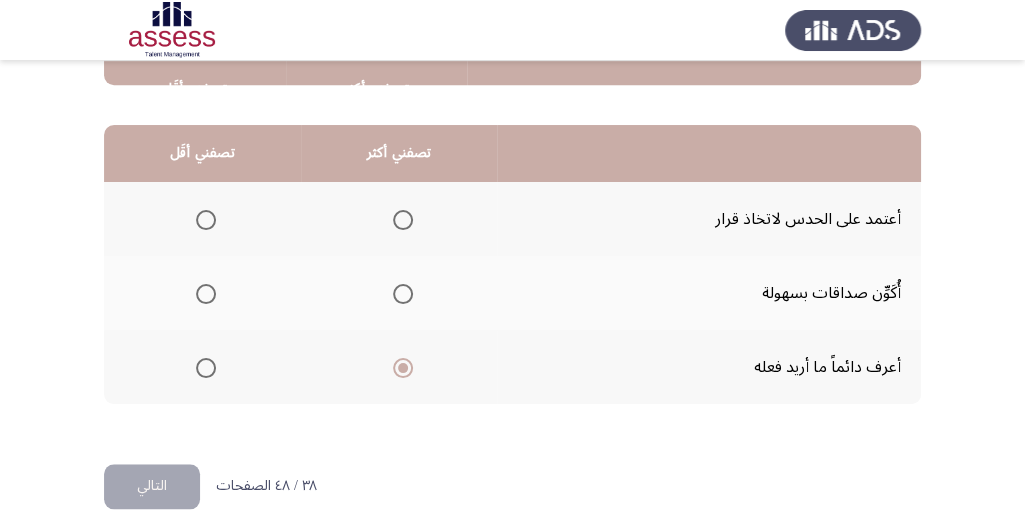 click at bounding box center [206, 220] 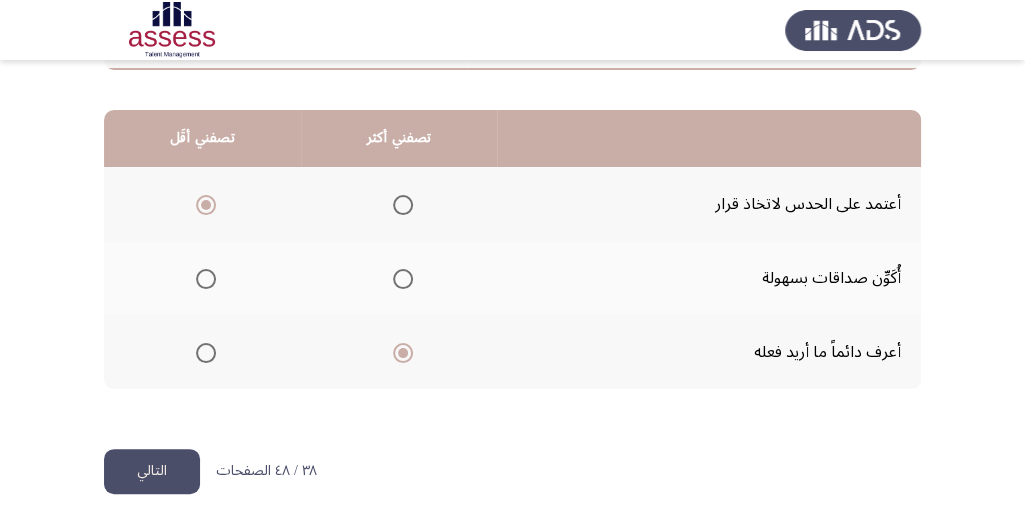 scroll, scrollTop: 494, scrollLeft: 0, axis: vertical 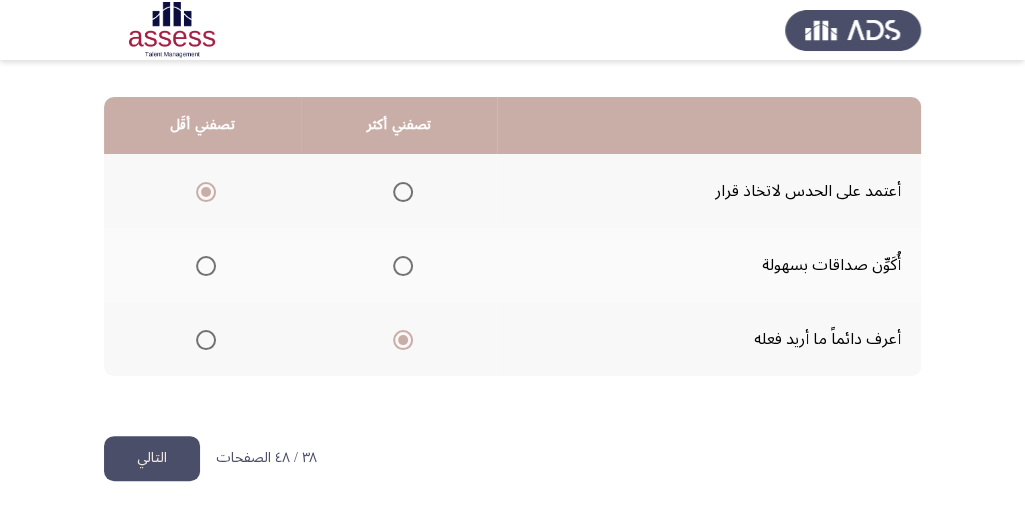 click on "التالي" 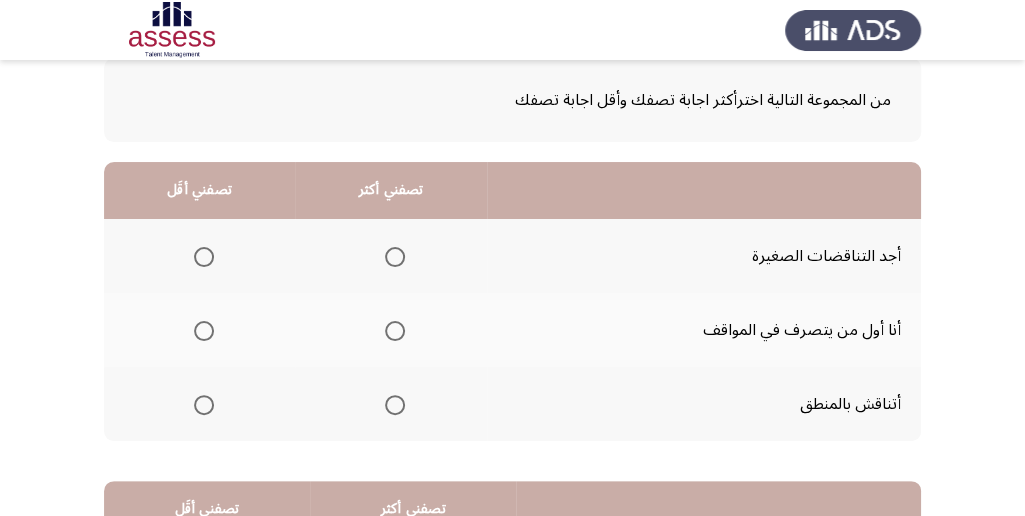 scroll, scrollTop: 133, scrollLeft: 0, axis: vertical 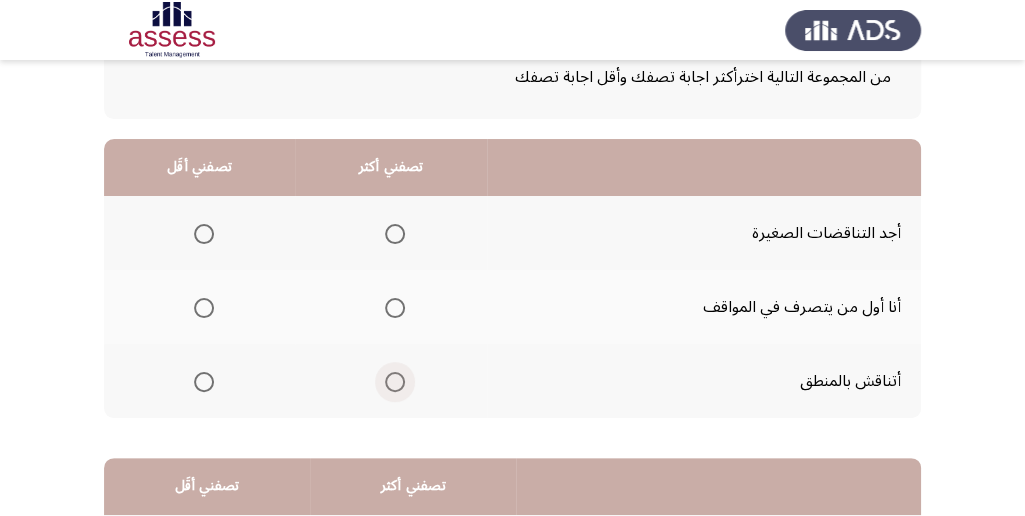 click at bounding box center (395, 382) 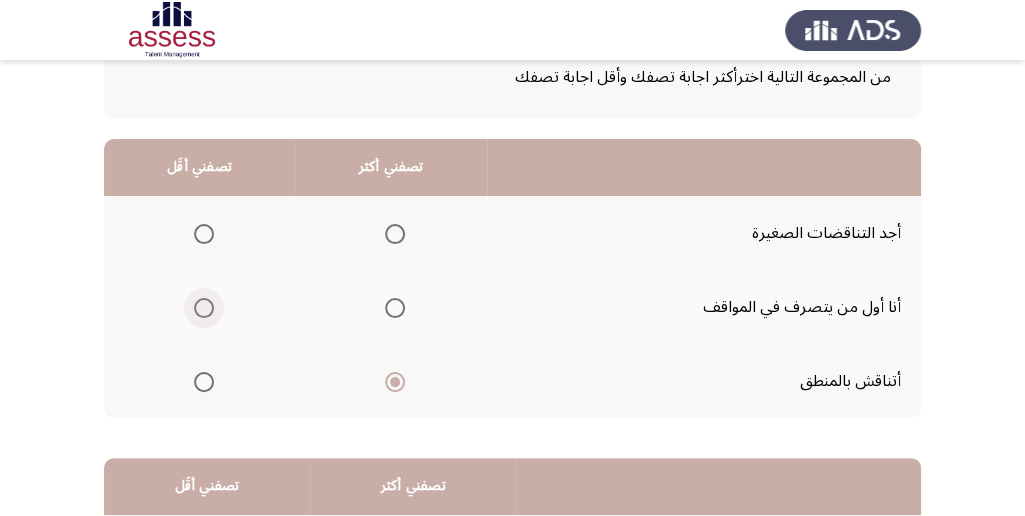 click at bounding box center [204, 308] 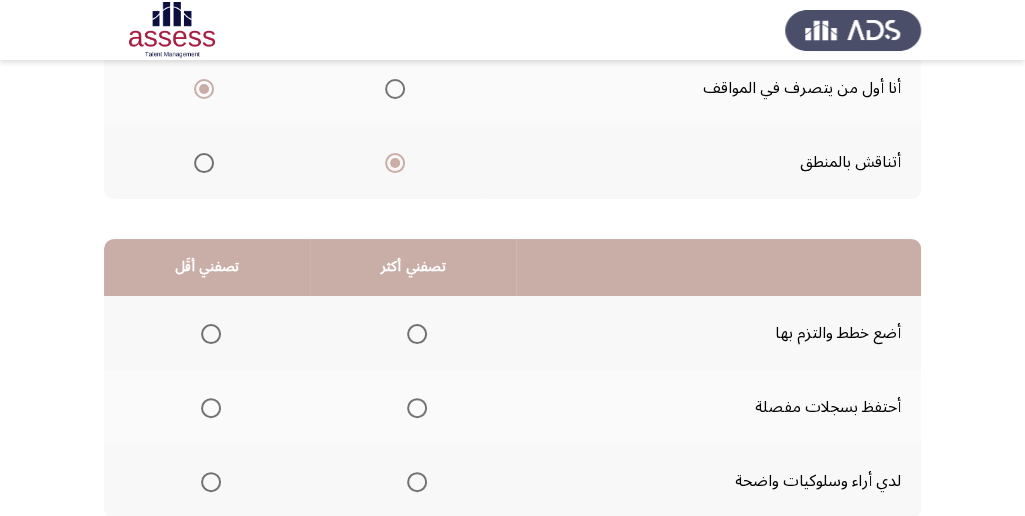 scroll, scrollTop: 400, scrollLeft: 0, axis: vertical 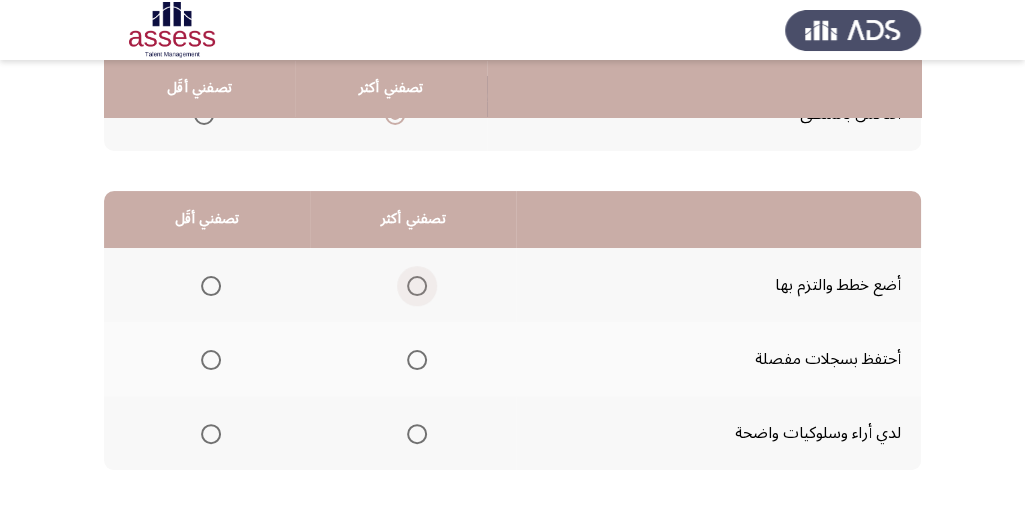 click at bounding box center (417, 286) 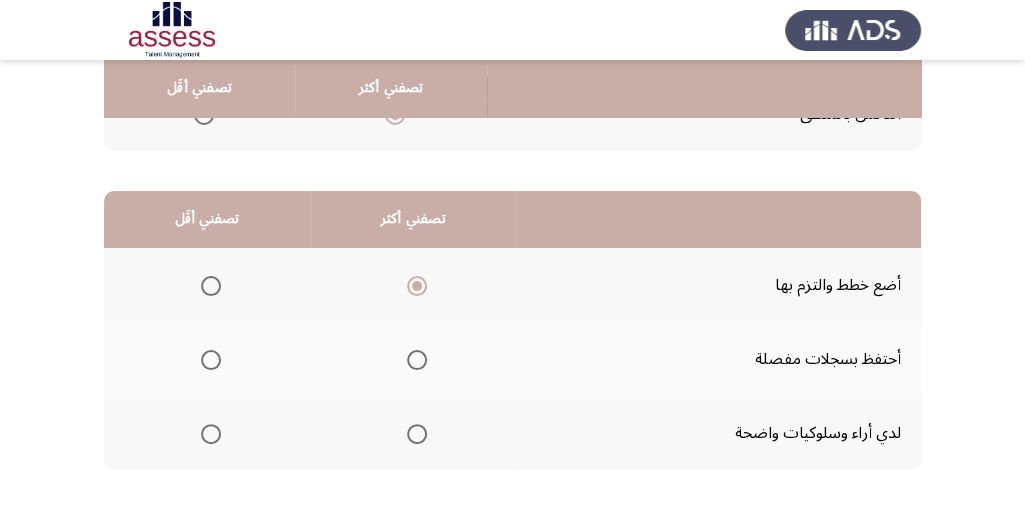click at bounding box center (211, 360) 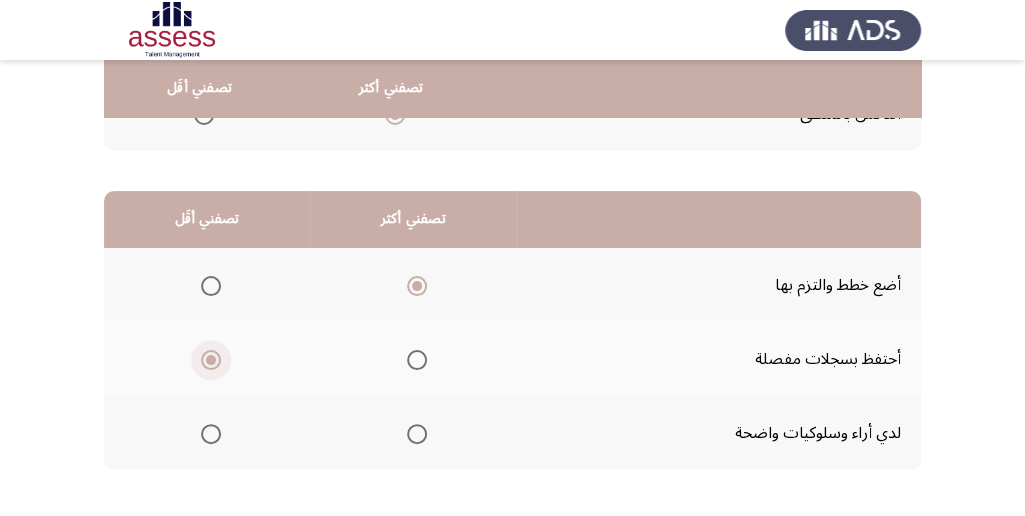 click at bounding box center (211, 360) 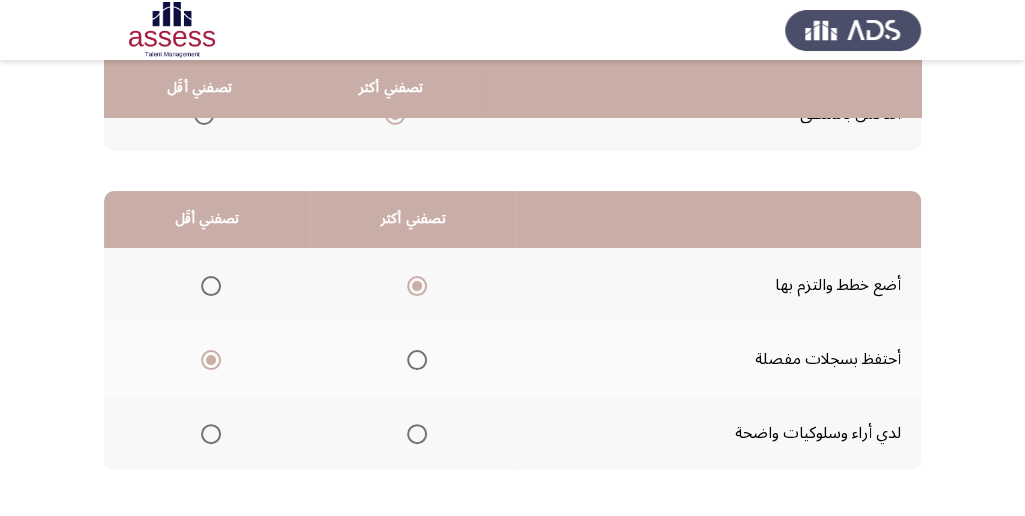 click at bounding box center [211, 360] 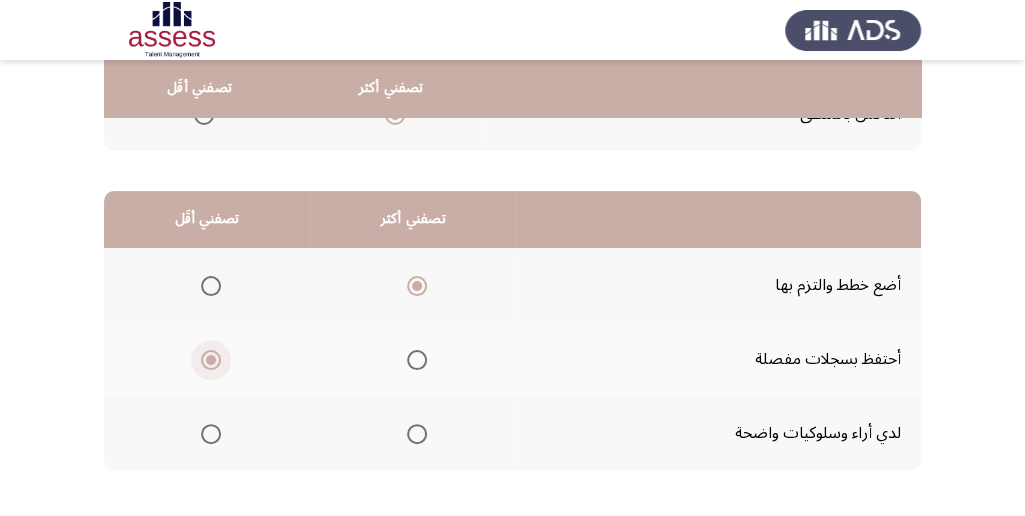 click at bounding box center (211, 360) 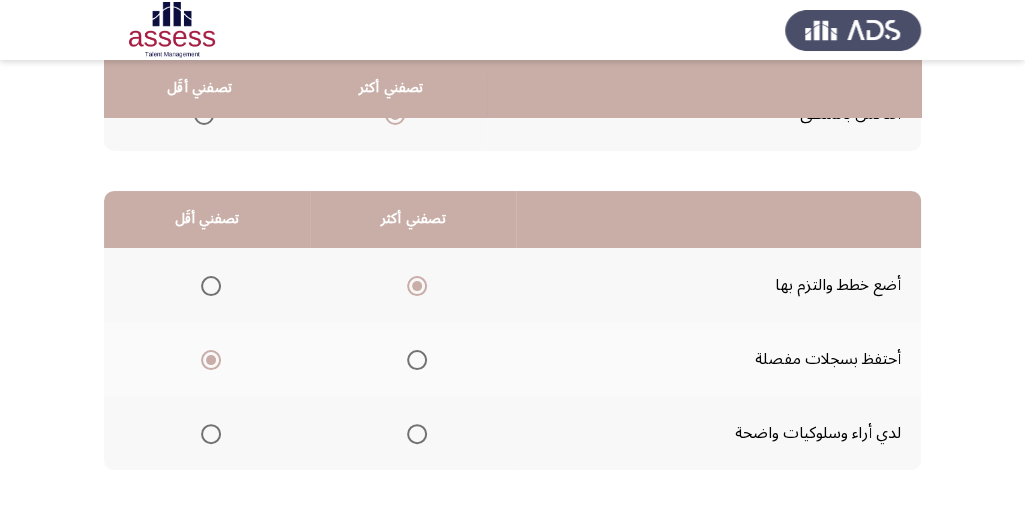 click at bounding box center [211, 434] 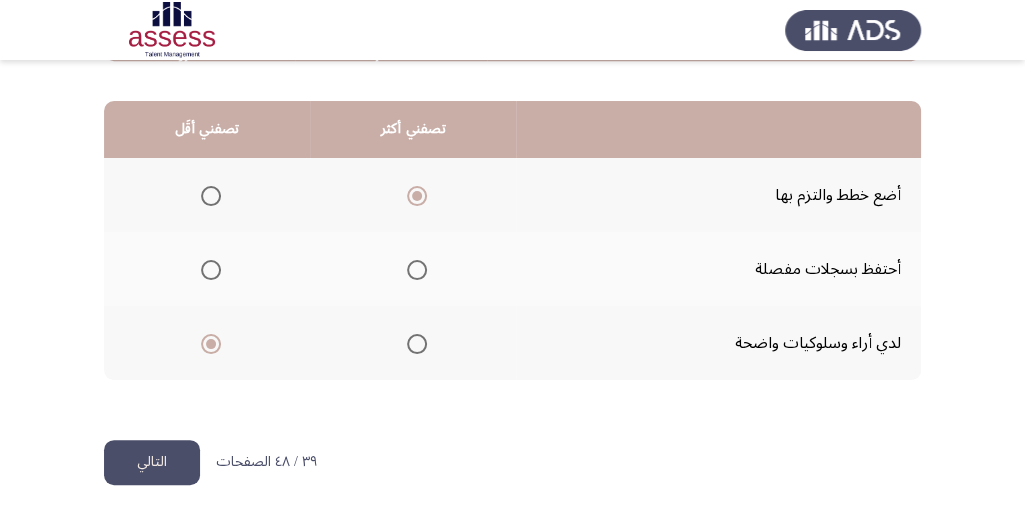 scroll, scrollTop: 494, scrollLeft: 0, axis: vertical 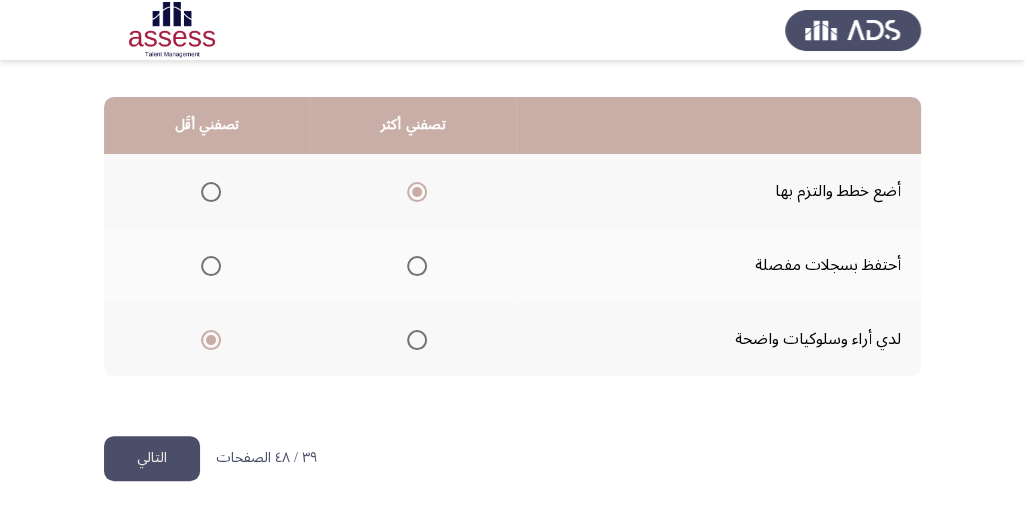 click on "التالي" 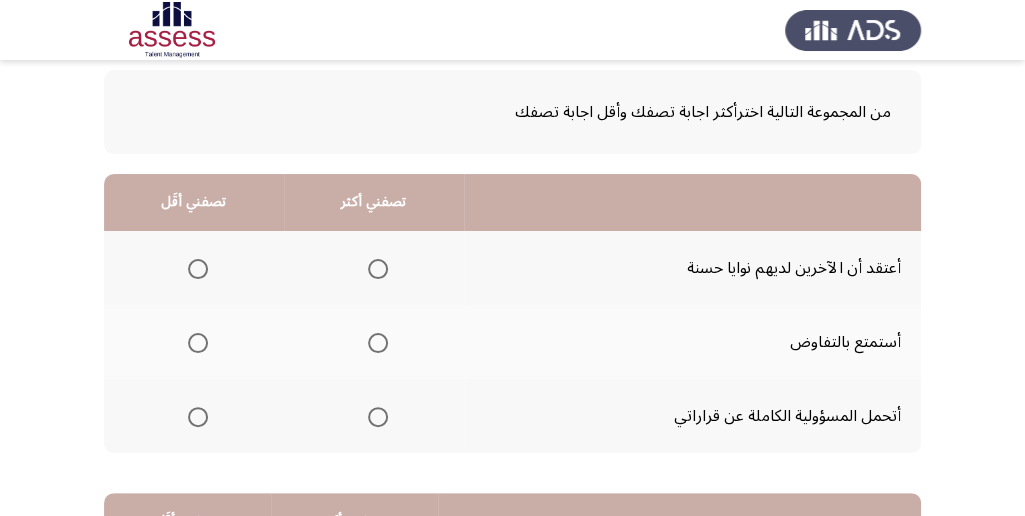 scroll, scrollTop: 133, scrollLeft: 0, axis: vertical 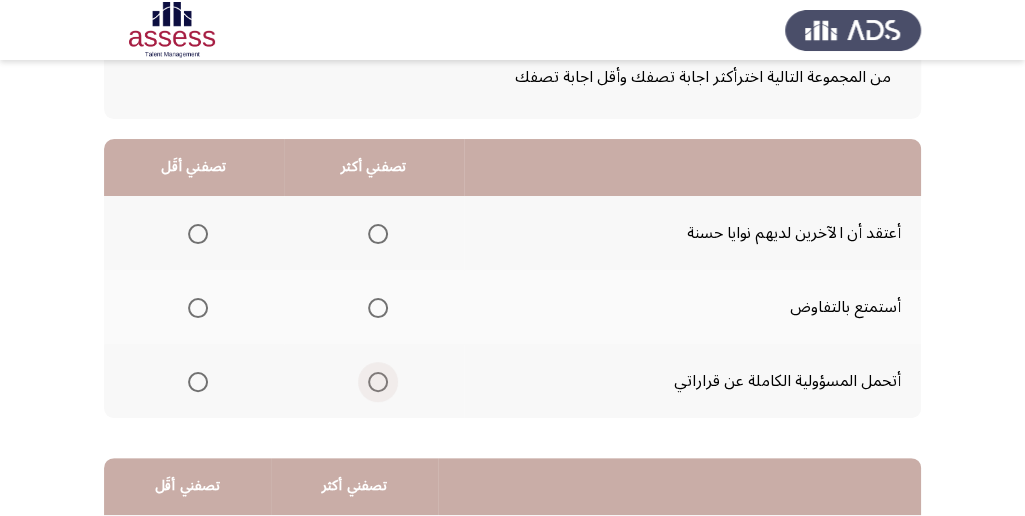 click at bounding box center [378, 382] 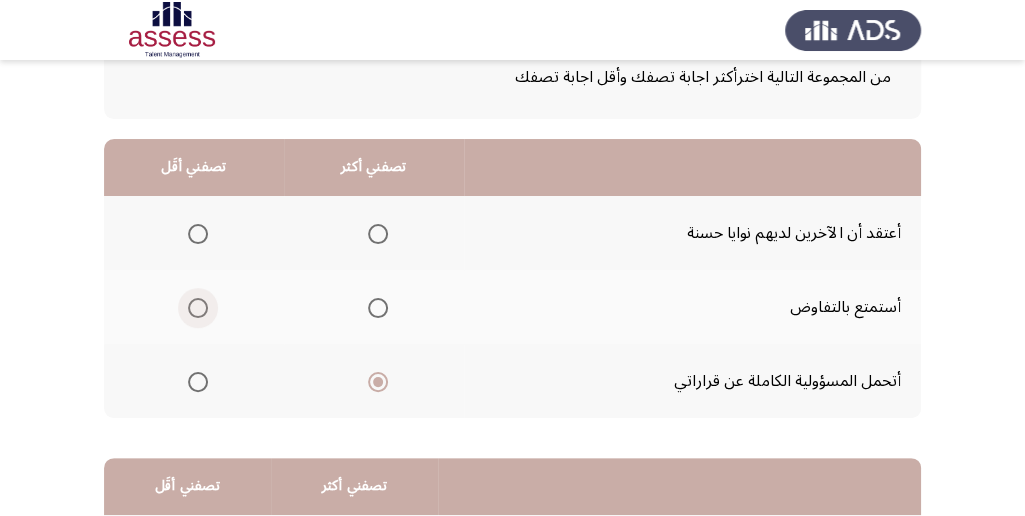 click at bounding box center (198, 308) 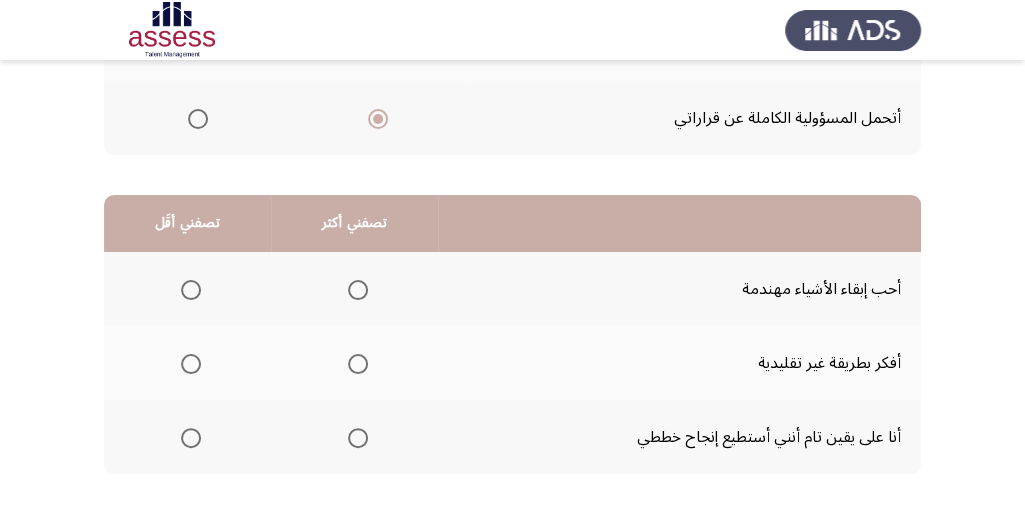 scroll, scrollTop: 494, scrollLeft: 0, axis: vertical 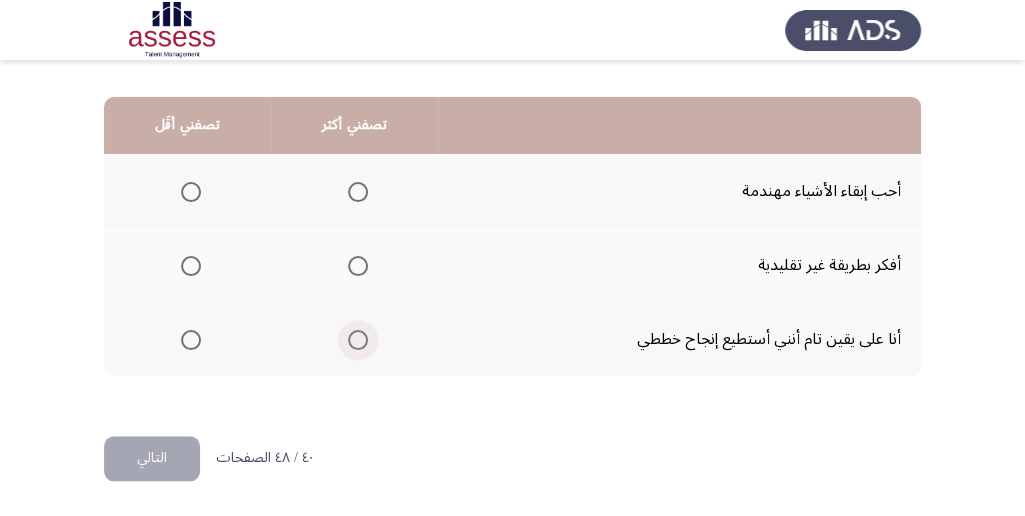 click at bounding box center (358, 340) 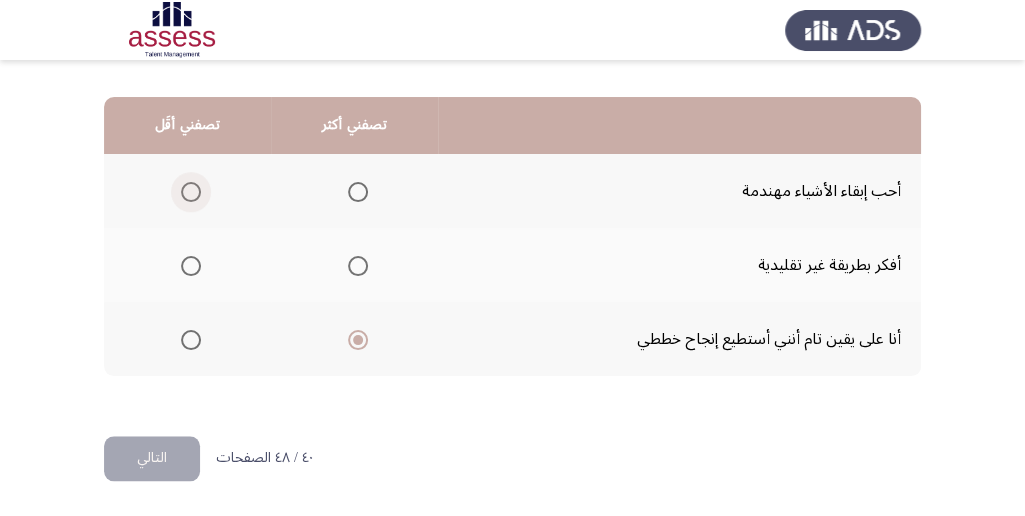 click at bounding box center (191, 192) 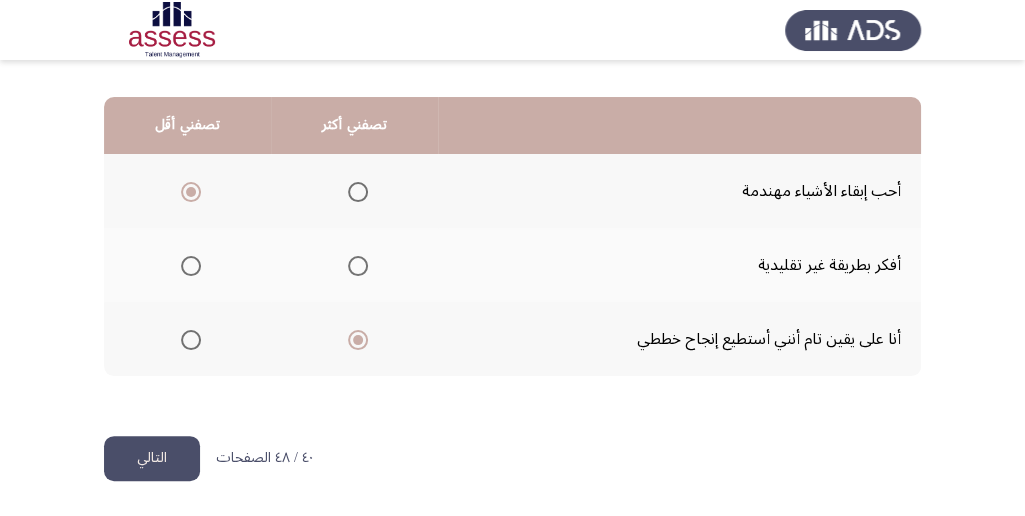 click on "التالي" 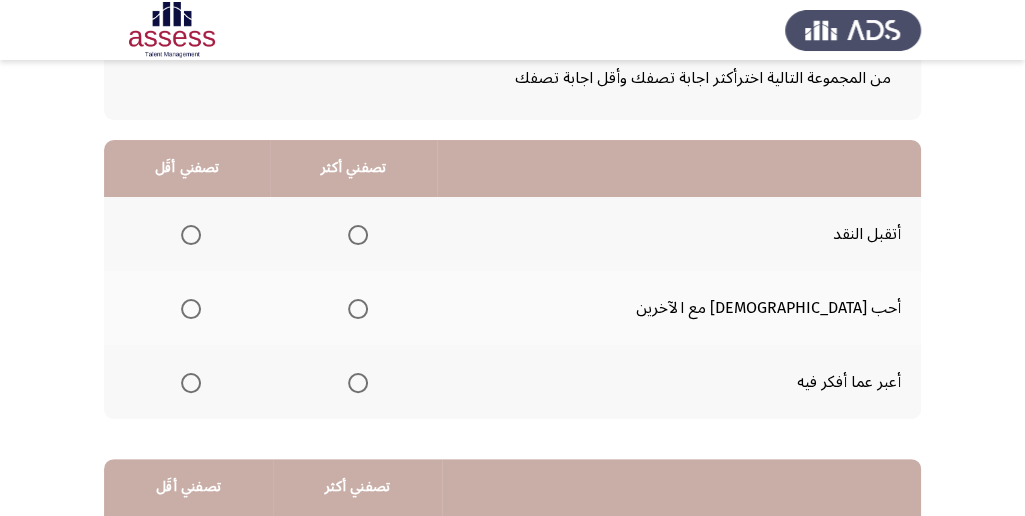 scroll, scrollTop: 133, scrollLeft: 0, axis: vertical 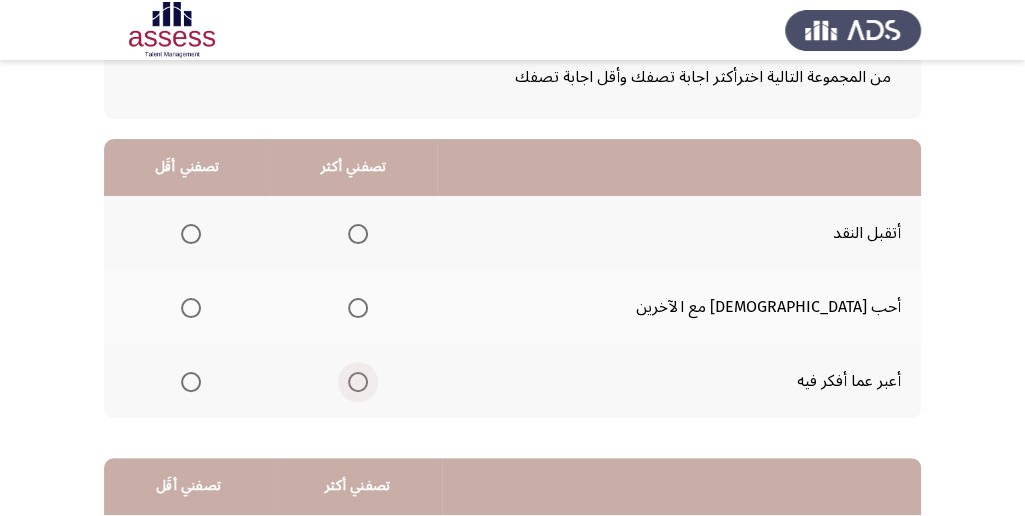 click at bounding box center [358, 382] 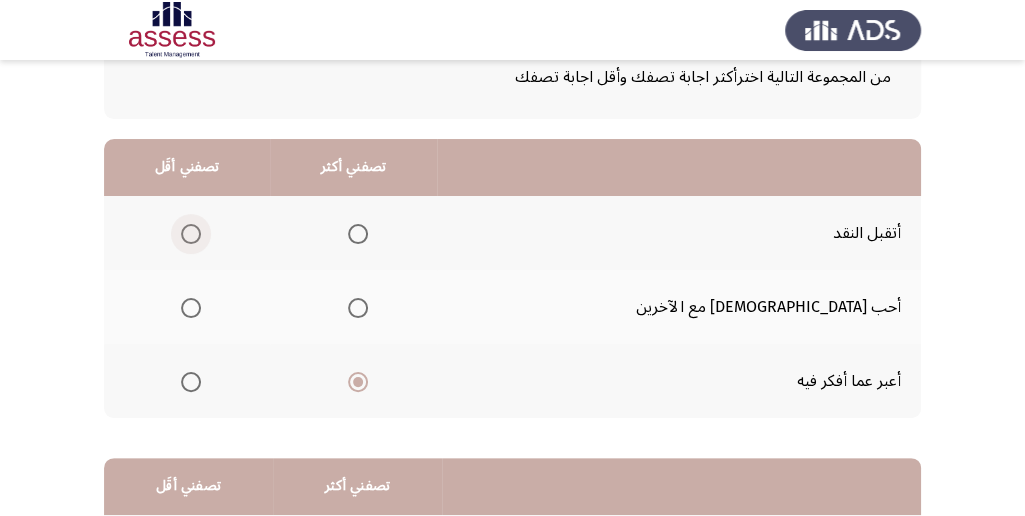 click at bounding box center [191, 234] 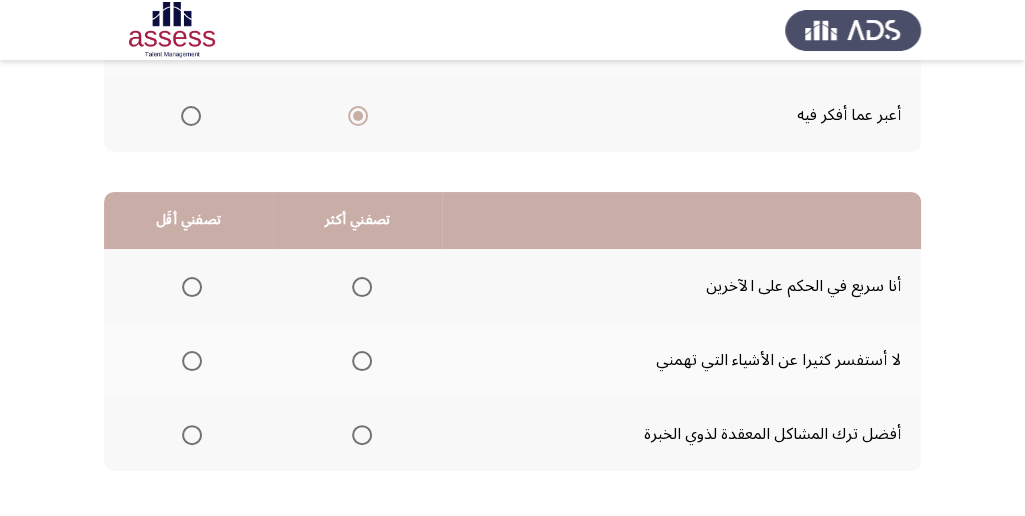 scroll, scrollTop: 400, scrollLeft: 0, axis: vertical 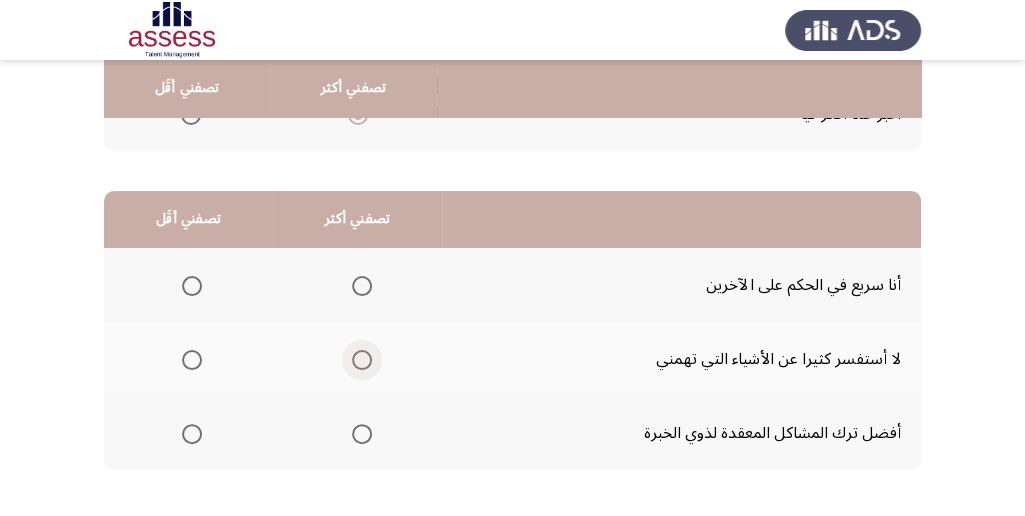 click at bounding box center [362, 360] 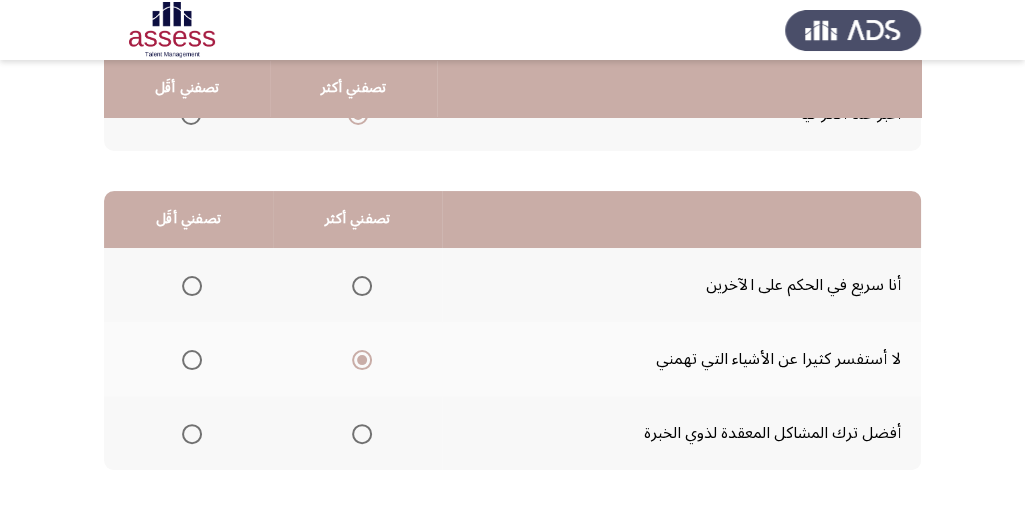 click at bounding box center (192, 286) 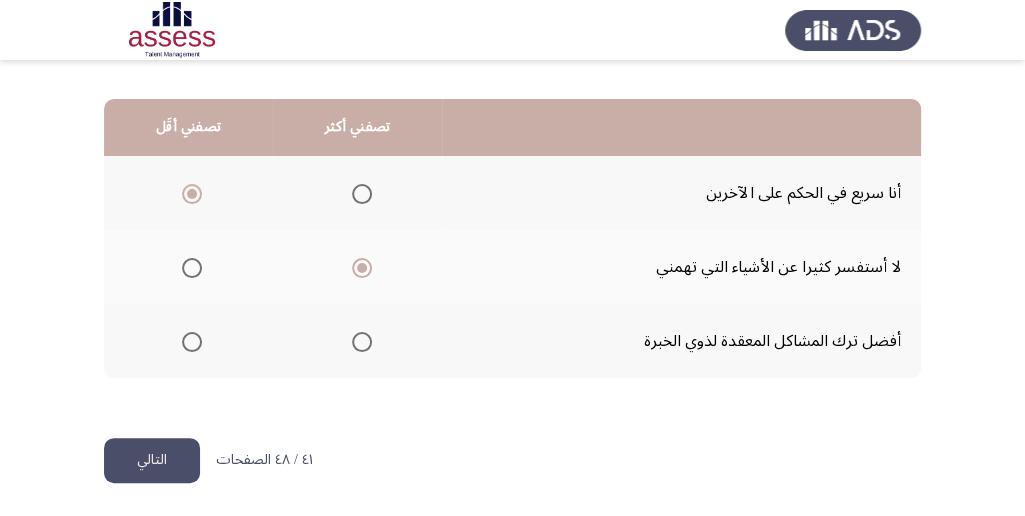 scroll, scrollTop: 494, scrollLeft: 0, axis: vertical 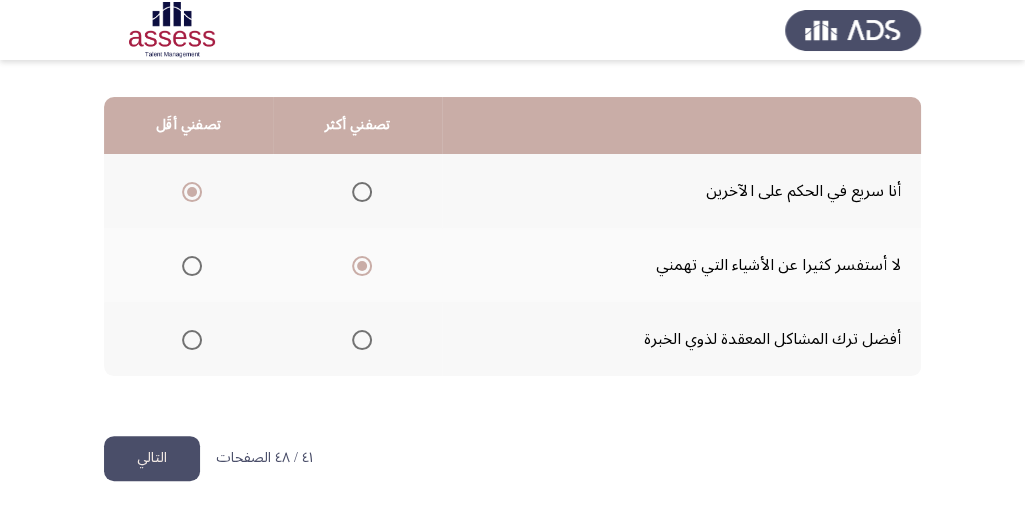 click on "التالي" 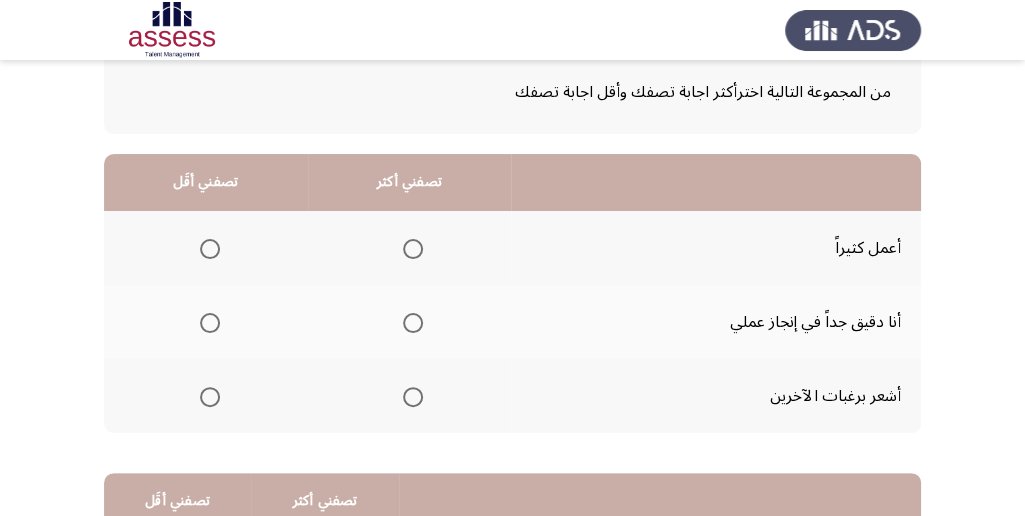scroll, scrollTop: 133, scrollLeft: 0, axis: vertical 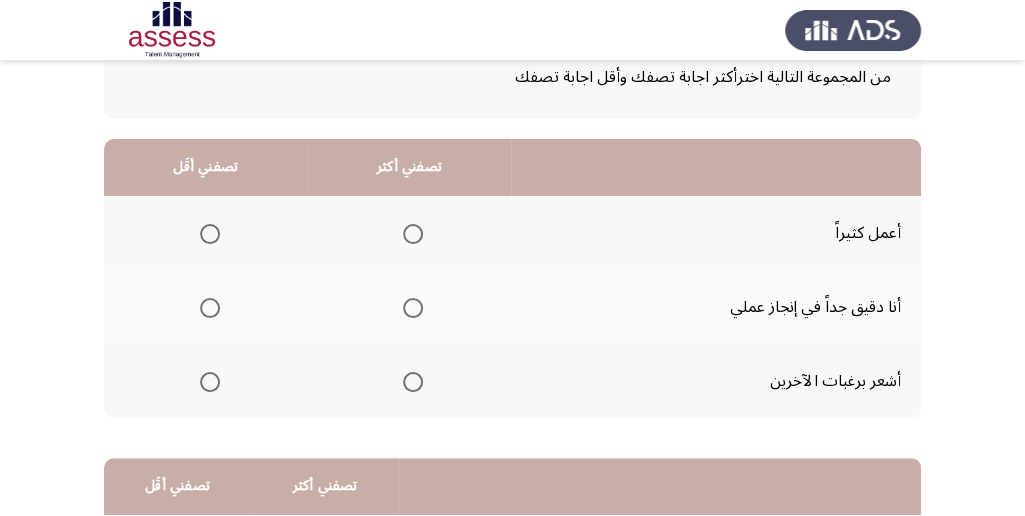click at bounding box center [413, 308] 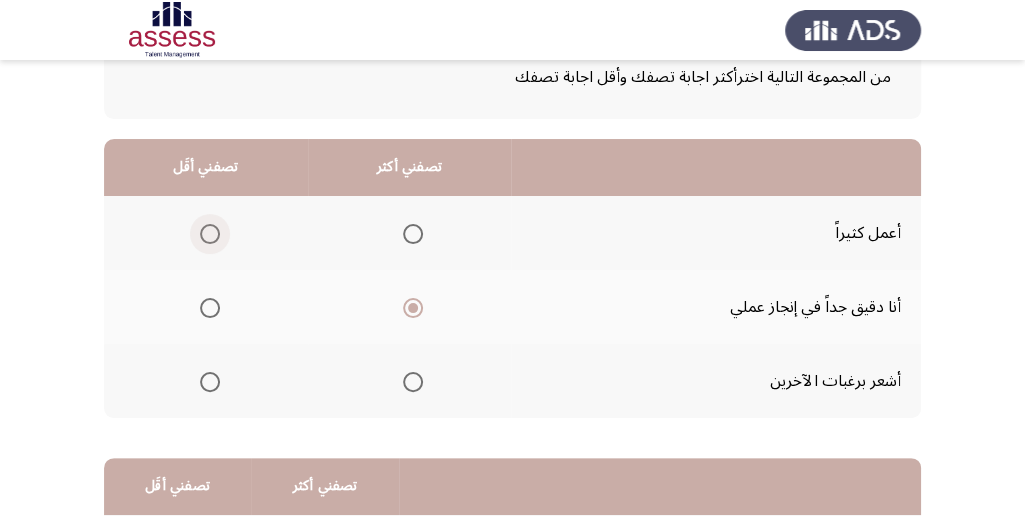click at bounding box center [210, 234] 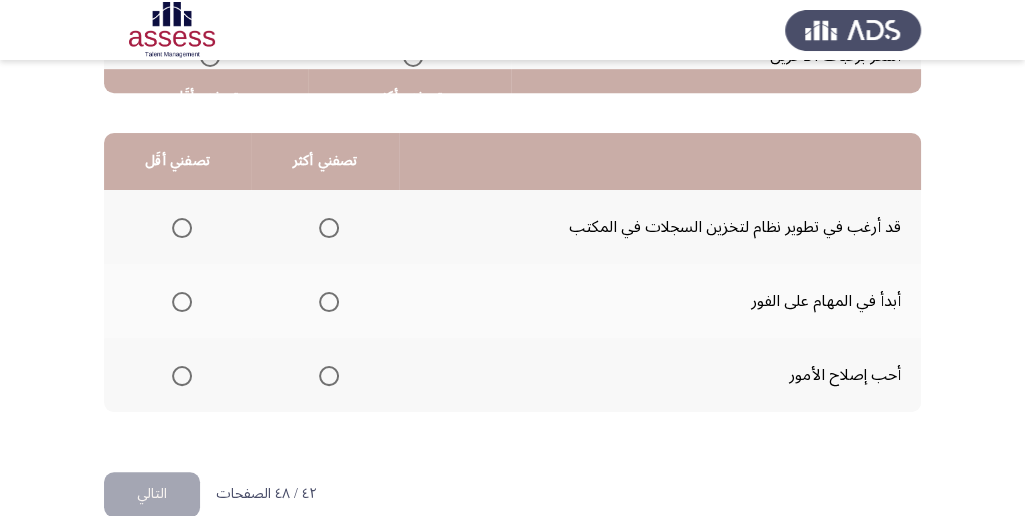 scroll, scrollTop: 466, scrollLeft: 0, axis: vertical 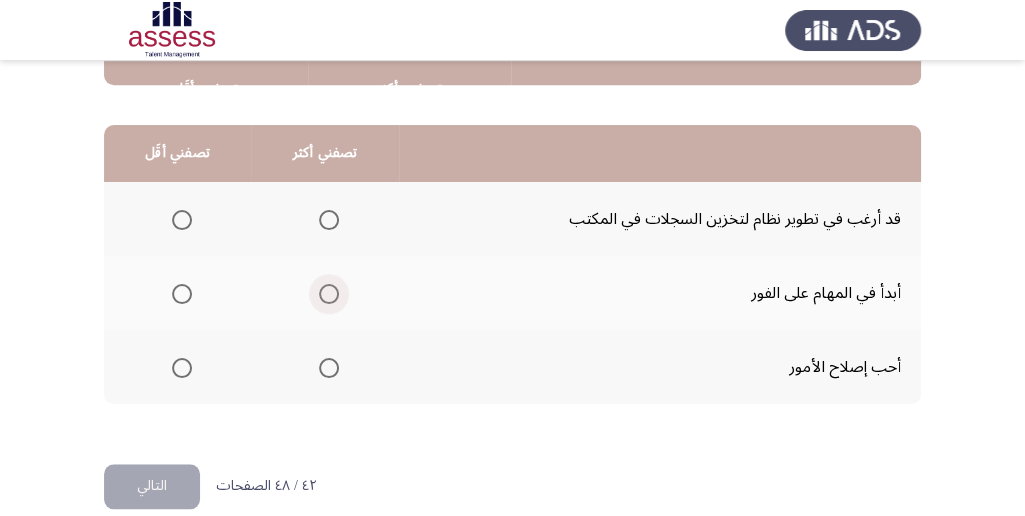 click at bounding box center (329, 294) 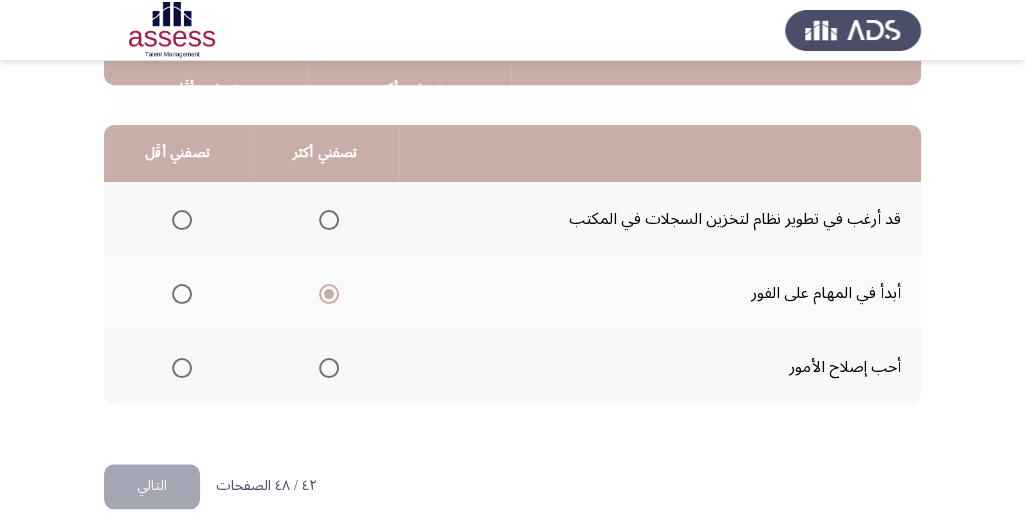 click at bounding box center (182, 368) 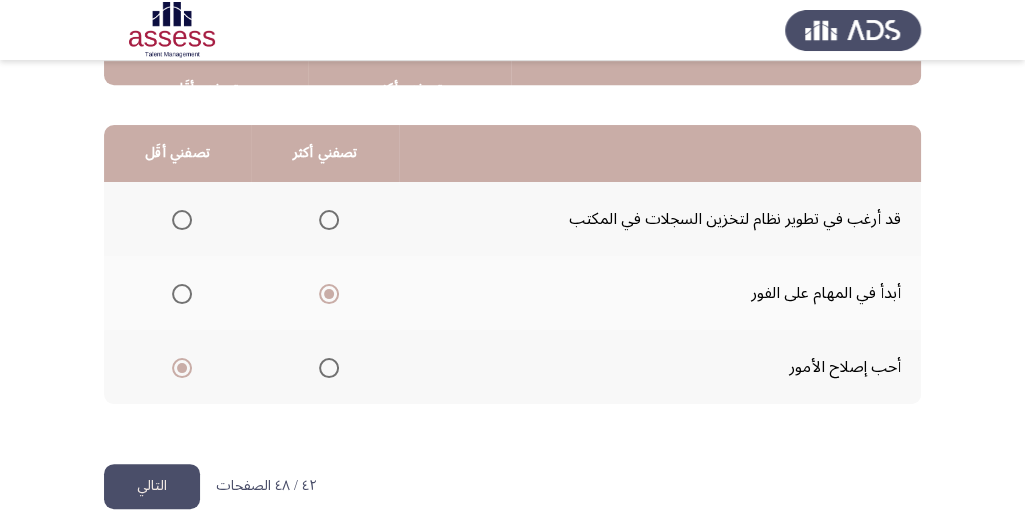 click at bounding box center (178, 219) 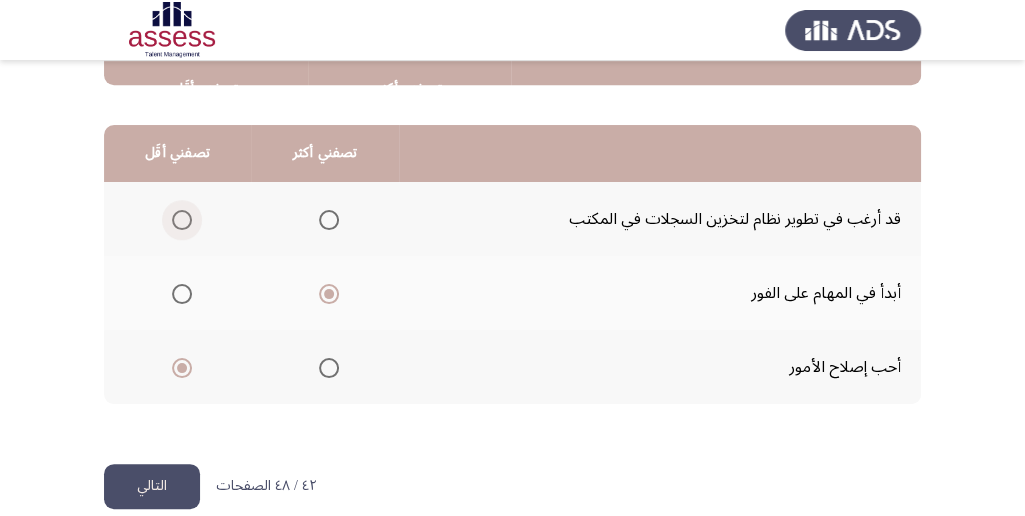 click at bounding box center [182, 220] 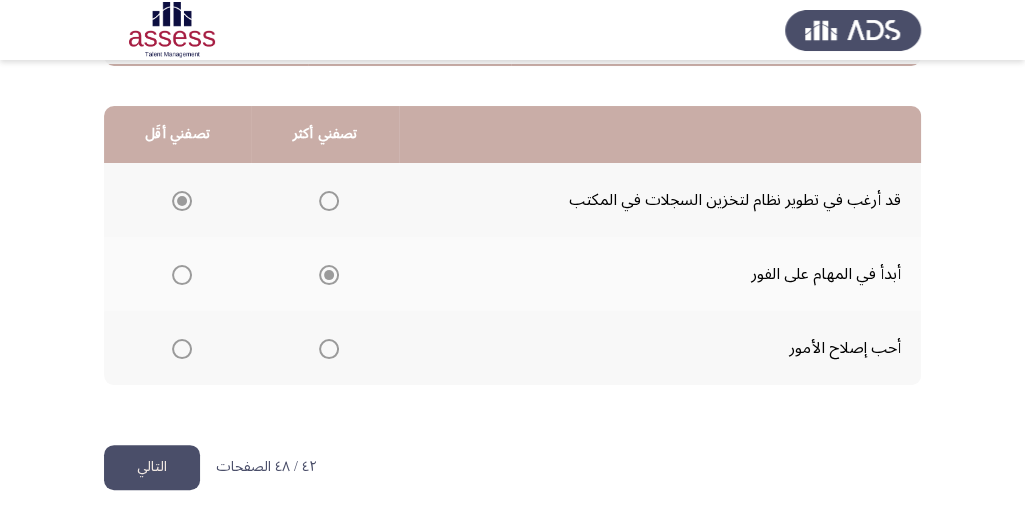 scroll, scrollTop: 494, scrollLeft: 0, axis: vertical 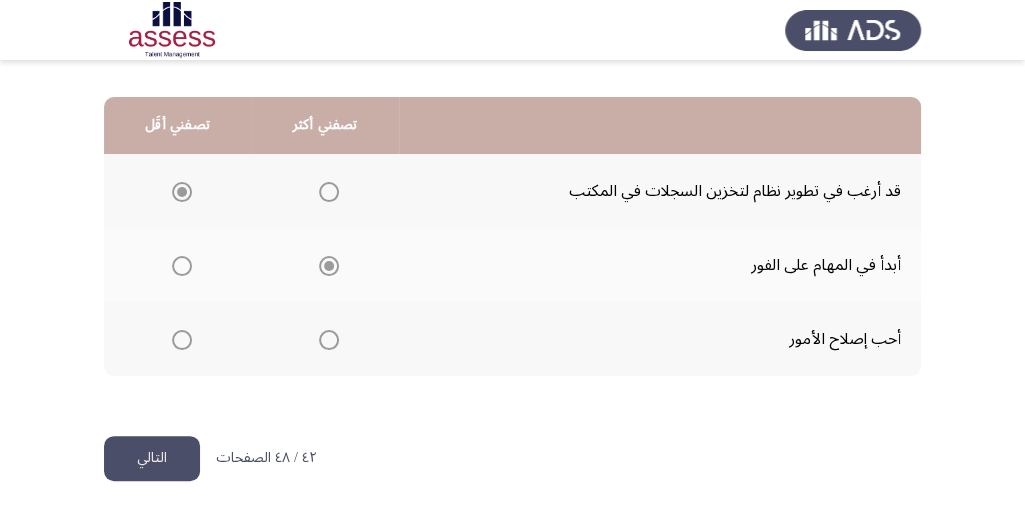 click on "التالي" 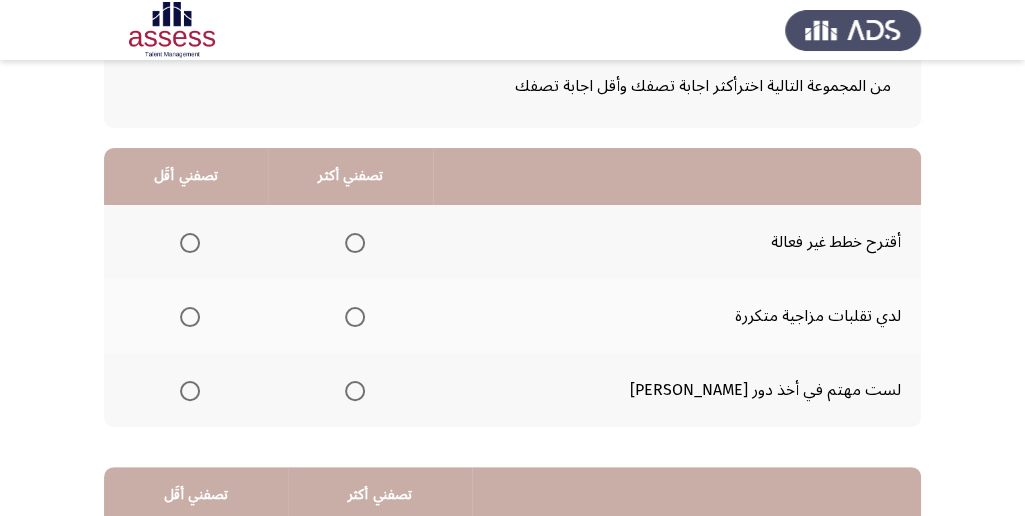 scroll, scrollTop: 133, scrollLeft: 0, axis: vertical 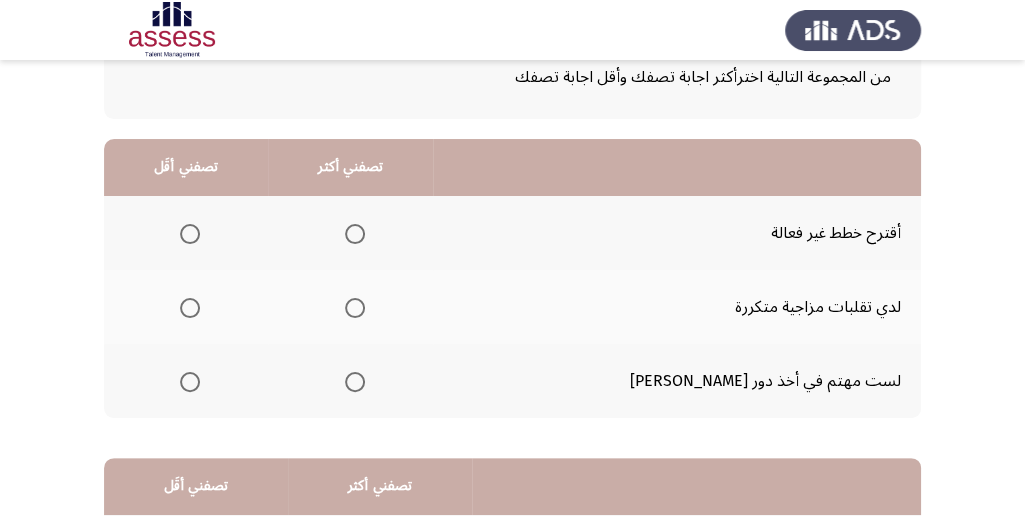 click at bounding box center (355, 234) 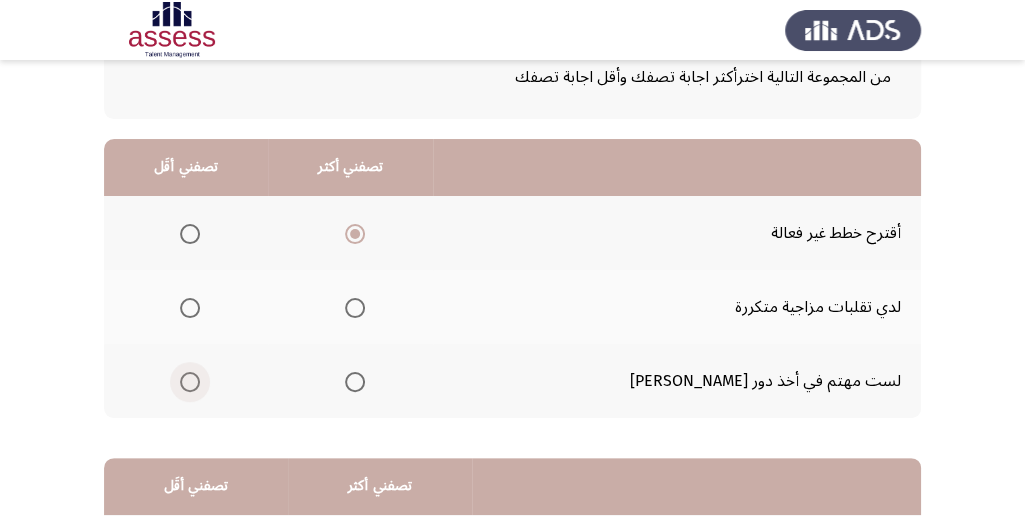 click at bounding box center (190, 382) 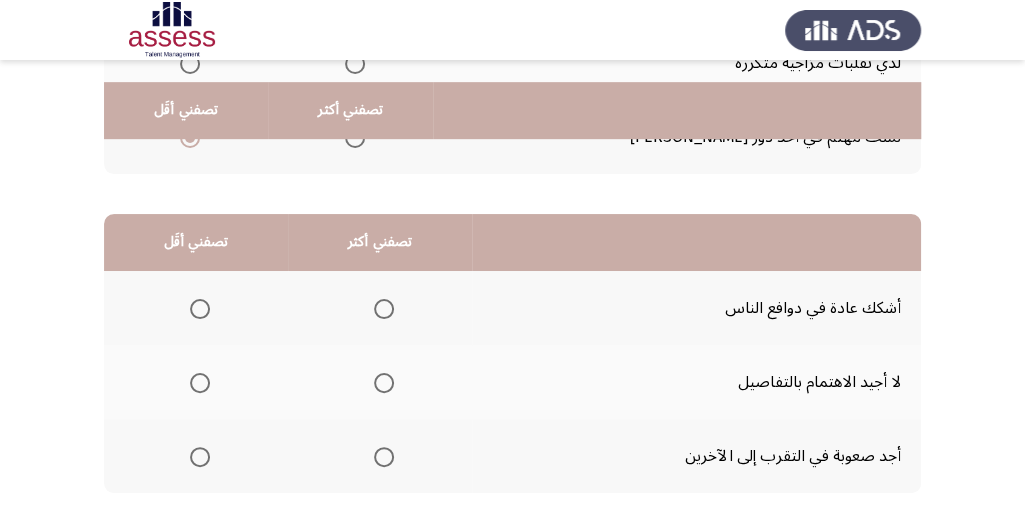 scroll, scrollTop: 400, scrollLeft: 0, axis: vertical 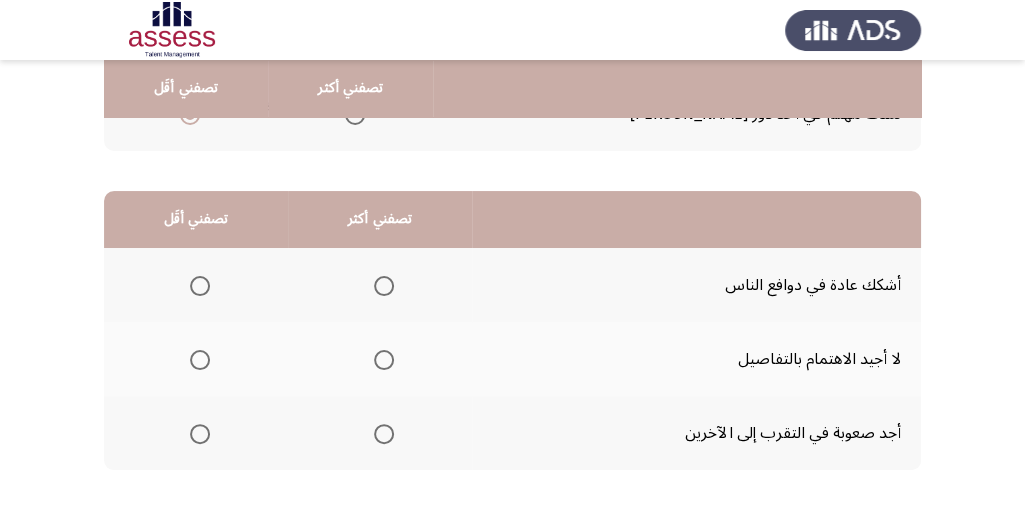 click at bounding box center [384, 360] 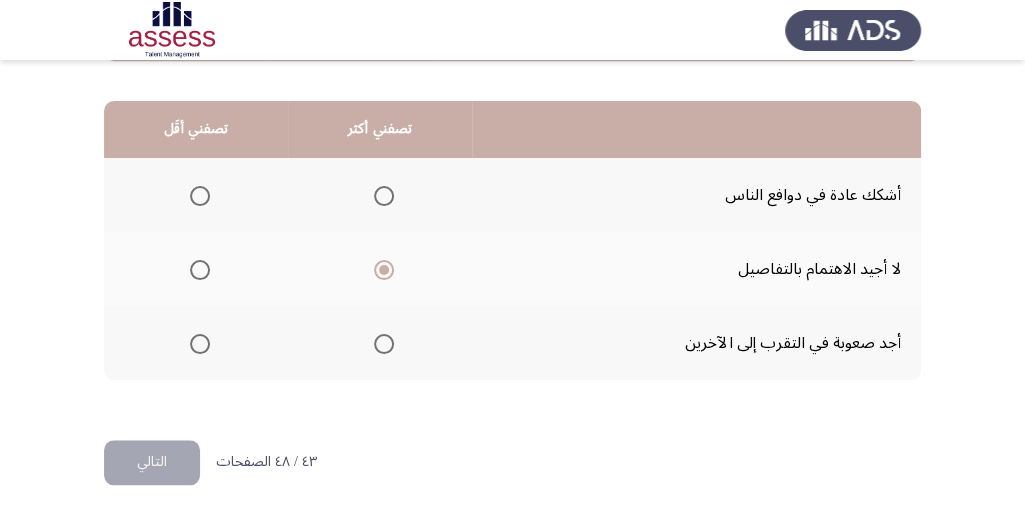scroll, scrollTop: 494, scrollLeft: 0, axis: vertical 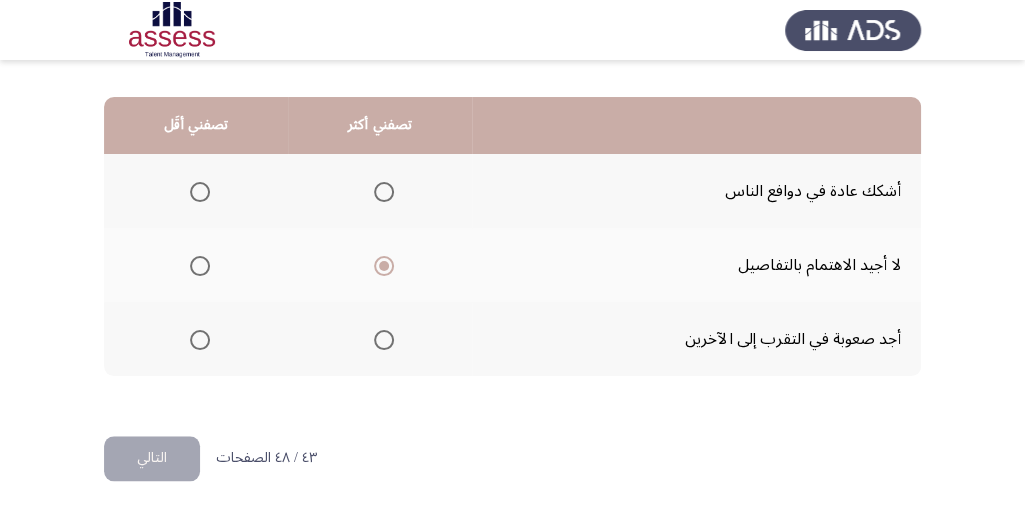 click at bounding box center [200, 340] 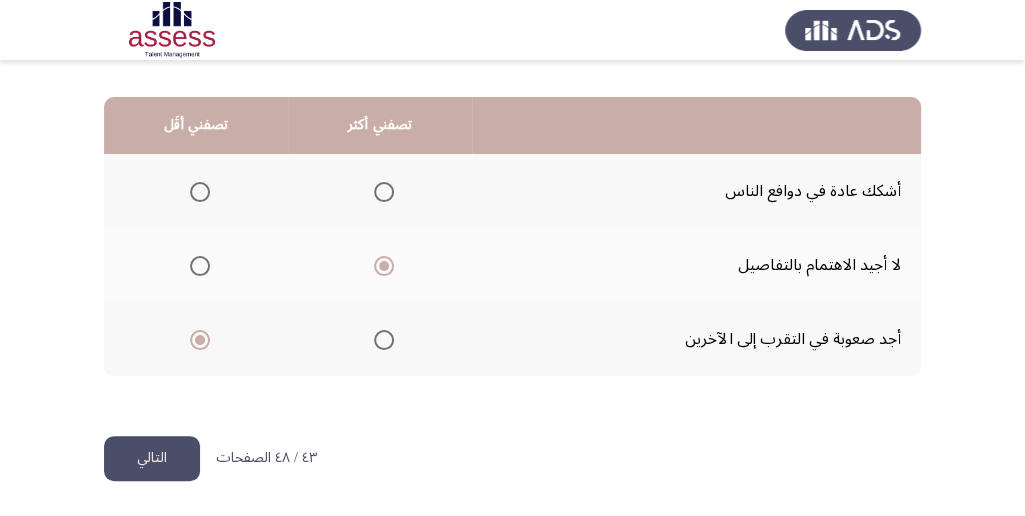 click on "التالي" 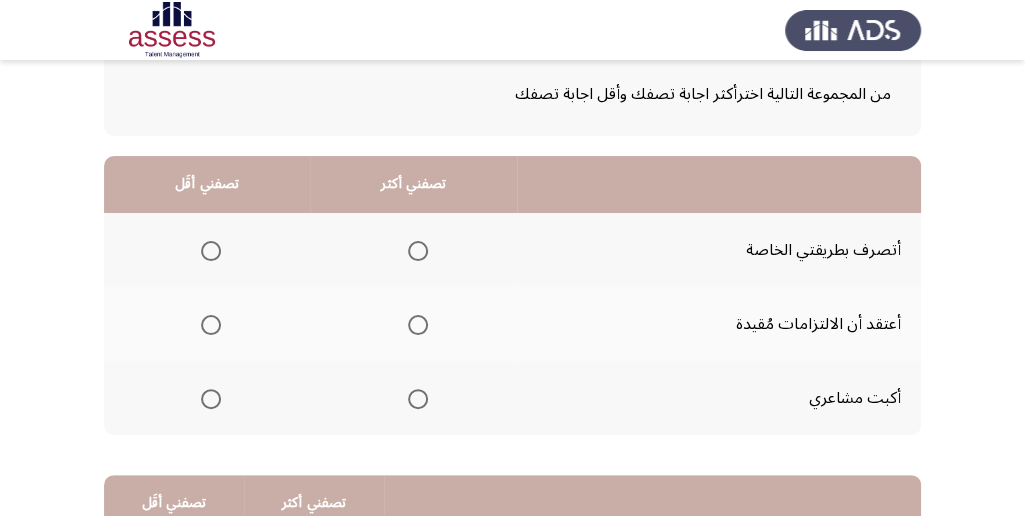 scroll, scrollTop: 133, scrollLeft: 0, axis: vertical 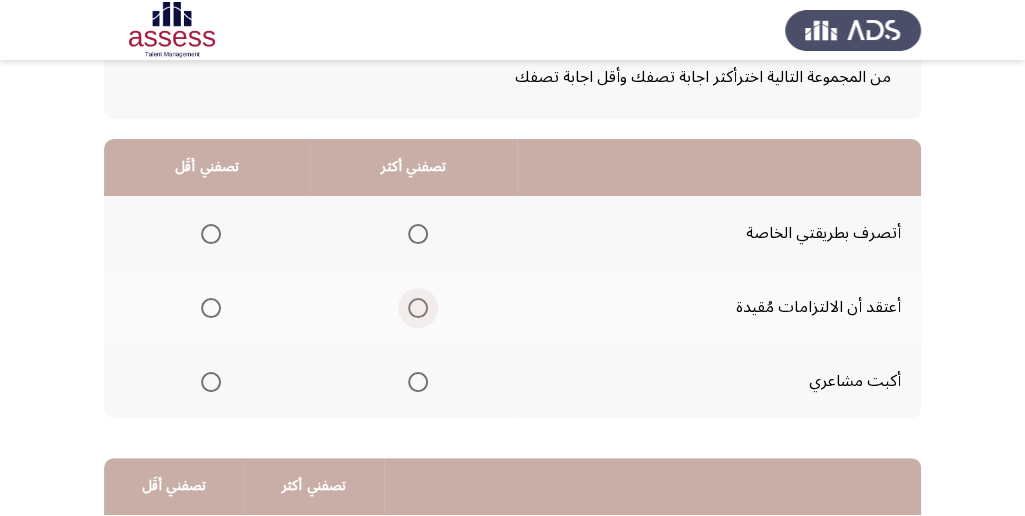 click at bounding box center (418, 308) 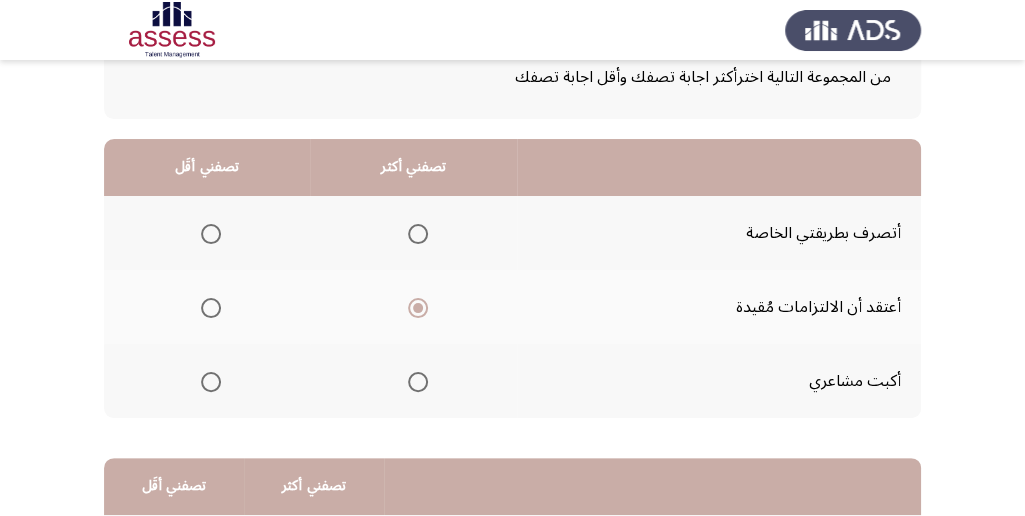 click at bounding box center [211, 234] 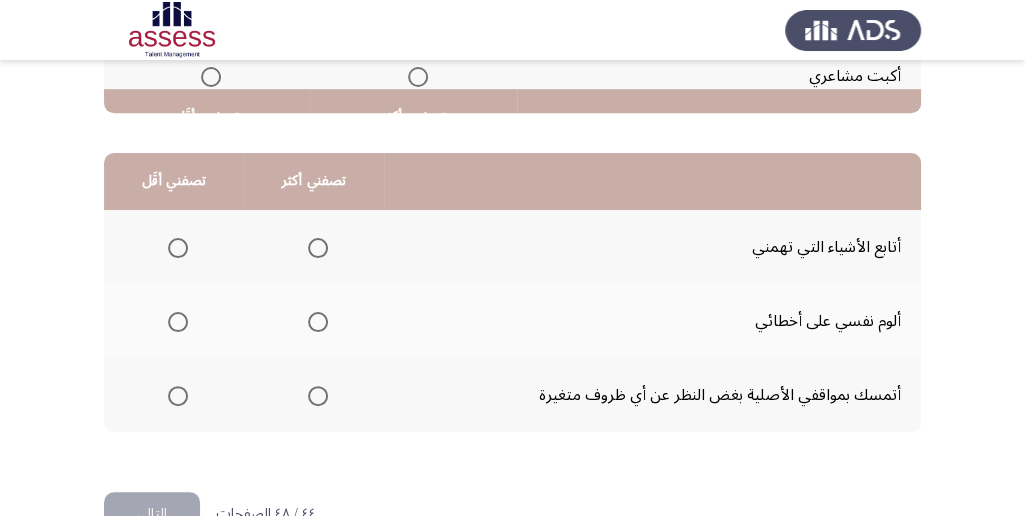 scroll, scrollTop: 466, scrollLeft: 0, axis: vertical 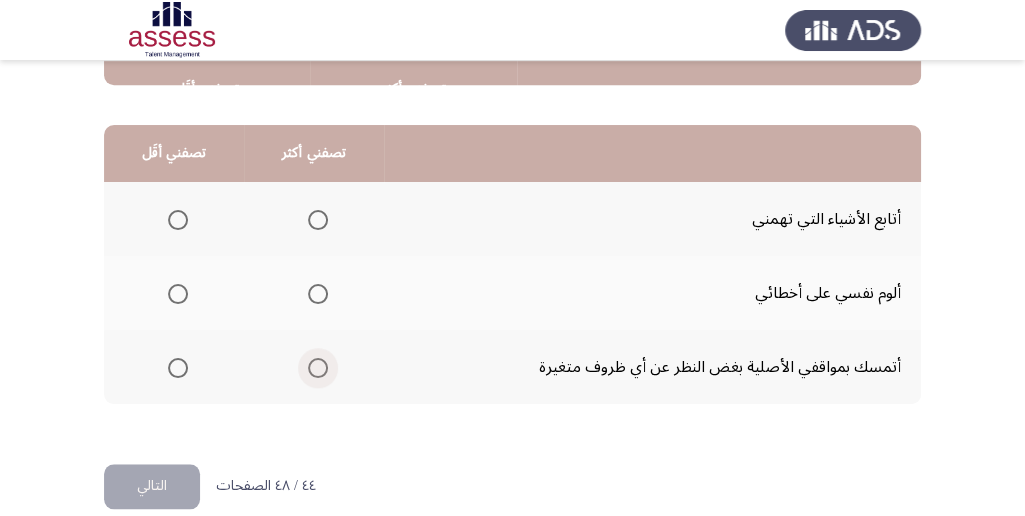 click at bounding box center [318, 368] 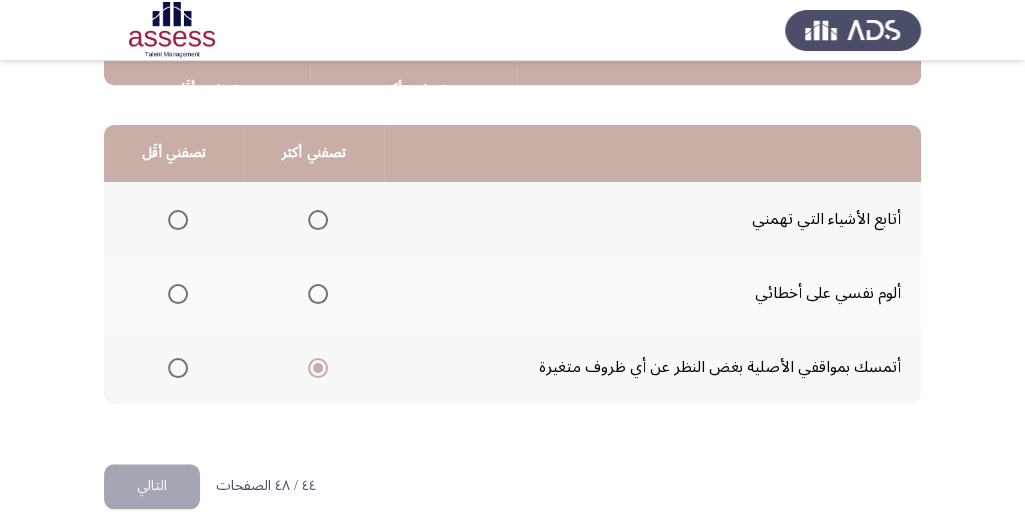 click at bounding box center (178, 294) 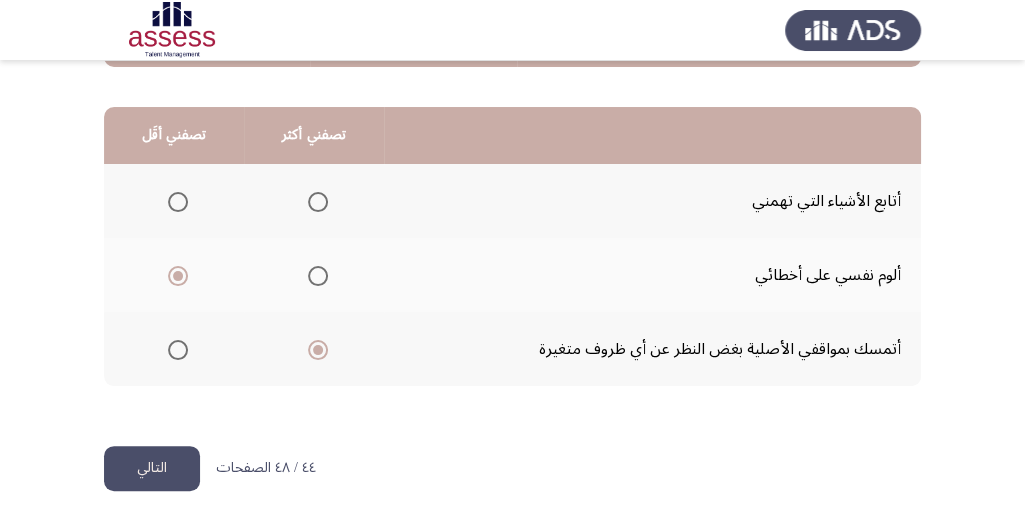 scroll, scrollTop: 494, scrollLeft: 0, axis: vertical 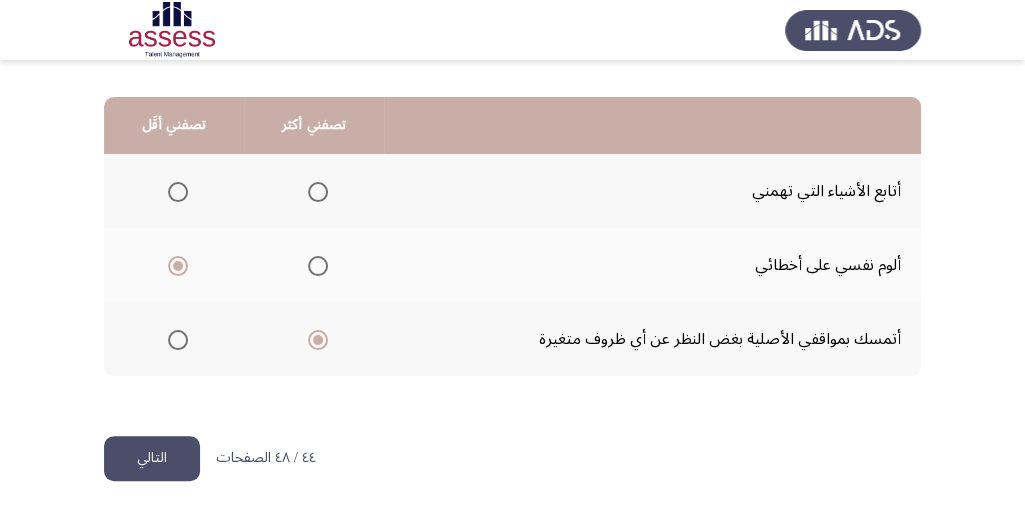 click on "التالي" 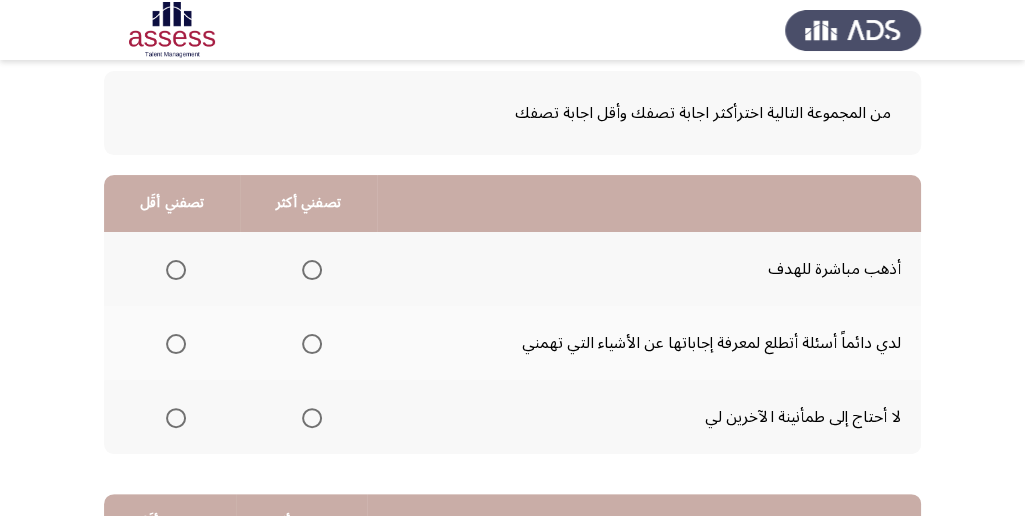 scroll, scrollTop: 94, scrollLeft: 0, axis: vertical 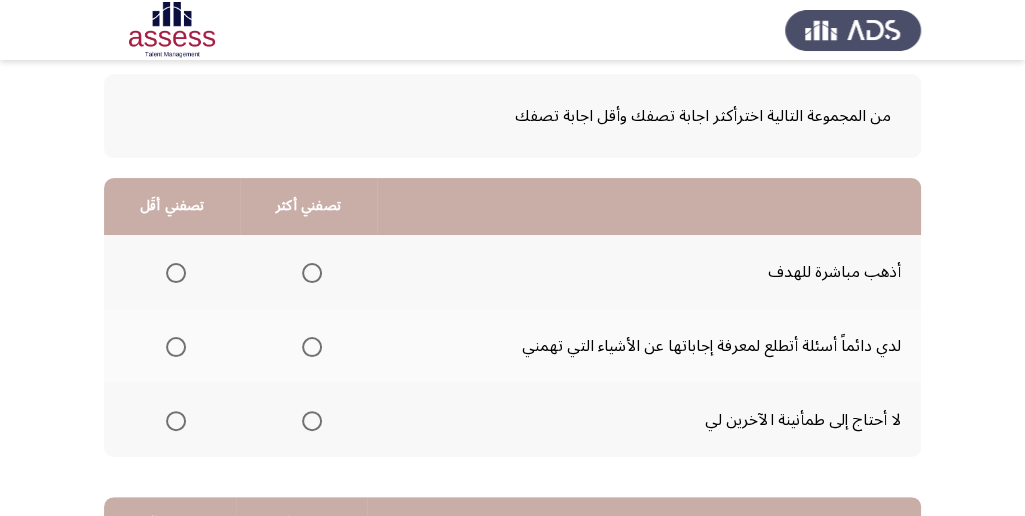 click at bounding box center (312, 273) 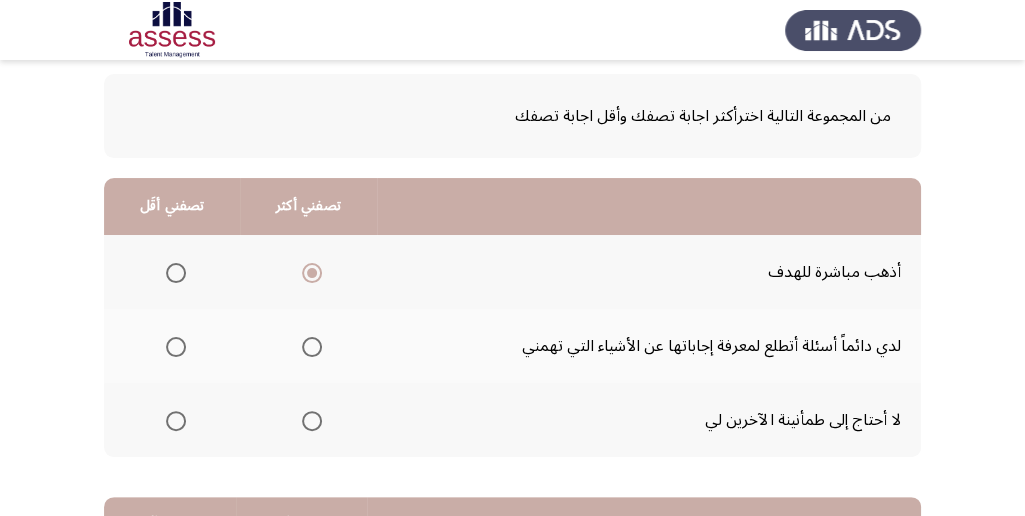 click at bounding box center (176, 421) 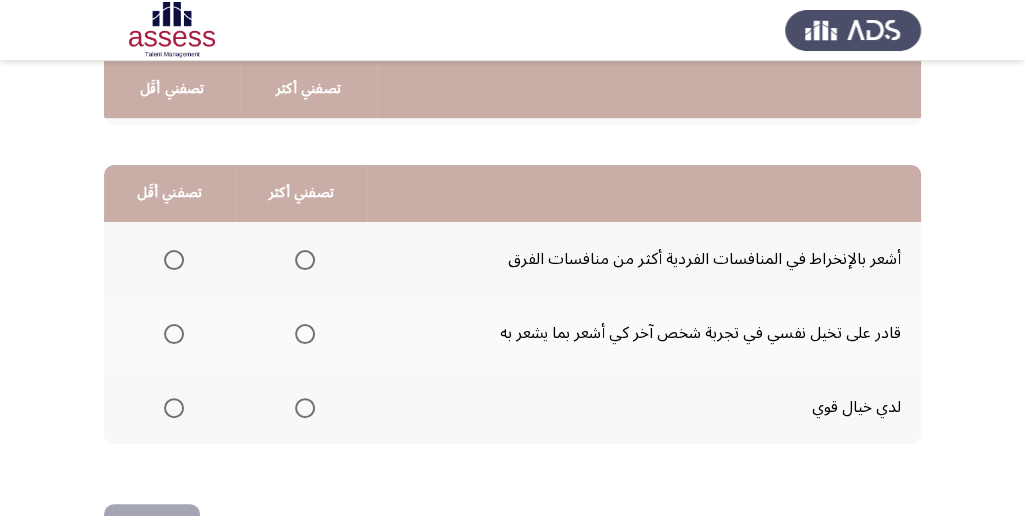 scroll, scrollTop: 427, scrollLeft: 0, axis: vertical 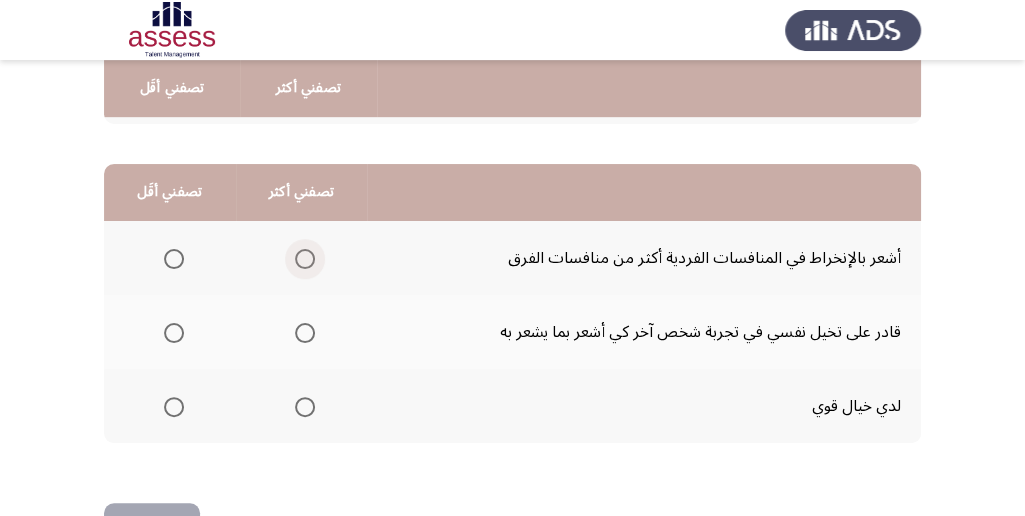 click at bounding box center (305, 259) 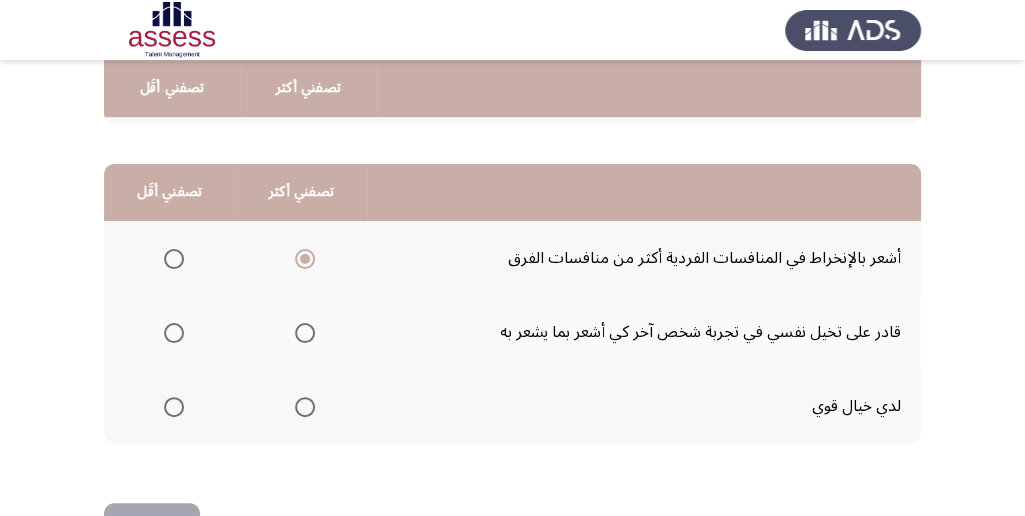 click at bounding box center [174, 333] 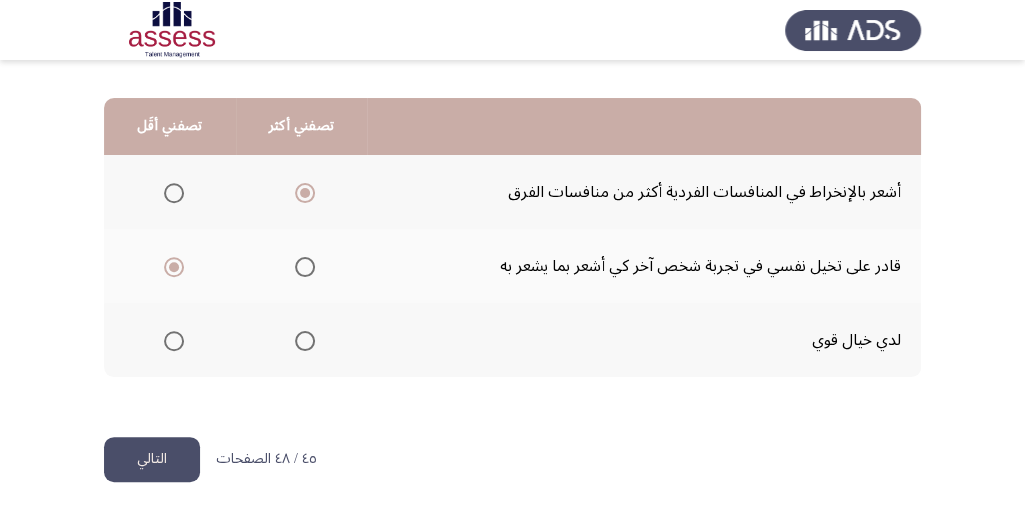 scroll, scrollTop: 494, scrollLeft: 0, axis: vertical 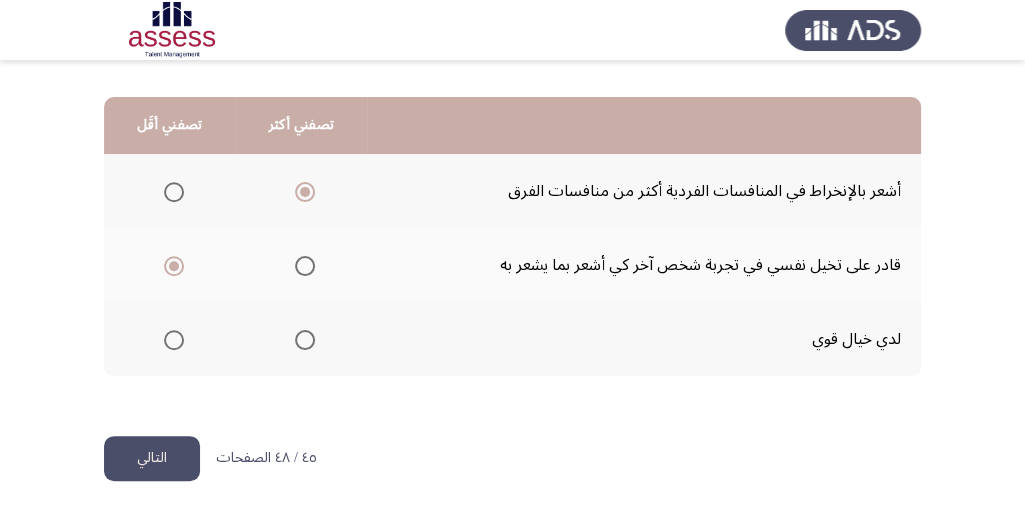 click on "التالي" 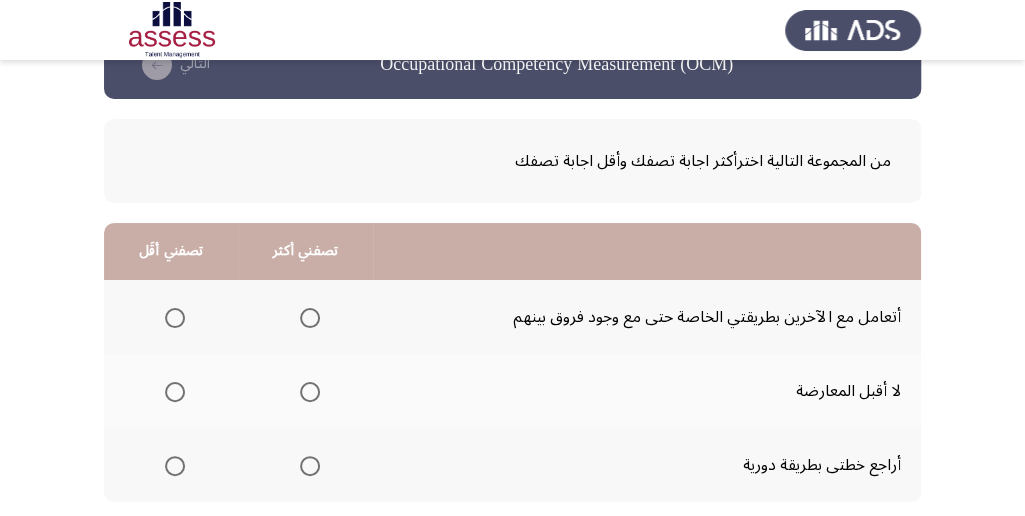 scroll, scrollTop: 133, scrollLeft: 0, axis: vertical 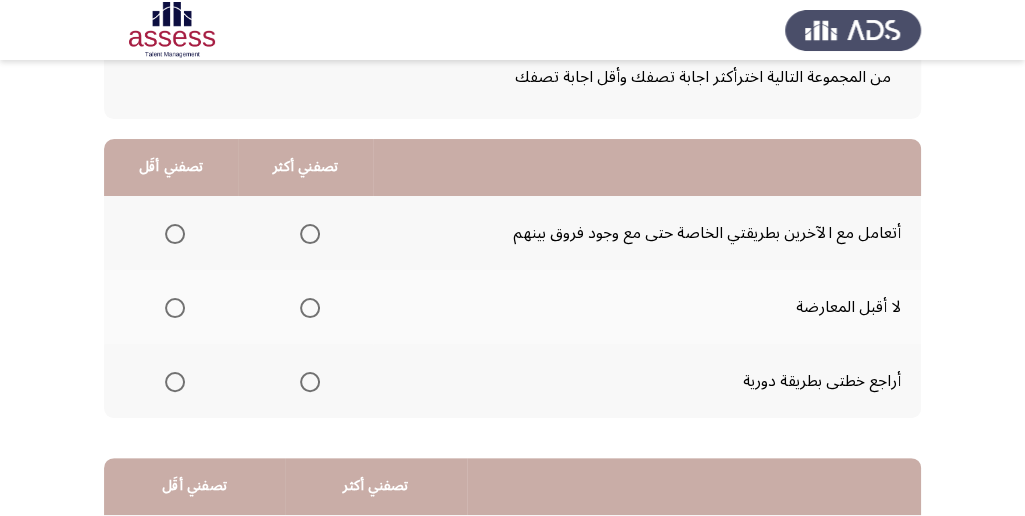 click at bounding box center [310, 382] 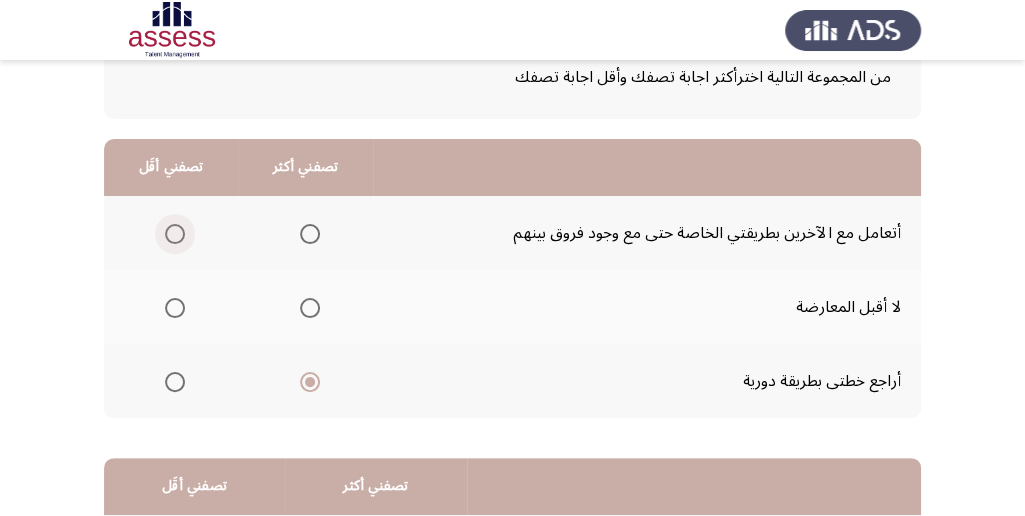click at bounding box center (175, 234) 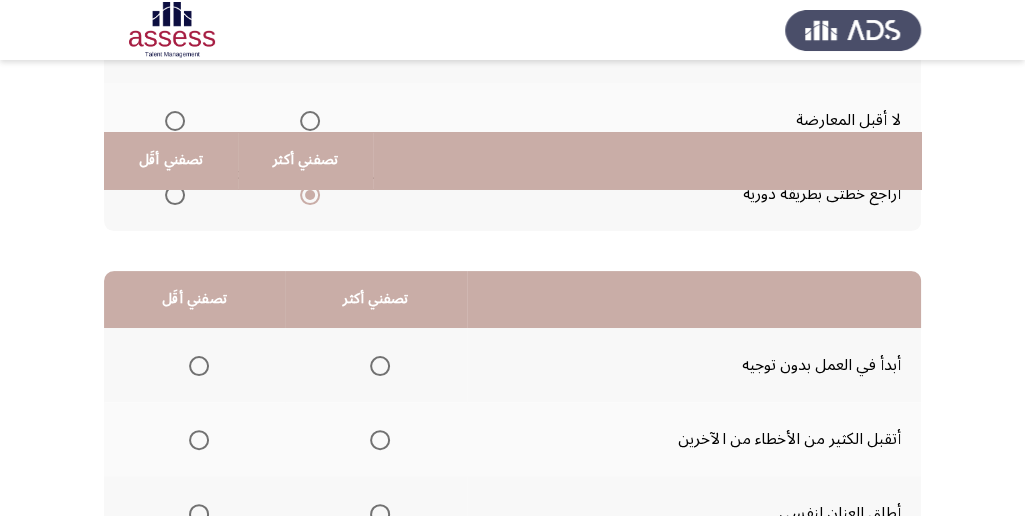 scroll, scrollTop: 400, scrollLeft: 0, axis: vertical 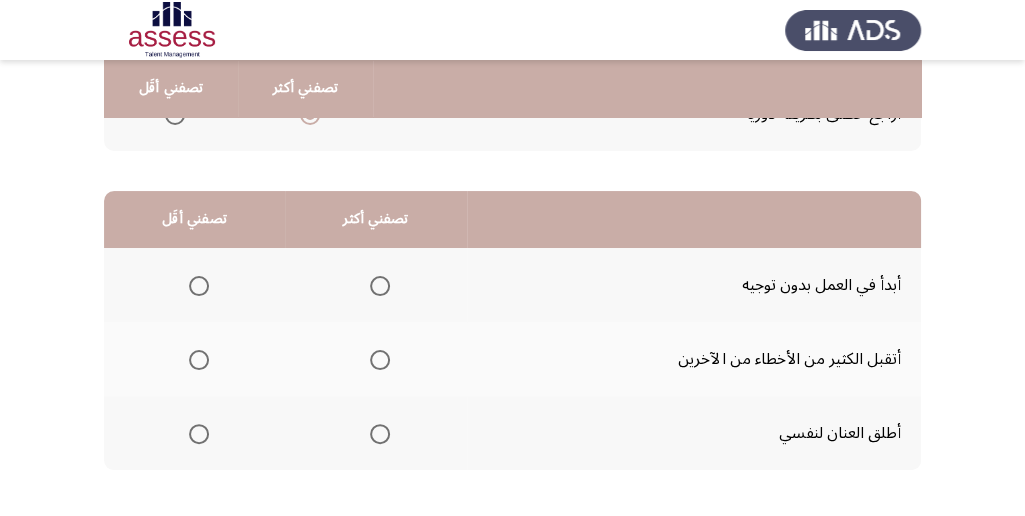 click at bounding box center (380, 286) 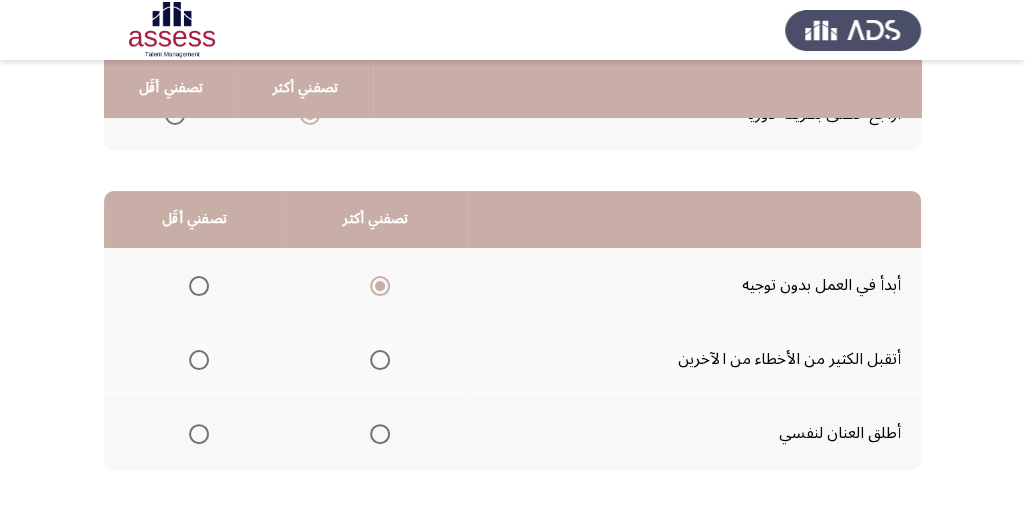 click at bounding box center (199, 360) 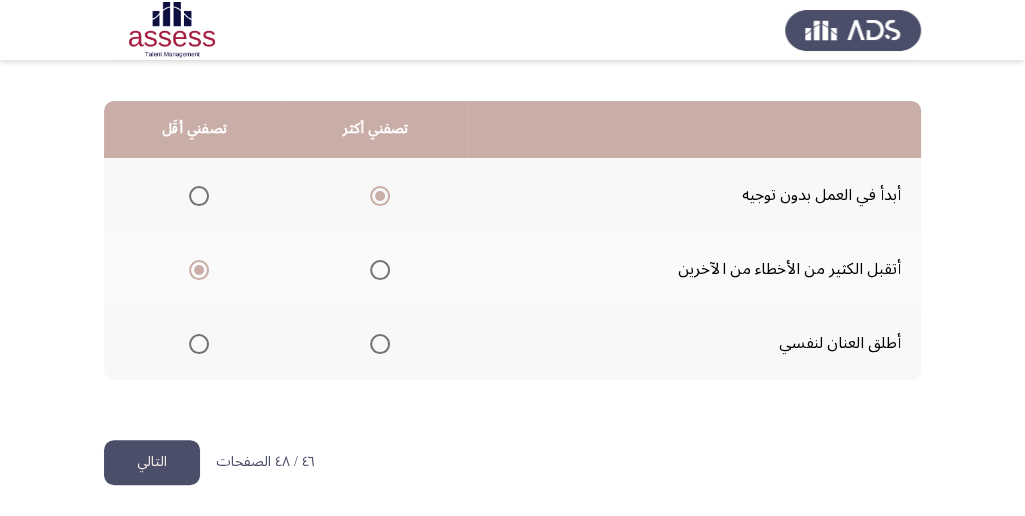 scroll, scrollTop: 494, scrollLeft: 0, axis: vertical 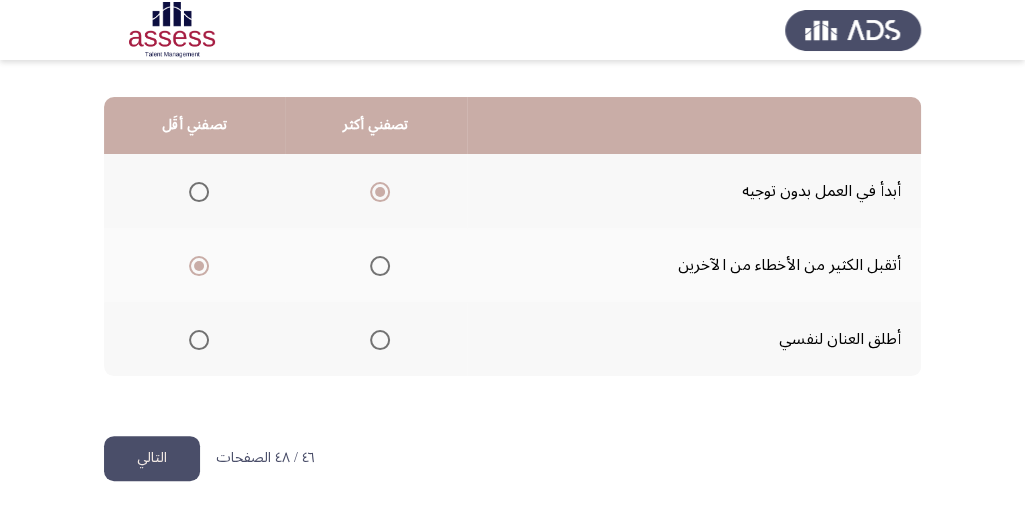 click on "التالي" 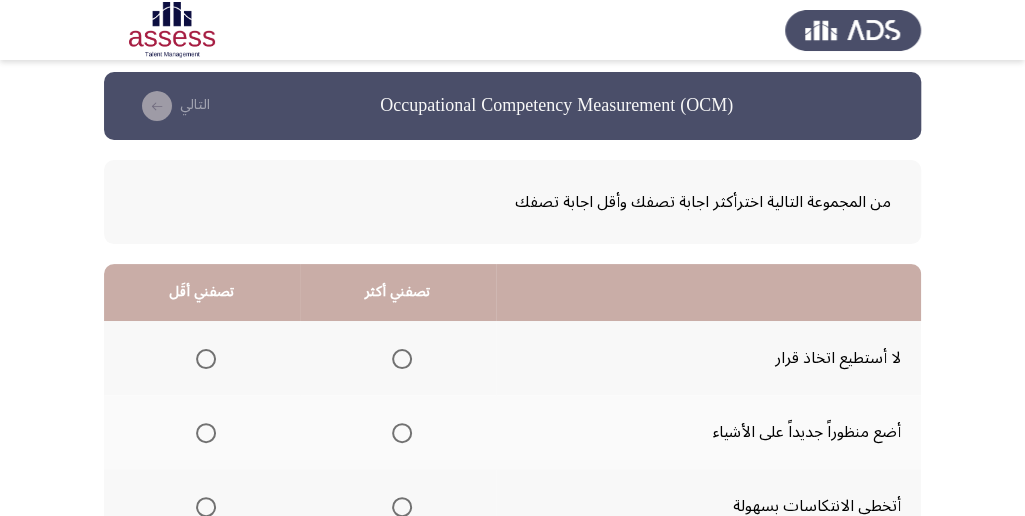scroll, scrollTop: 66, scrollLeft: 0, axis: vertical 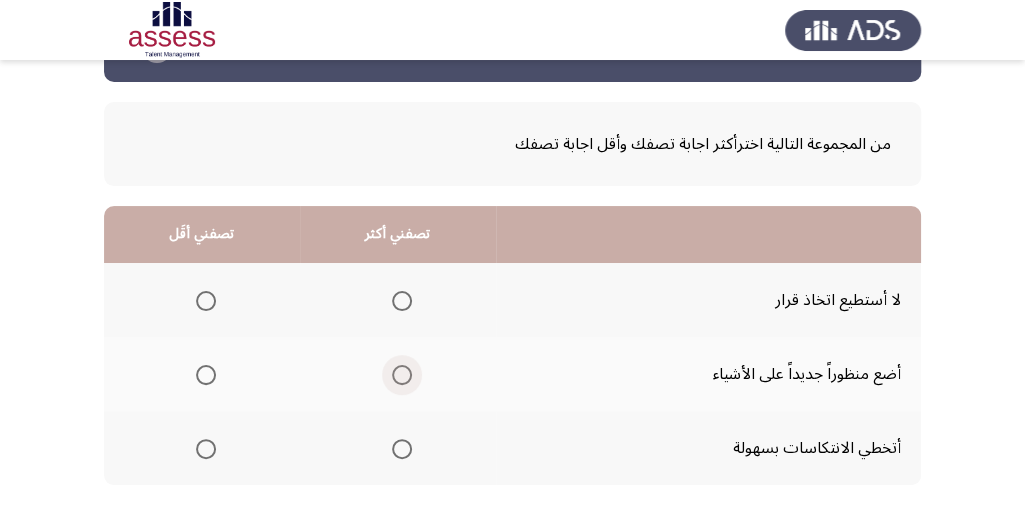 click at bounding box center (402, 375) 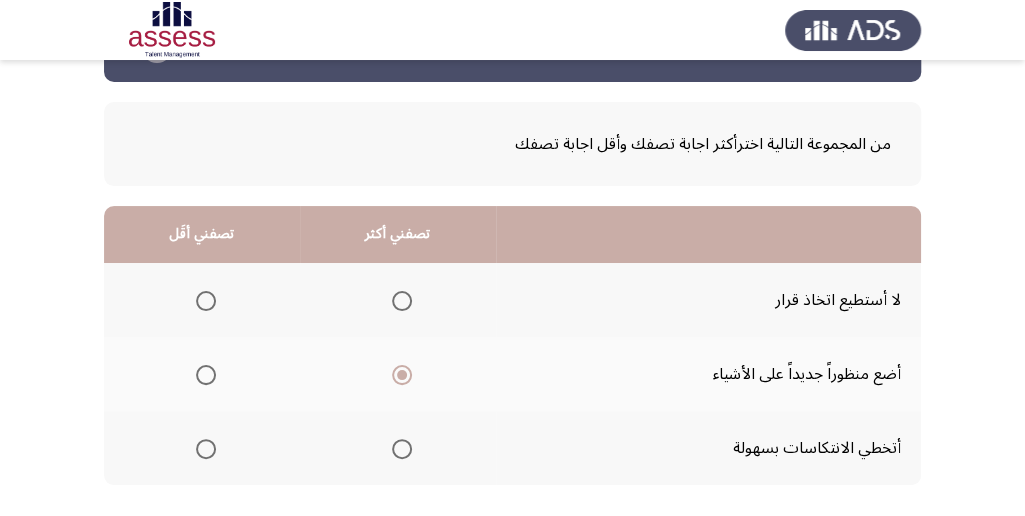 click at bounding box center (206, 301) 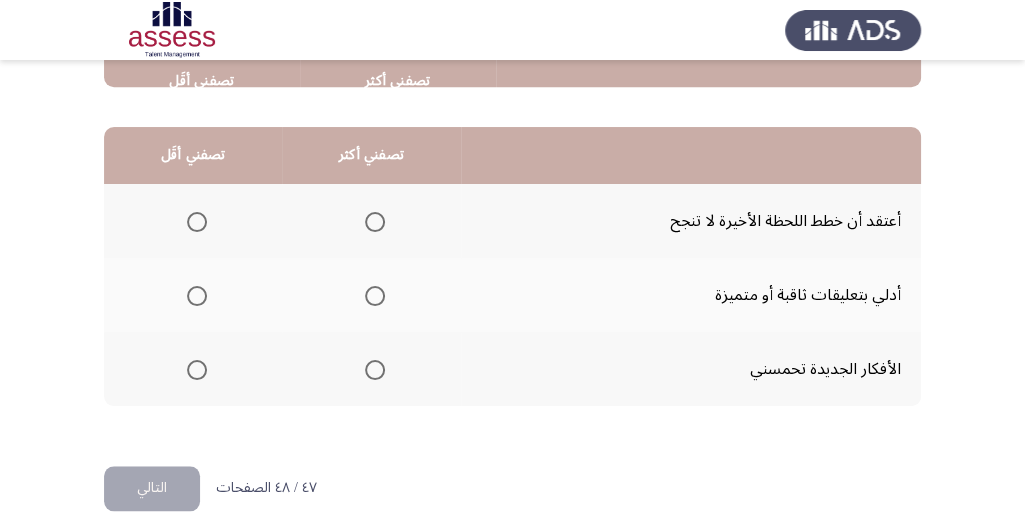 scroll, scrollTop: 466, scrollLeft: 0, axis: vertical 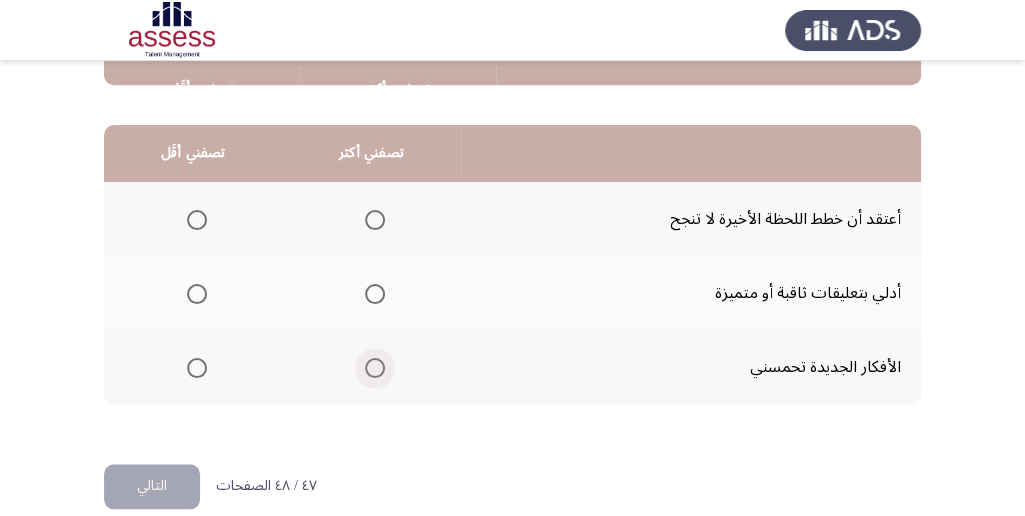 click at bounding box center [375, 368] 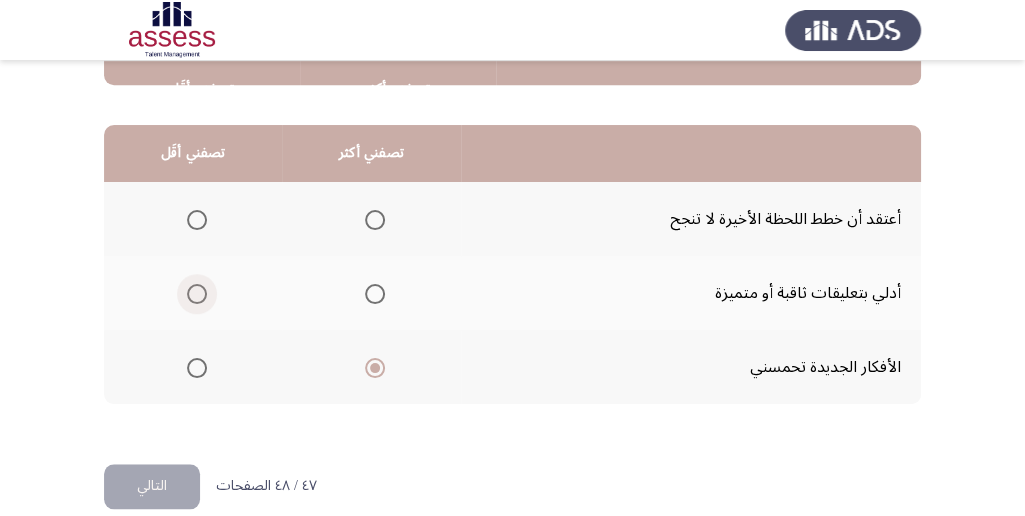 click at bounding box center (197, 294) 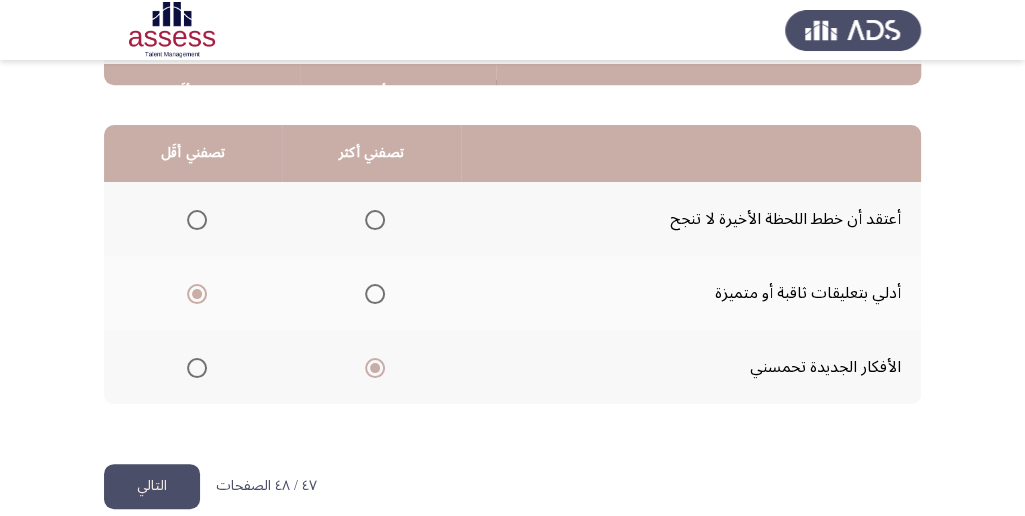 scroll, scrollTop: 494, scrollLeft: 0, axis: vertical 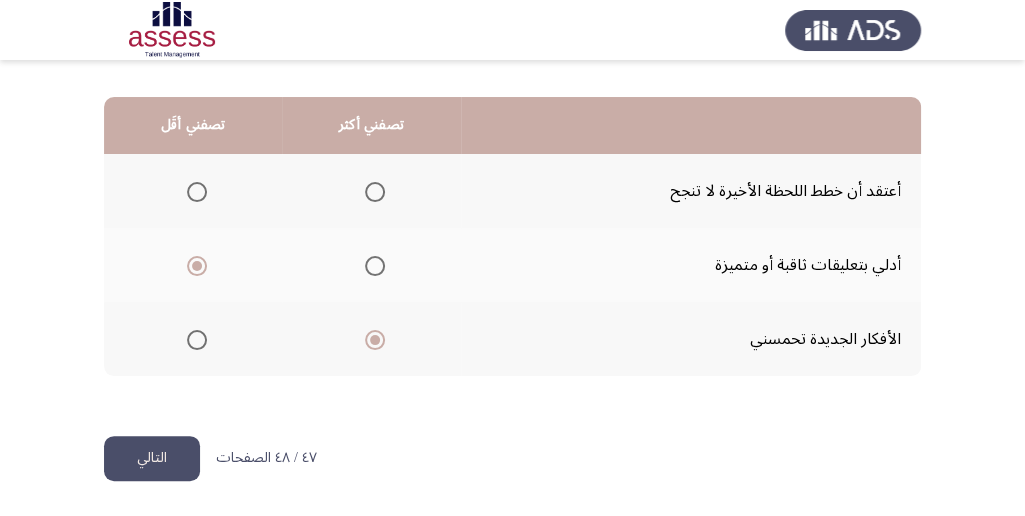 click on "التالي" 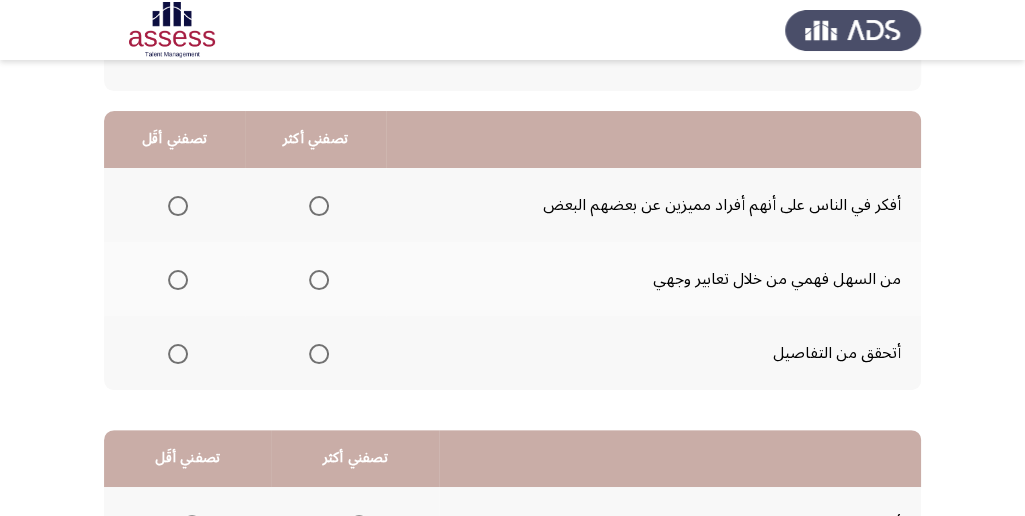 scroll, scrollTop: 160, scrollLeft: 0, axis: vertical 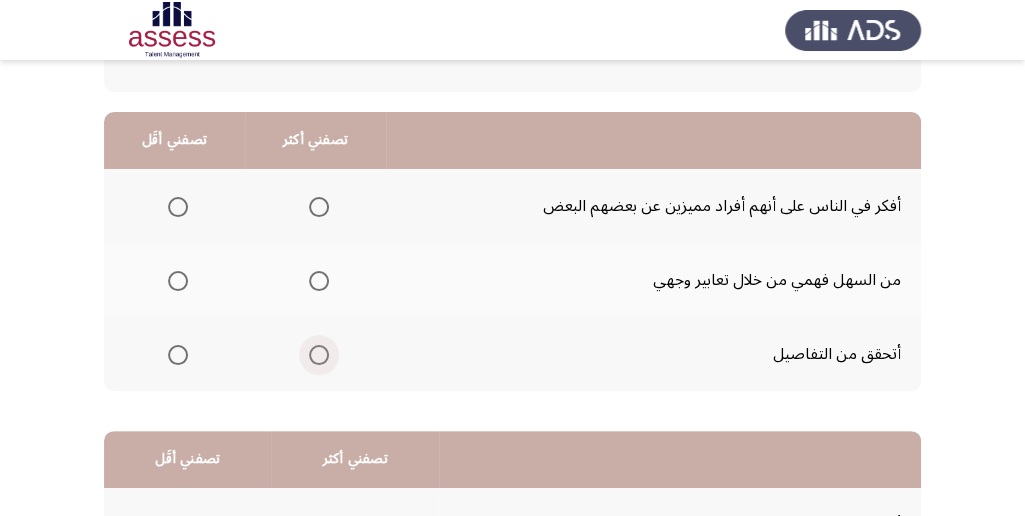 click at bounding box center (319, 355) 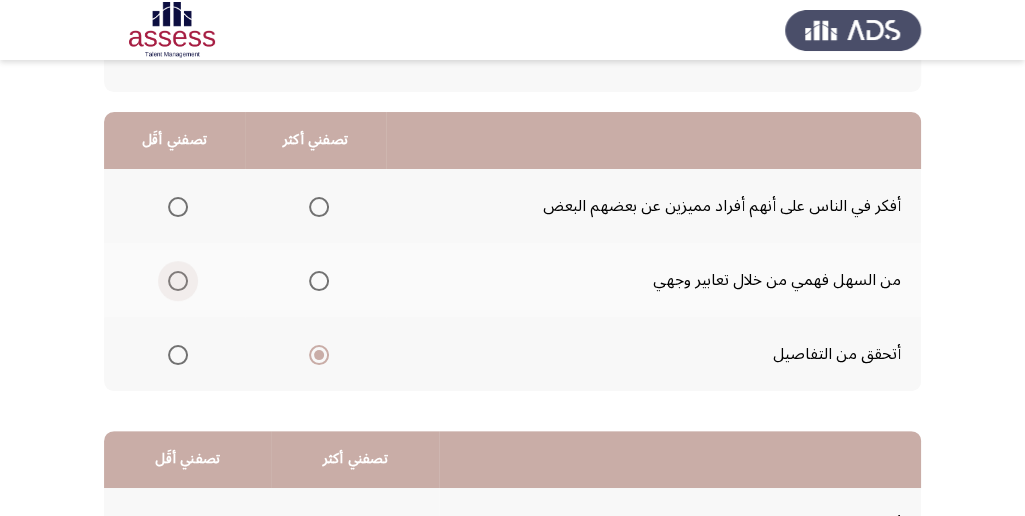 click at bounding box center [178, 281] 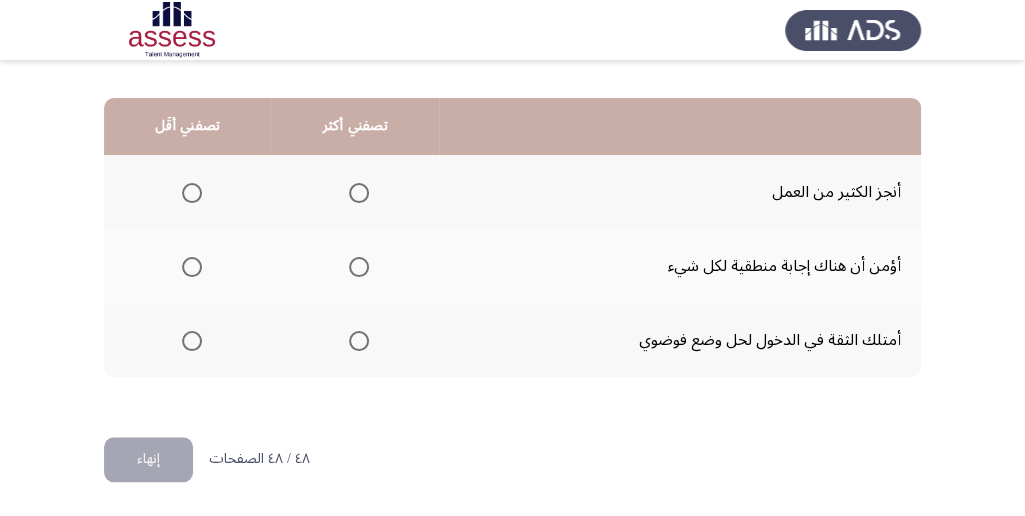 scroll, scrollTop: 494, scrollLeft: 0, axis: vertical 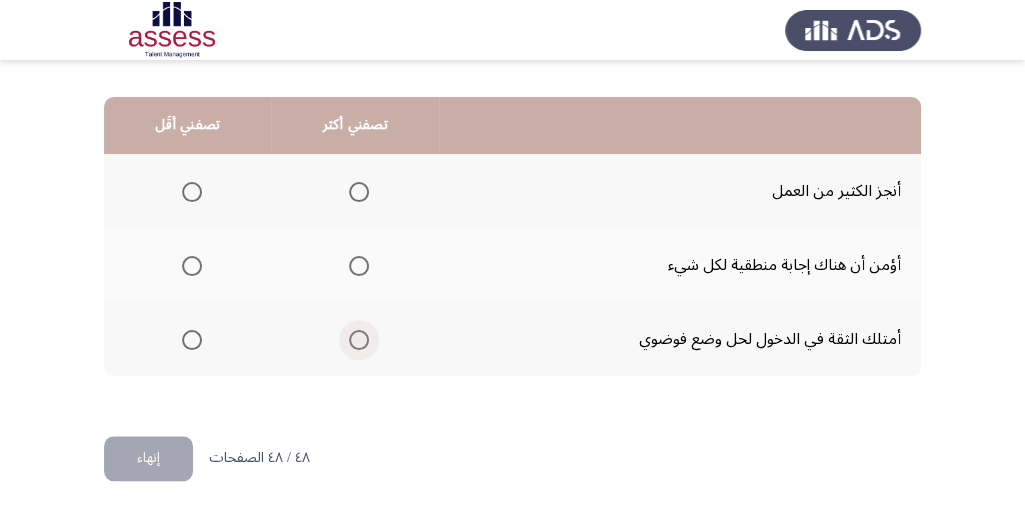 click at bounding box center (359, 340) 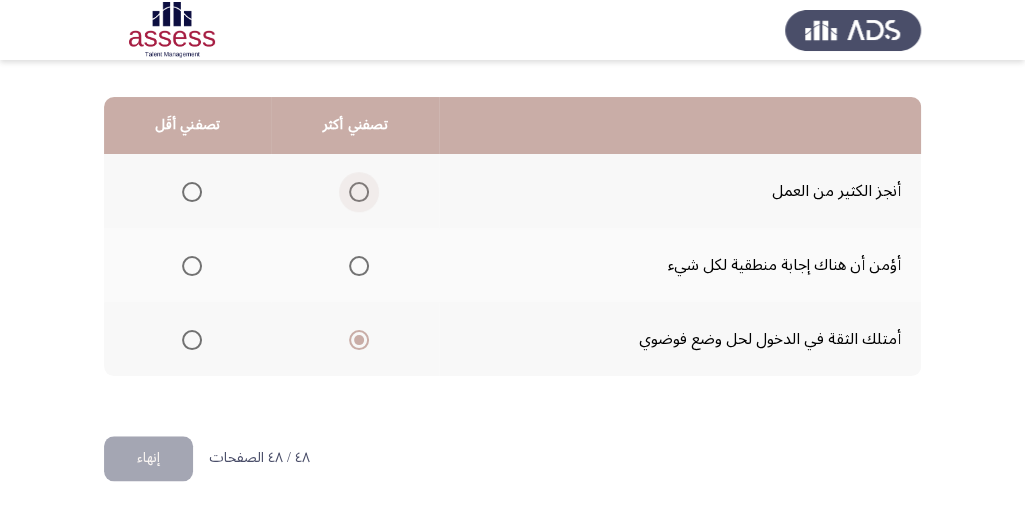 click at bounding box center [359, 192] 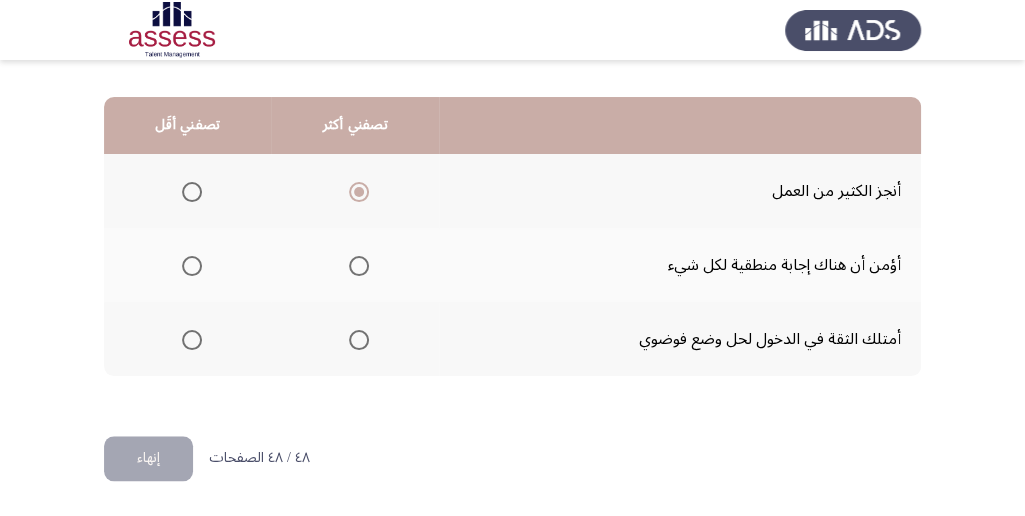 click at bounding box center [192, 340] 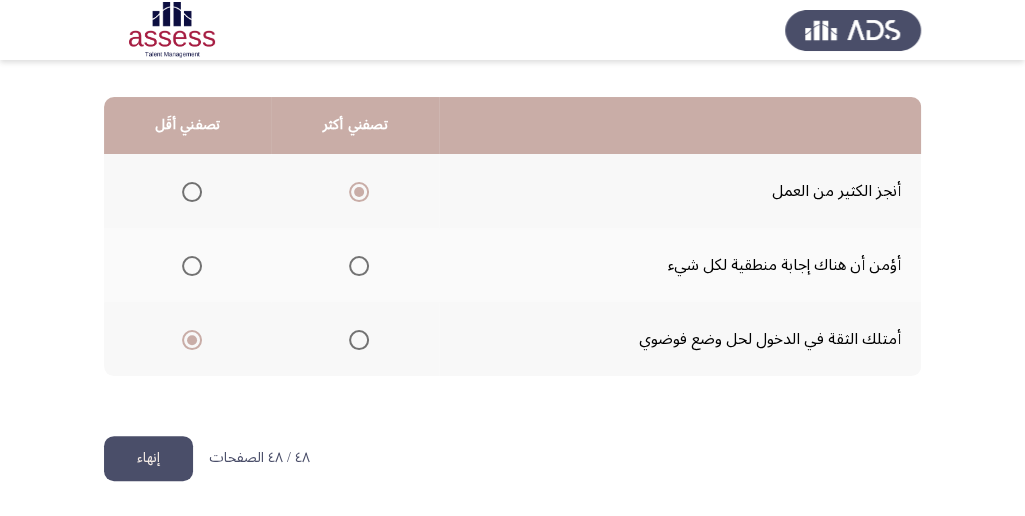 click on "إنهاء" 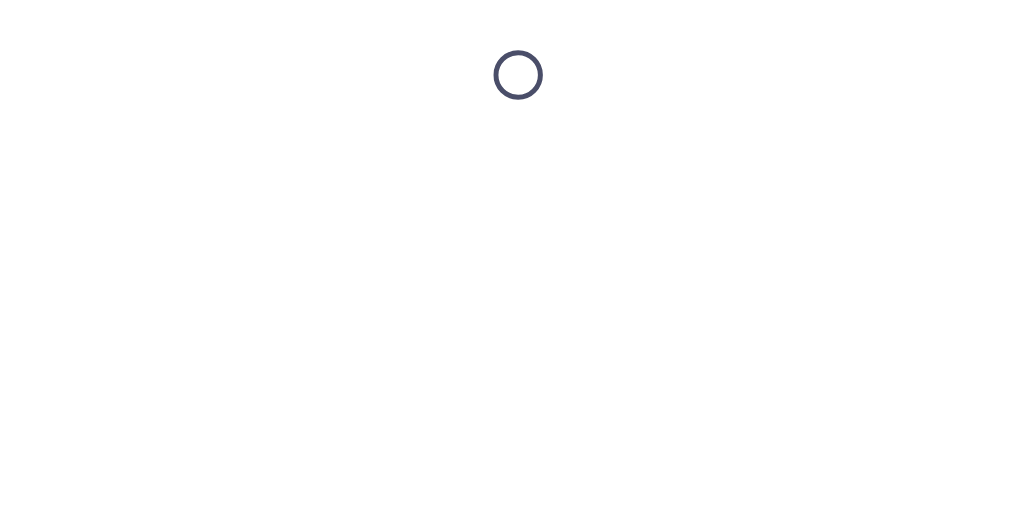 scroll, scrollTop: 0, scrollLeft: 0, axis: both 